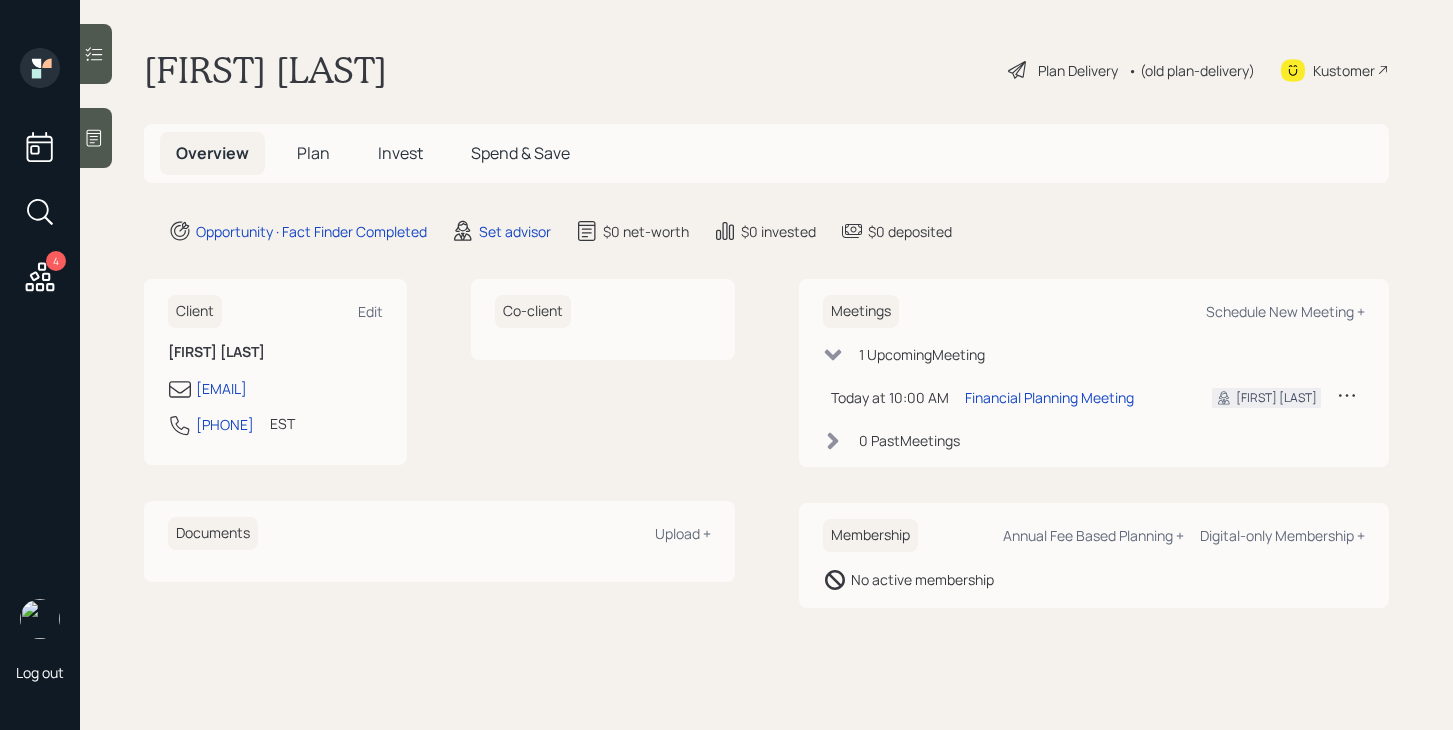 scroll, scrollTop: 0, scrollLeft: 0, axis: both 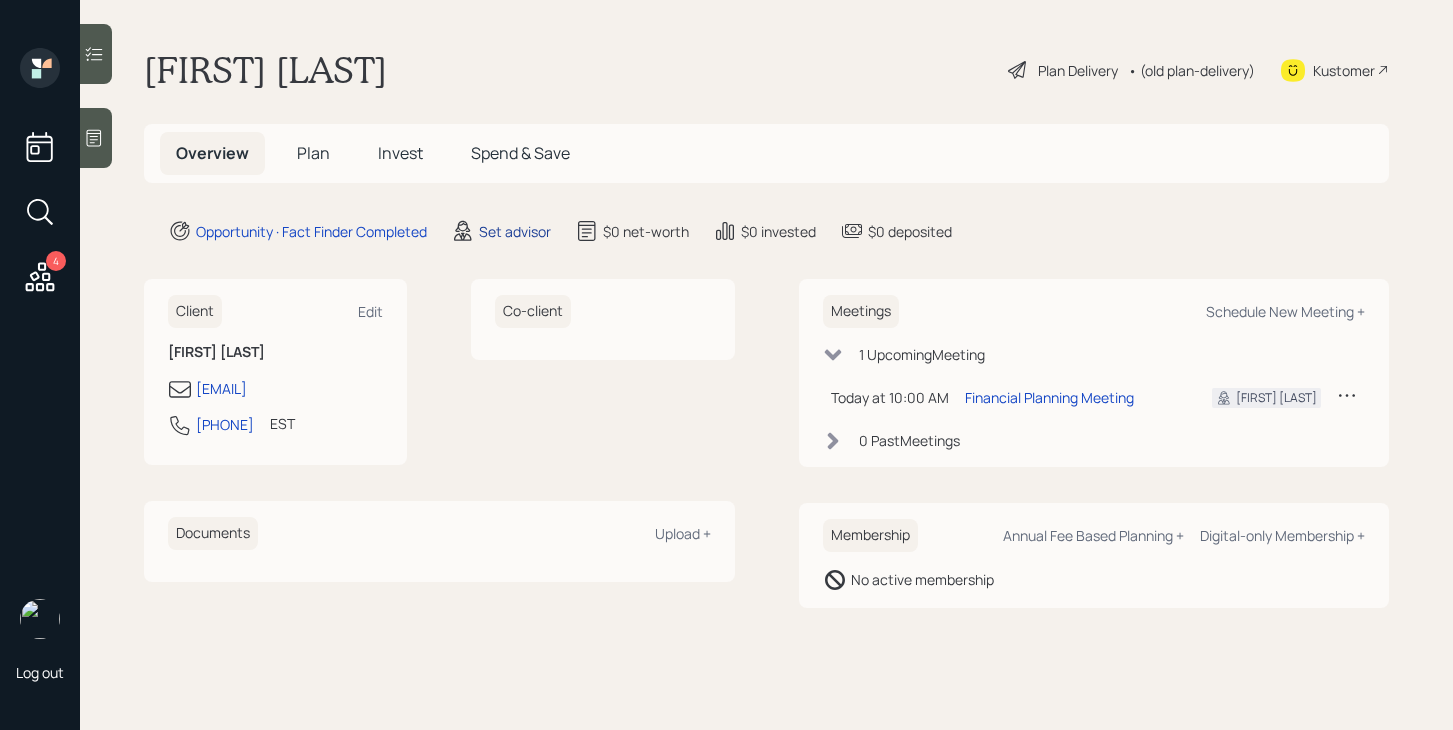 click on "Set advisor" at bounding box center [515, 231] 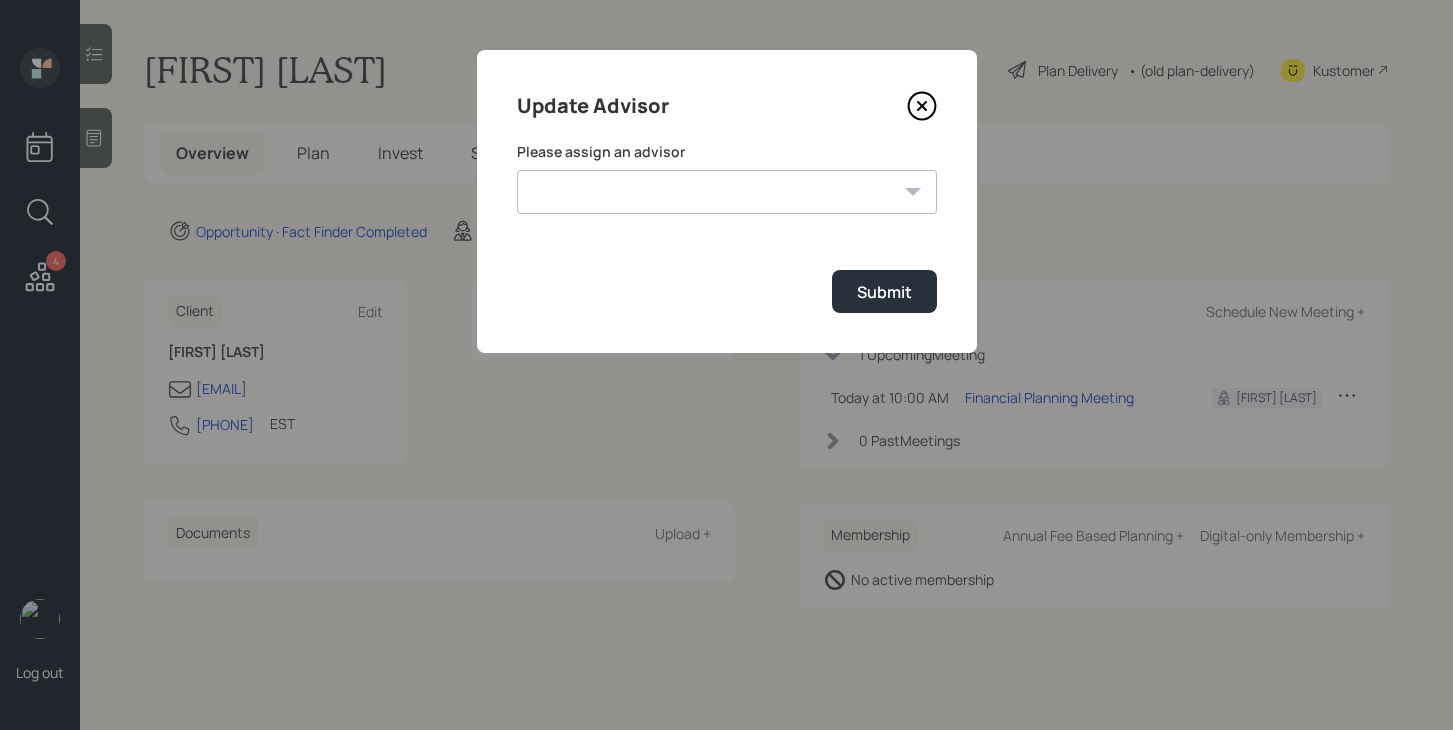 click on "Jonah Coleman Tyler End Michael Russo Treva Nostdahl Eric Schwartz James DiStasi Hunter Neumayer Sami Boghos Harrison Schaefer" at bounding box center [727, 192] 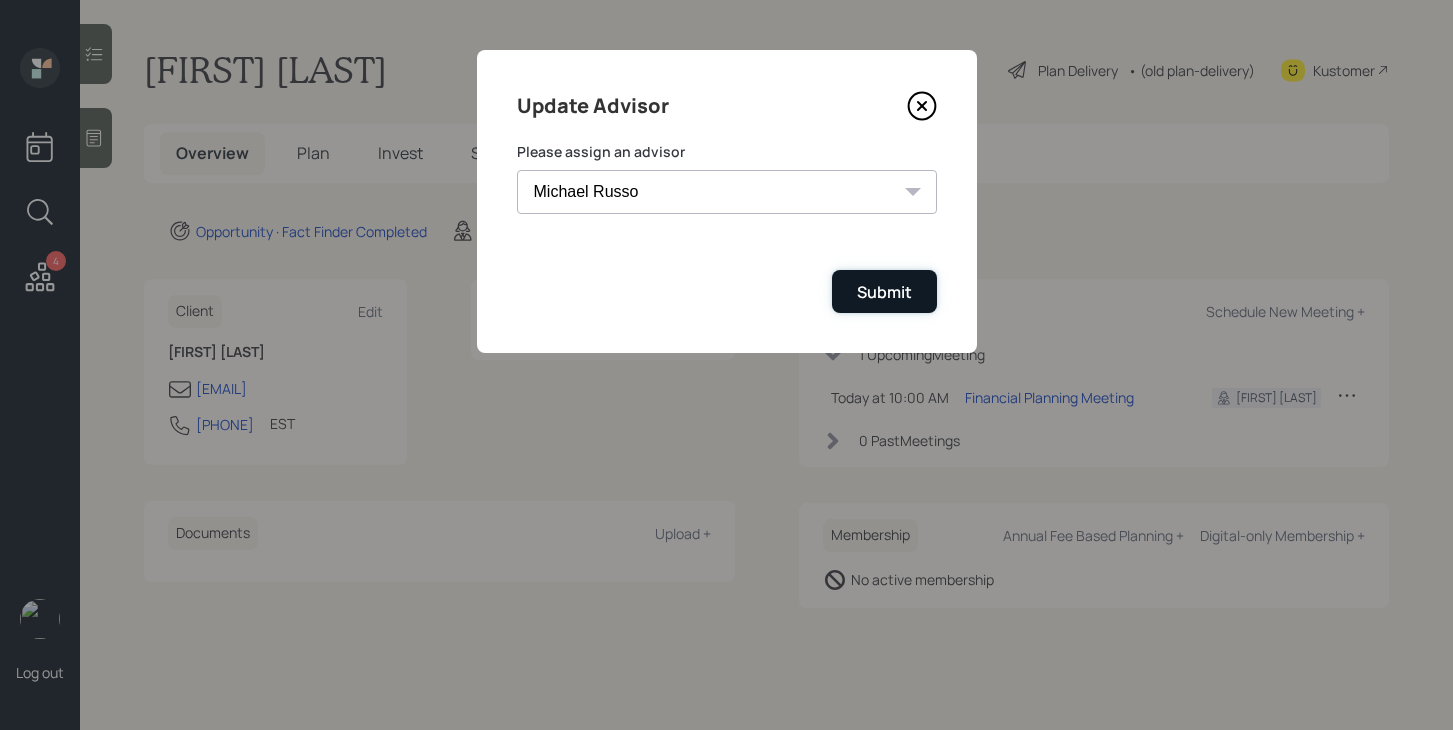 click on "Submit" at bounding box center (884, 291) 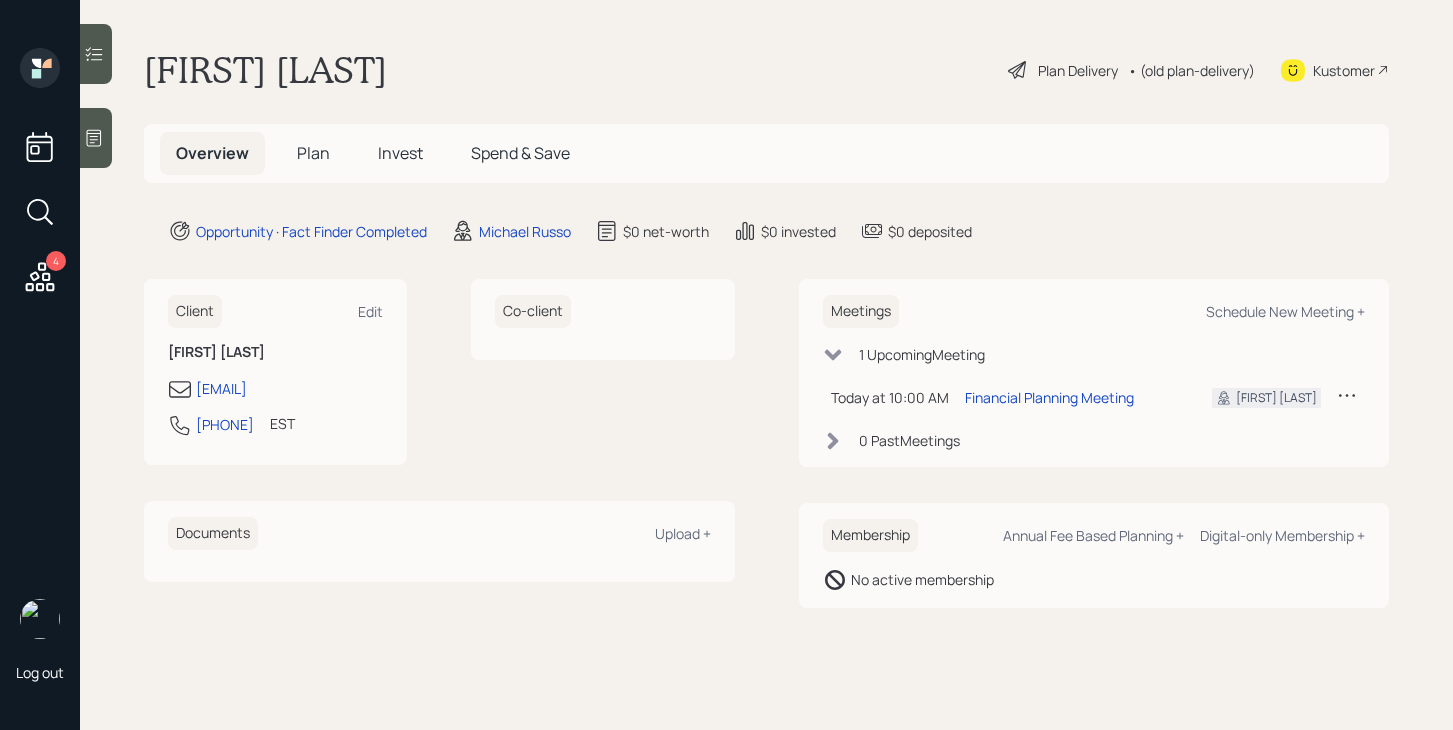 click on "Plan" at bounding box center (313, 153) 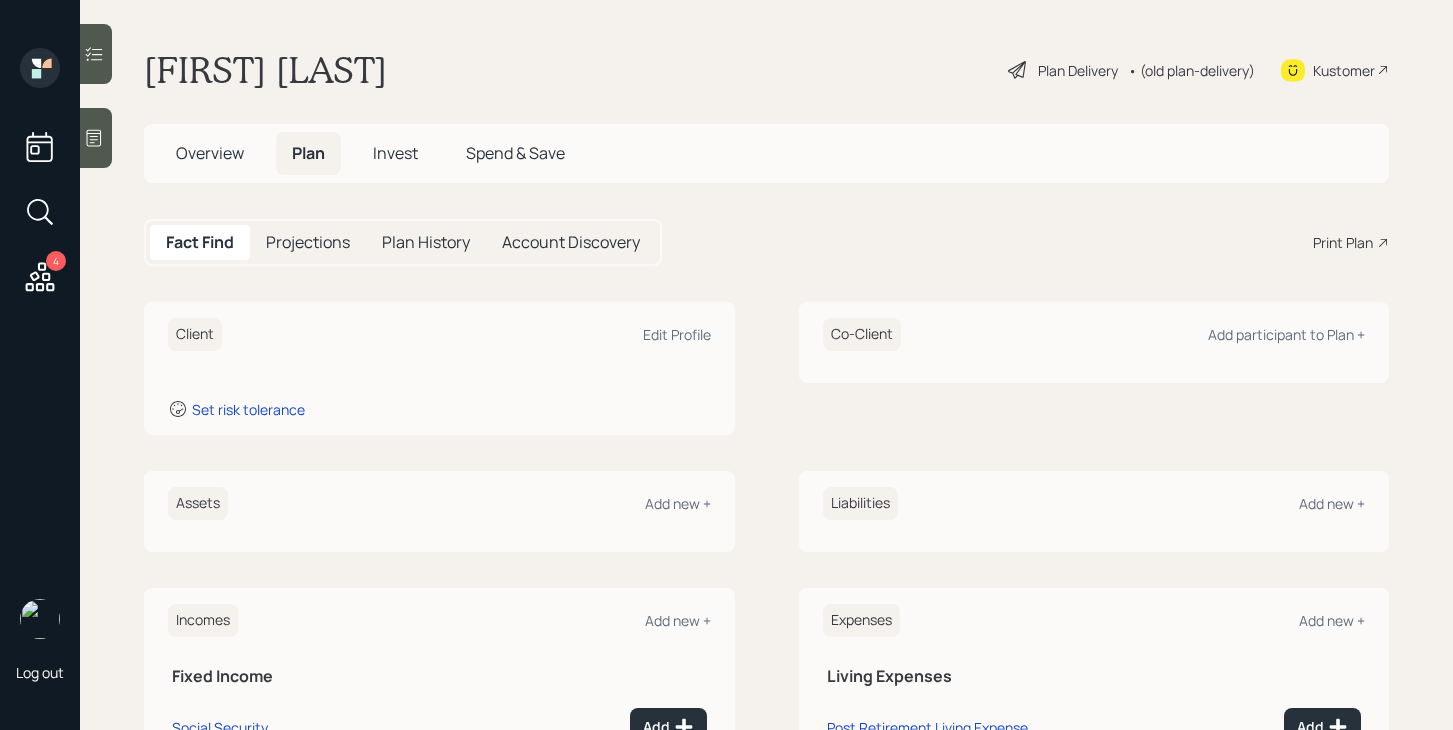 click on "Assets Add new +" at bounding box center (439, 503) 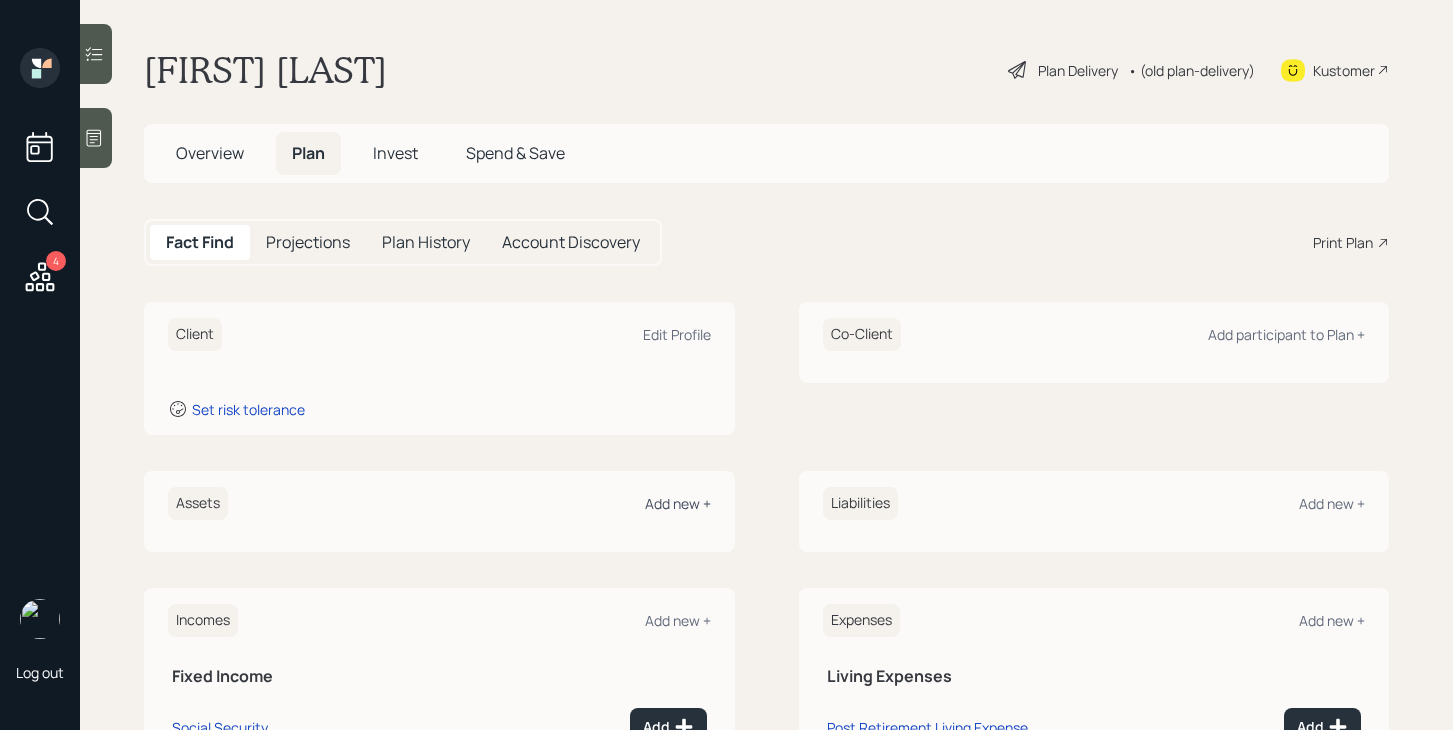 click on "Add new +" at bounding box center (678, 503) 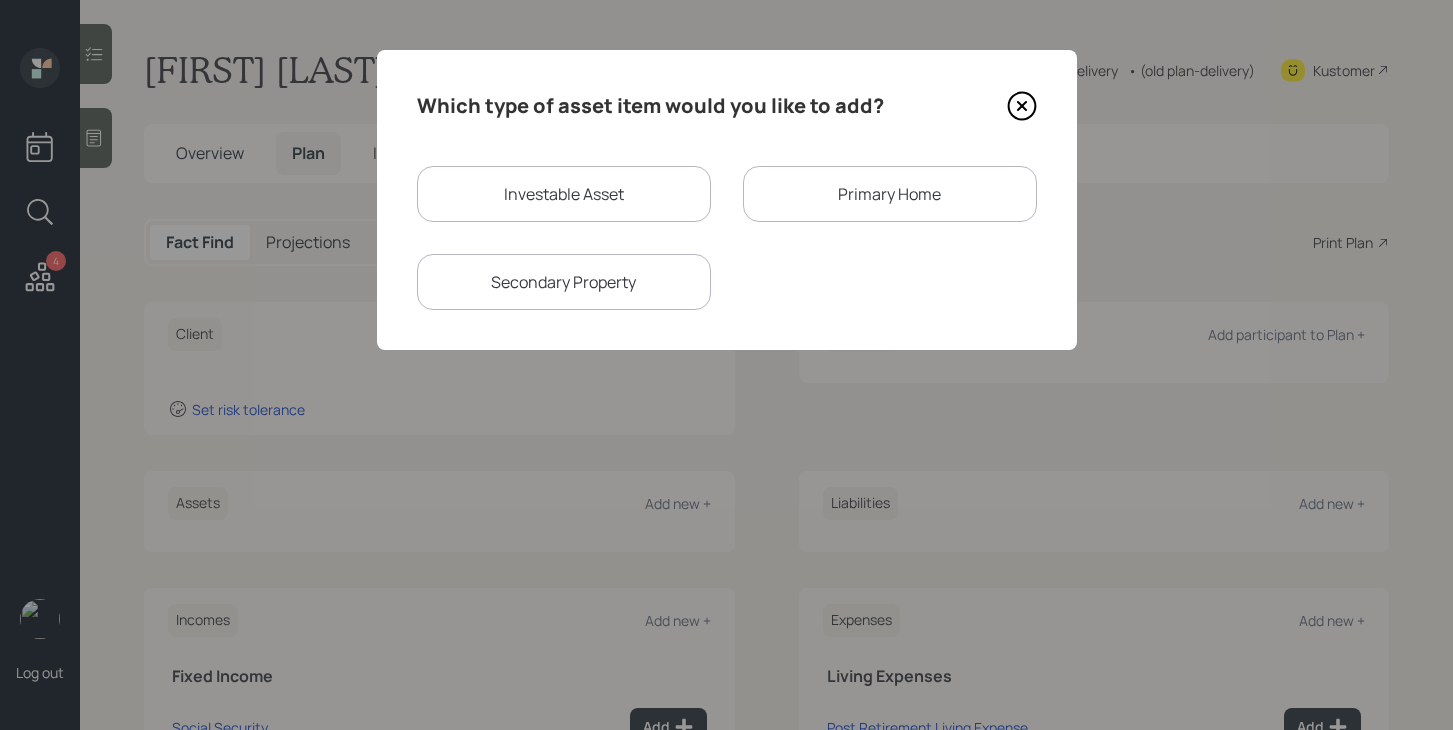 click on "Investable Asset" at bounding box center [564, 194] 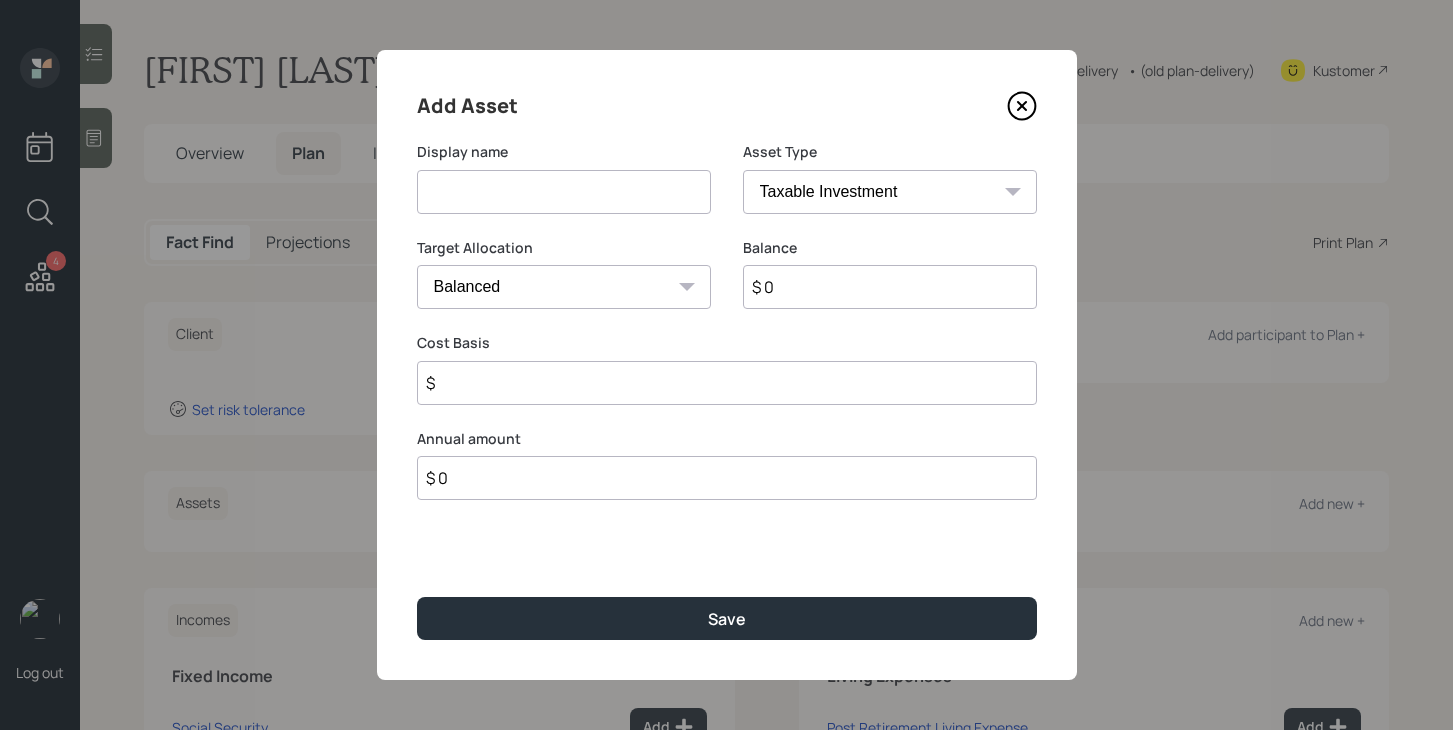 click at bounding box center [564, 192] 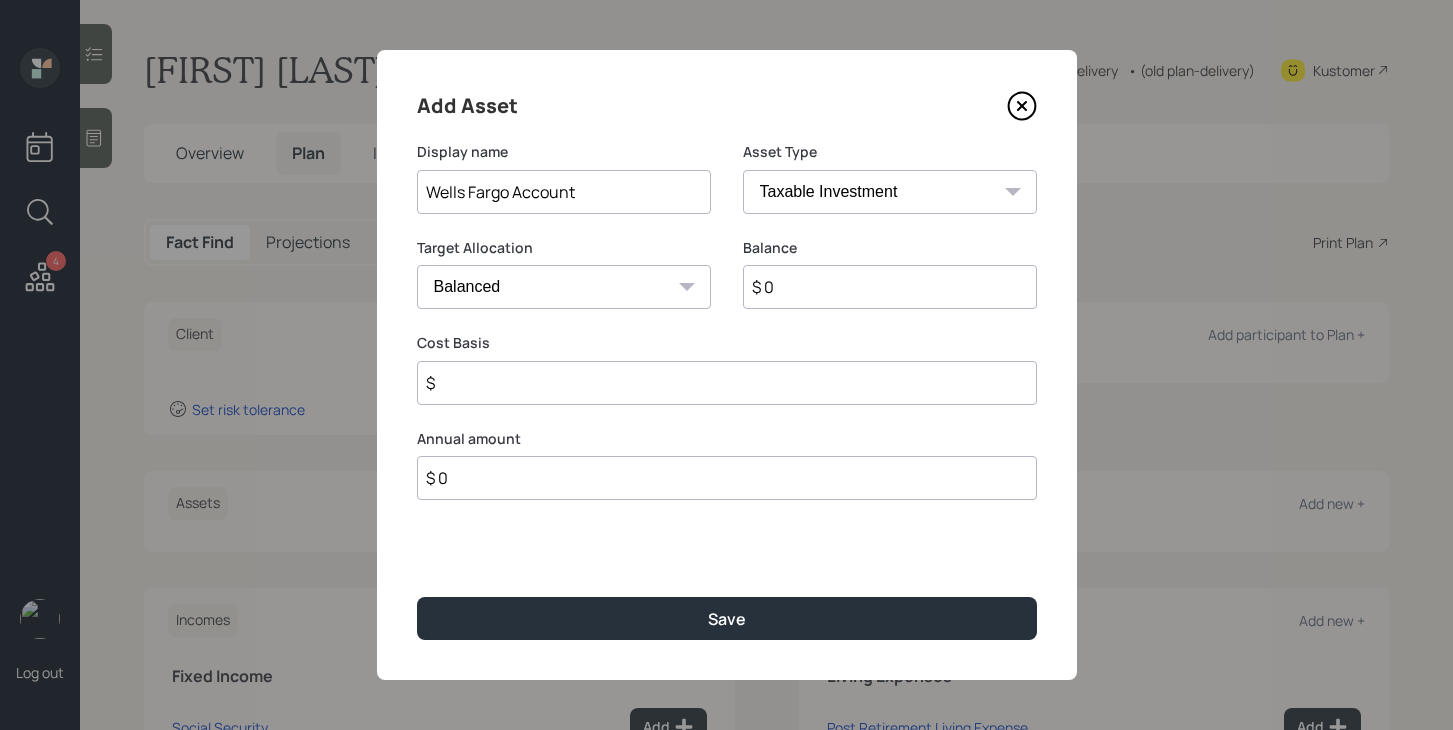 type on "Wells Fargo Account" 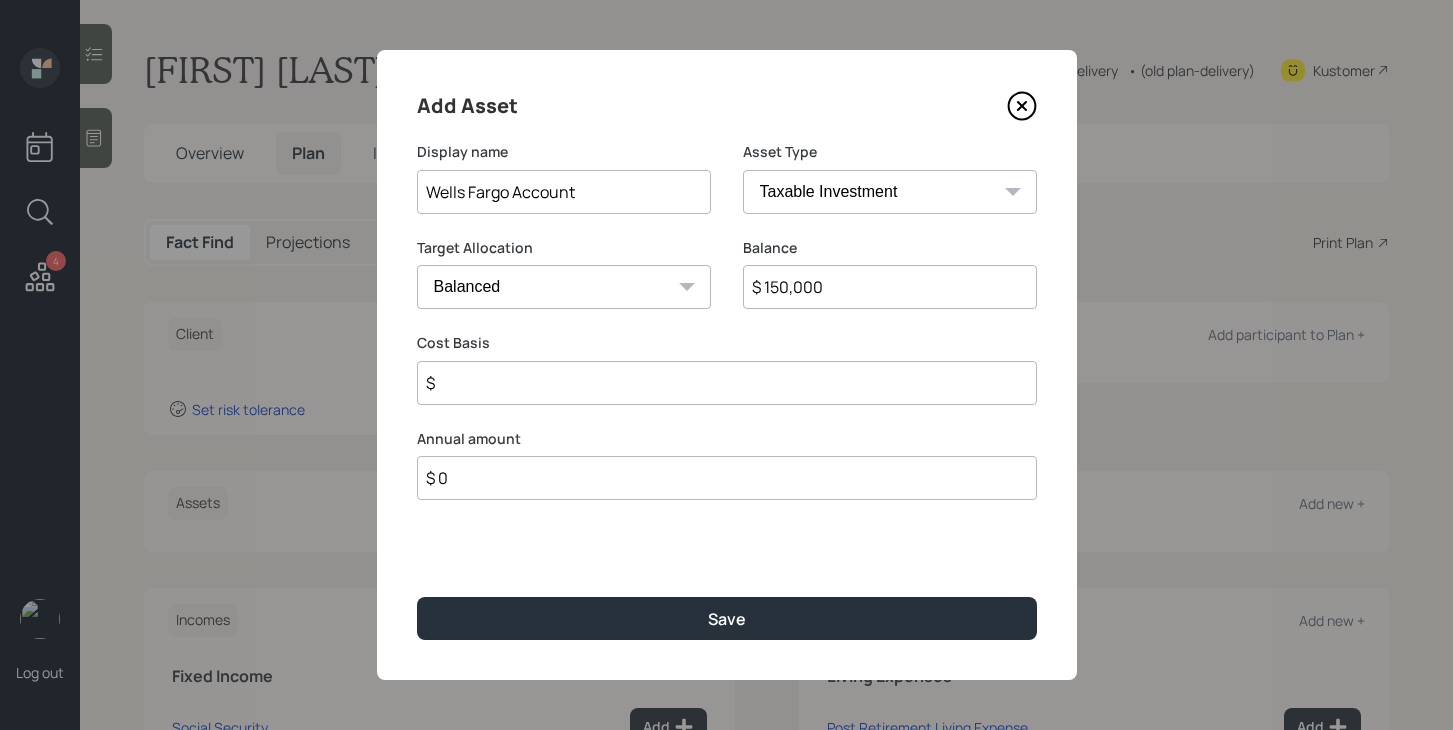 type on "$ 150,000" 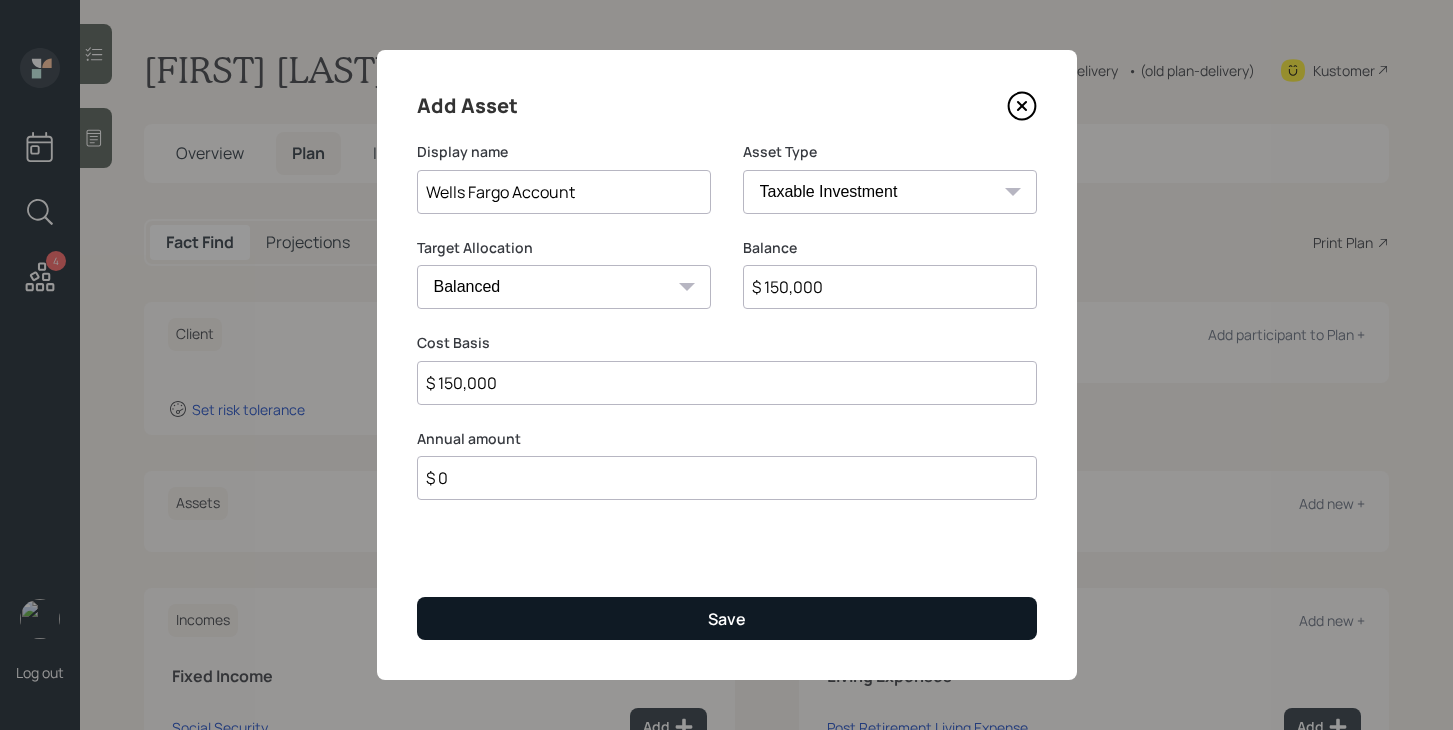type on "$ 150,000" 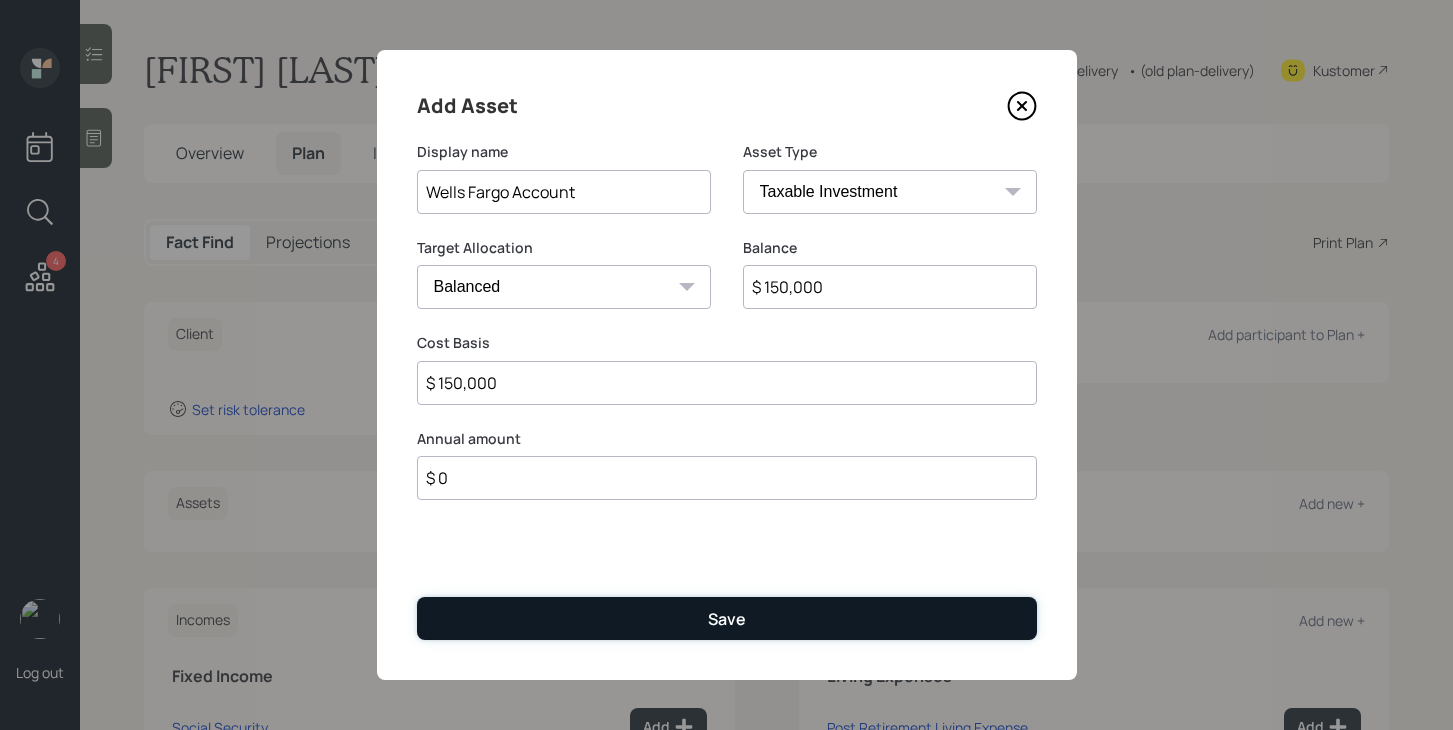 click on "Save" at bounding box center [727, 618] 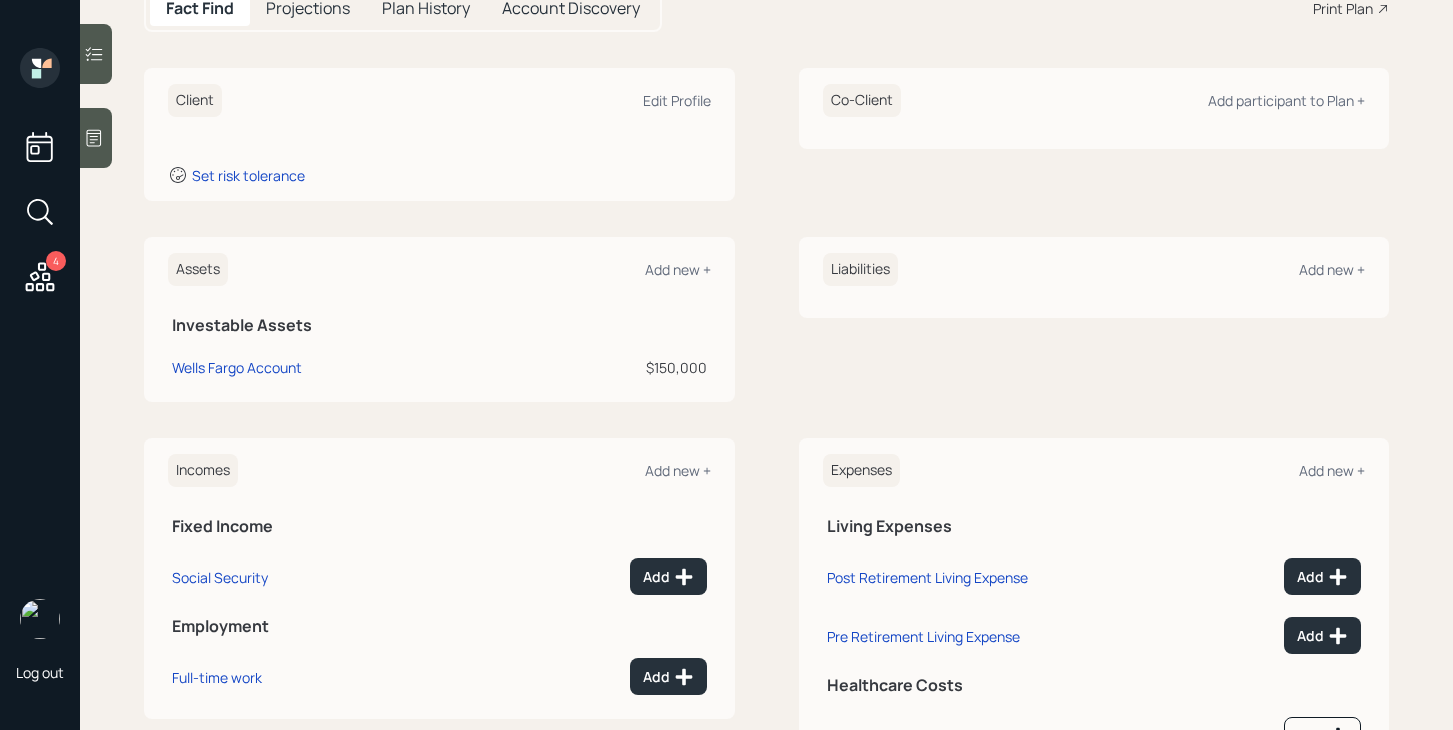 scroll, scrollTop: 242, scrollLeft: 0, axis: vertical 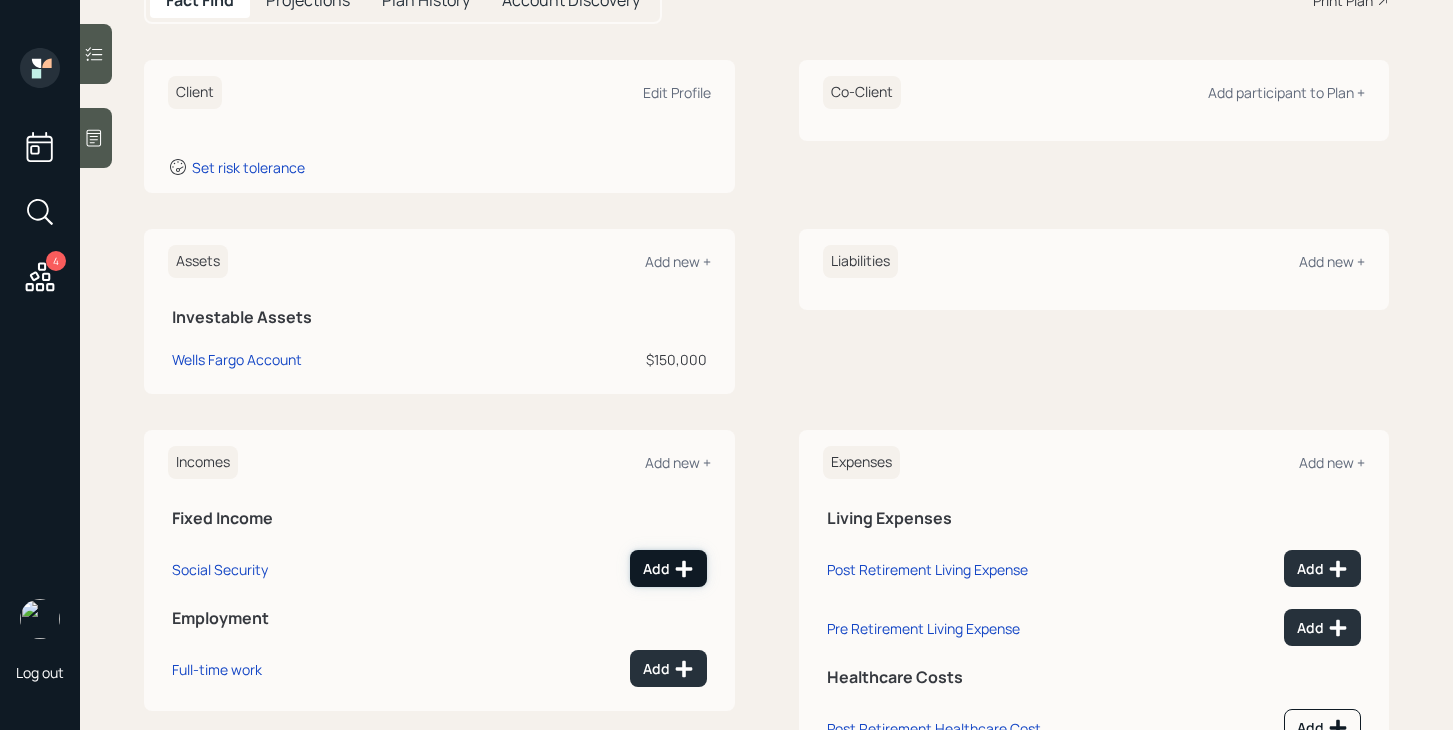 click 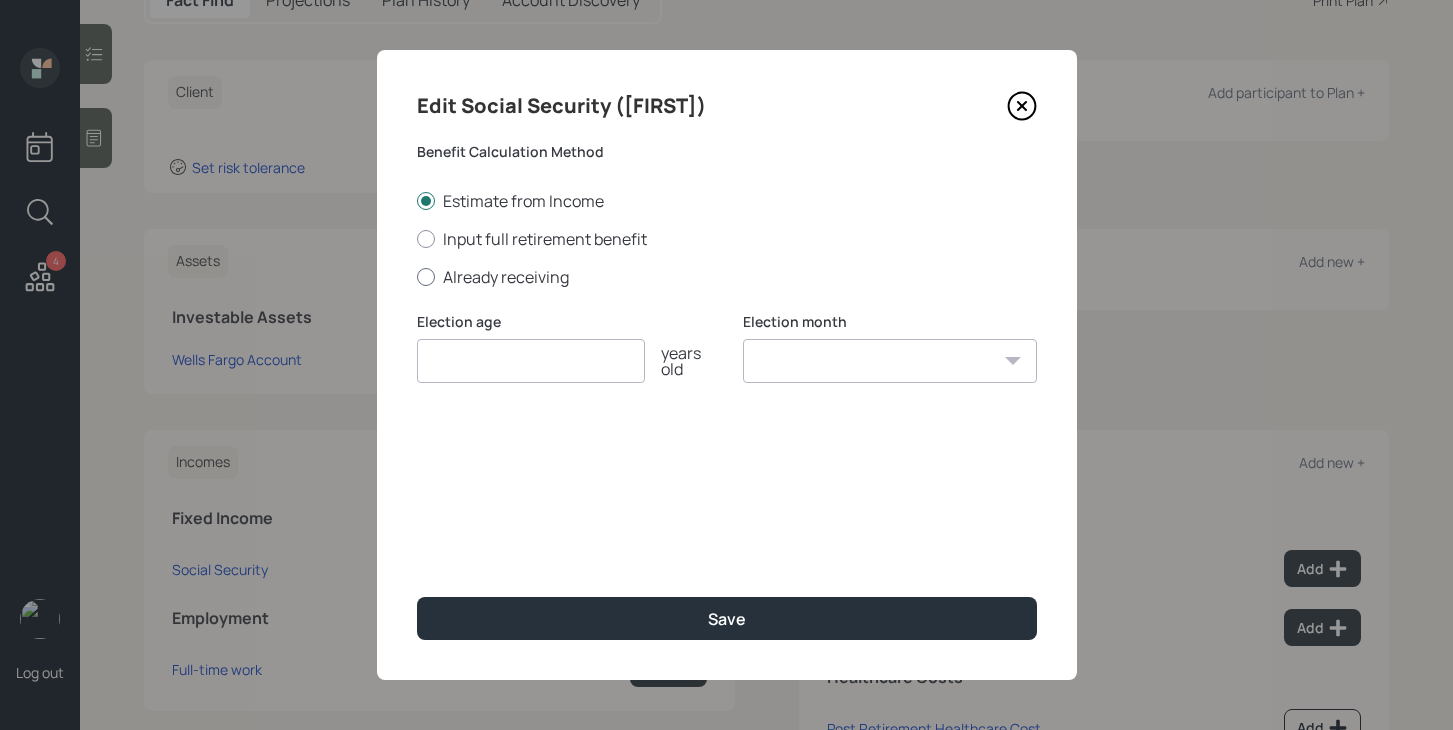 click on "Already receiving" at bounding box center (727, 277) 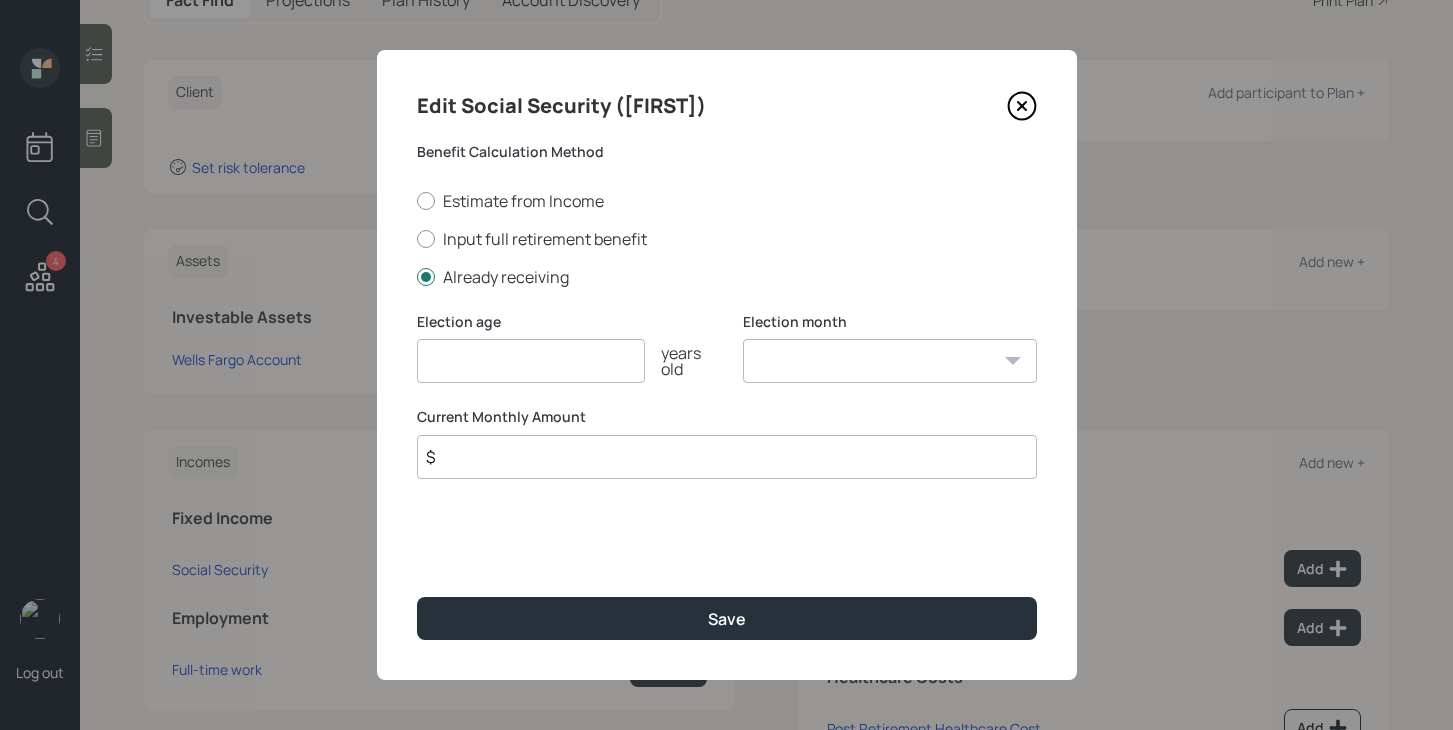 click on "$" at bounding box center (727, 457) 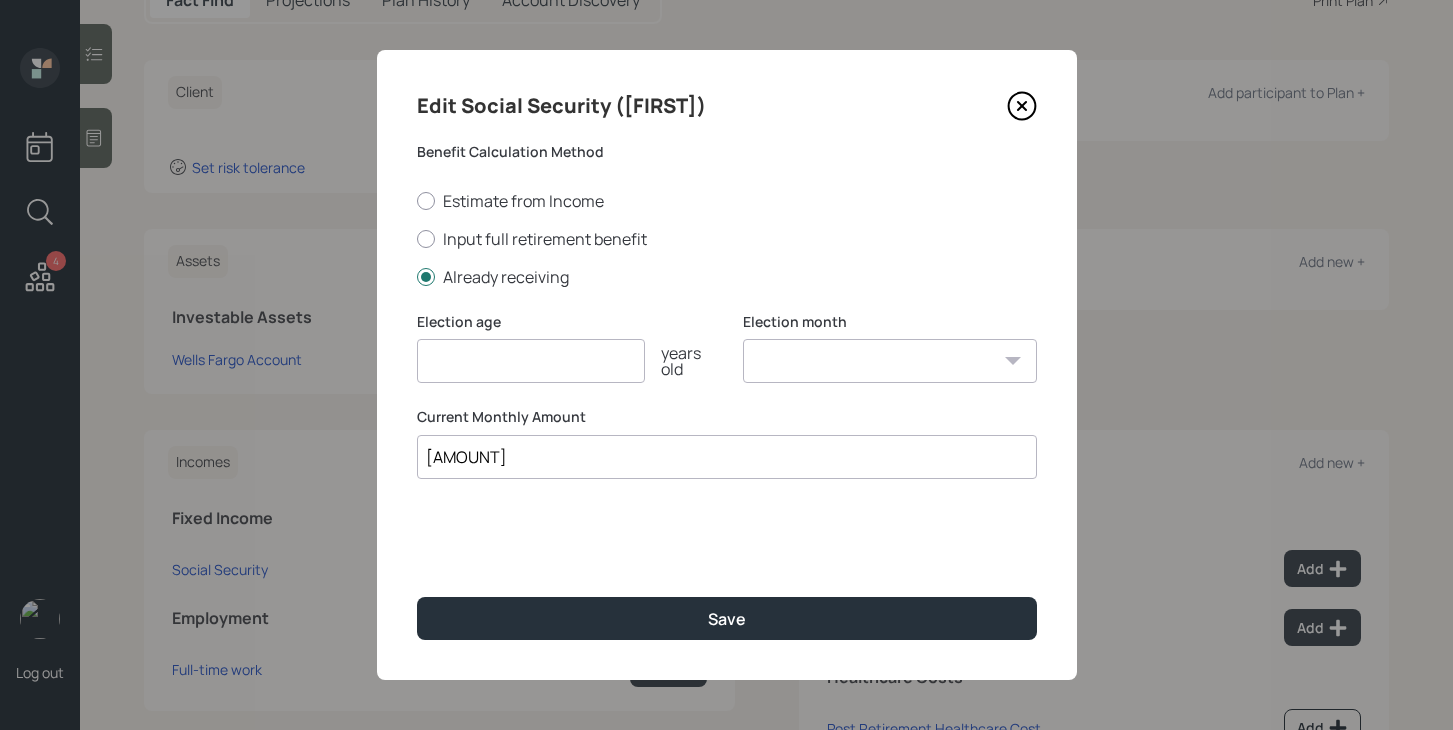 type on "[AMOUNT]" 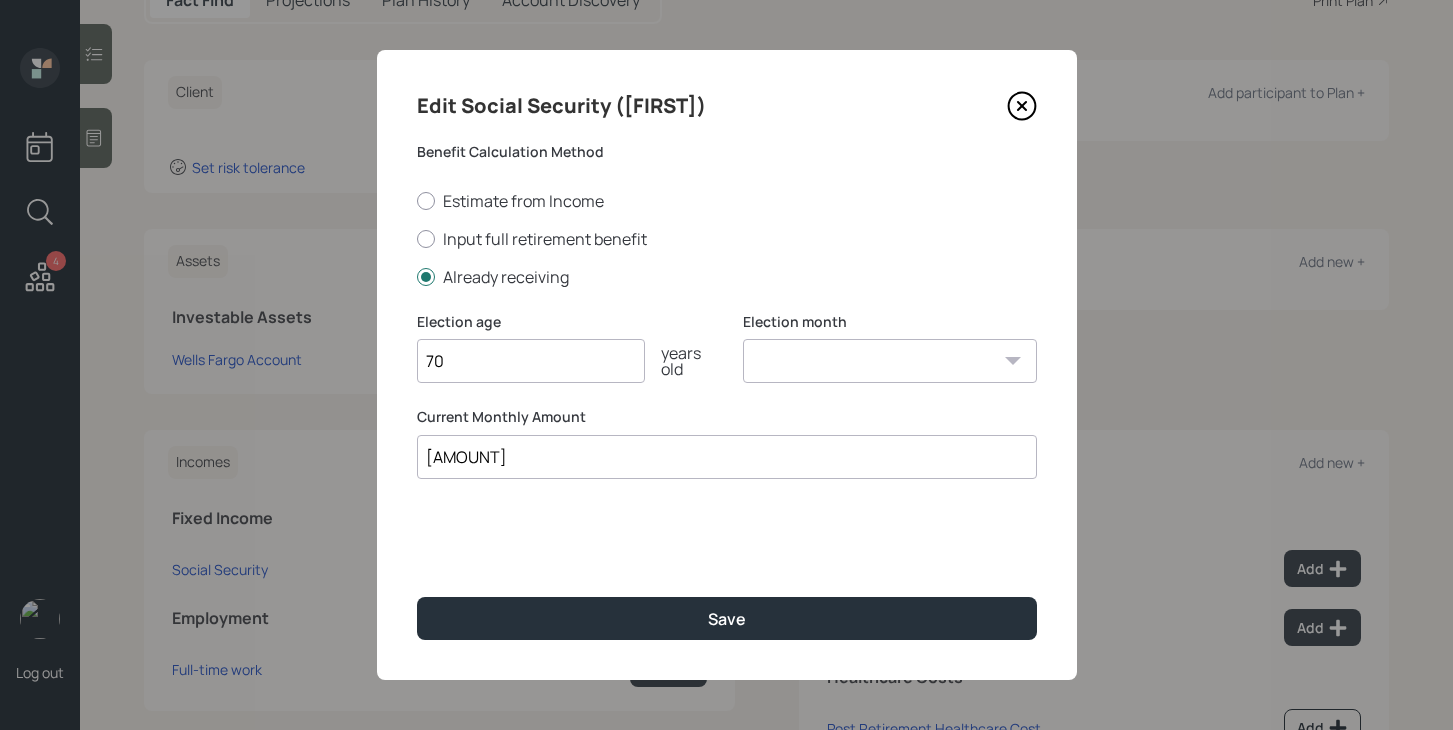 type on "70" 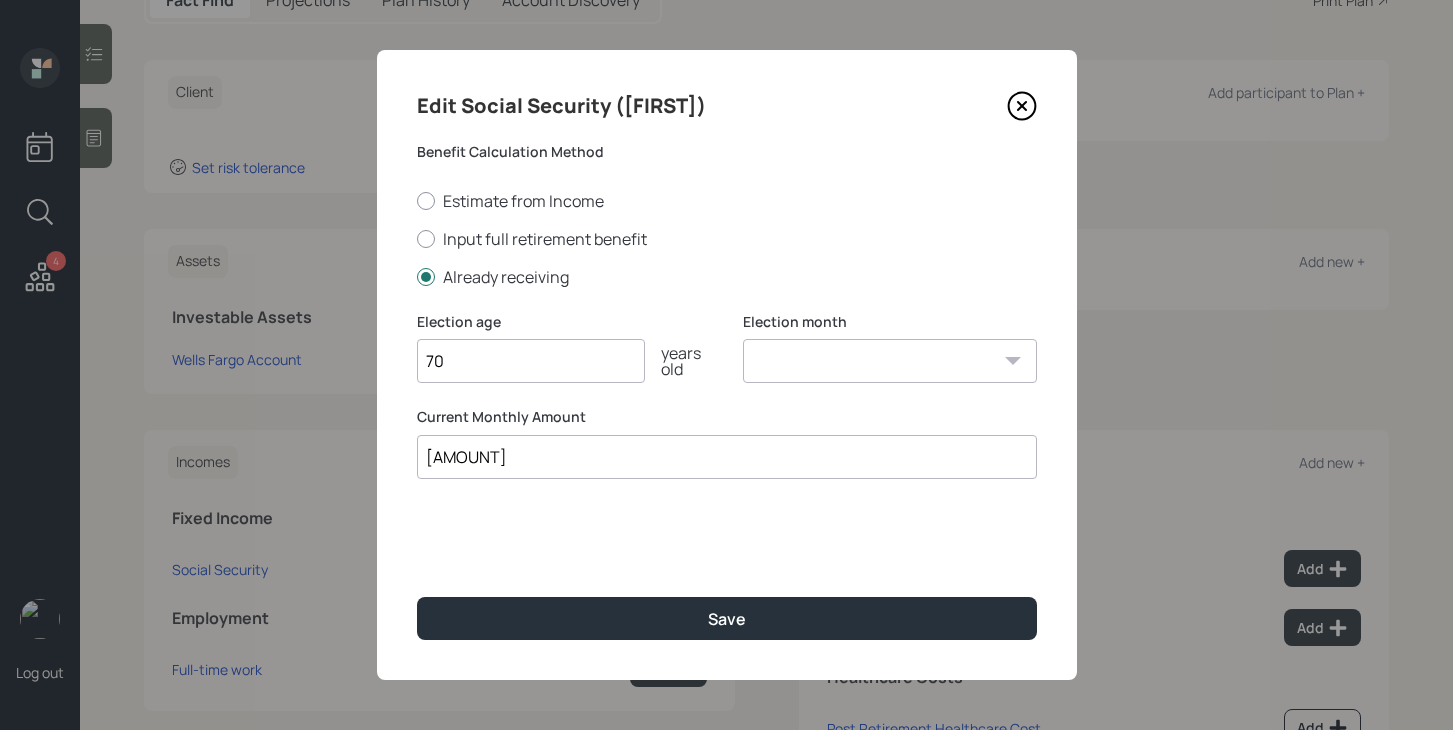 click on "January February March April May June July August September October November December" at bounding box center [890, 361] 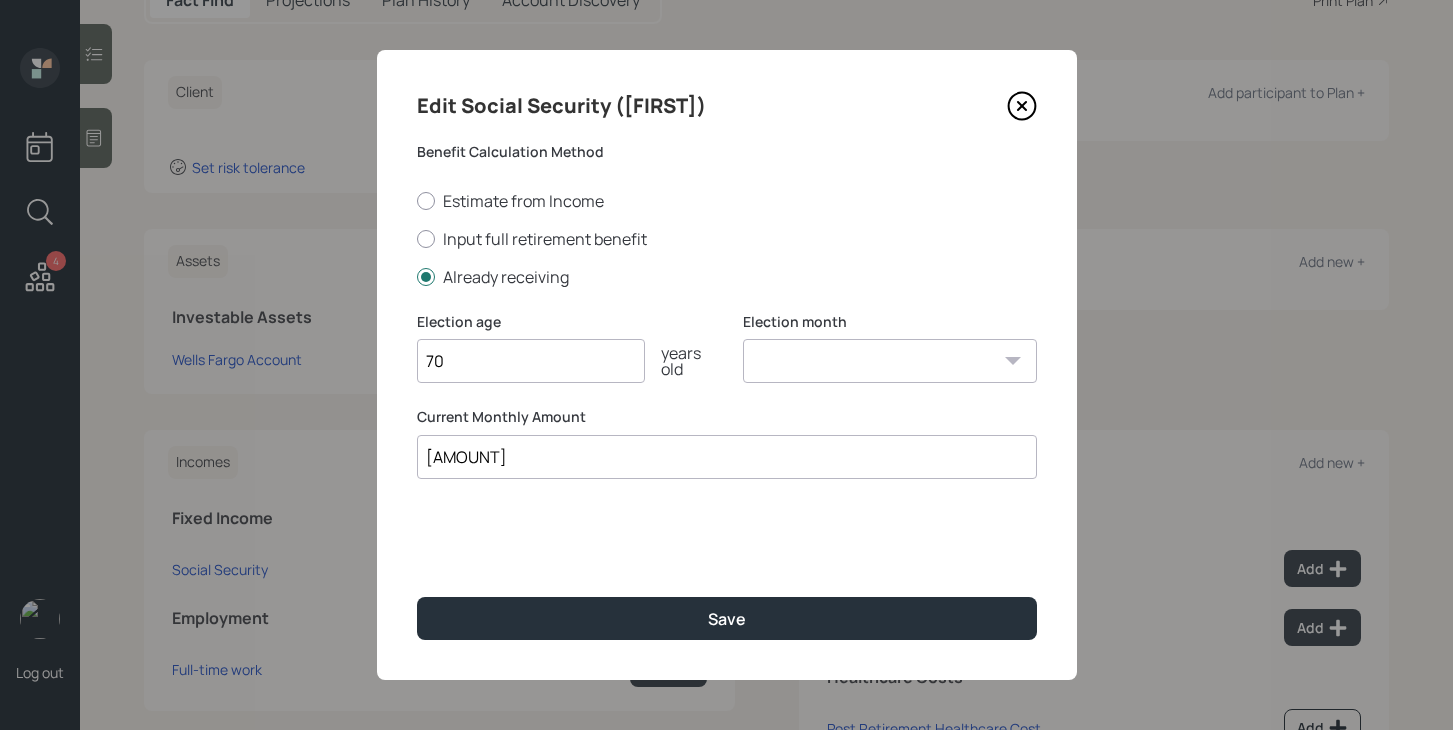 select on "12" 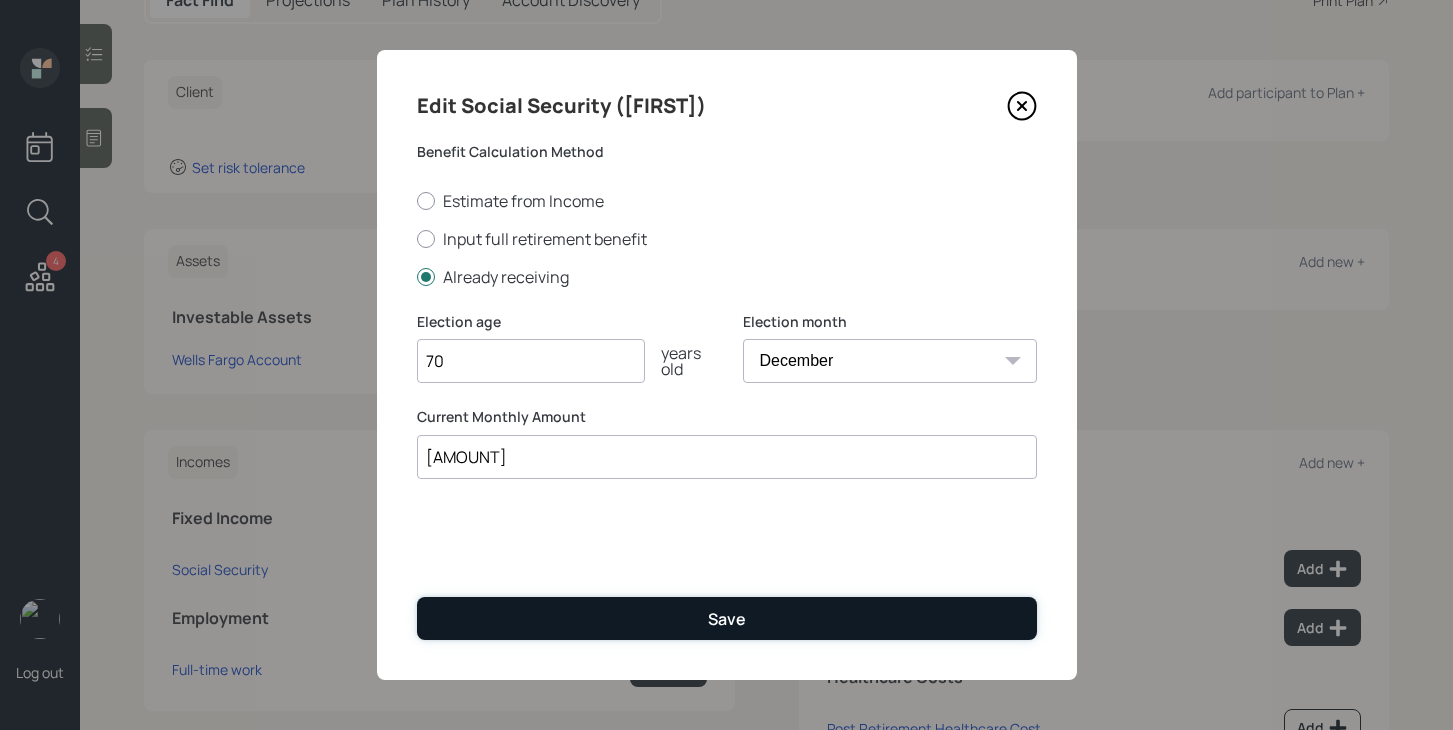 click on "Save" at bounding box center [727, 619] 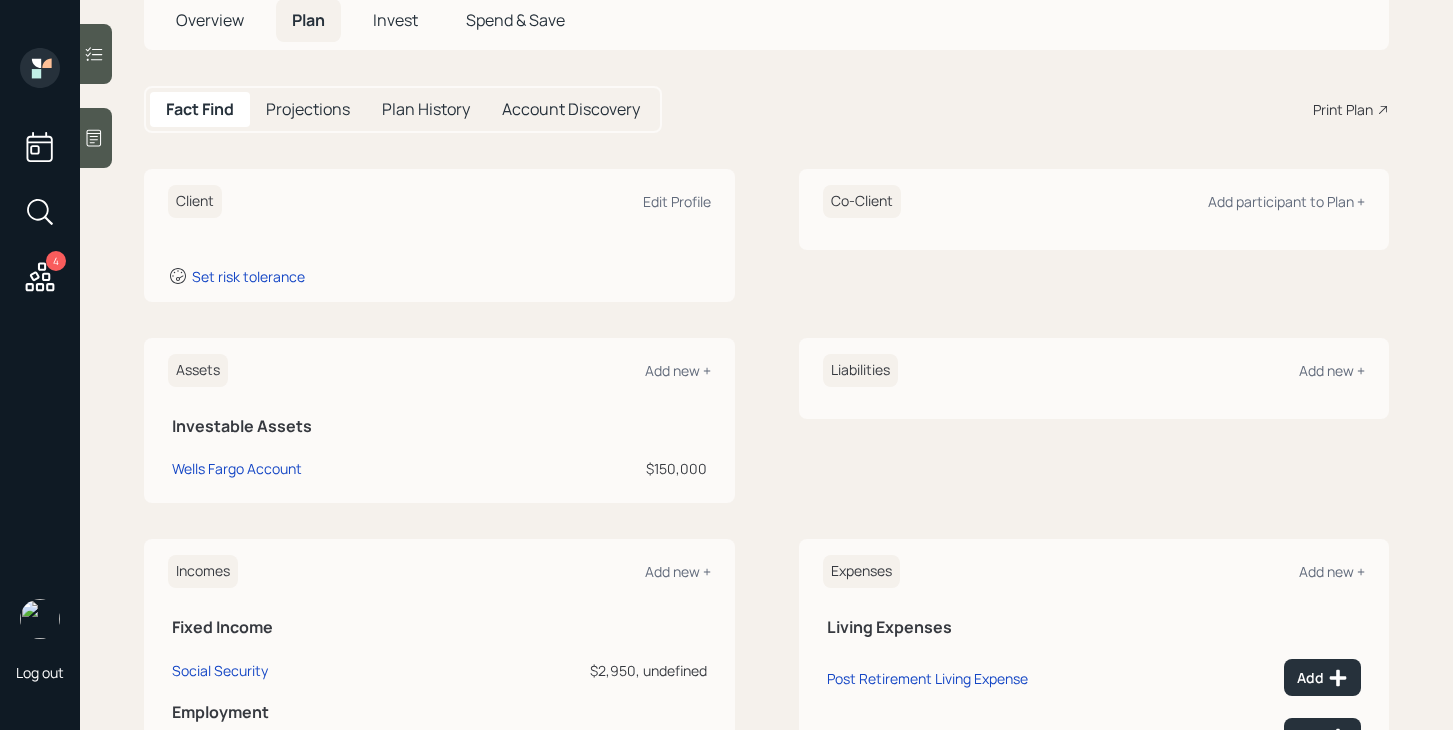 scroll, scrollTop: 83, scrollLeft: 0, axis: vertical 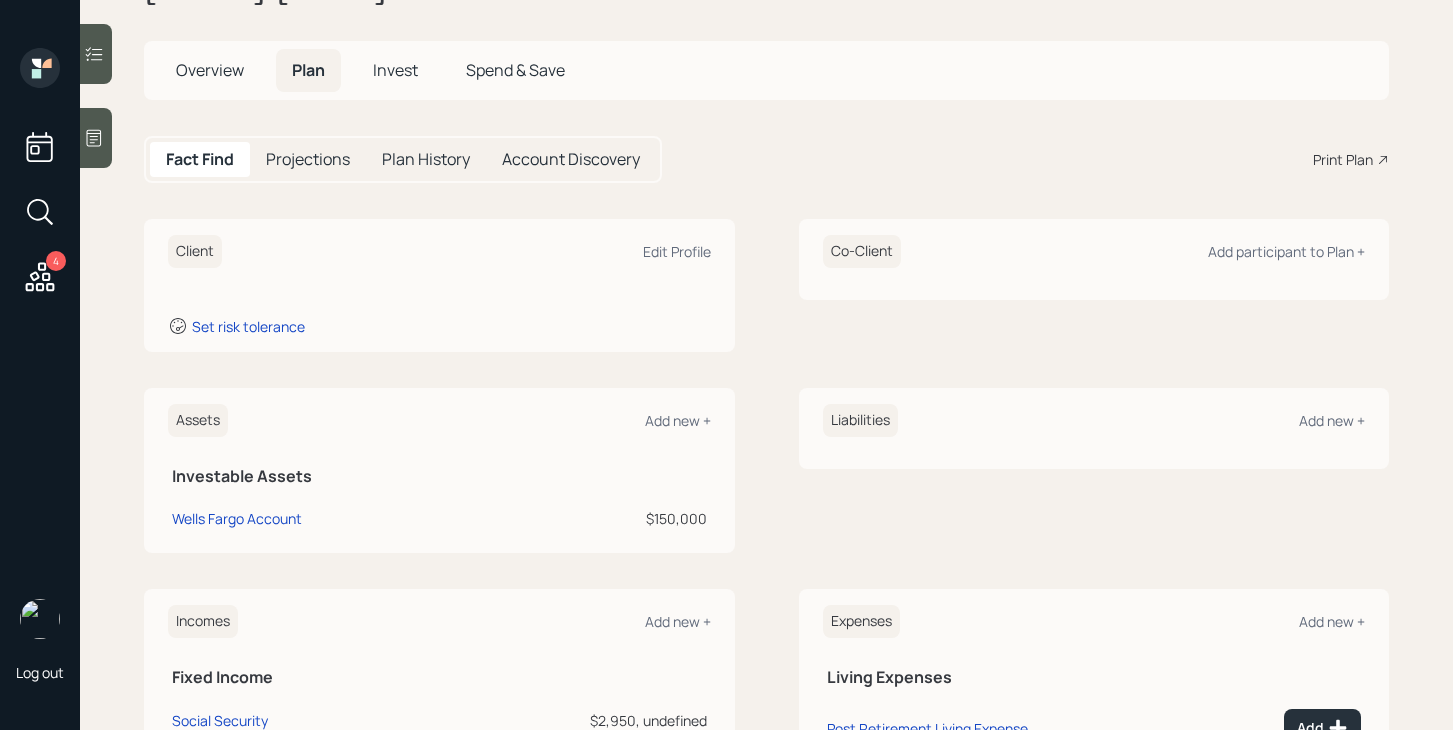 click on "Client Edit Profile" at bounding box center (439, 251) 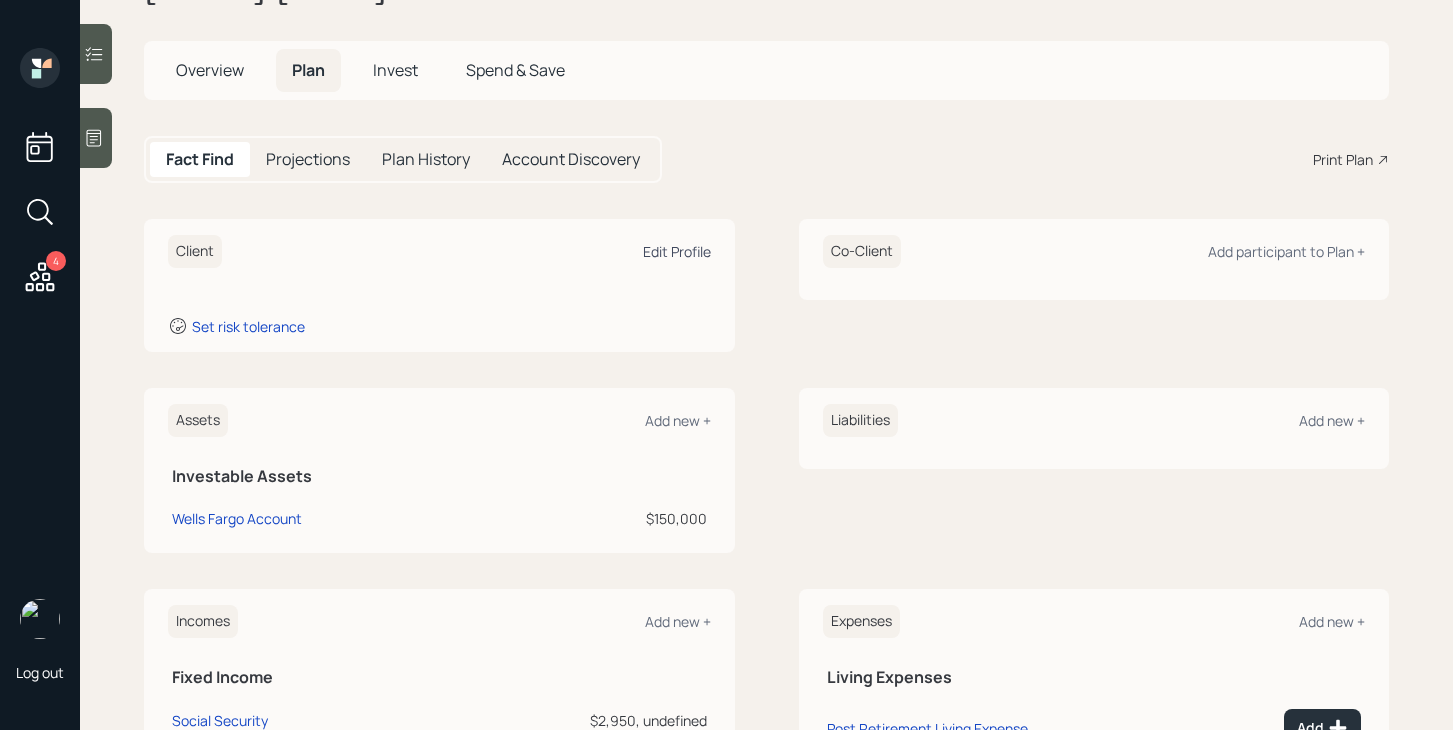 click on "Edit Profile" at bounding box center [677, 251] 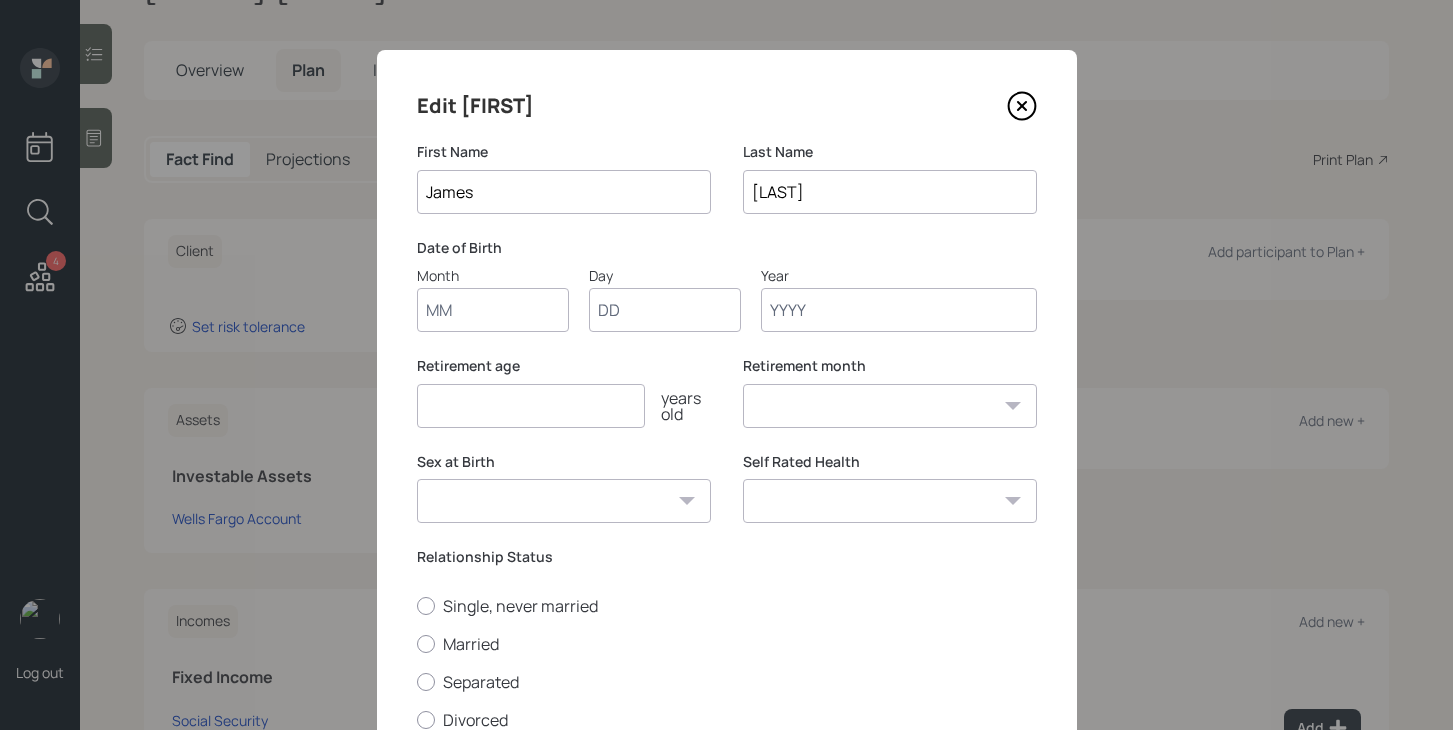 click on "Month" at bounding box center (493, 310) 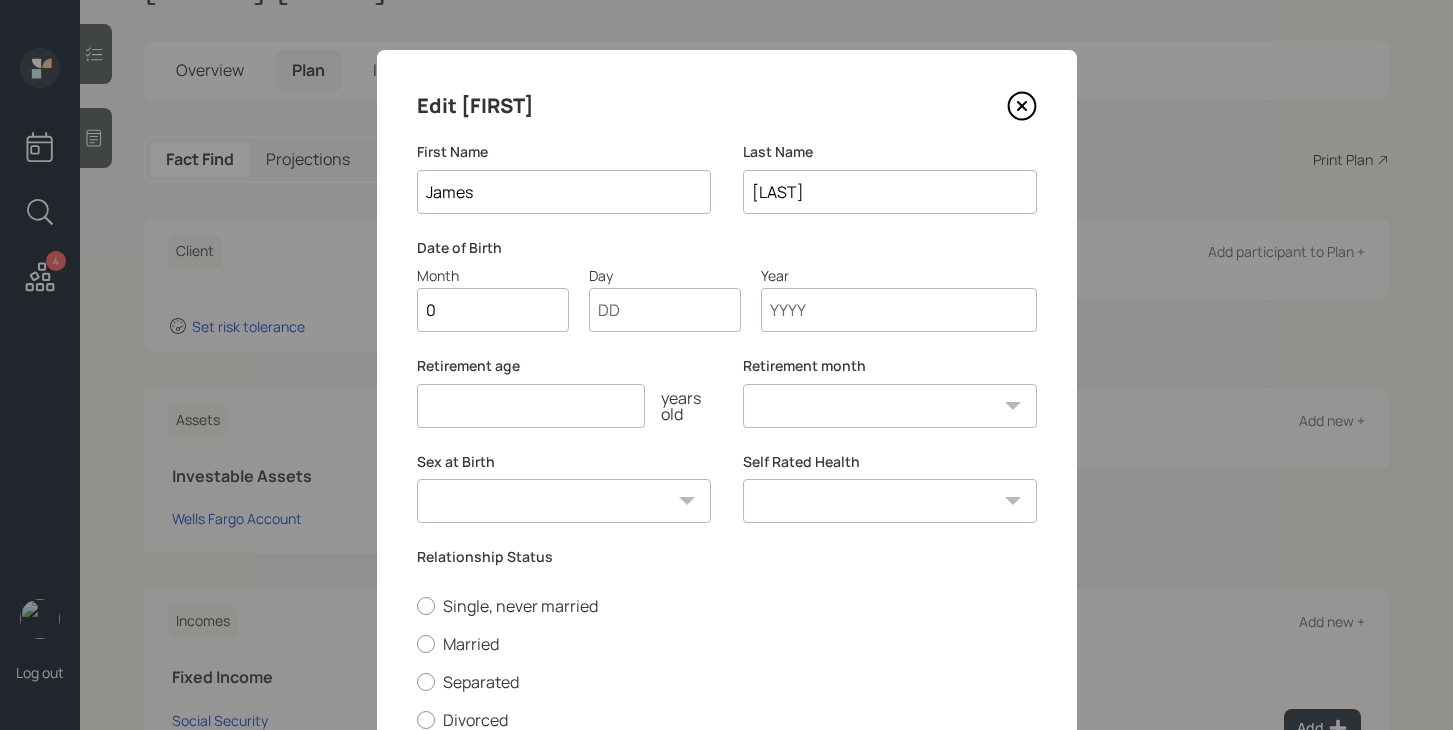 type on "03" 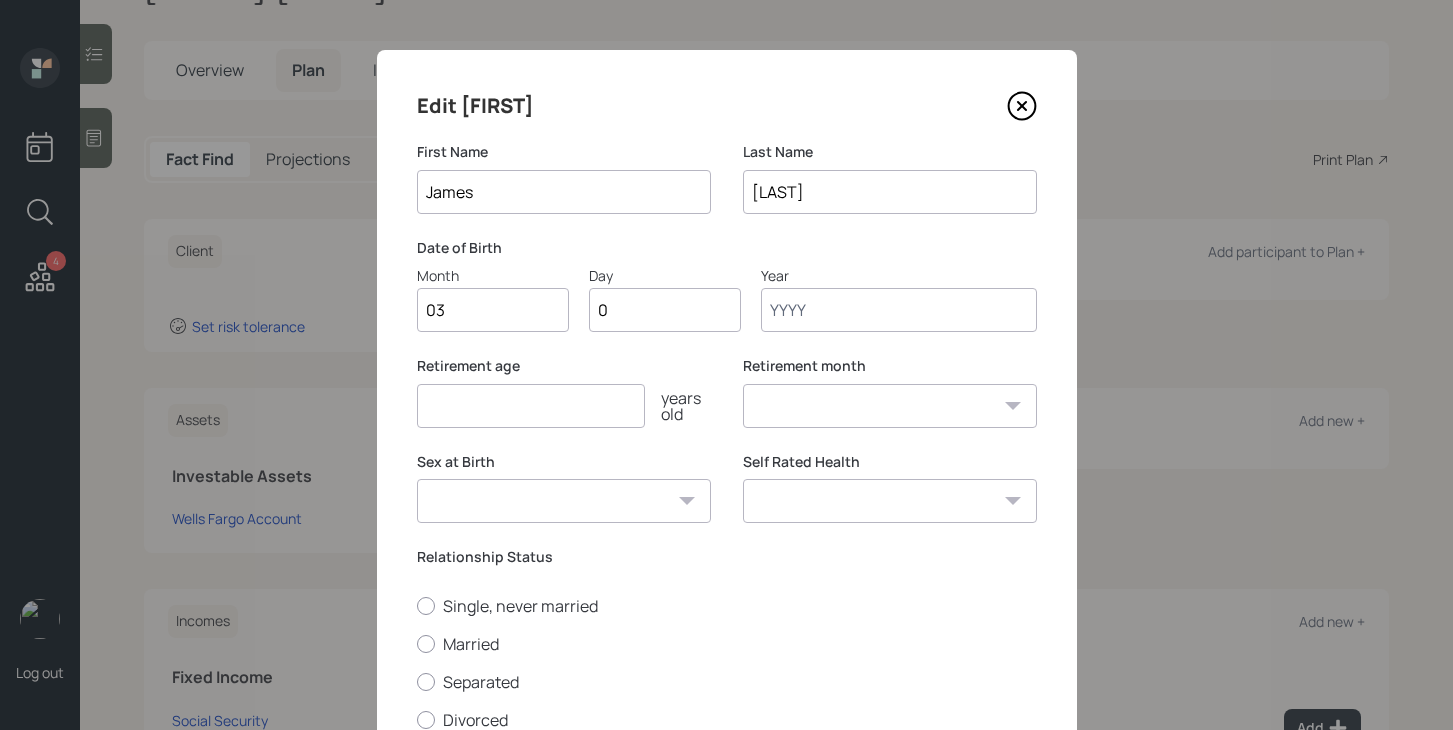 type on "05" 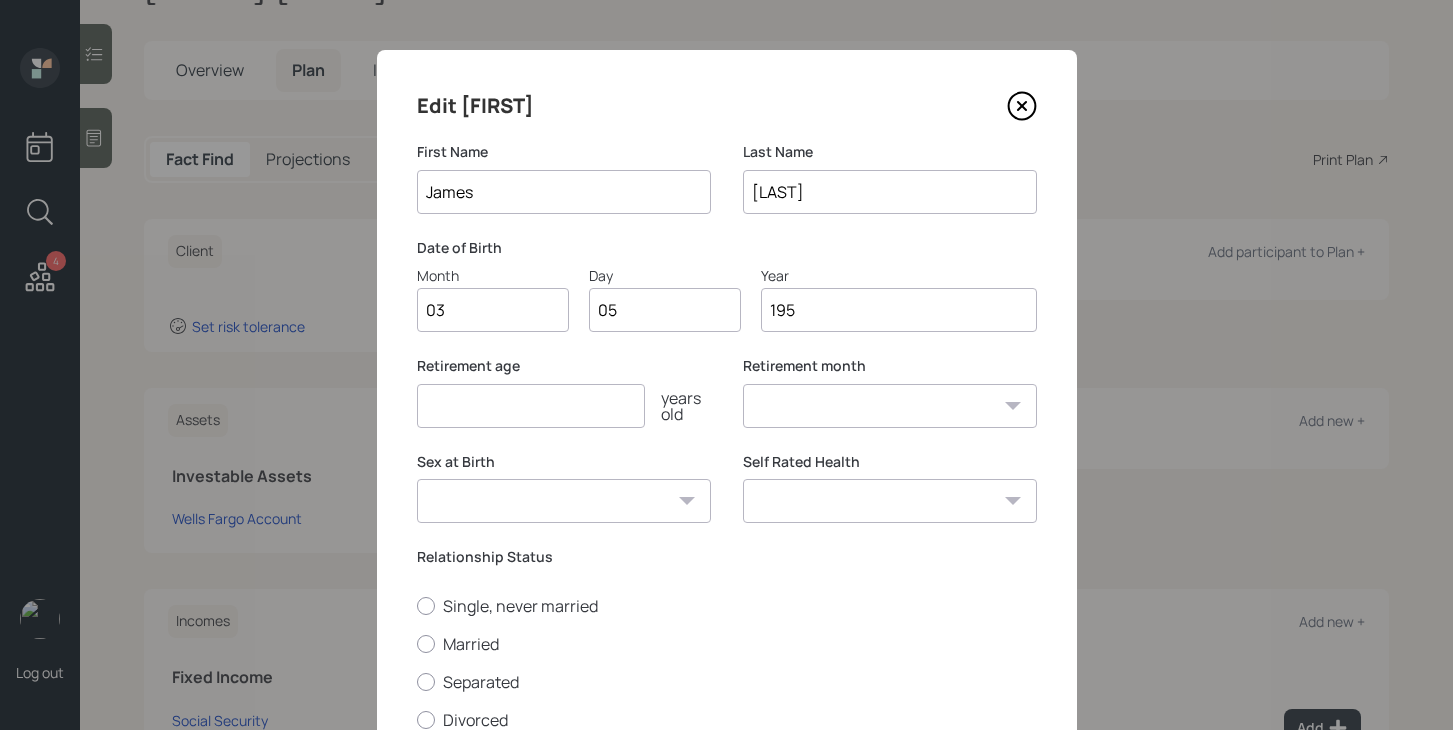 type on "[YEAR]" 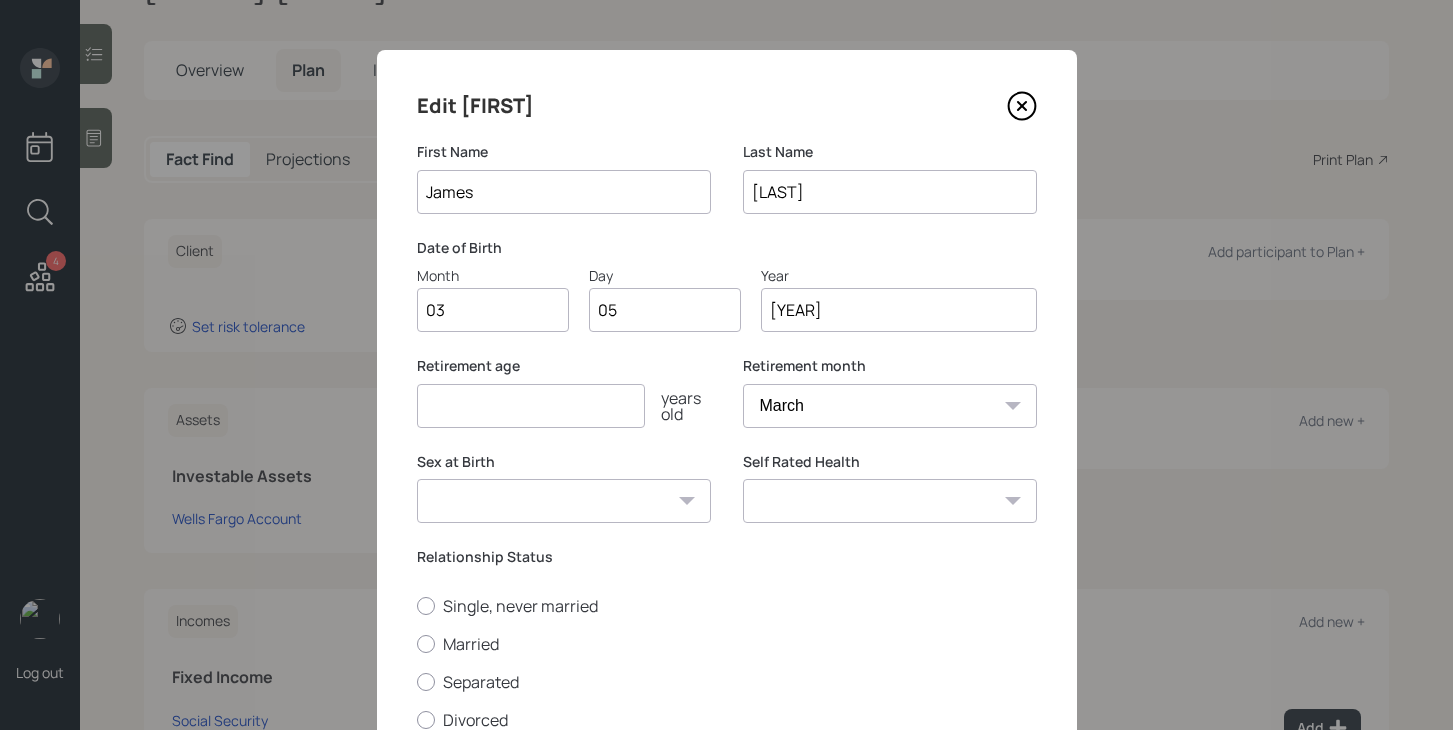 type on "[YEAR]" 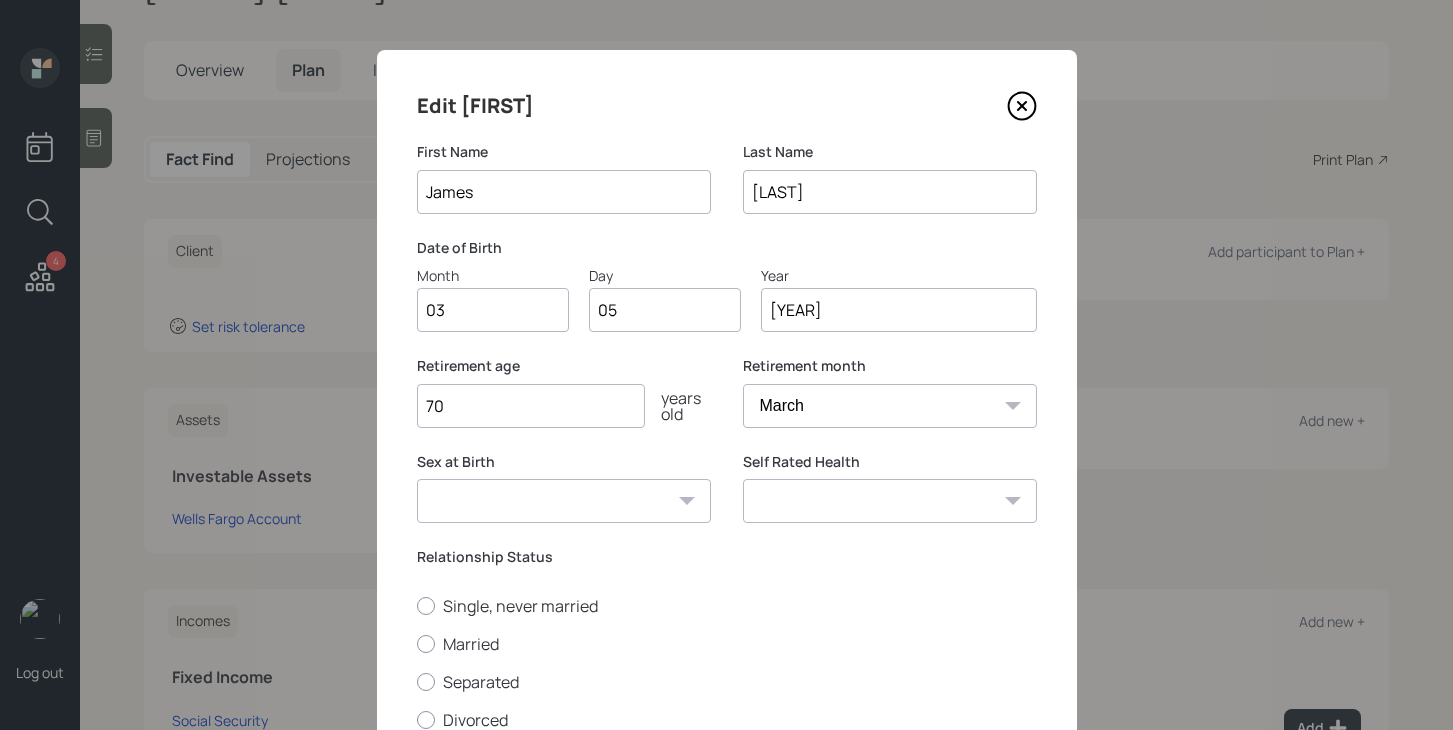 type on "70" 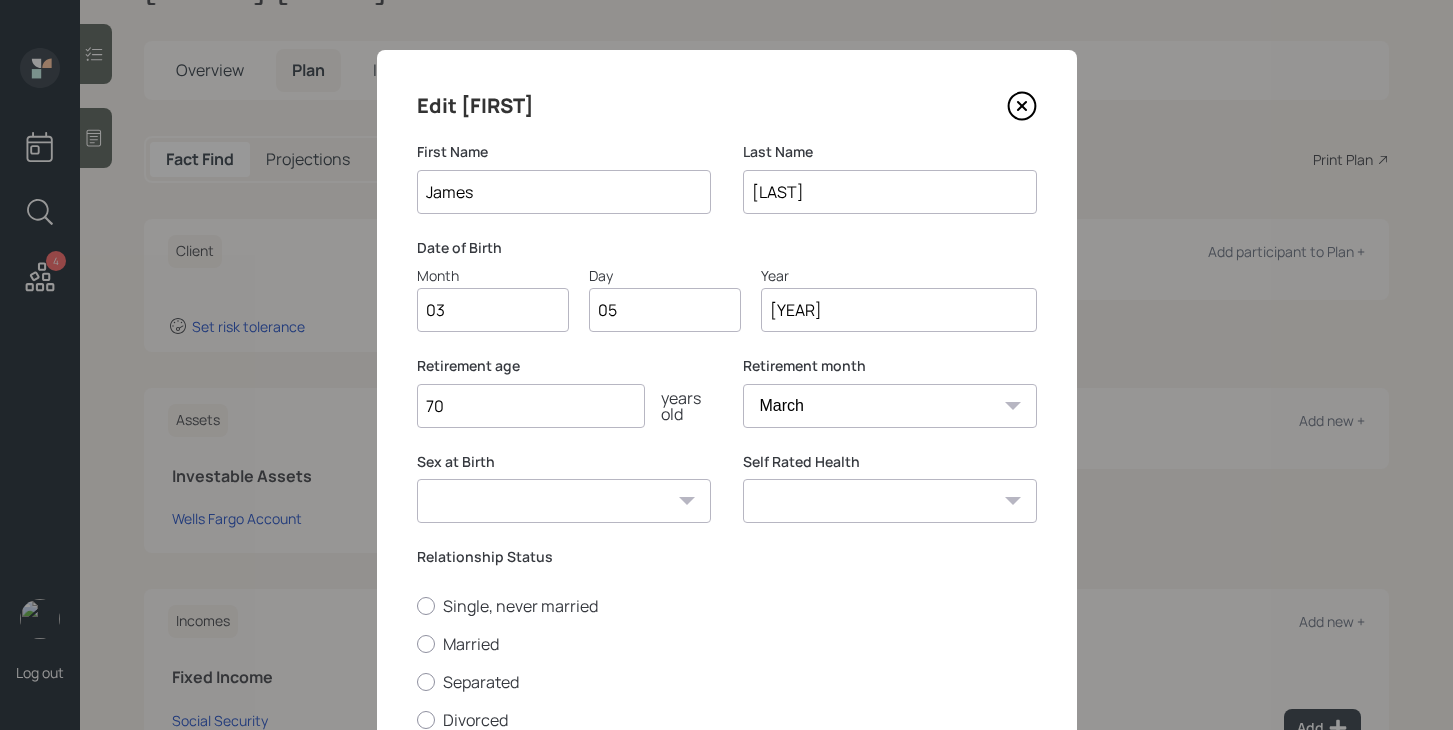 click on "Male Female Other / Prefer not to say" at bounding box center (564, 501) 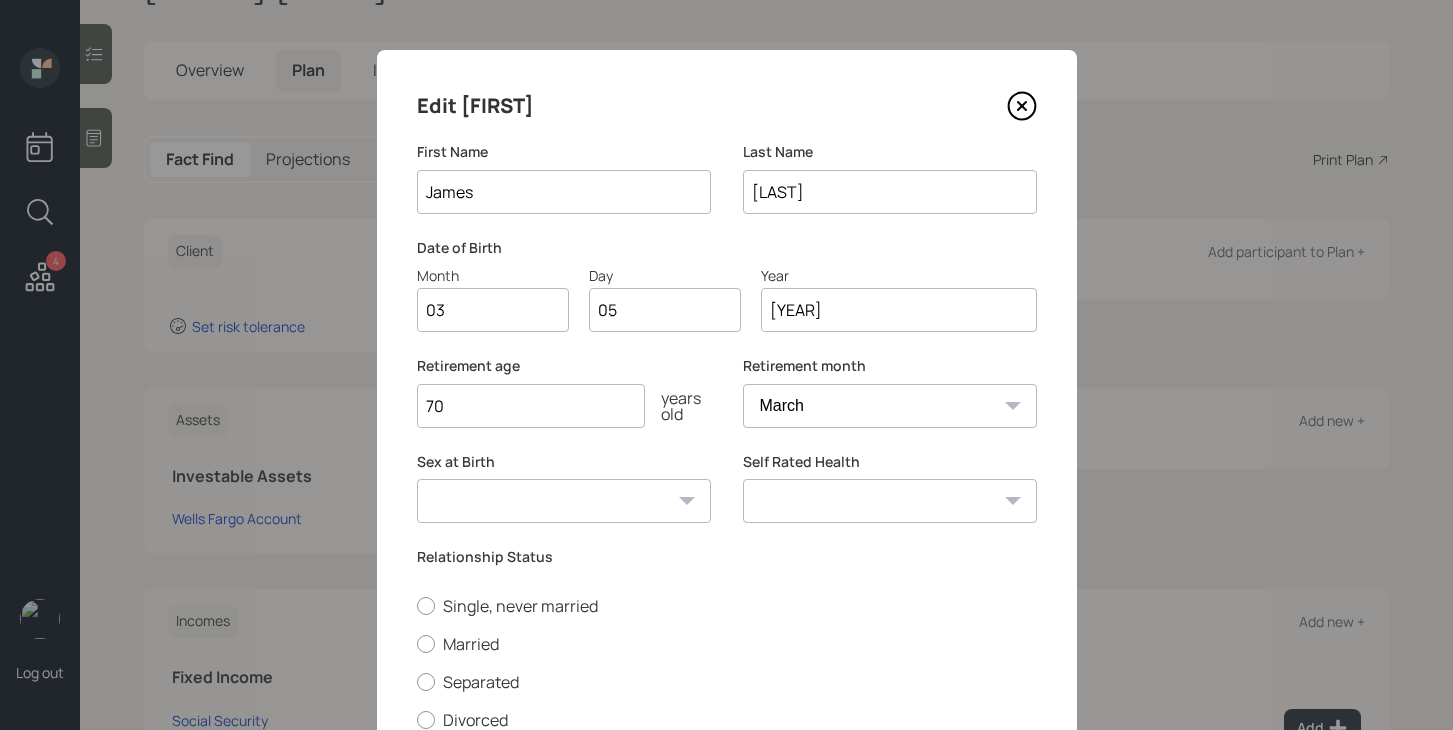 select on "male" 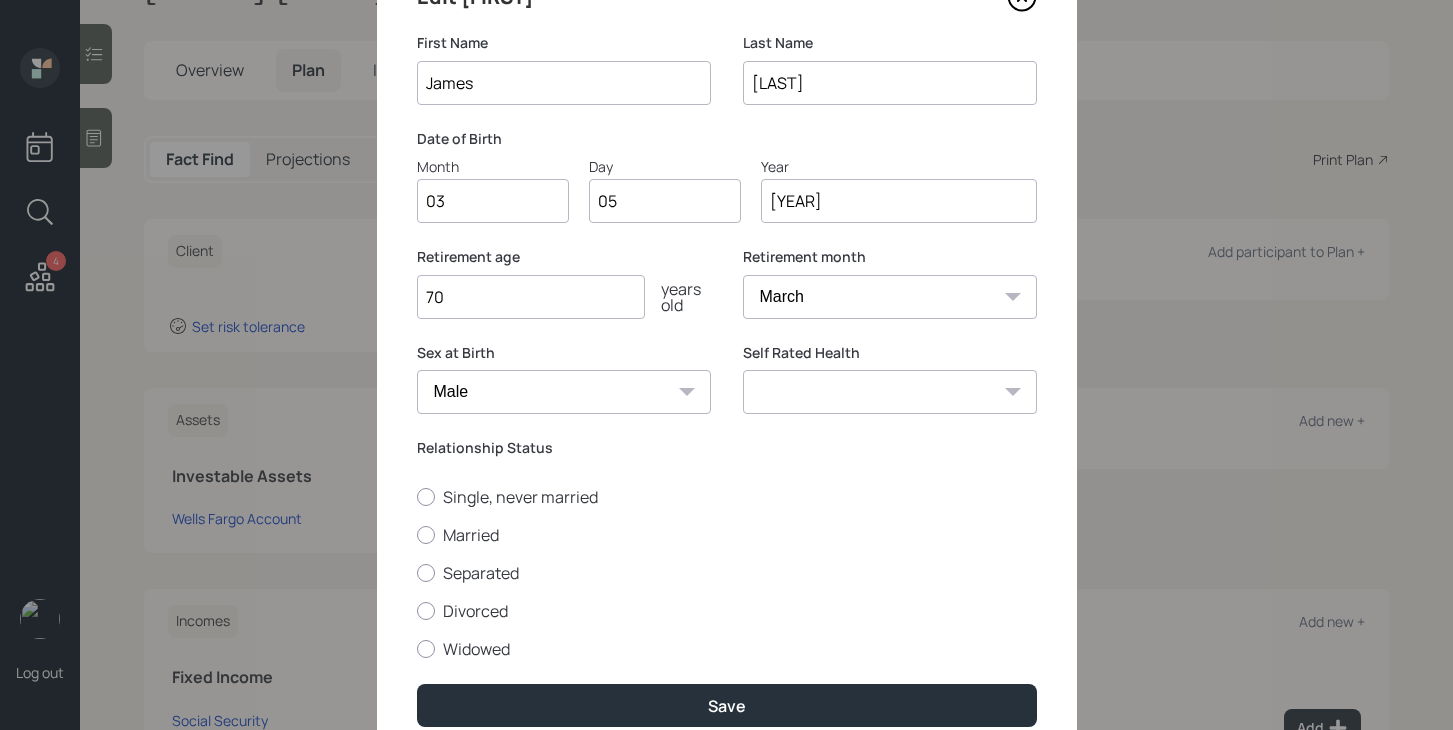 scroll, scrollTop: 111, scrollLeft: 0, axis: vertical 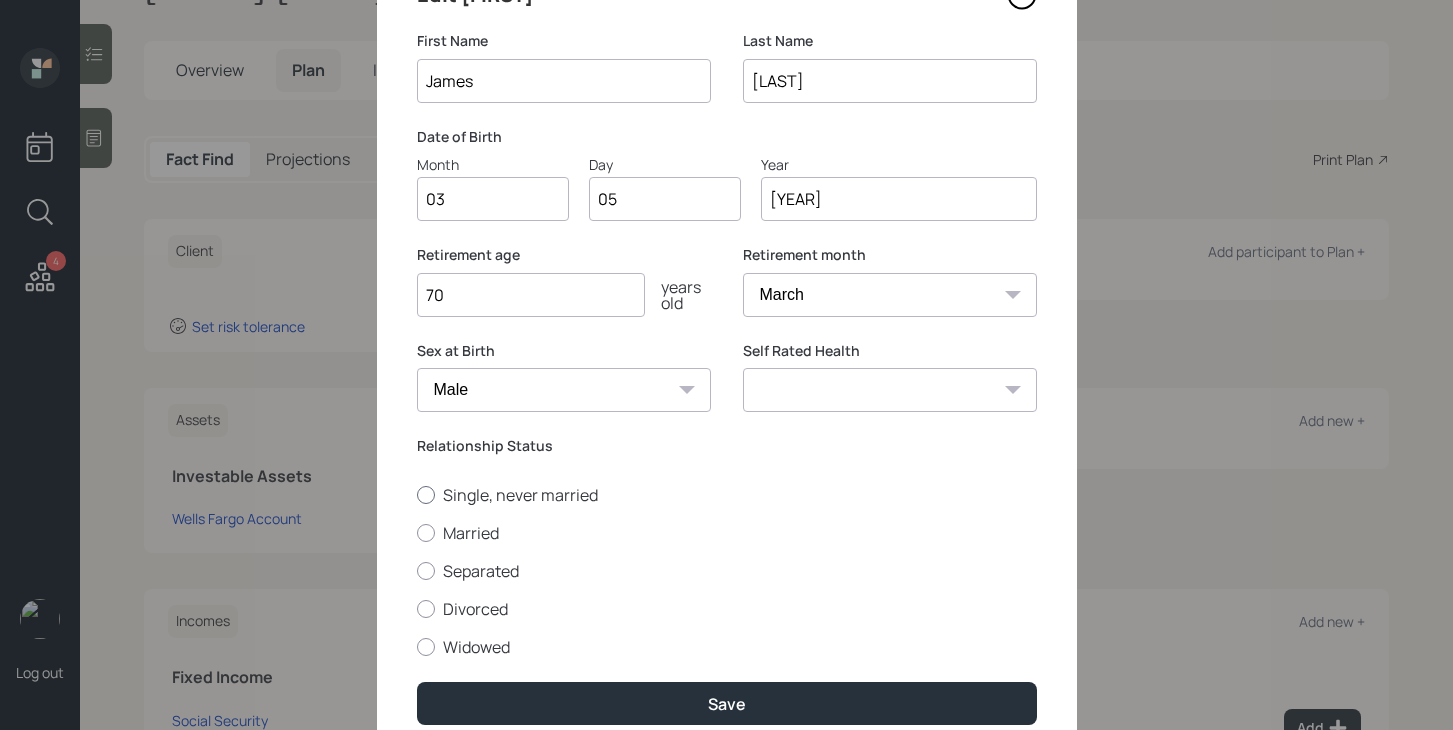 click on "Single, never married" at bounding box center [727, 495] 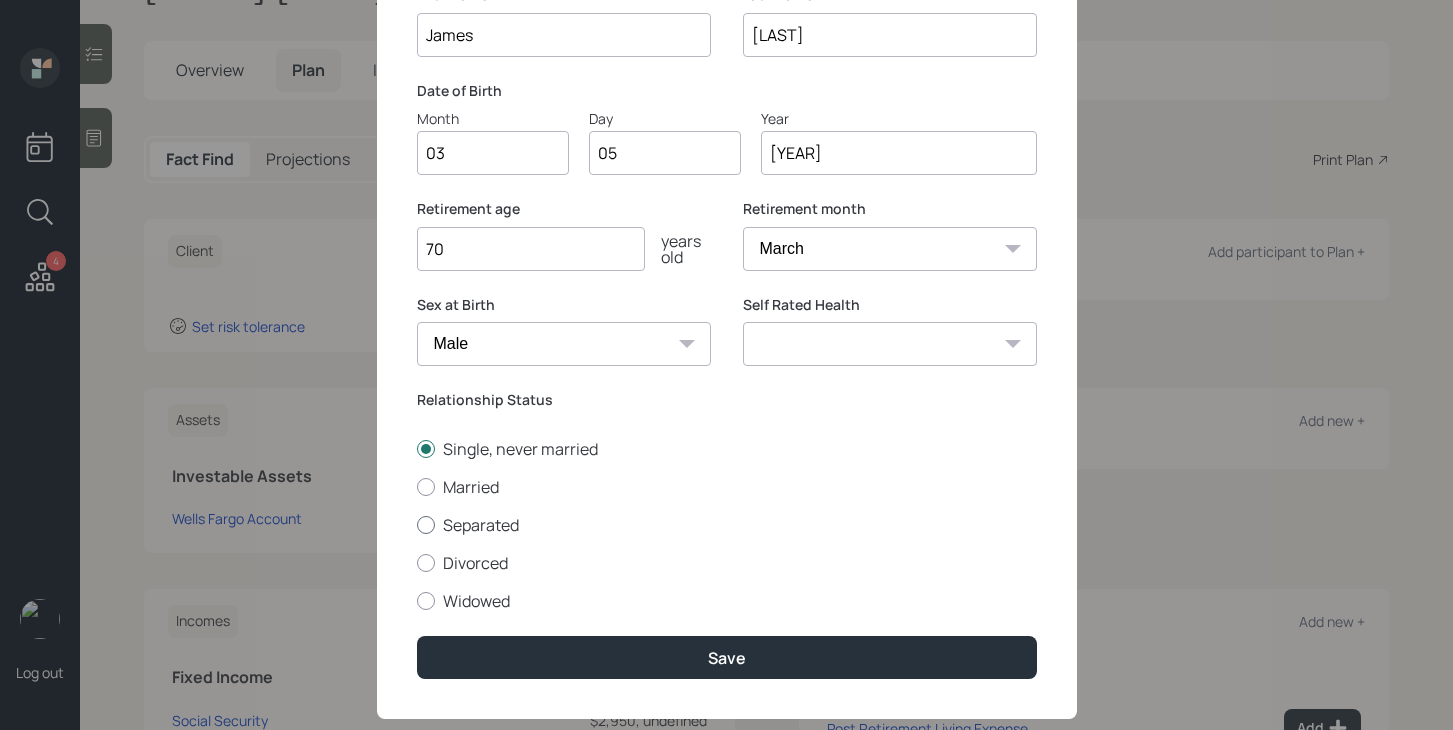 scroll, scrollTop: 156, scrollLeft: 0, axis: vertical 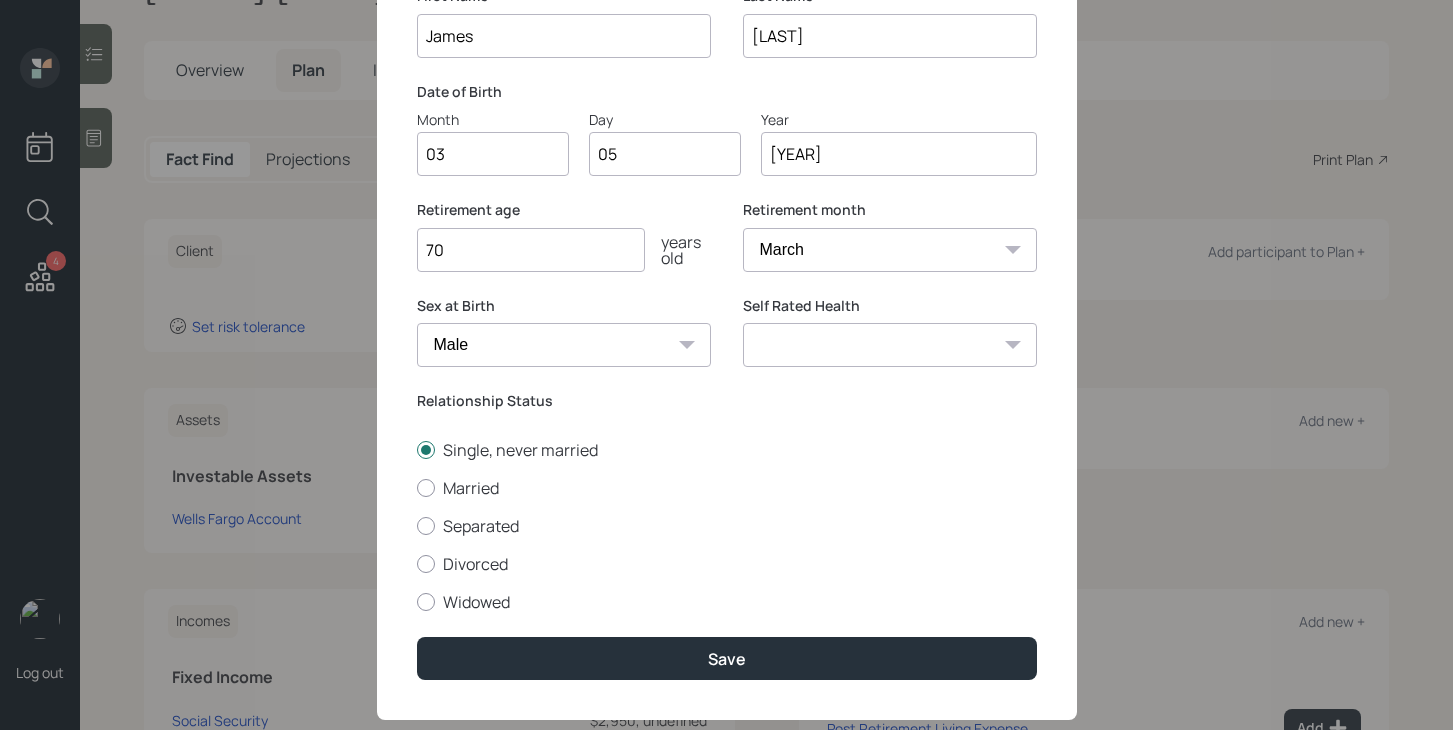 click on "Excellent Very Good Good Fair Poor" at bounding box center [890, 345] 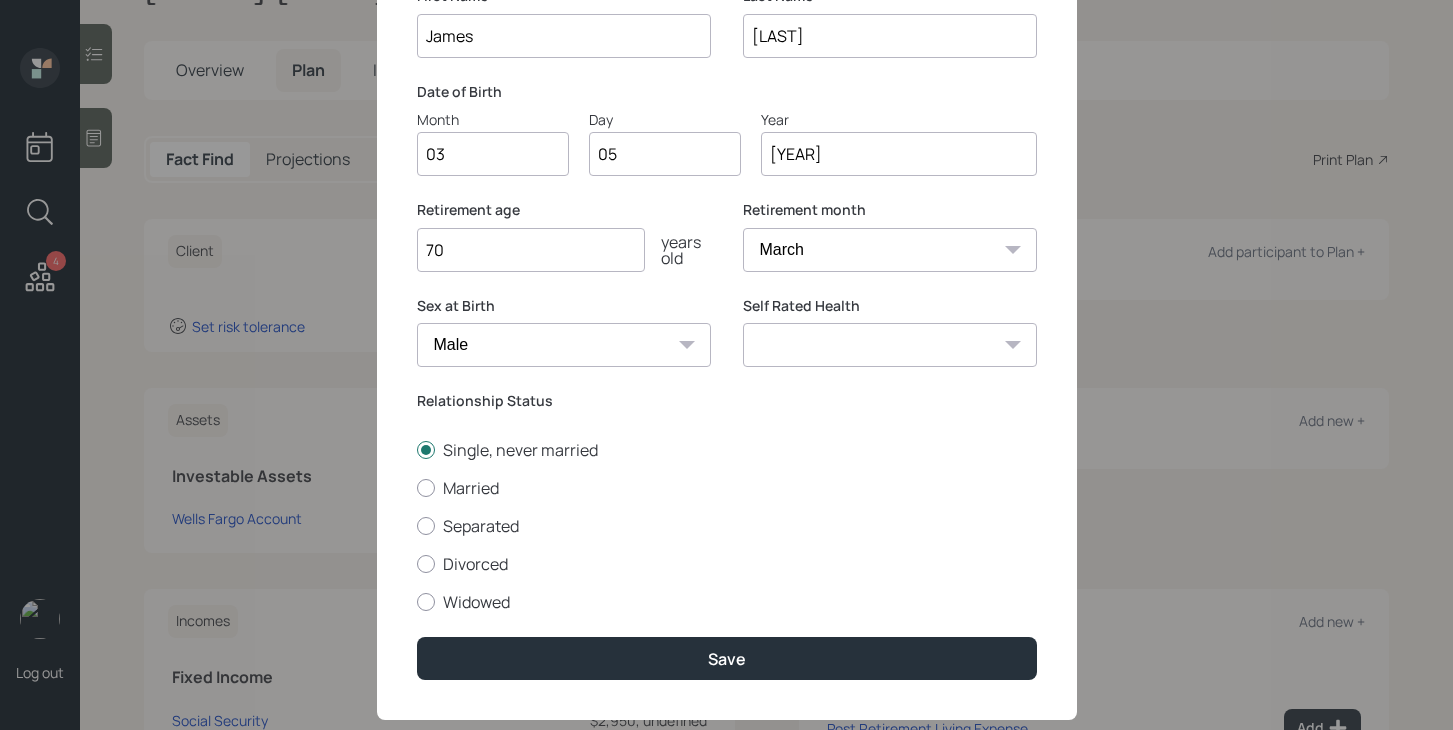 select on "very_good" 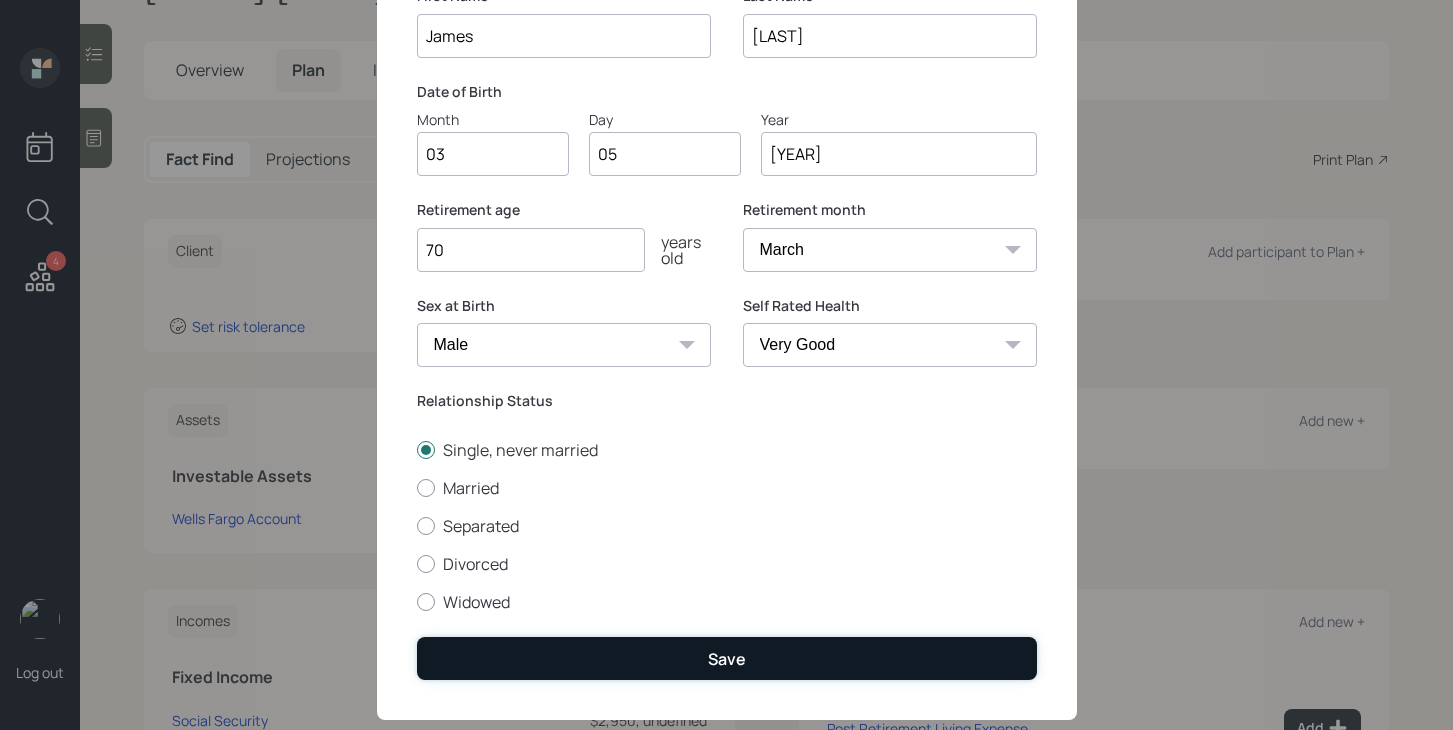 click on "Save" at bounding box center (727, 658) 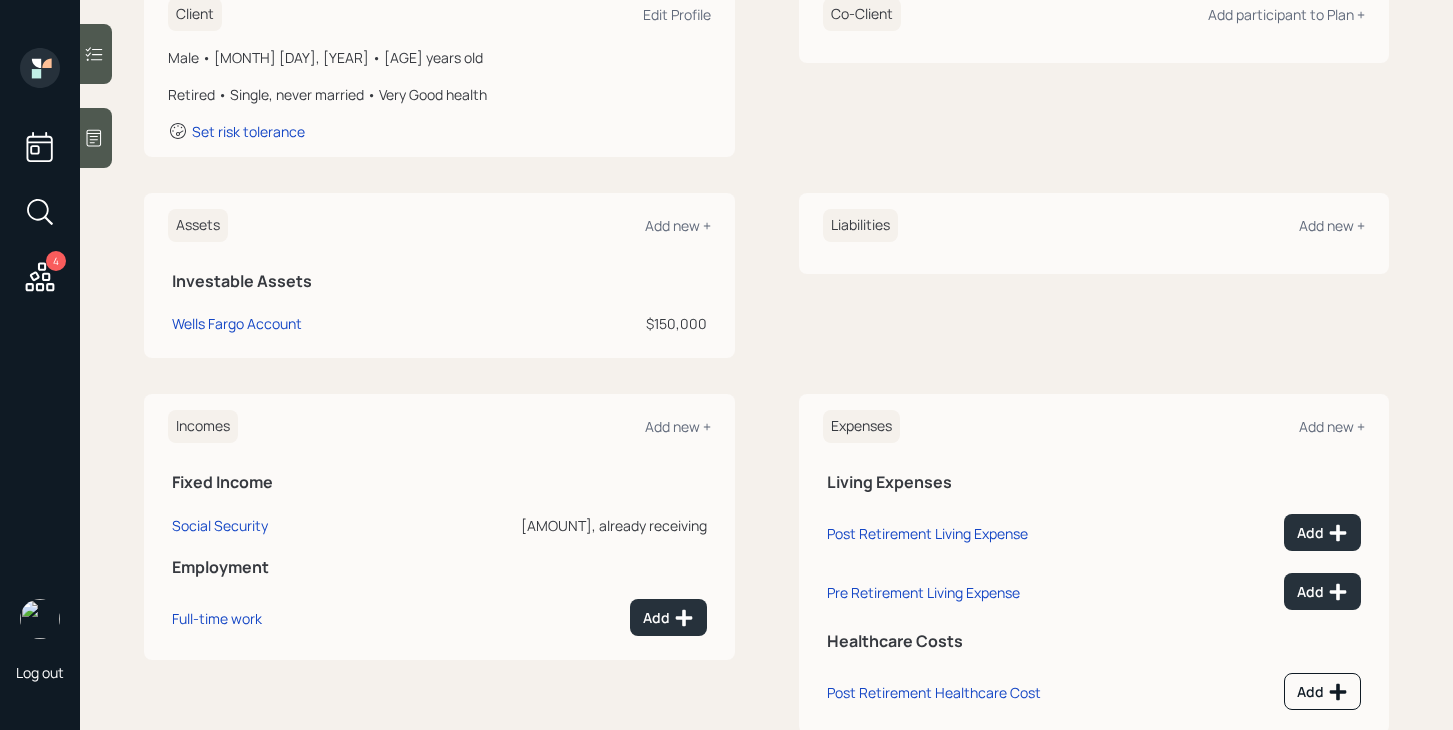 scroll, scrollTop: 323, scrollLeft: 0, axis: vertical 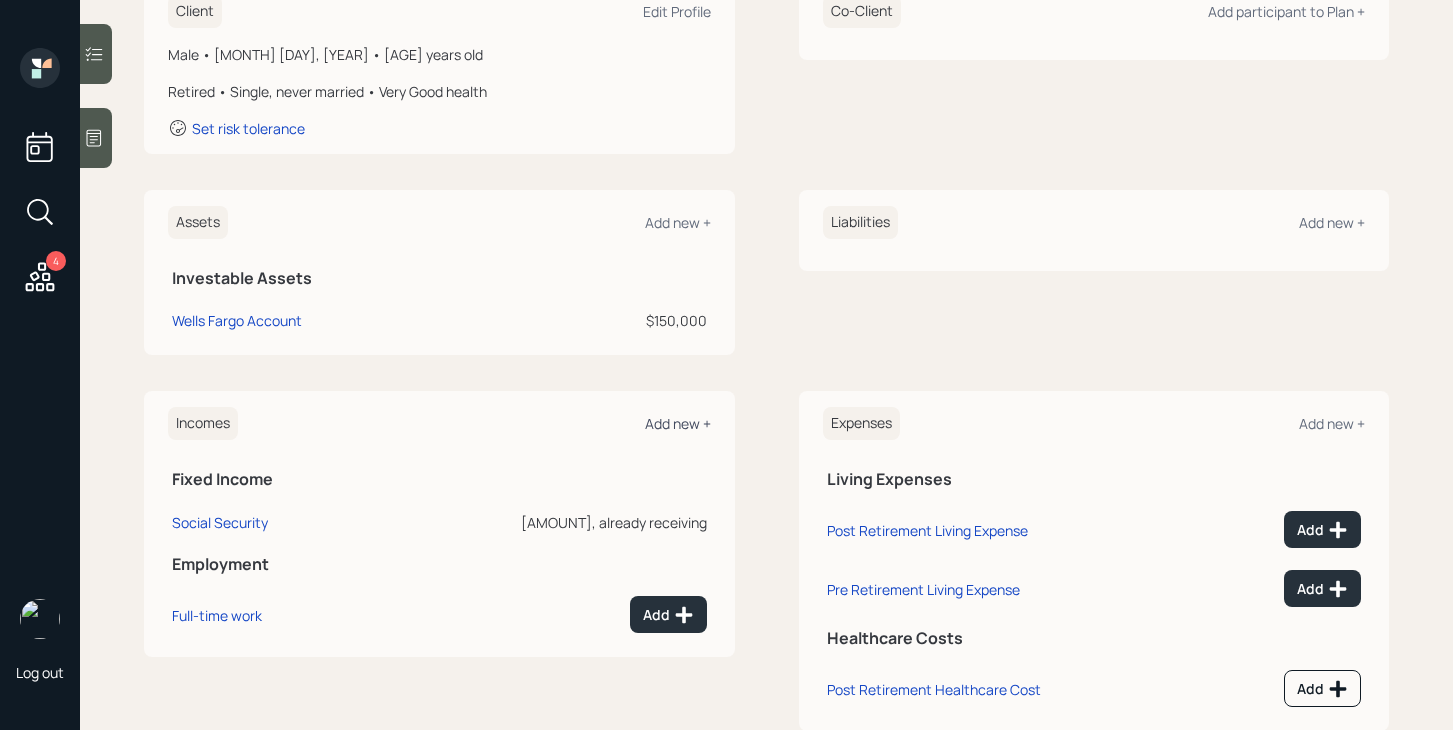 click on "Add new +" at bounding box center [678, 423] 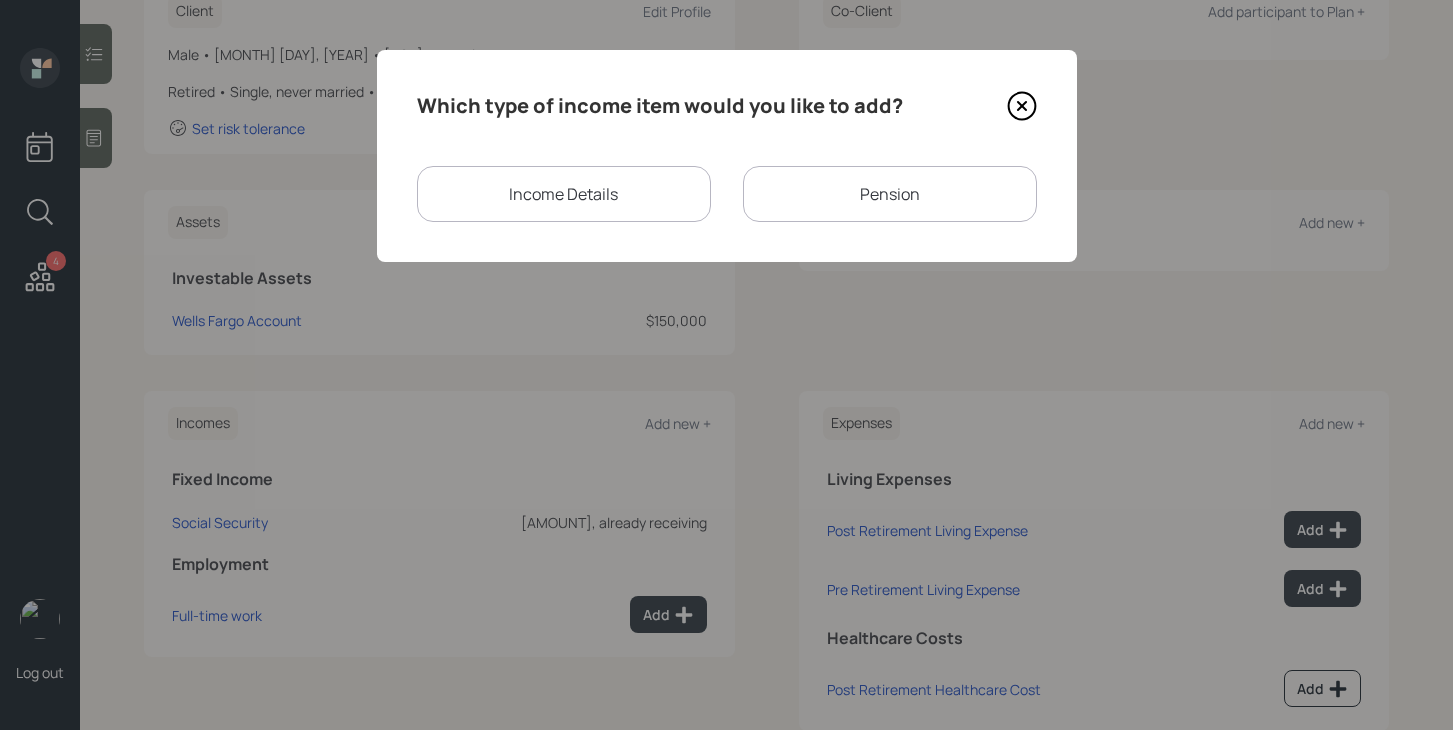 click on "Which type of income item would you like to add? Income Details Pension" at bounding box center (727, 156) 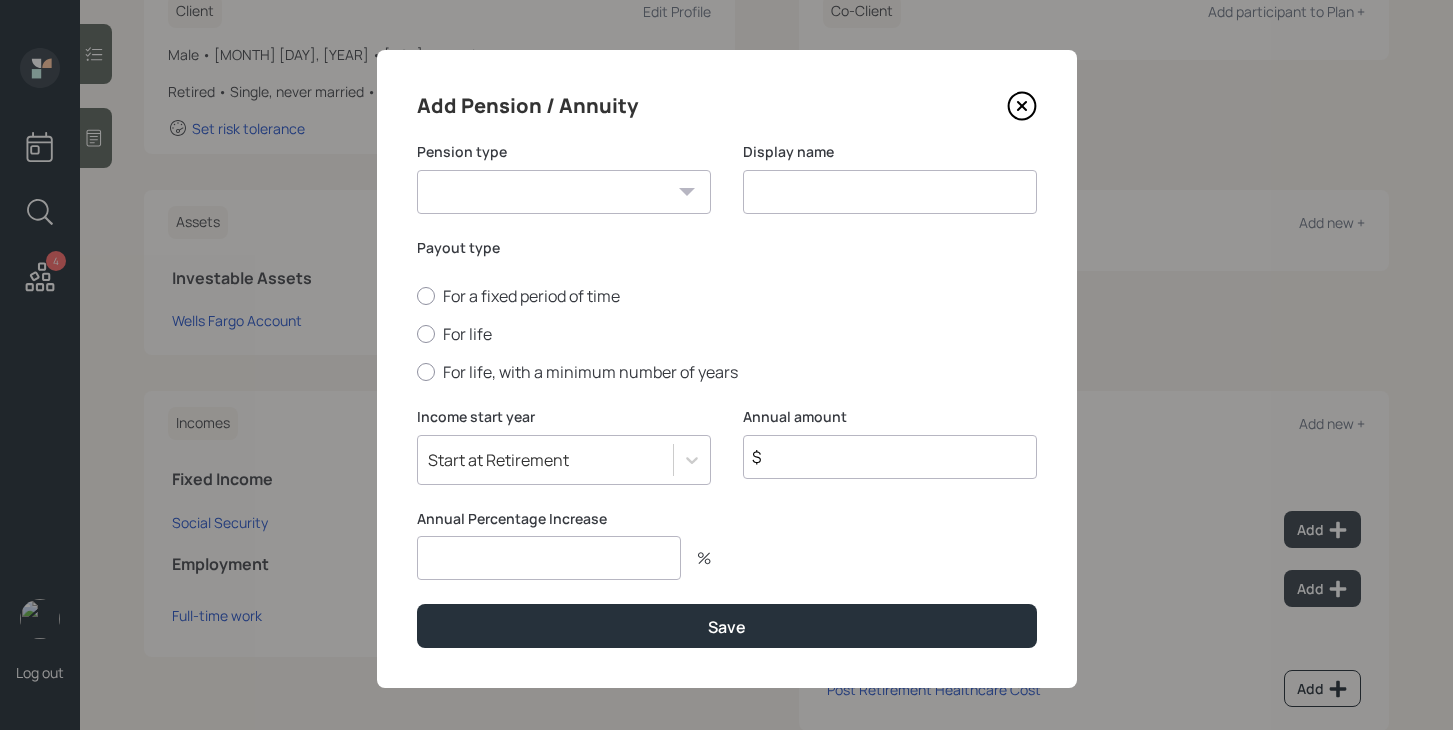 click on "Pension Annuity" at bounding box center (564, 192) 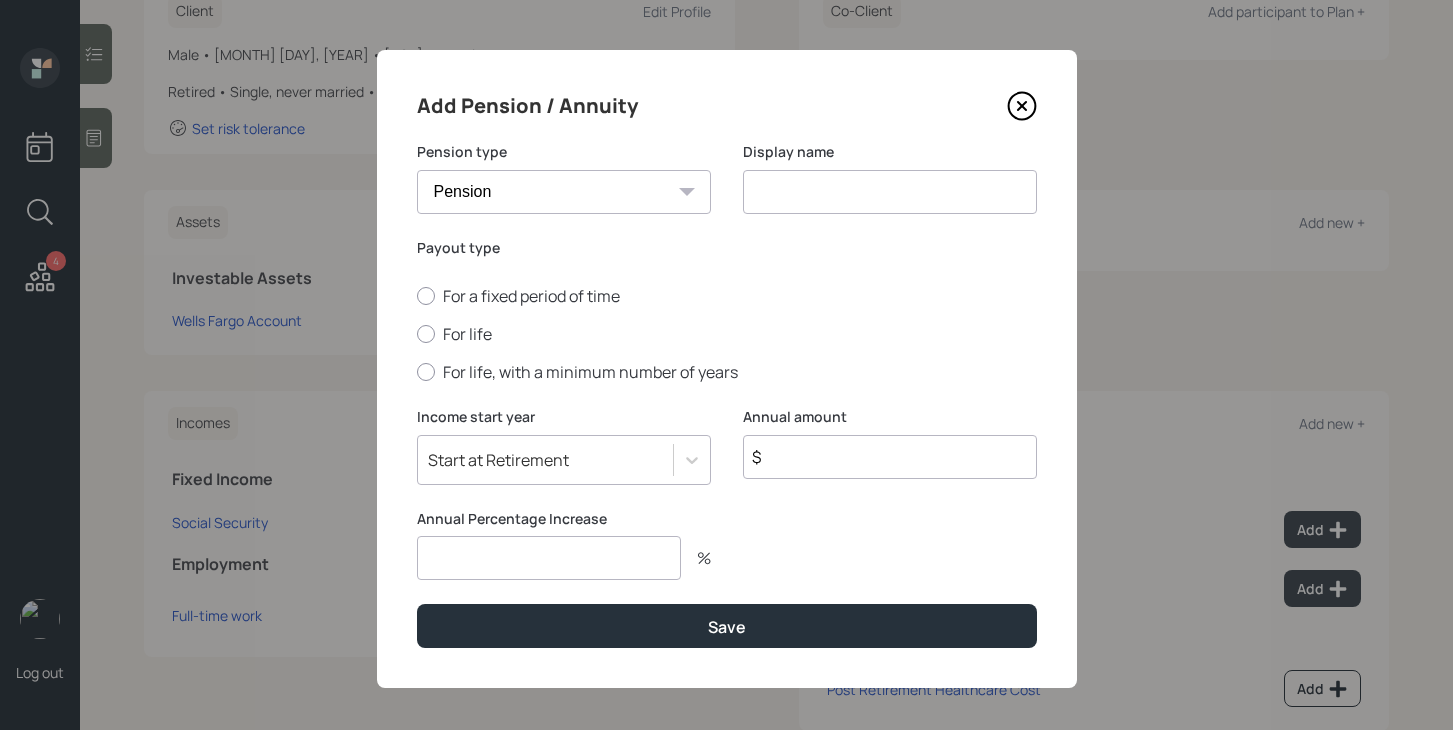 click at bounding box center [890, 192] 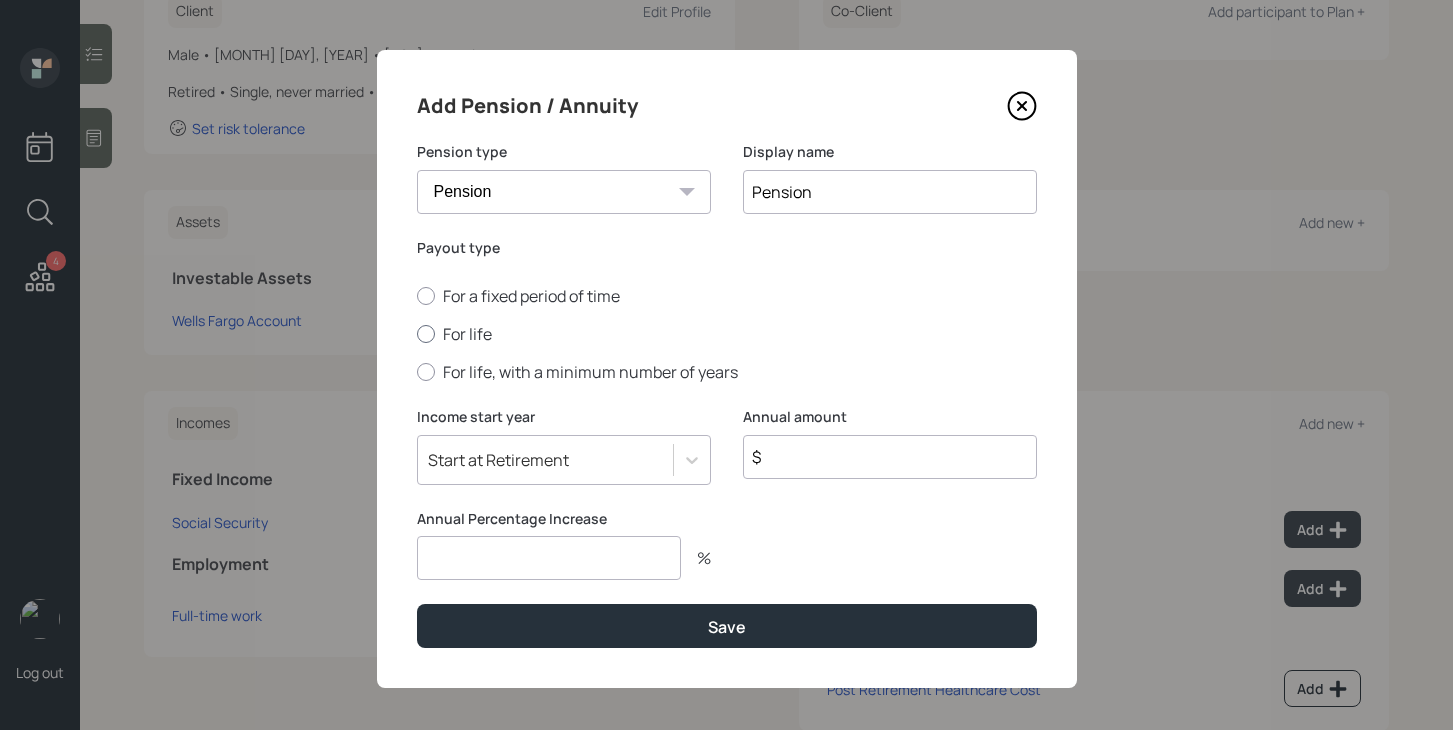 type on "Pension" 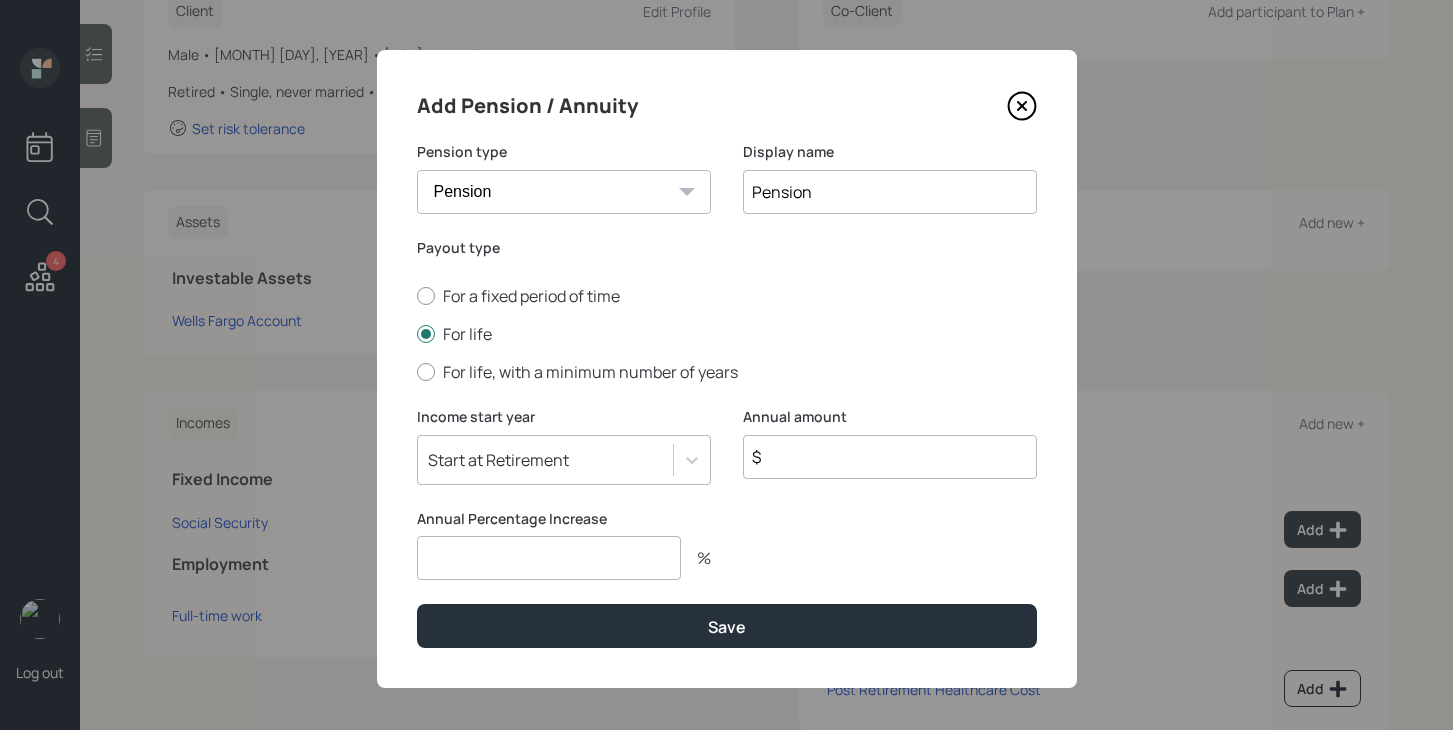click on "$" at bounding box center (890, 457) 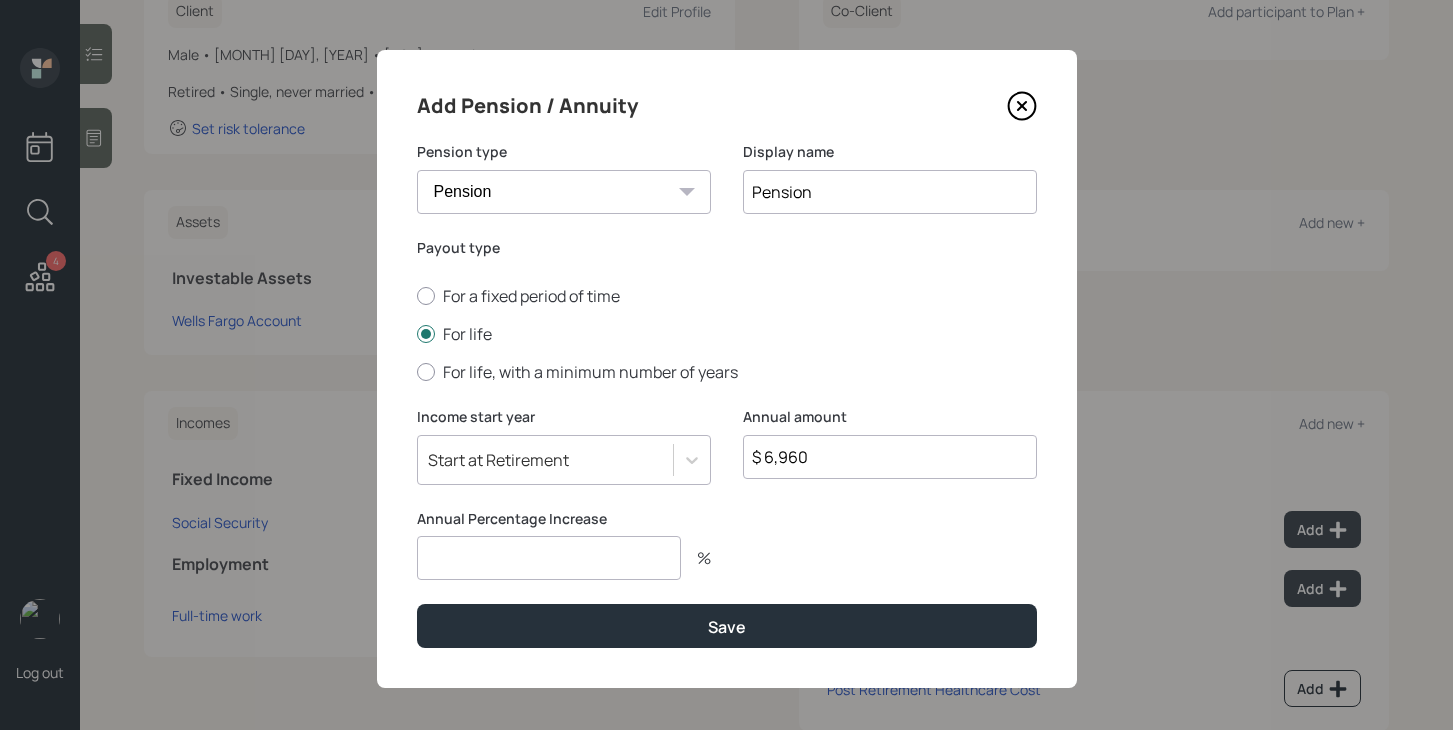 type on "$ 6,960" 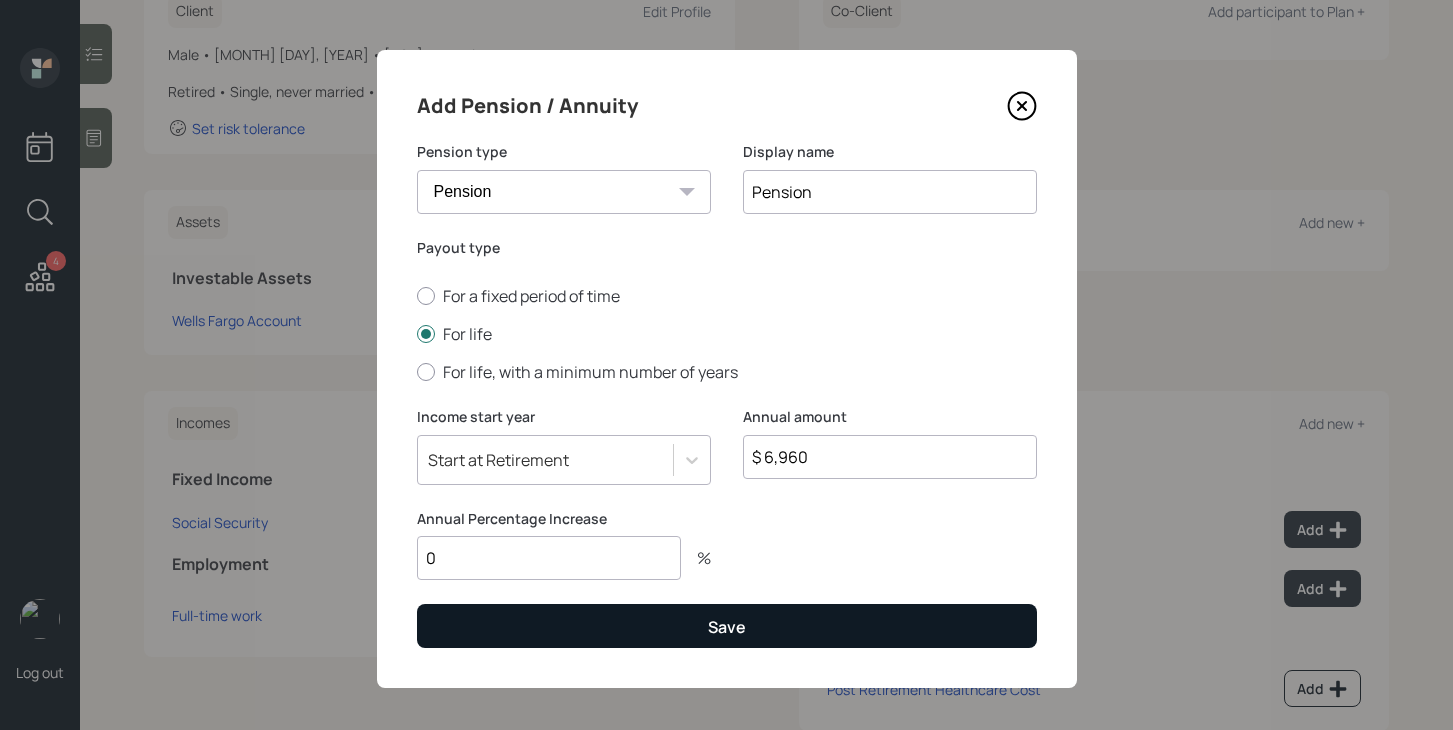 type on "0" 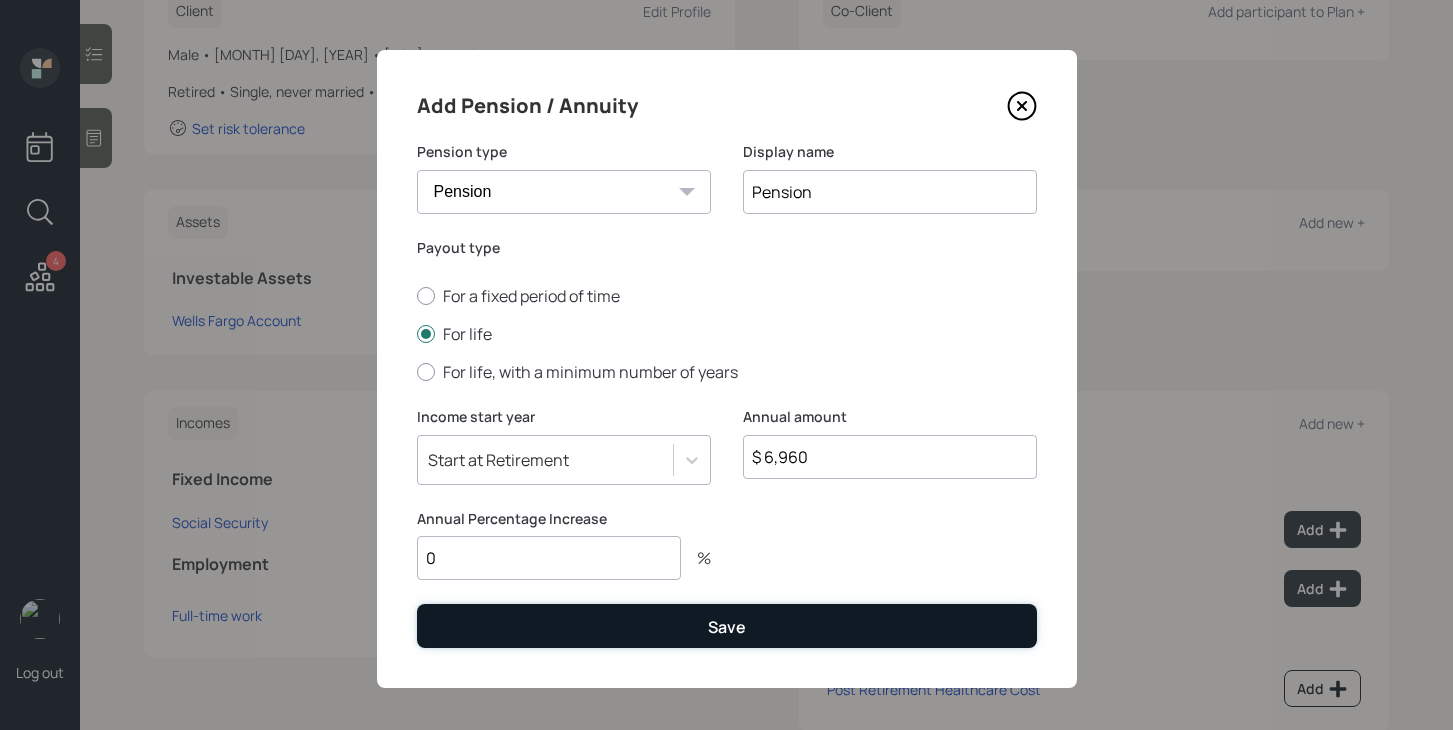 click on "Save" at bounding box center [727, 625] 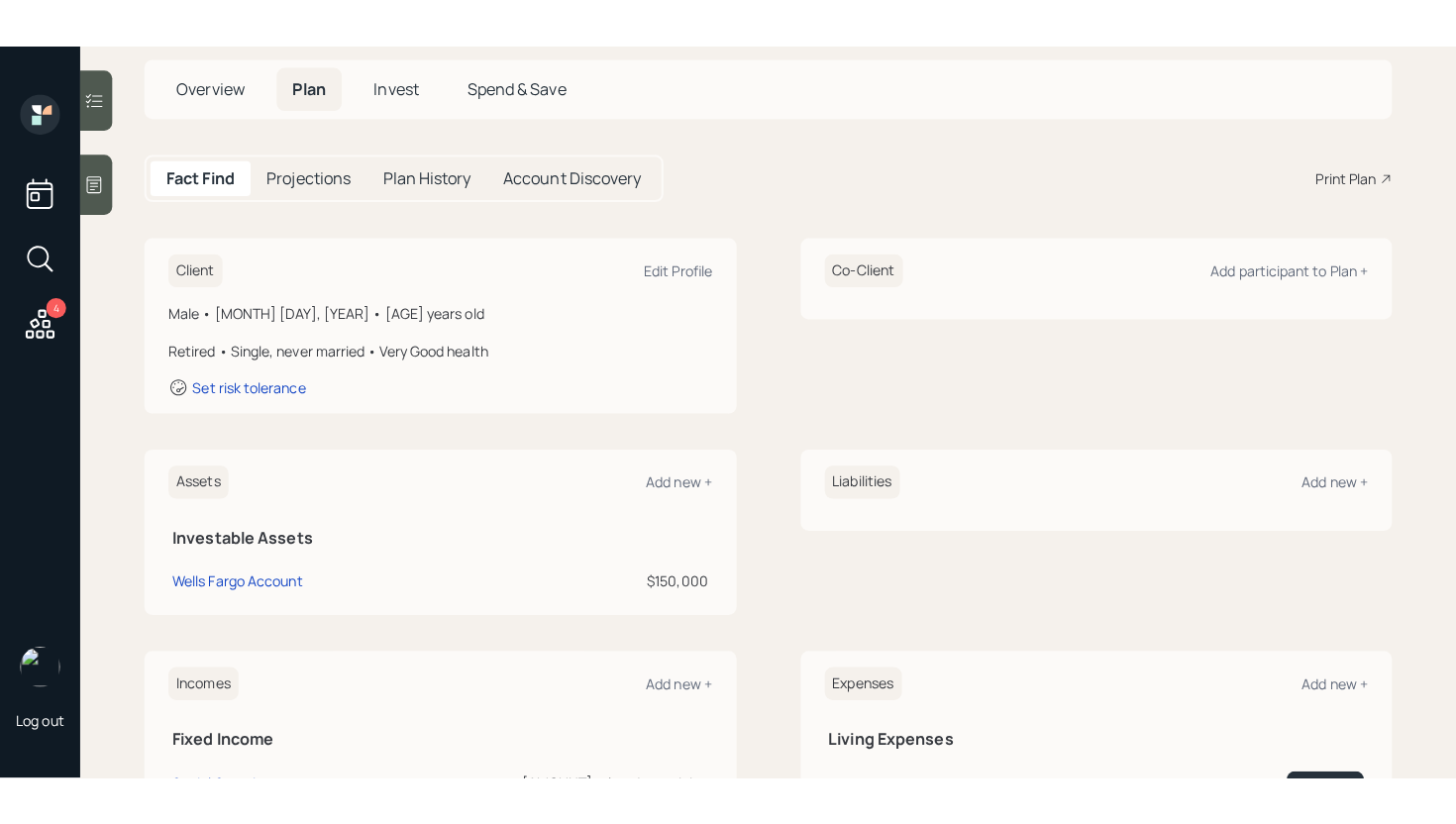 scroll, scrollTop: 0, scrollLeft: 0, axis: both 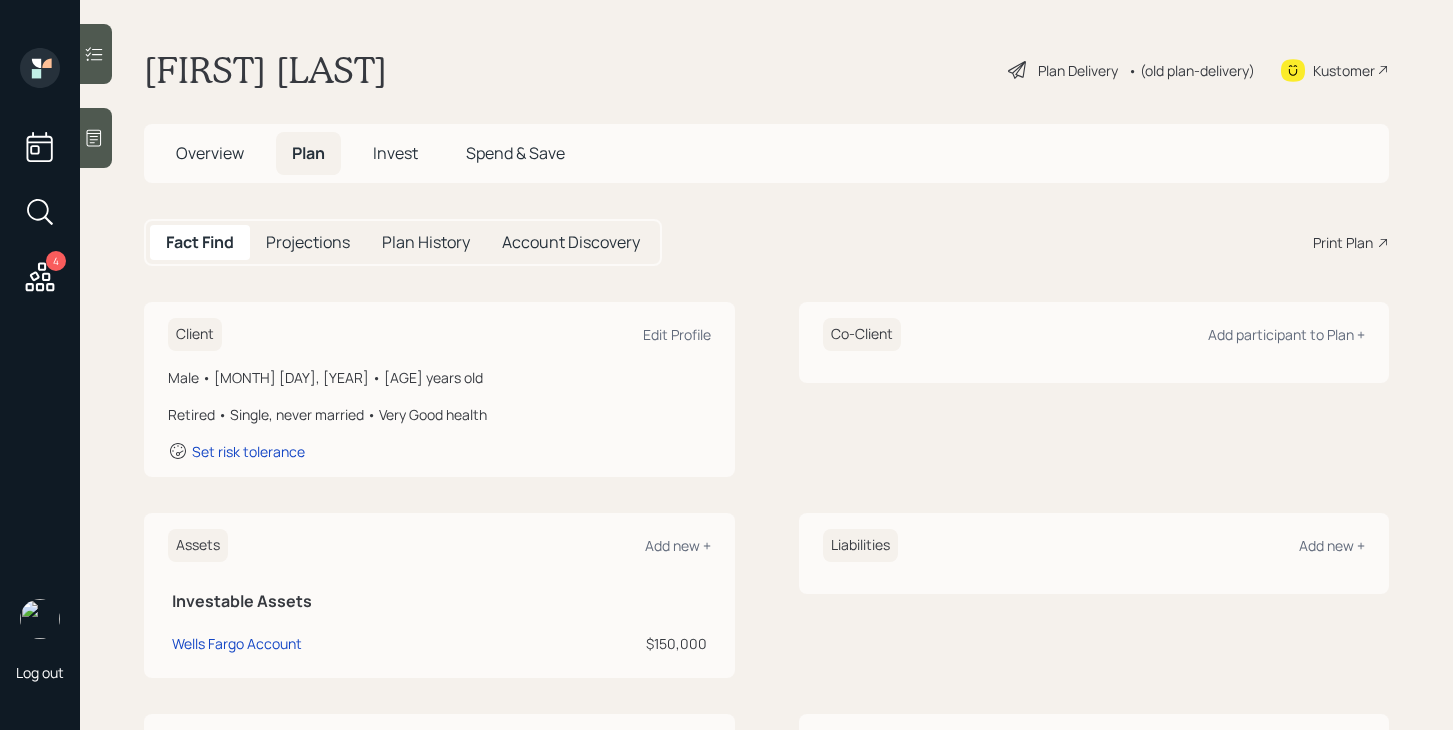 click on "Plan Delivery" at bounding box center [1078, 70] 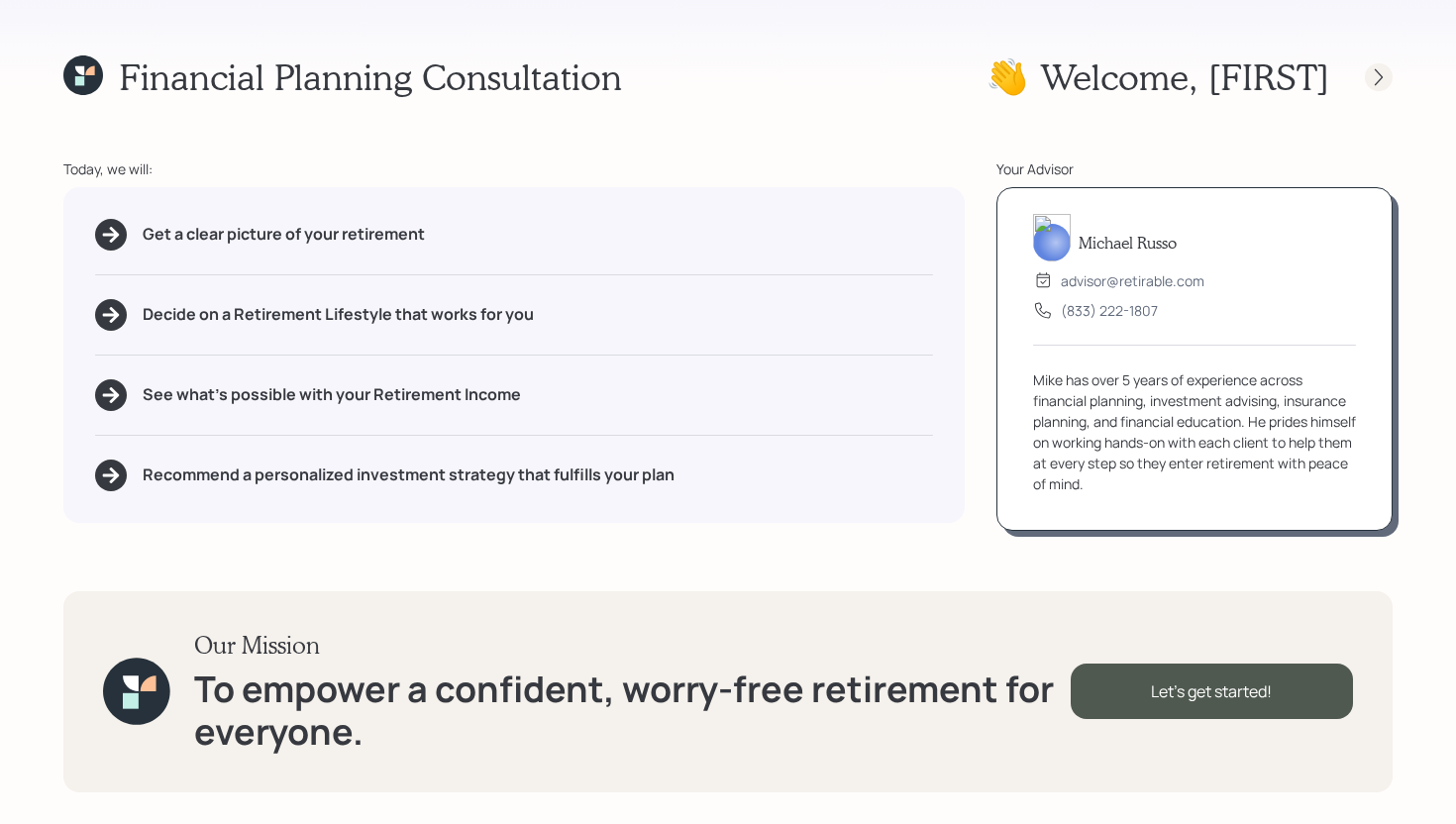 click 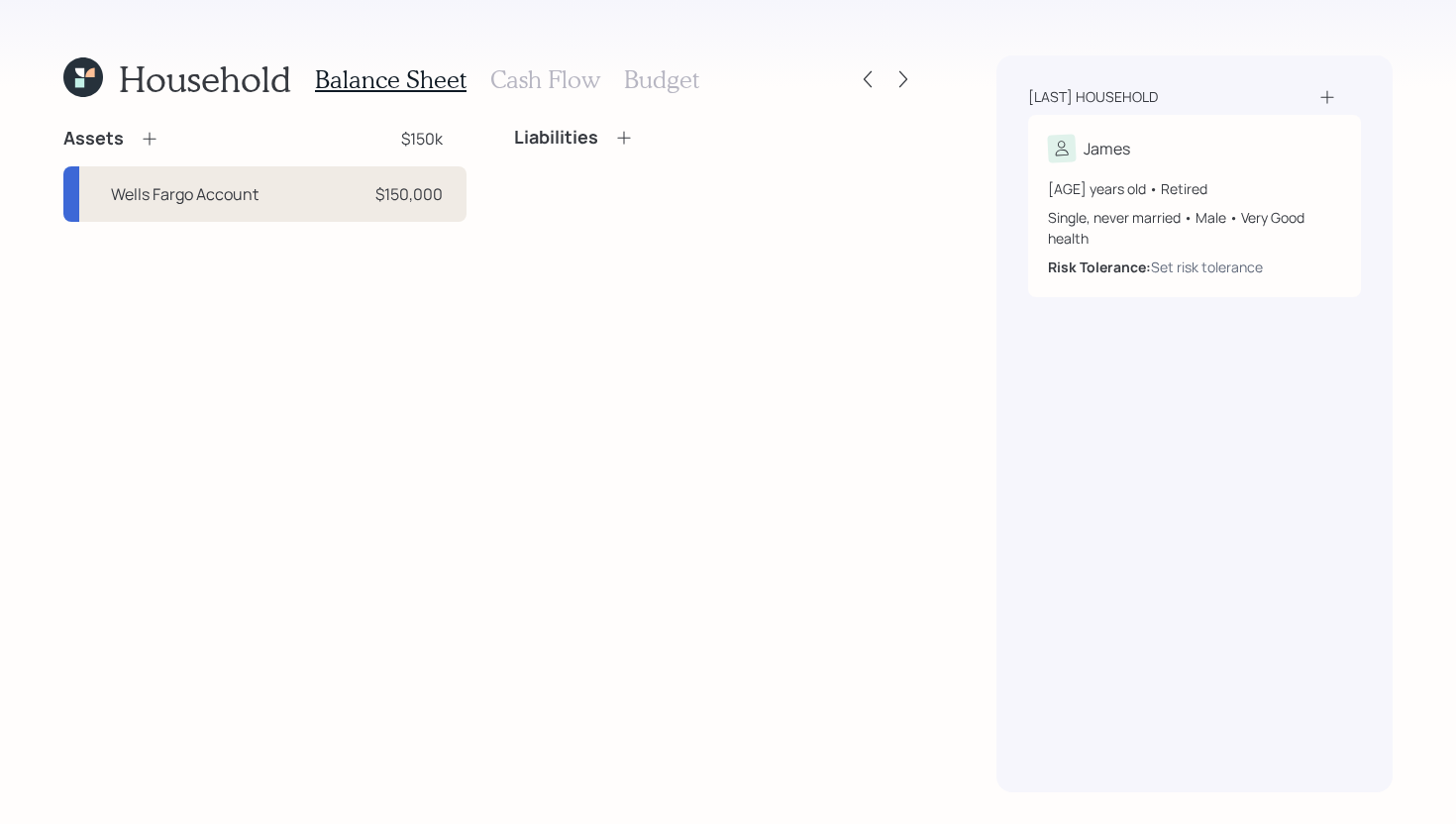 click on "Wells Fargo Account [AMOUNT]" at bounding box center (264, 194) 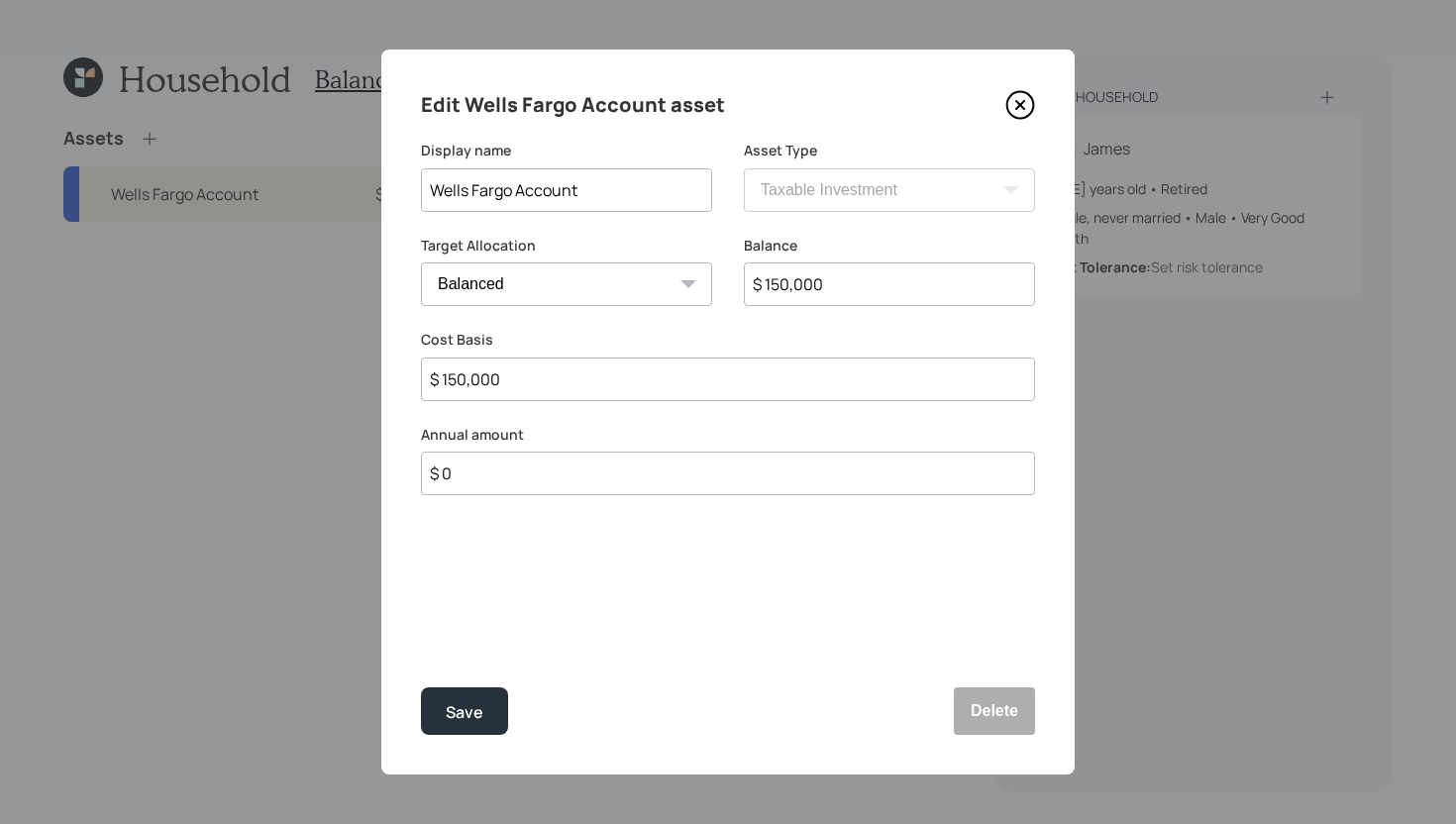 drag, startPoint x: 516, startPoint y: 191, endPoint x: 360, endPoint y: 187, distance: 156.05127 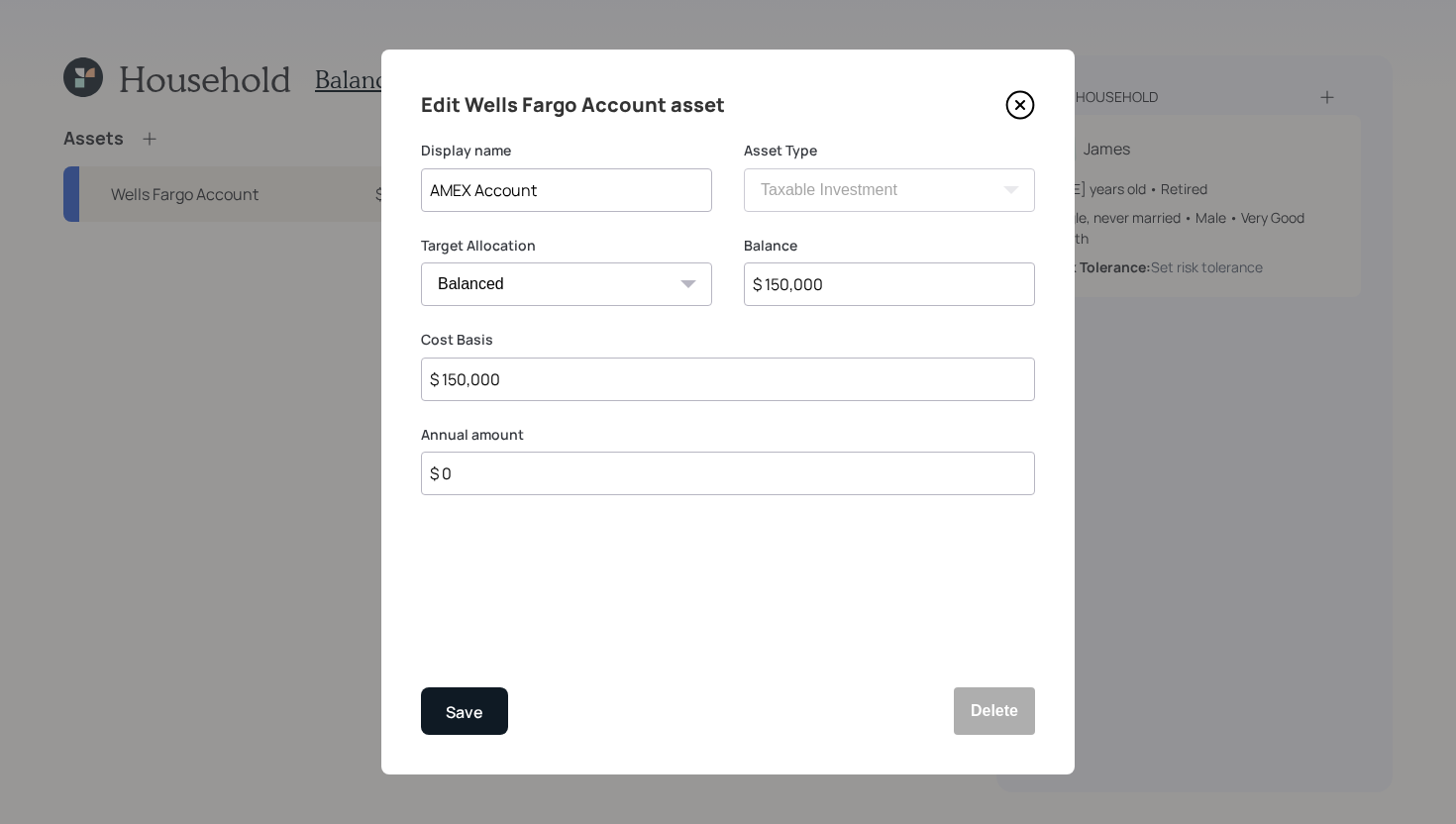 type on "AMEX Account" 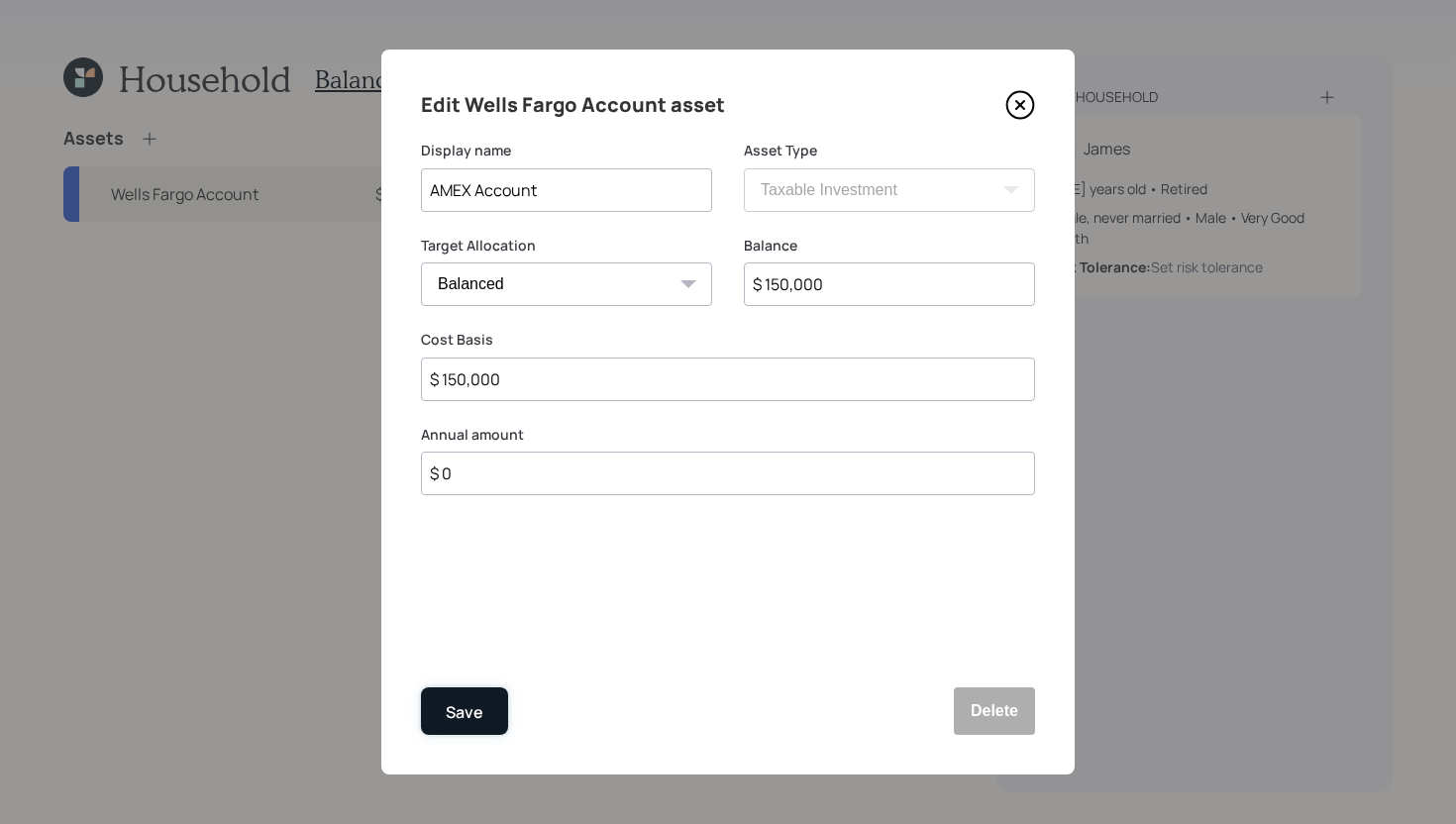 click on "Save" at bounding box center (465, 711) 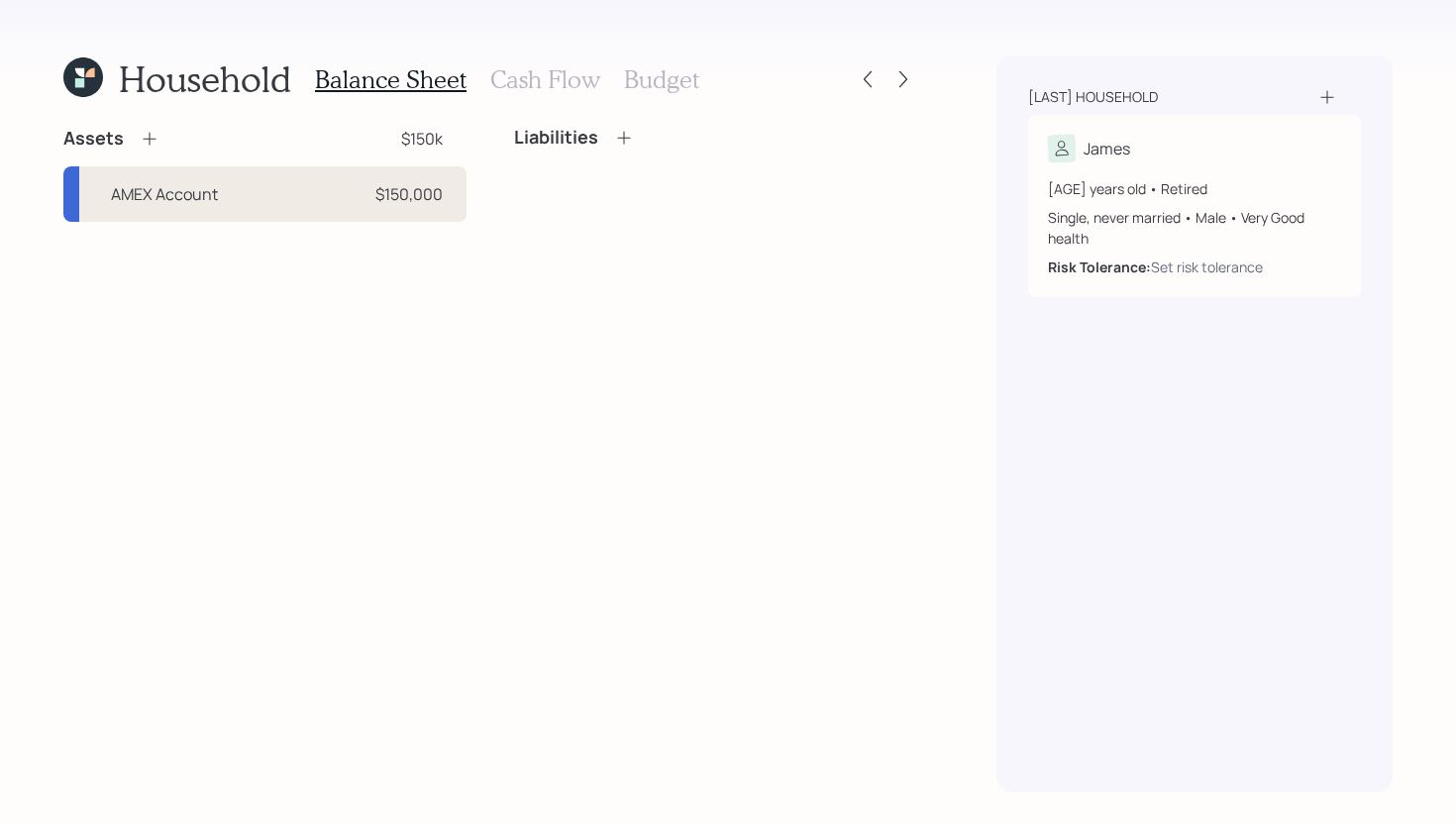 click on "AMEX Account [AMOUNT]" at bounding box center [264, 194] 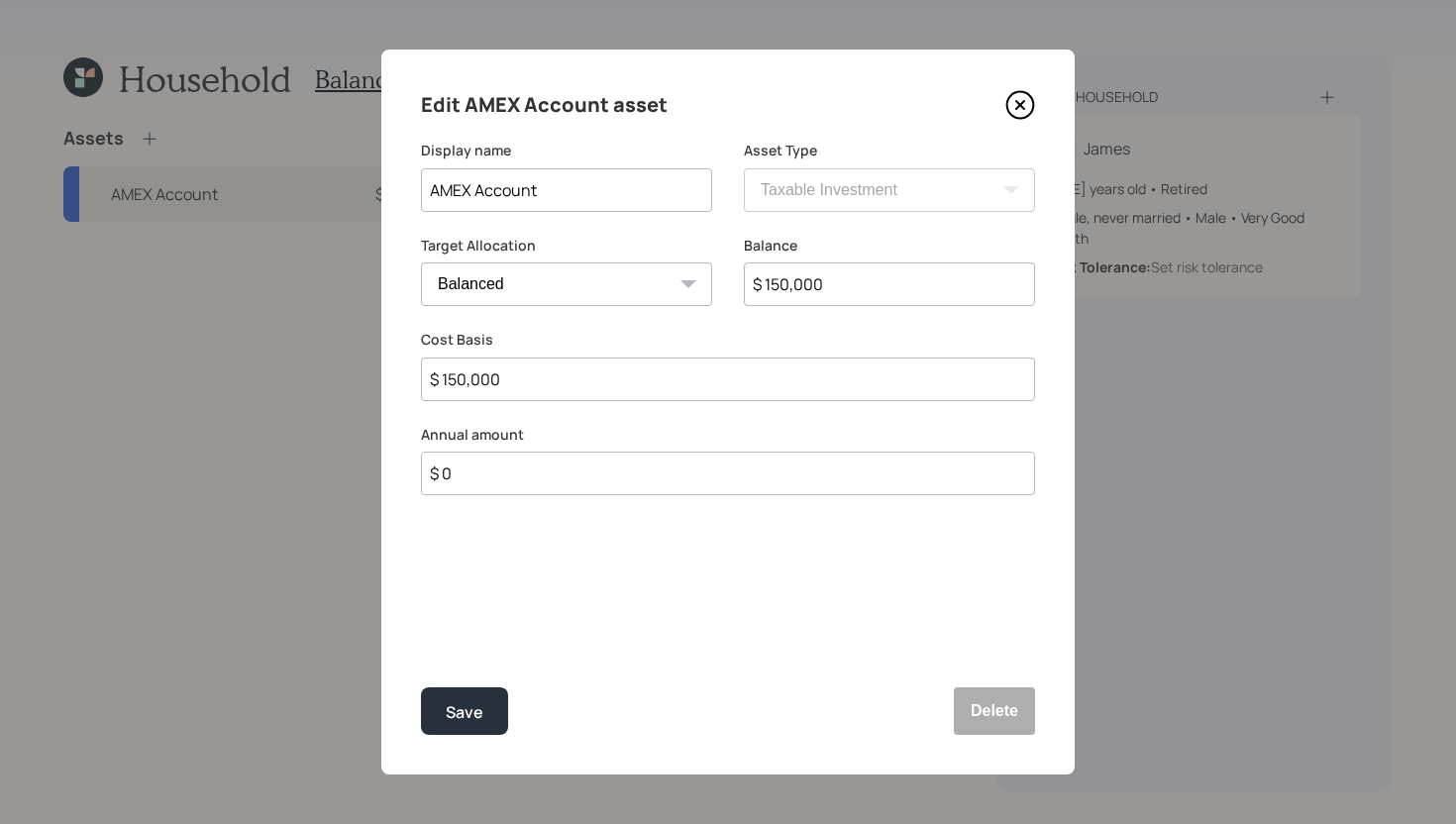 click 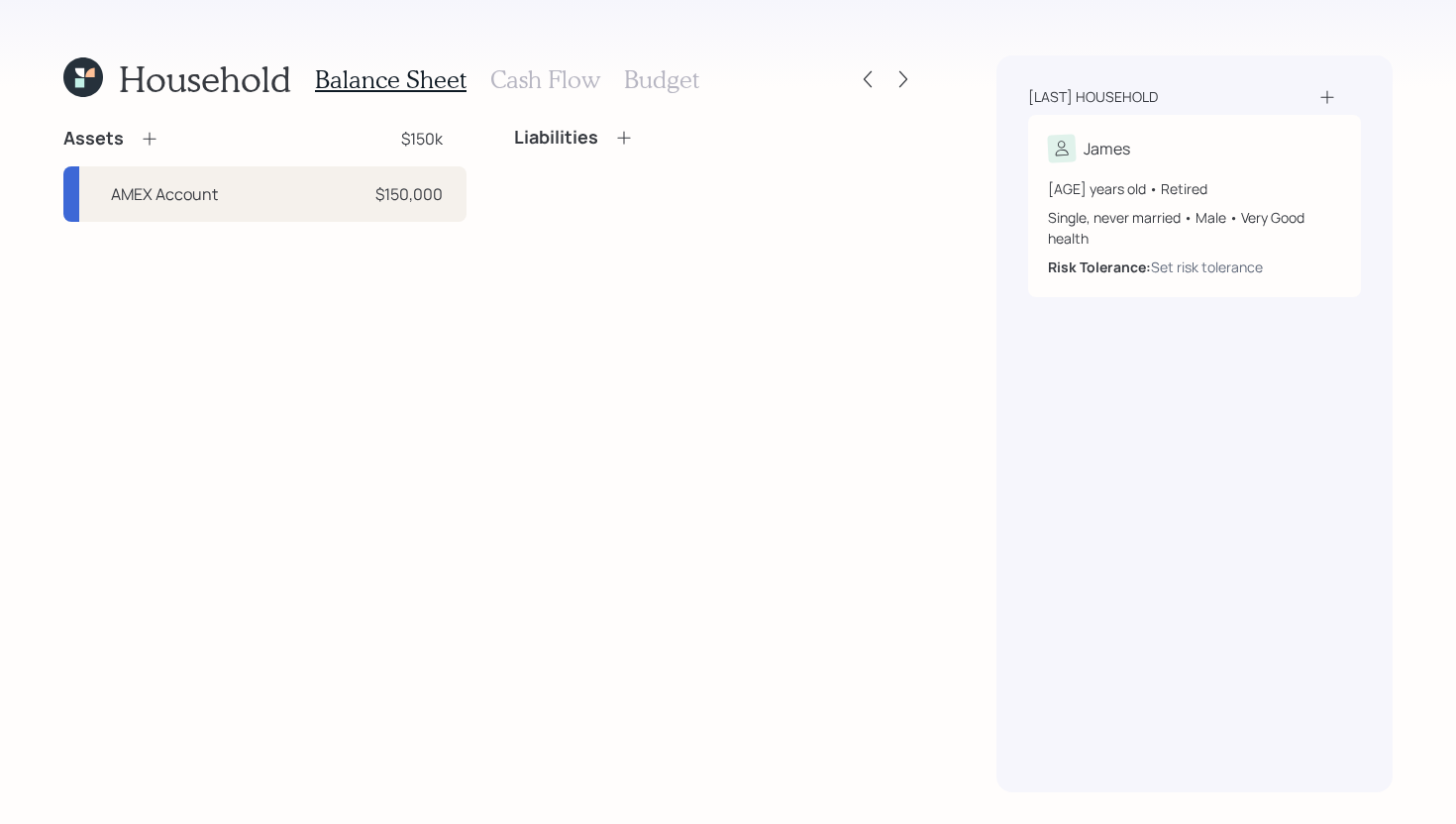 click 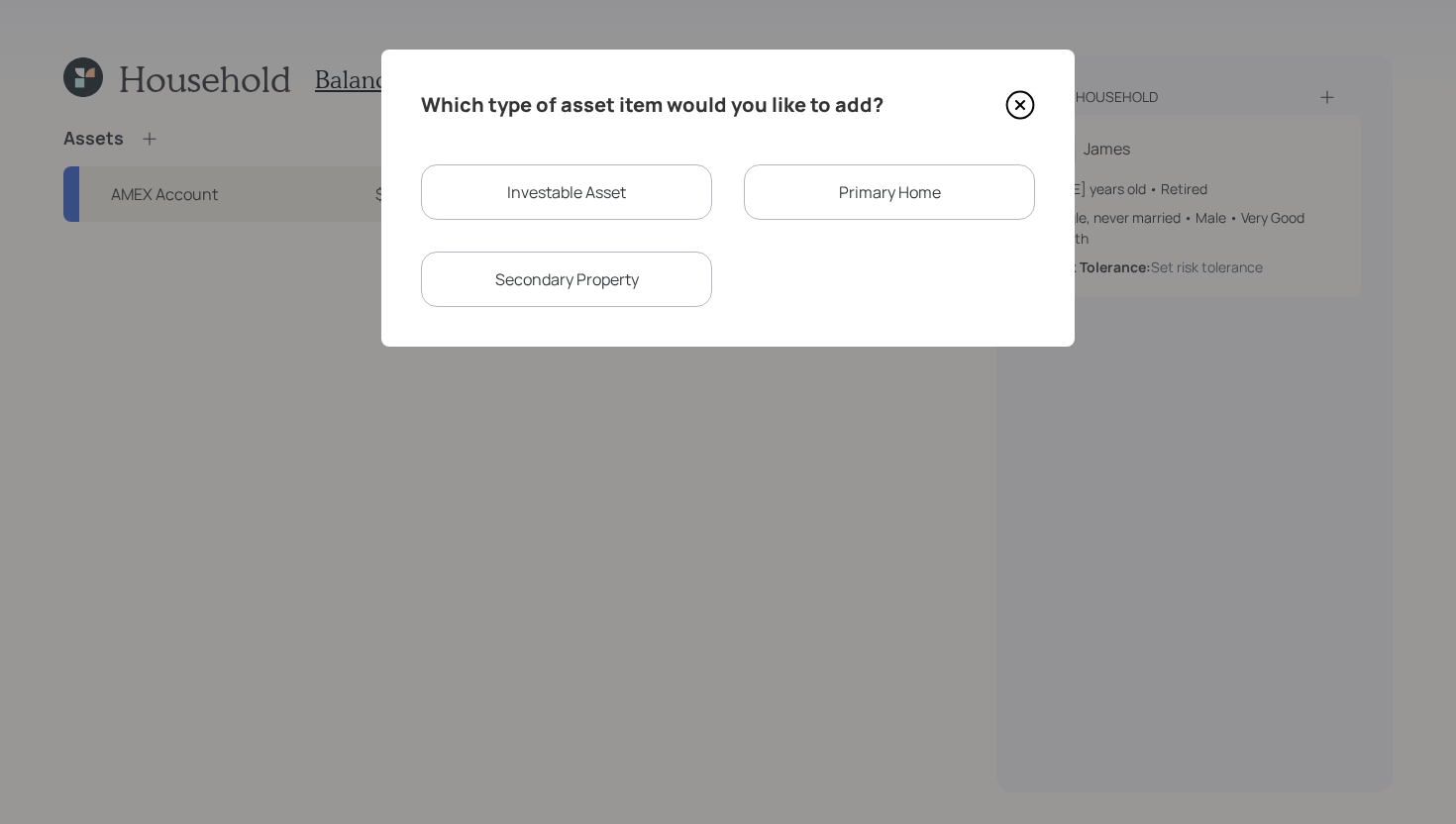 click on "Investable Asset" at bounding box center [567, 192] 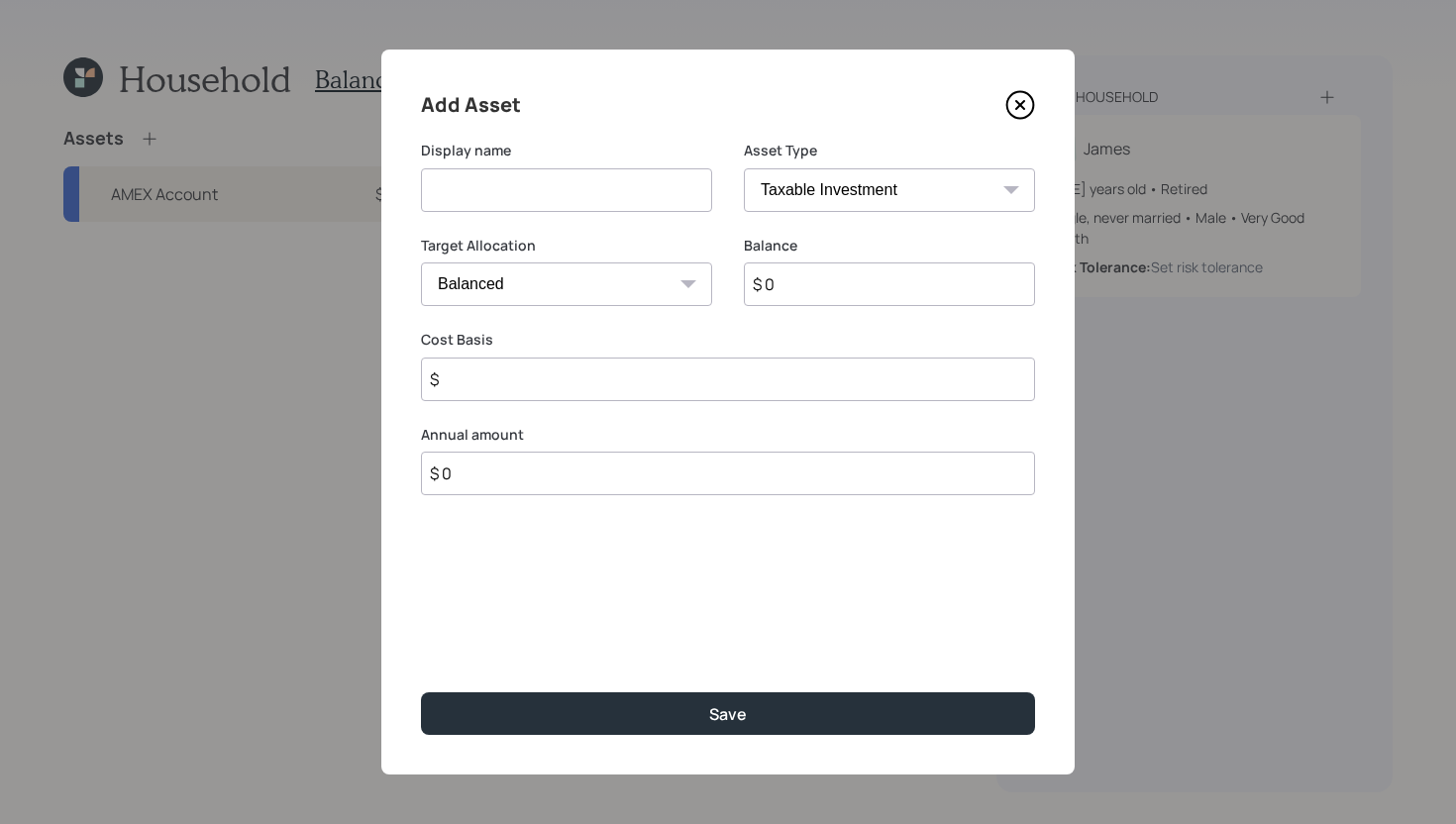 click on "SEP IRA IRA Roth IRA 401(k) Roth 401(k) 403(b) Roth 403(b) 457(b) Roth 457(b) Health Savings Account 529 Taxable Investment Checking / Savings Emergency Fund" at bounding box center [889, 190] 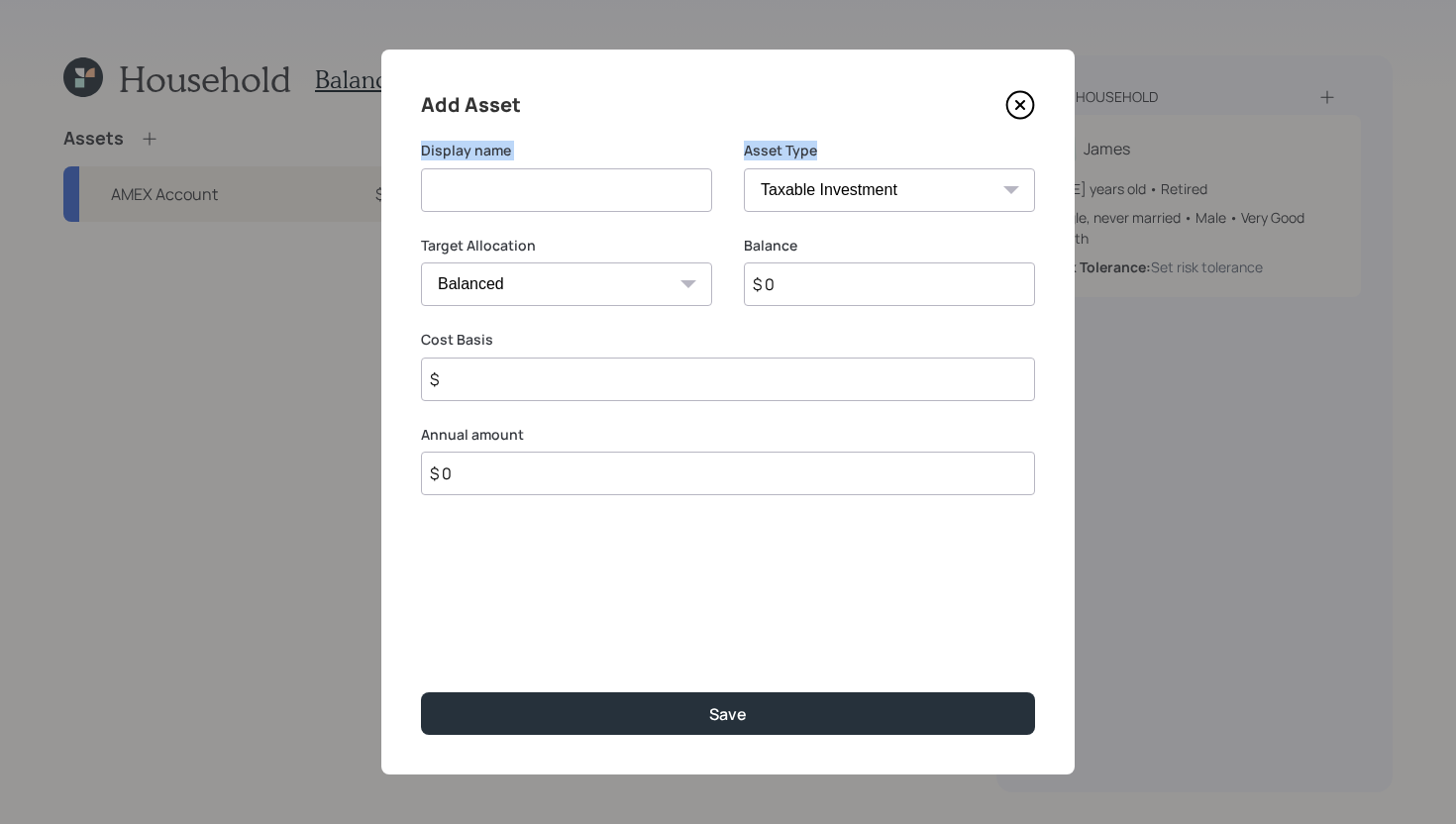 drag, startPoint x: 1024, startPoint y: 106, endPoint x: 1034, endPoint y: 154, distance: 49.0306 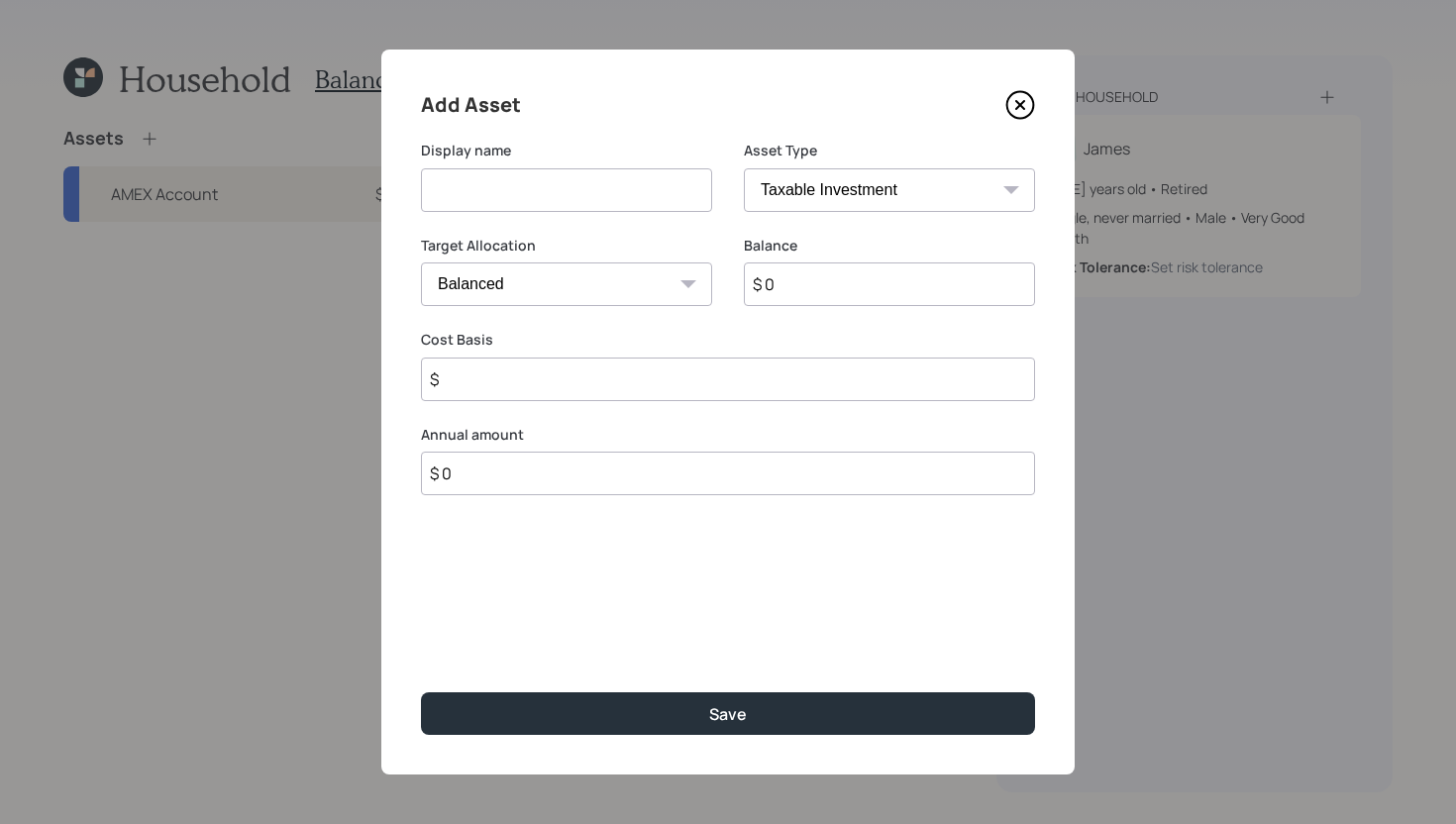 click on "SEP IRA IRA Roth IRA 401(k) Roth 401(k) 403(b) Roth 403(b) 457(b) Roth 457(b) Health Savings Account 529 Taxable Investment Checking / Savings Emergency Fund" at bounding box center [889, 190] 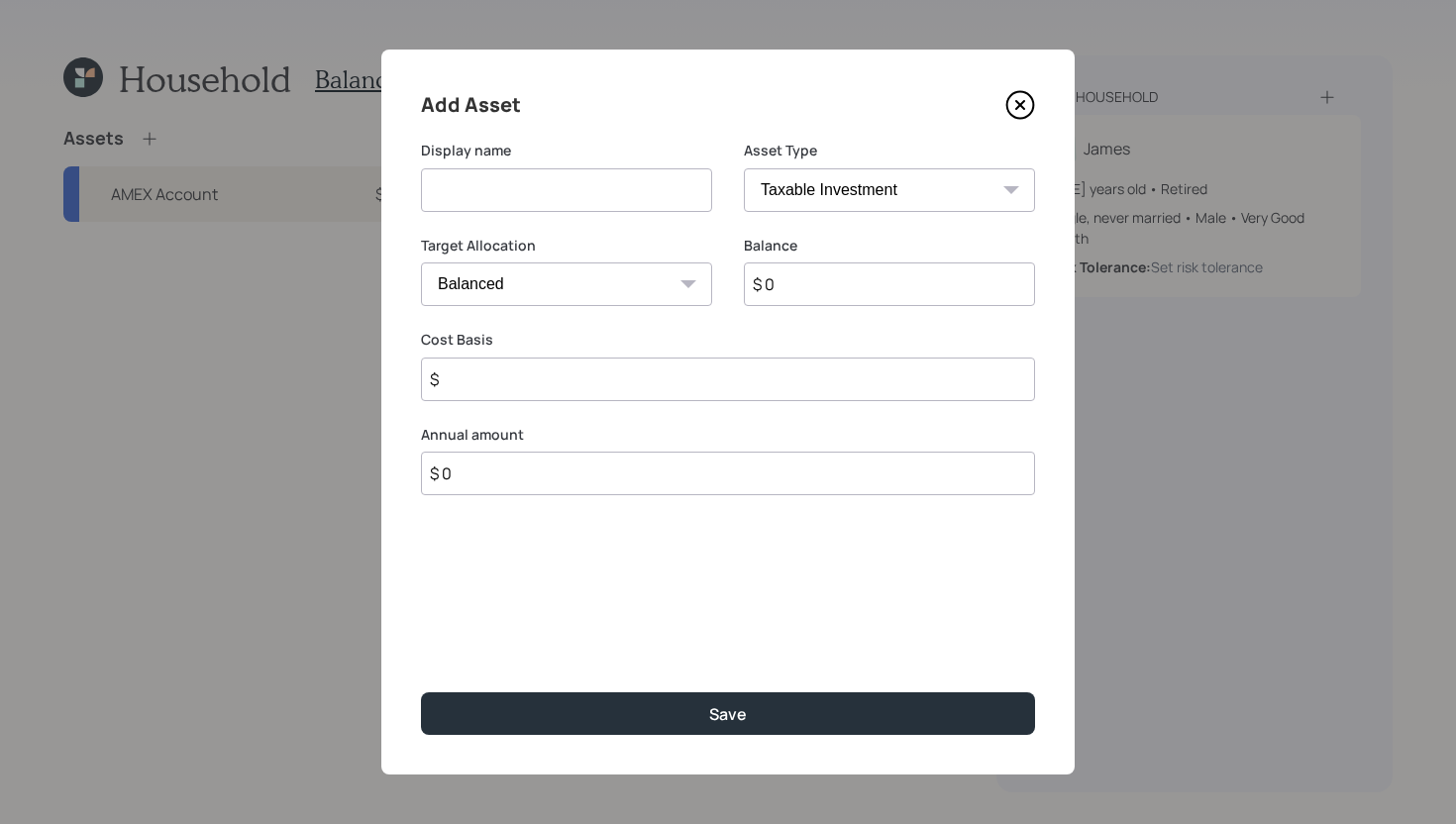 select on "emergency_fund" 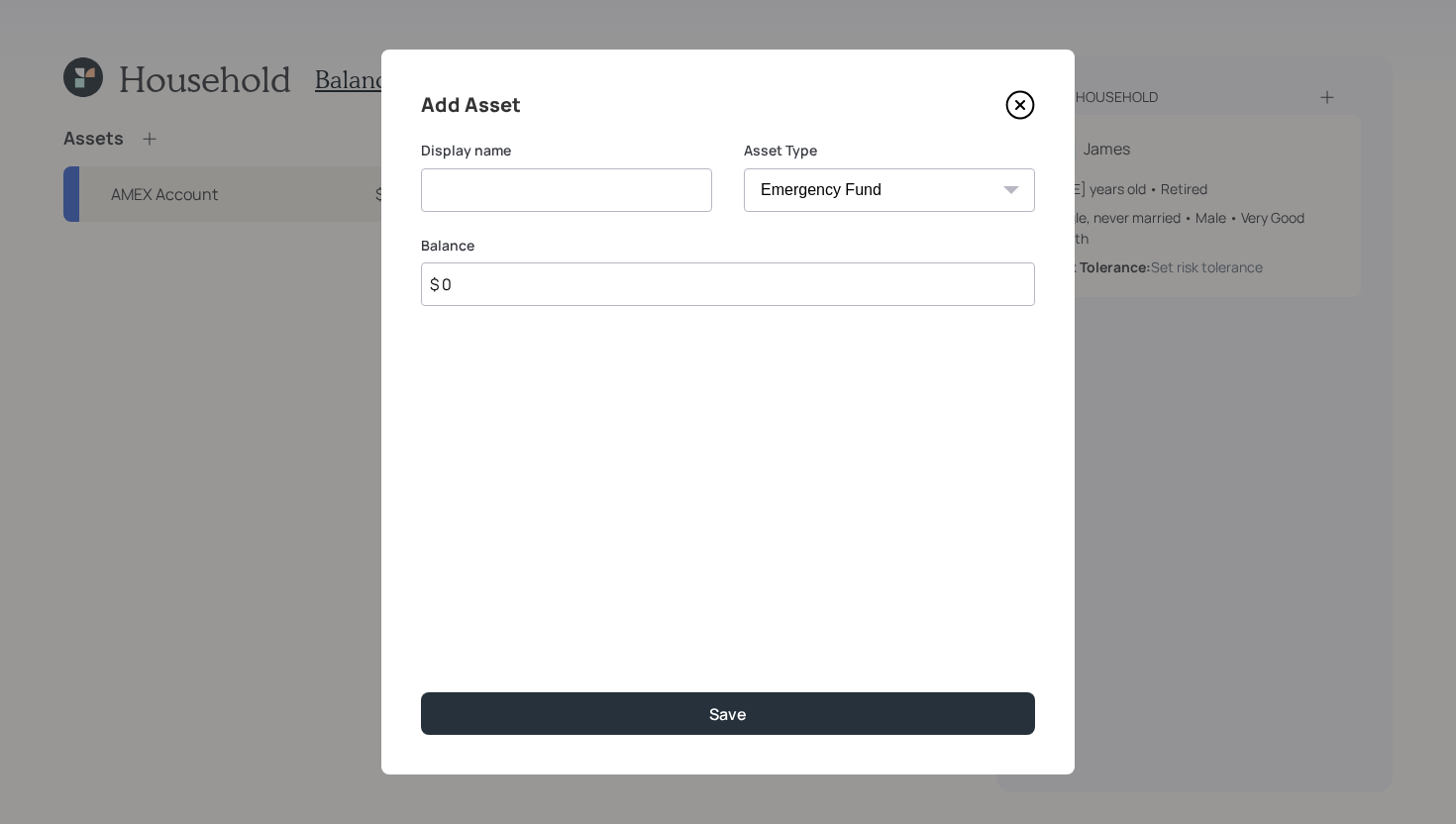 click at bounding box center (567, 190) 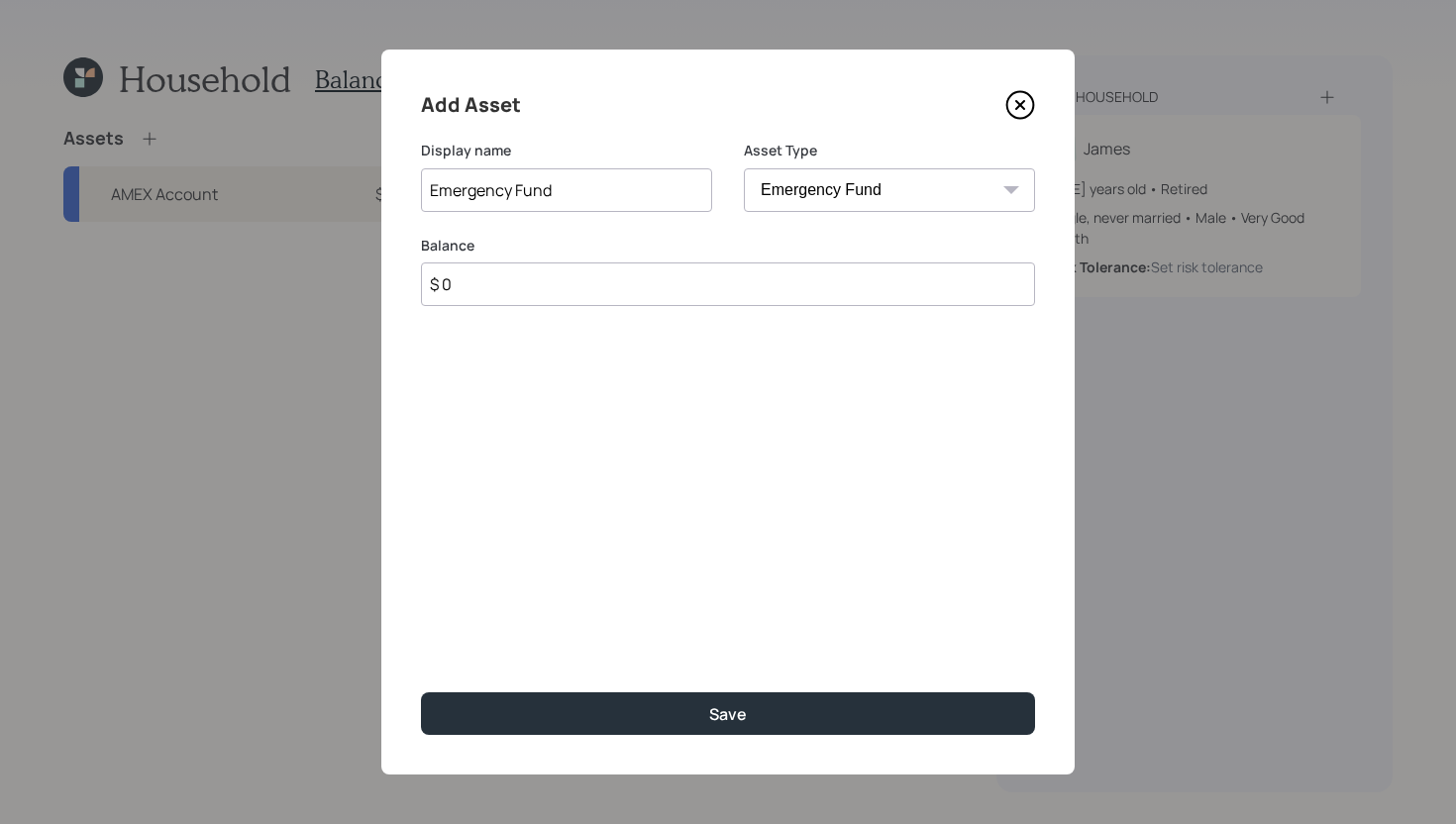 type on "Emergency Fund" 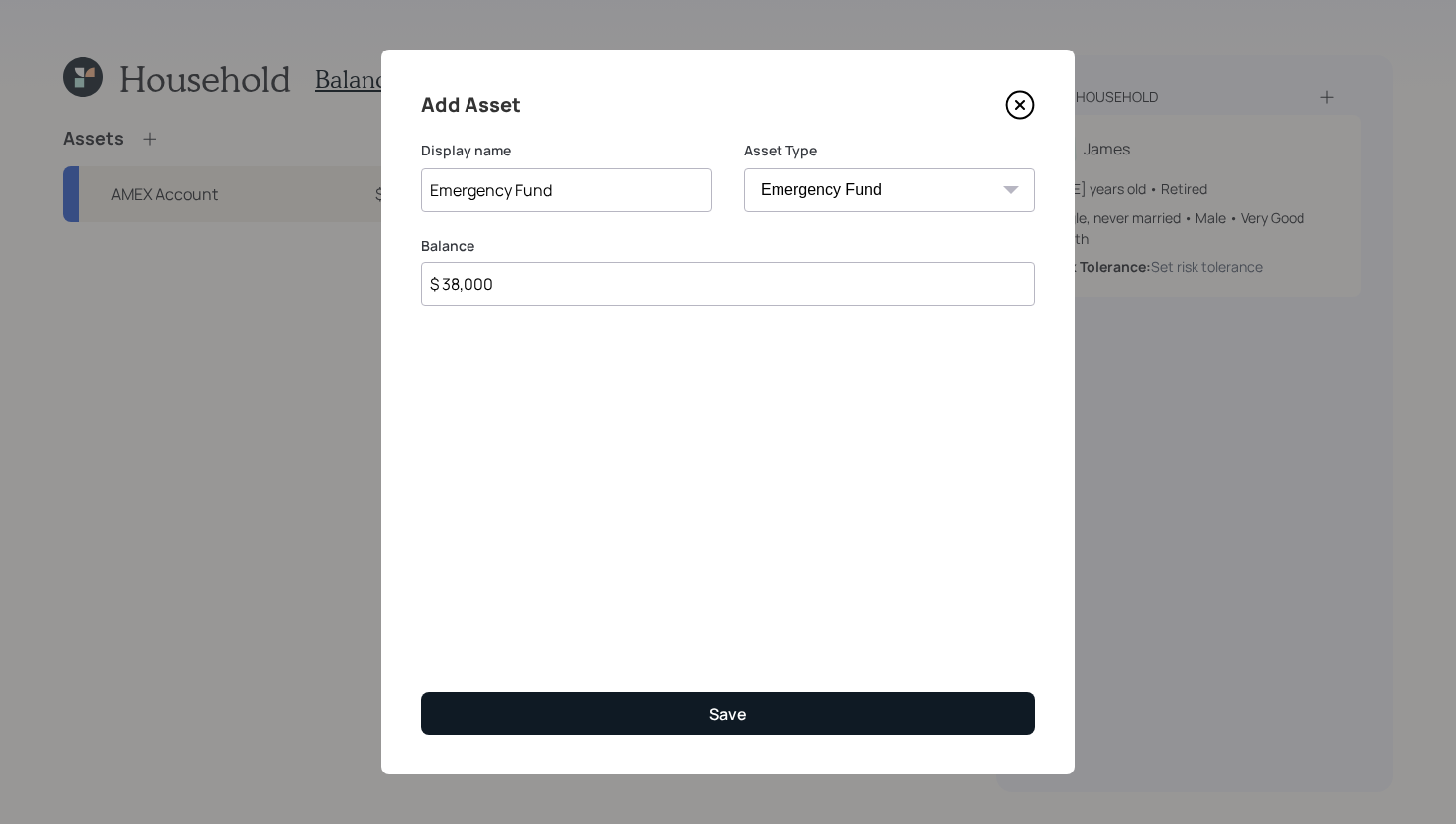 type on "$ 38,000" 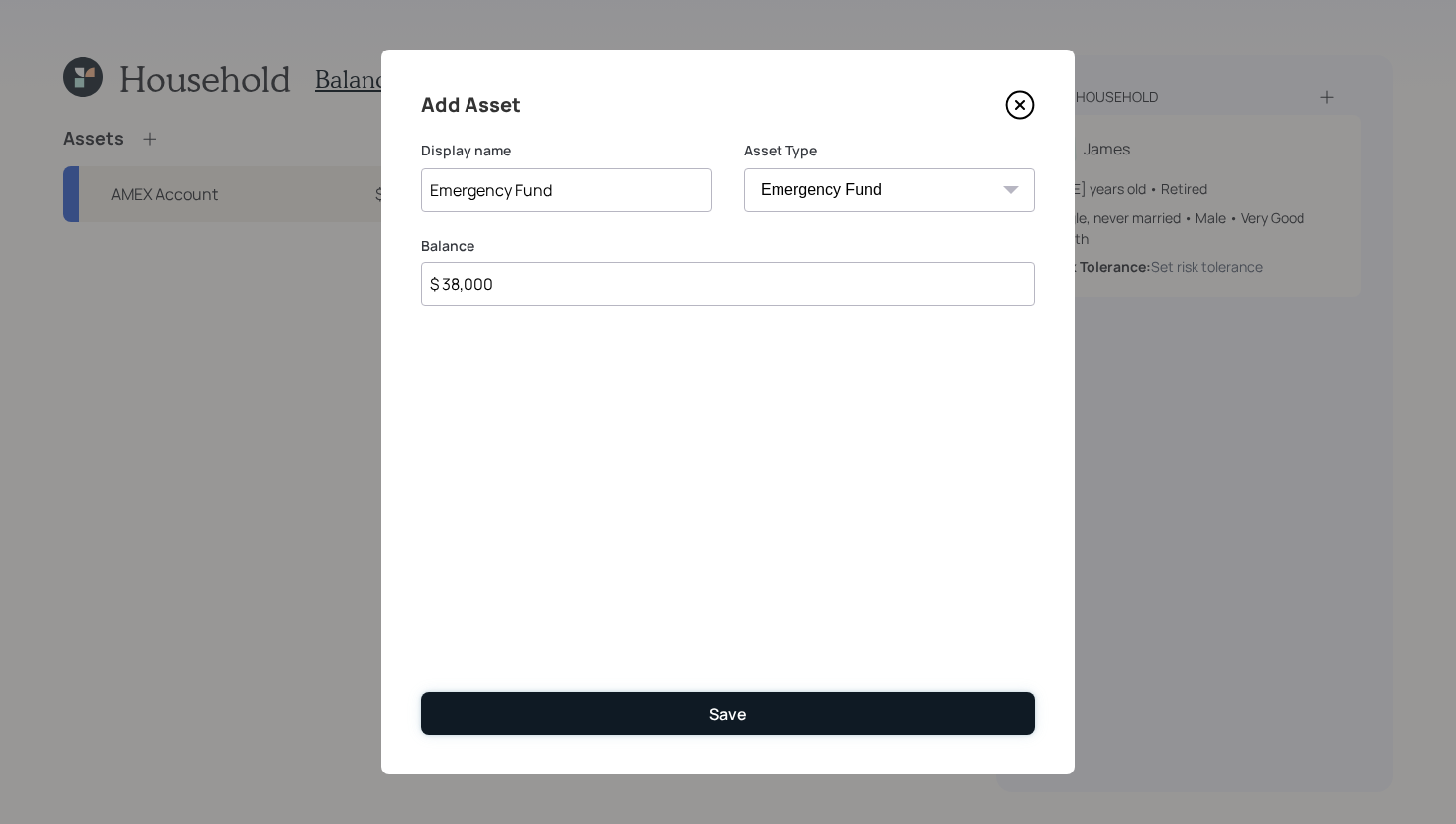 click on "Save" at bounding box center [728, 713] 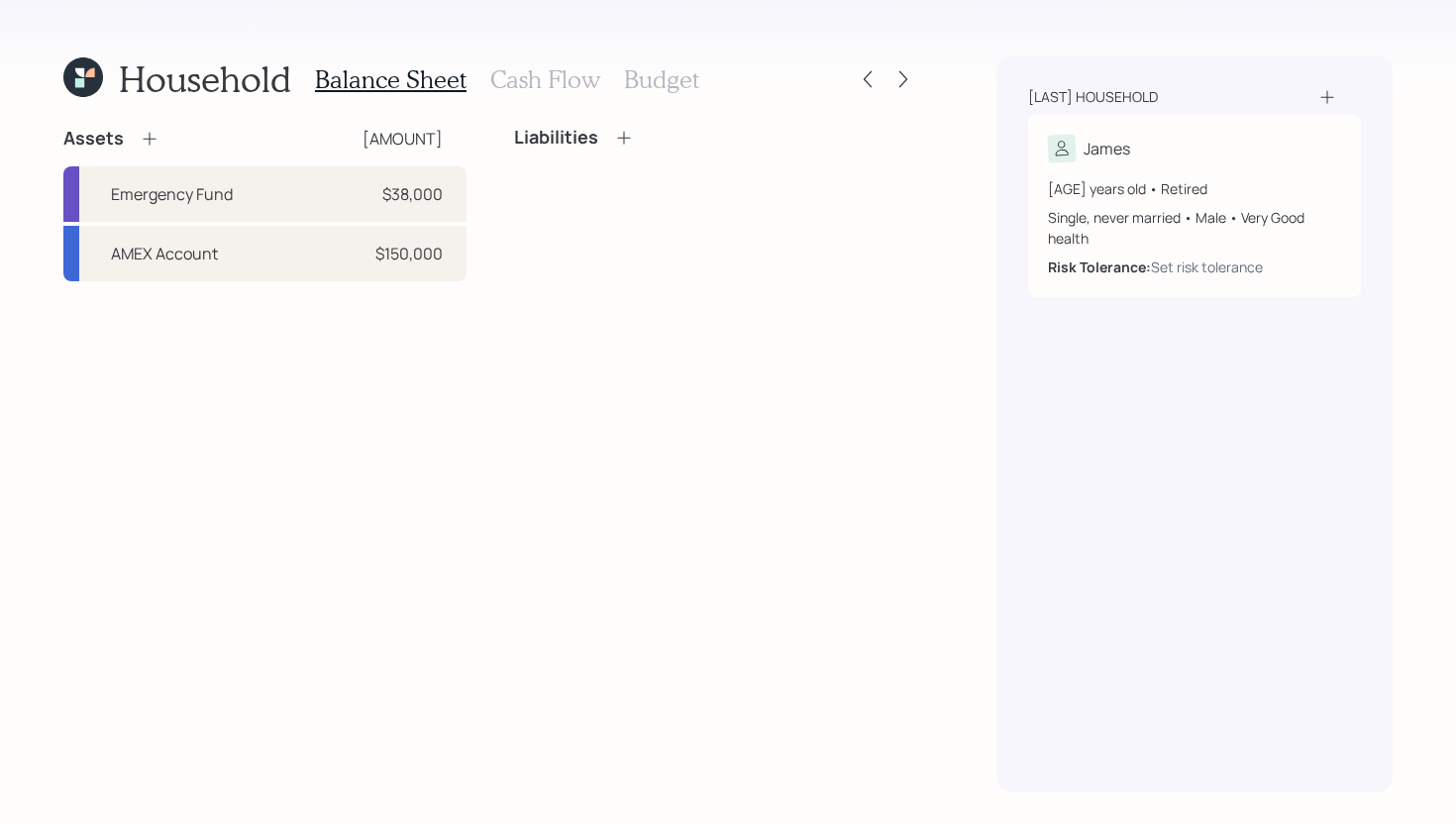 click 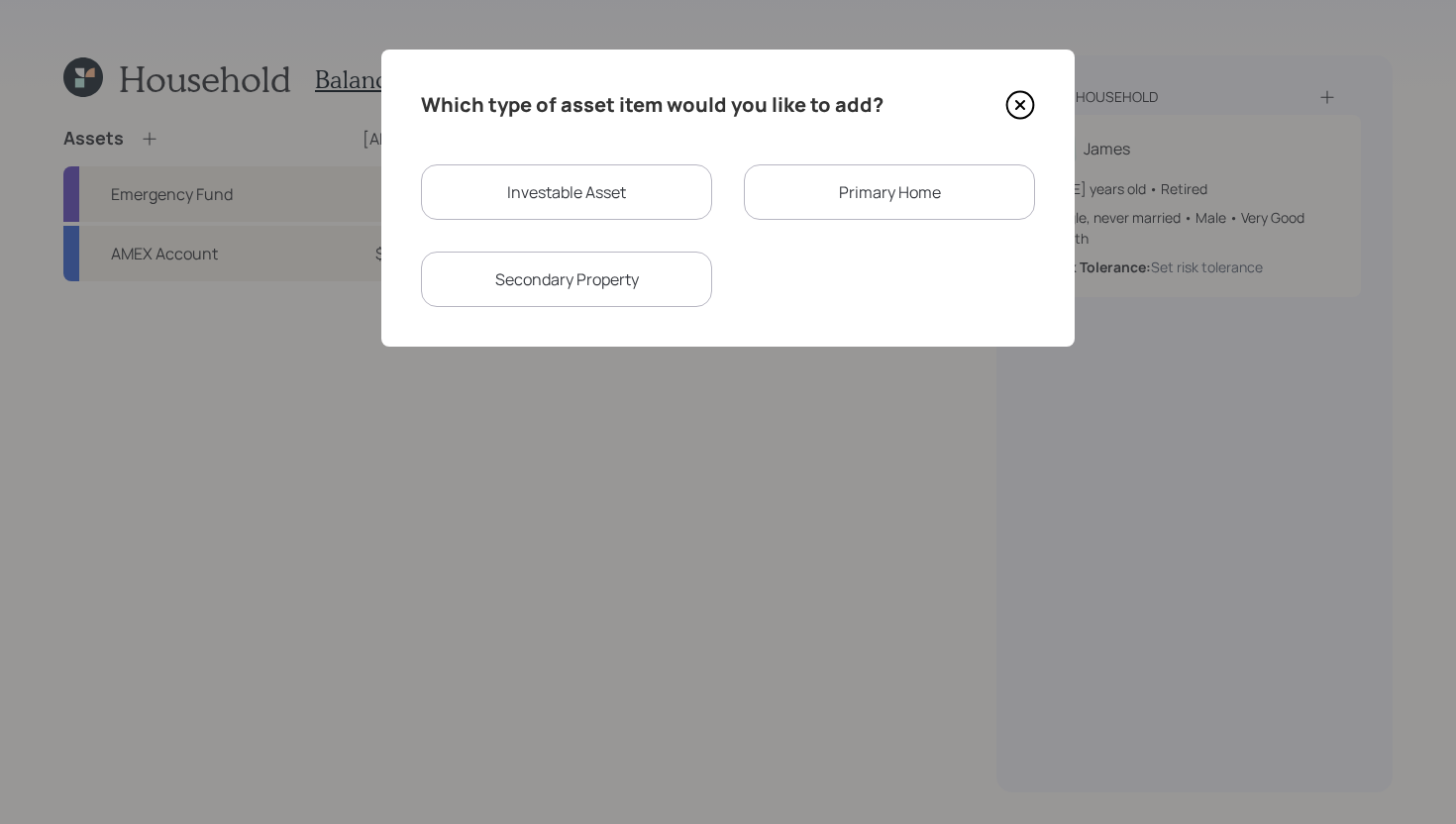 click on "Primary Home" at bounding box center (889, 192) 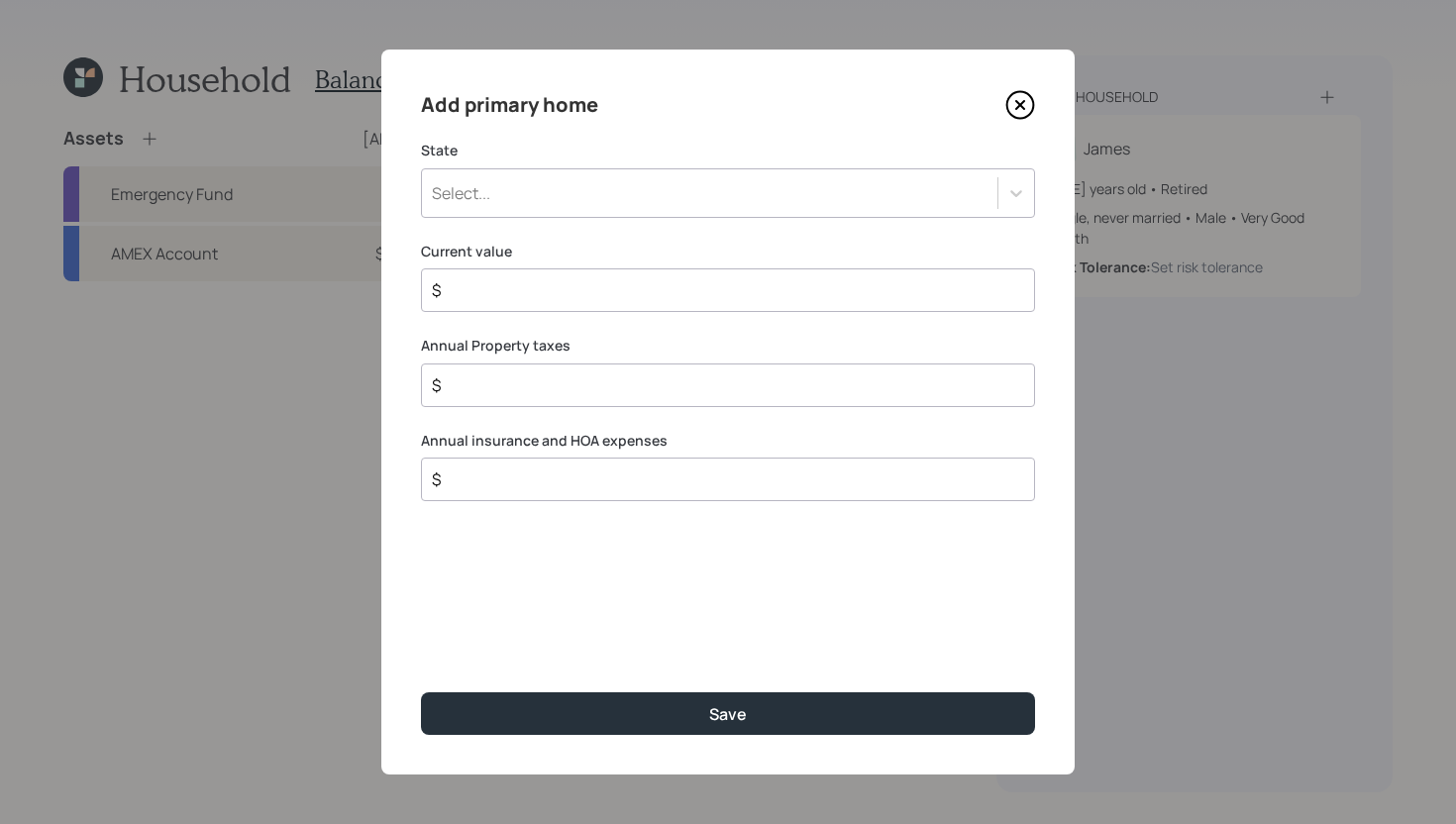 click on "$" at bounding box center [720, 290] 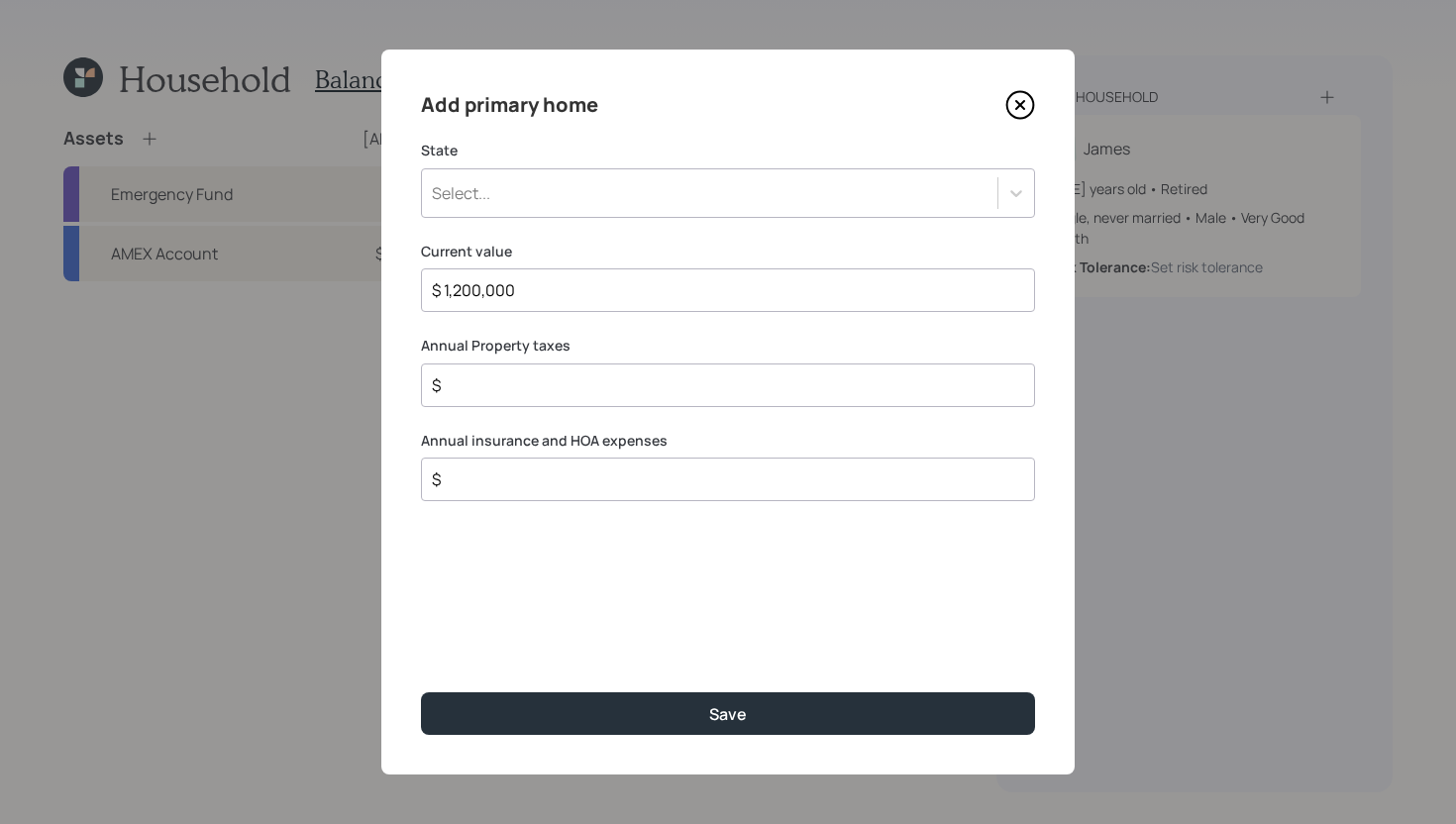type on "$ 1,200,000" 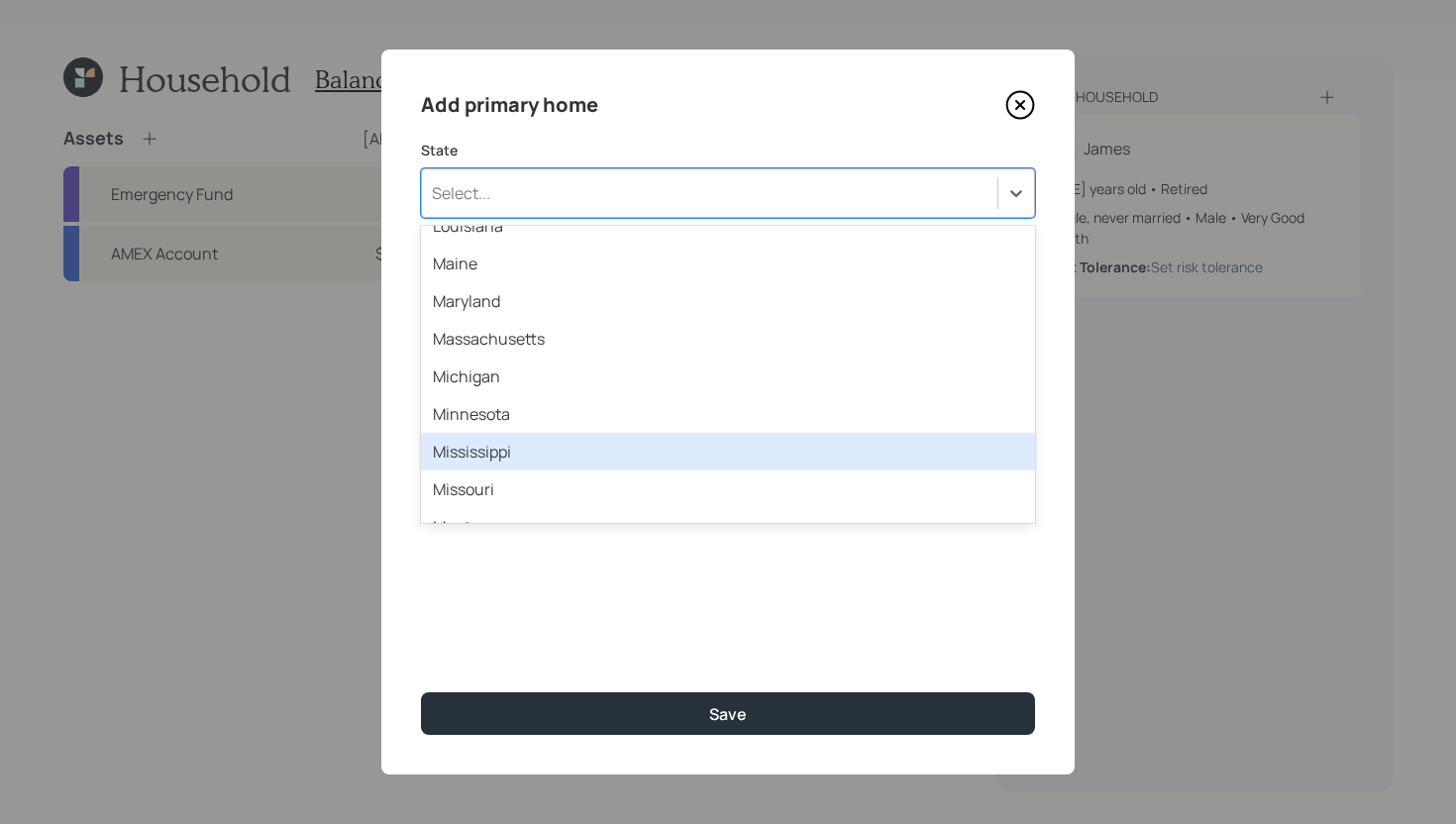 scroll, scrollTop: 666, scrollLeft: 0, axis: vertical 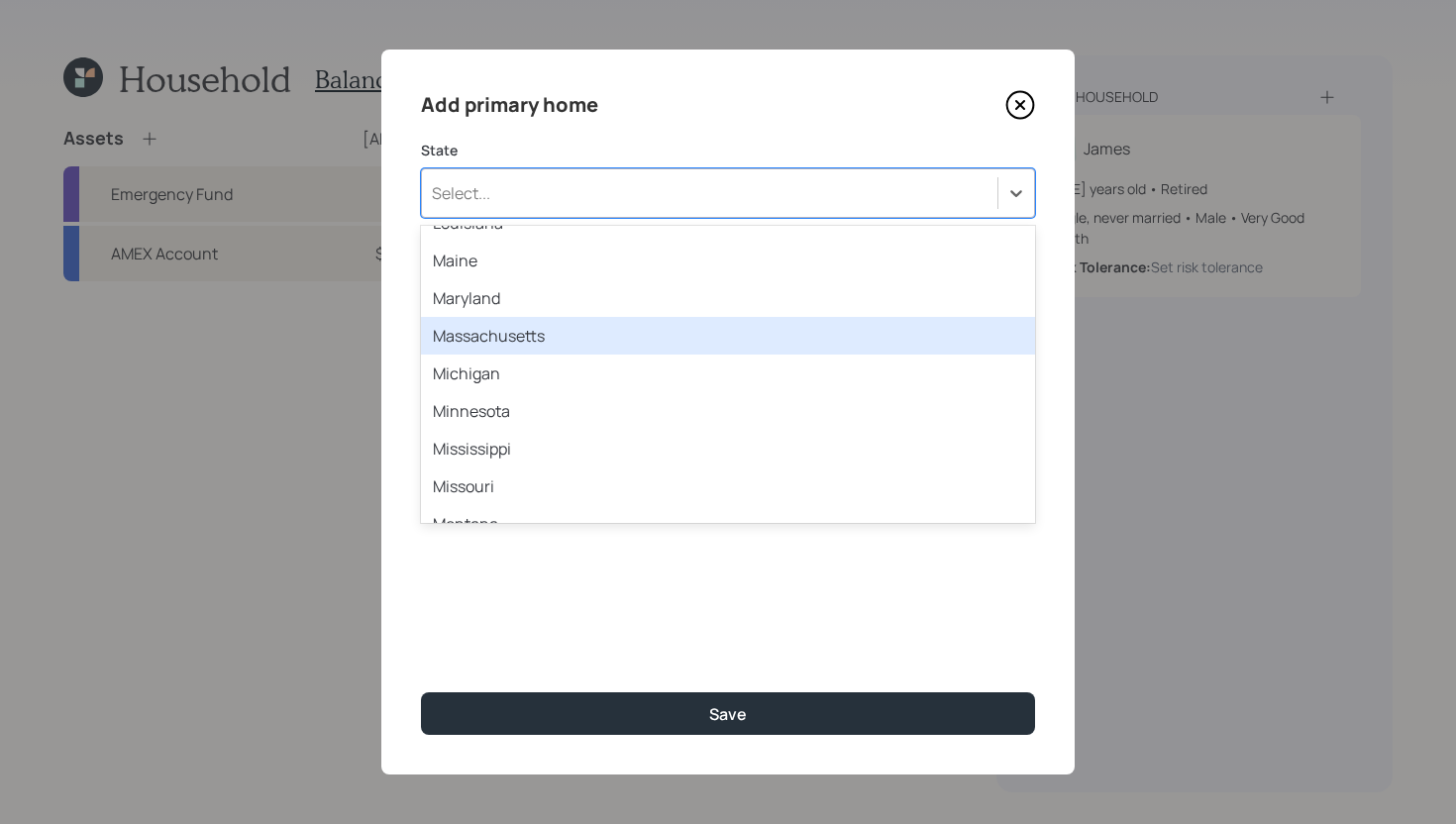 click on "Massachusetts" at bounding box center (728, 336) 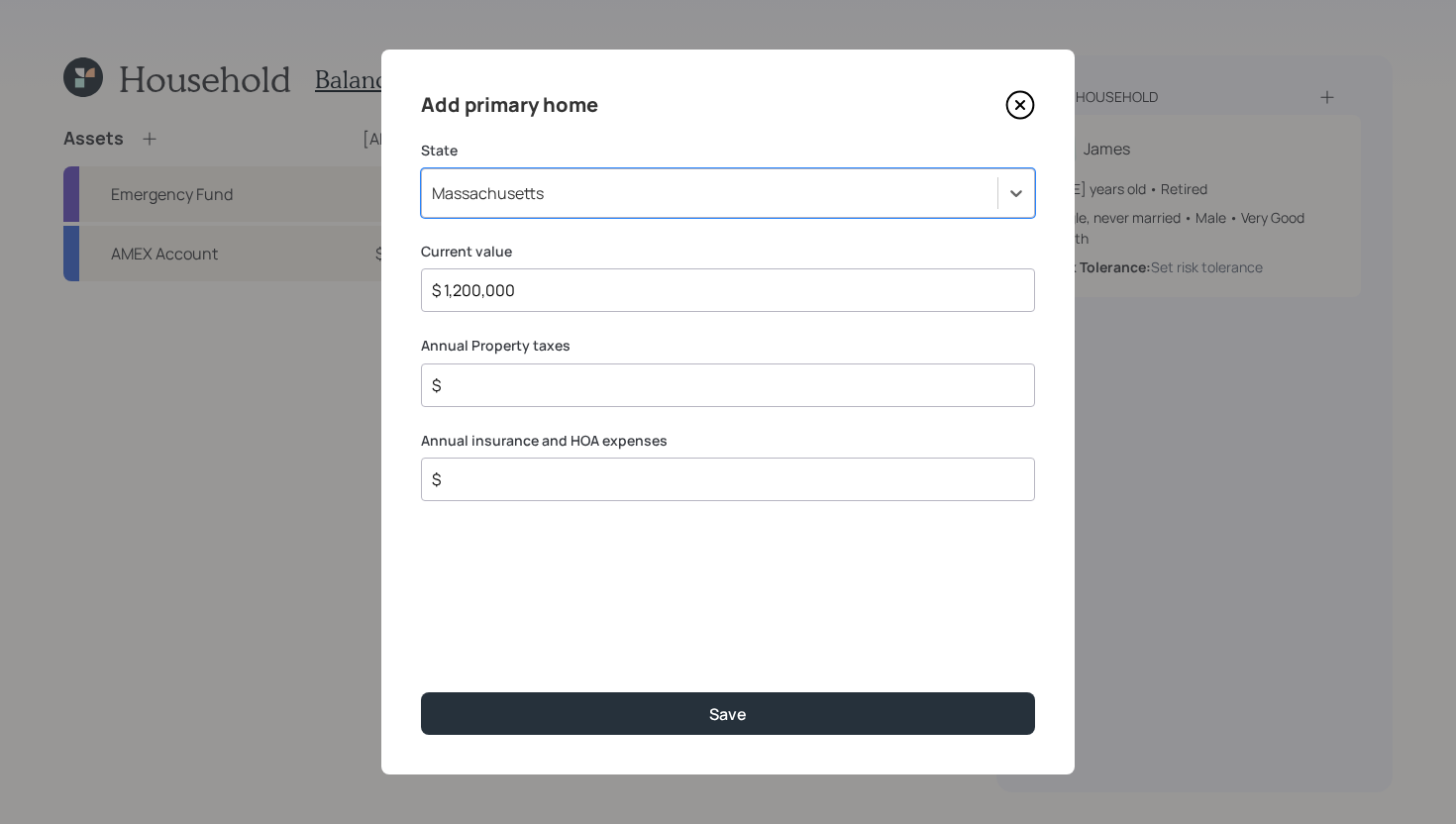 click on "$" at bounding box center (720, 385) 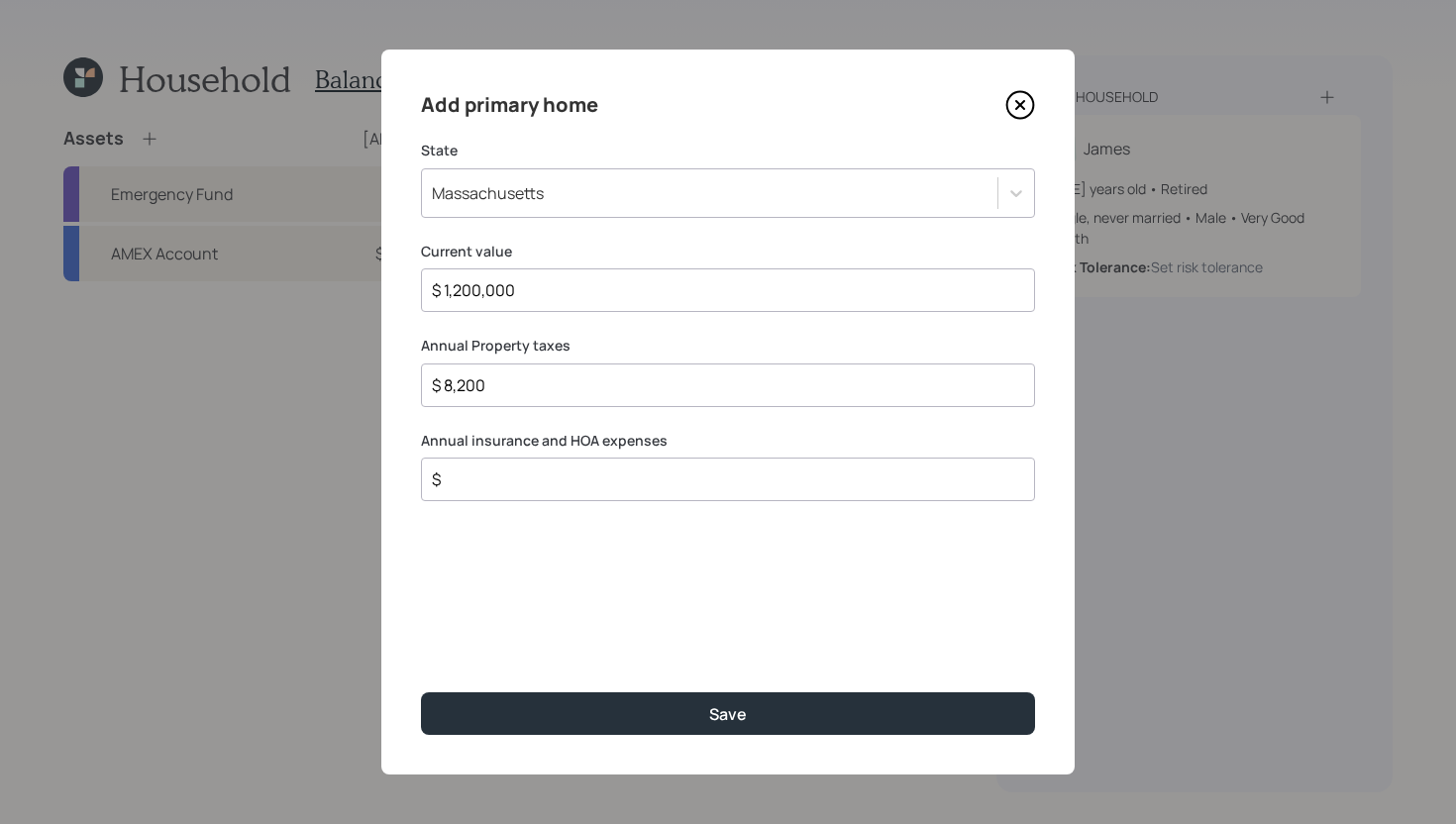 type on "$ 8,200" 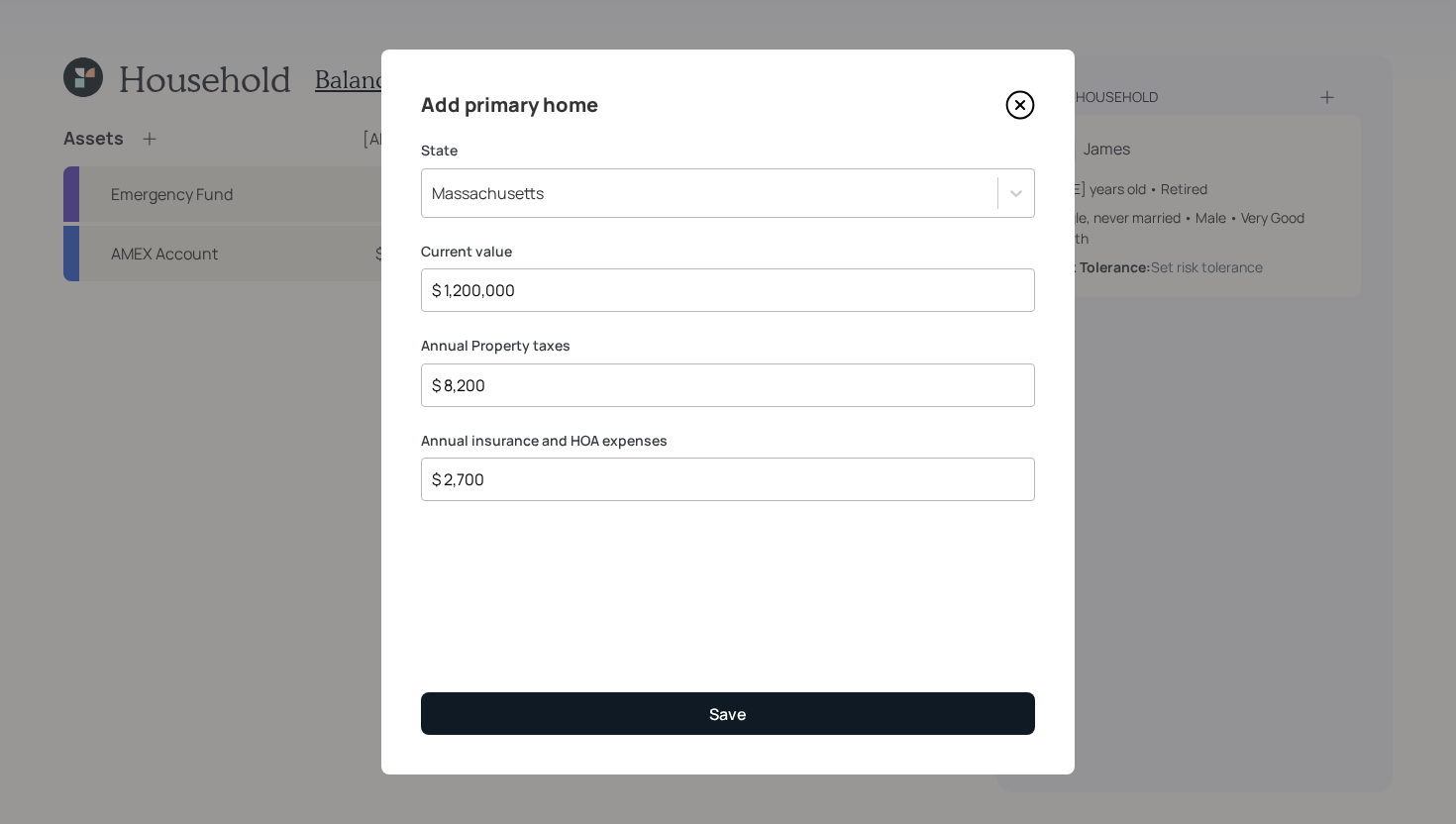 type on "$ 2,700" 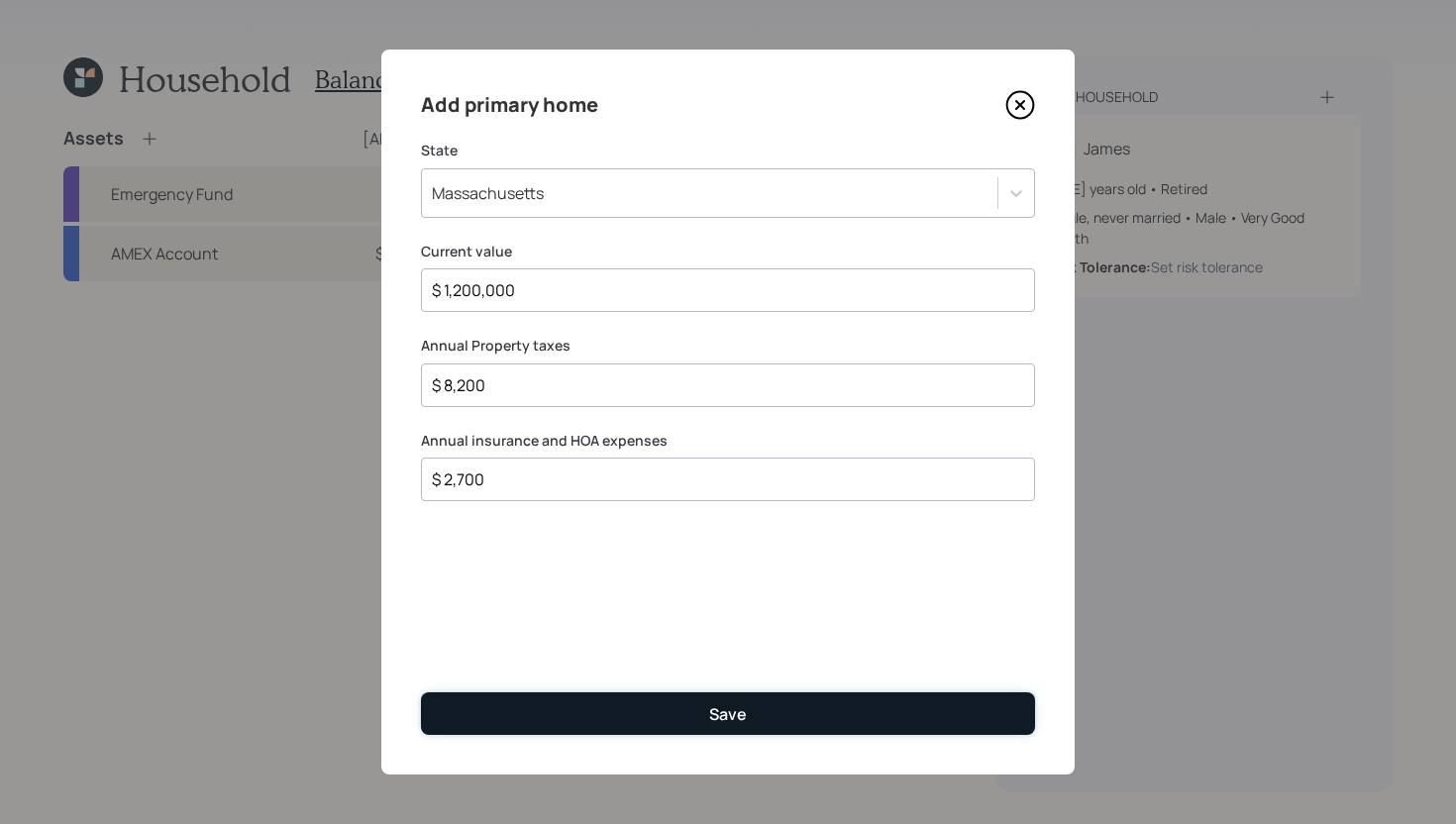click on "Save" at bounding box center [728, 713] 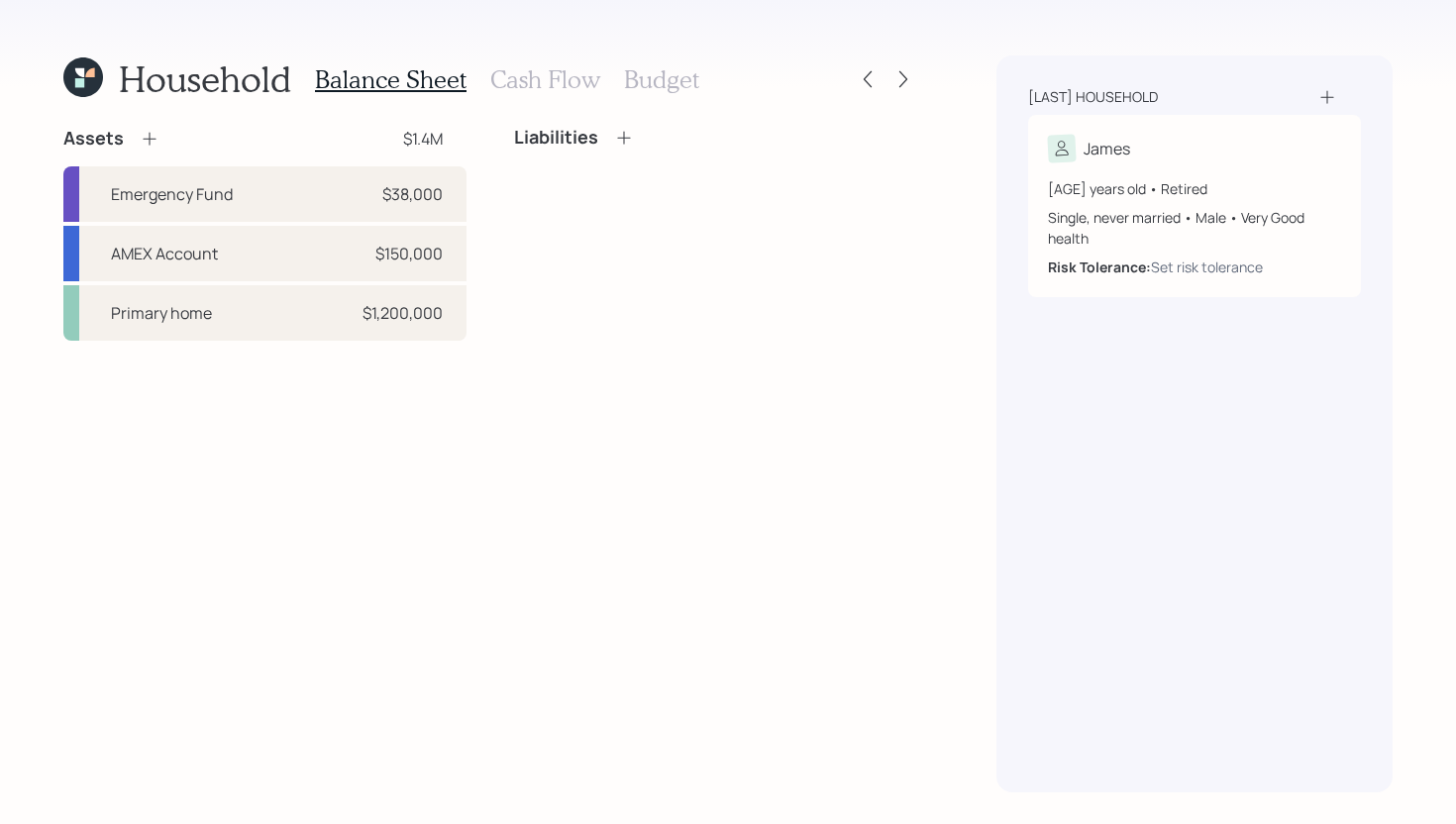 click 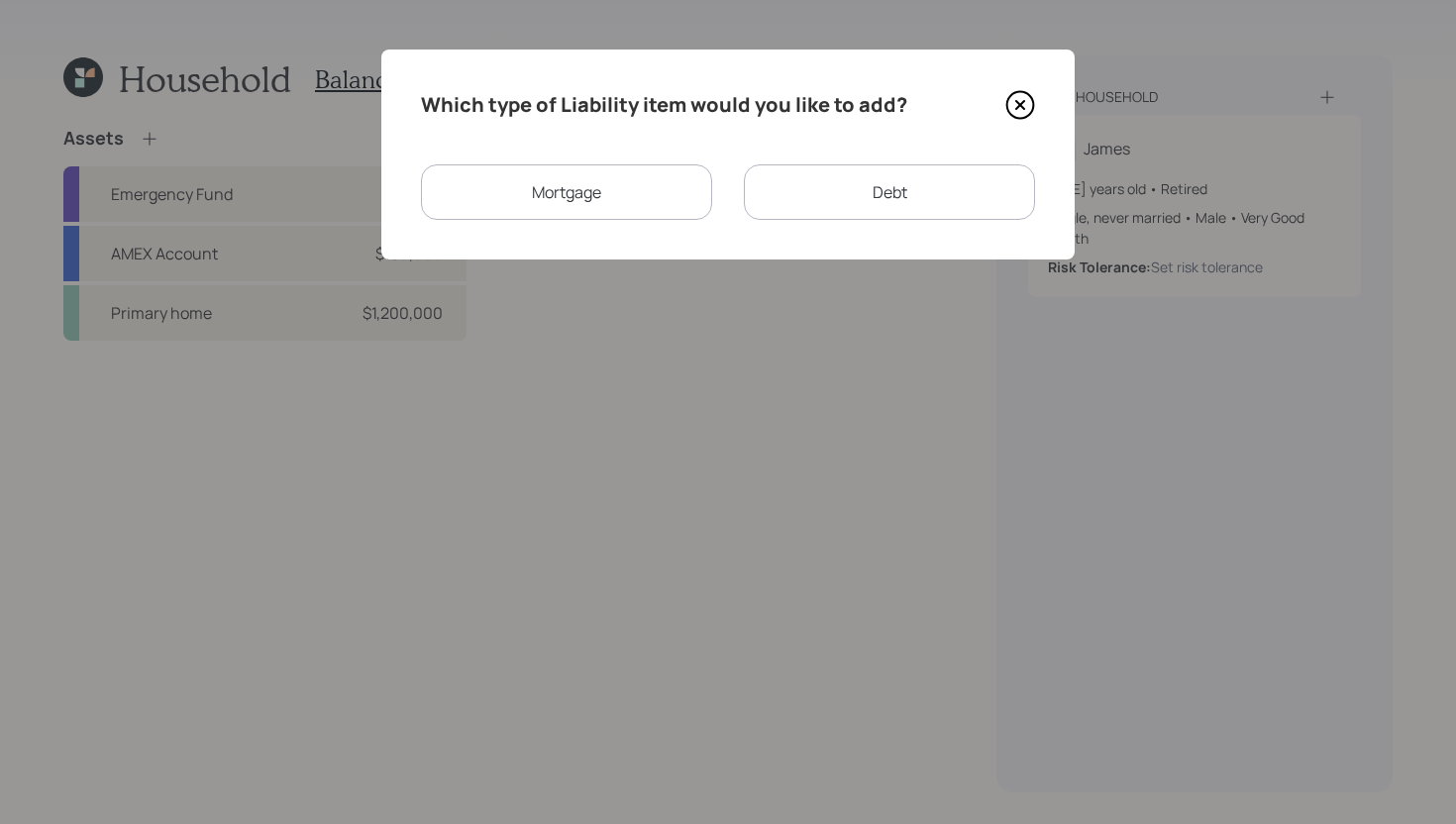 click on "Debt" at bounding box center (889, 192) 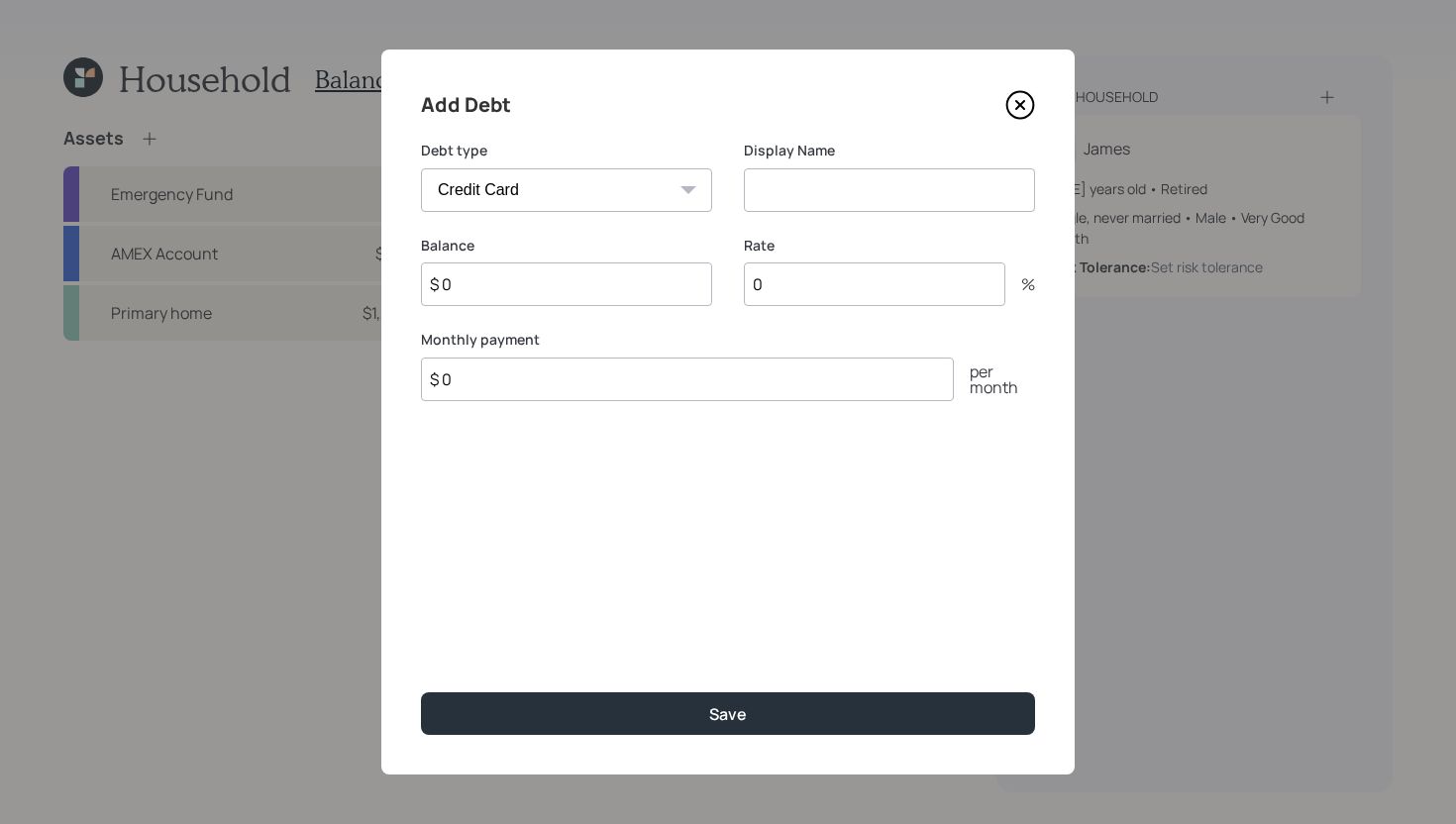 click on "Car Credit Card Medical Student Other" at bounding box center (567, 190) 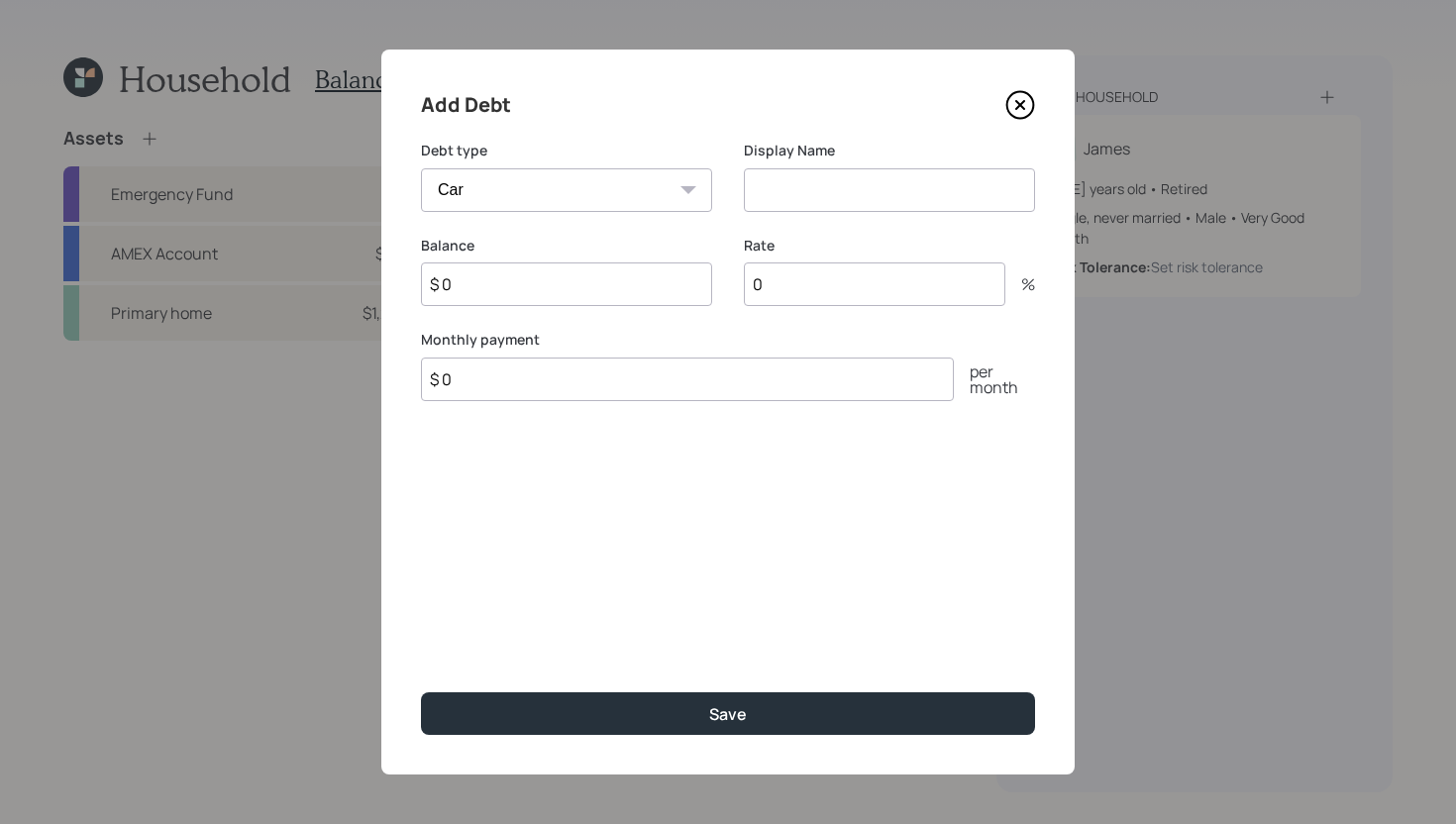 click at bounding box center (889, 190) 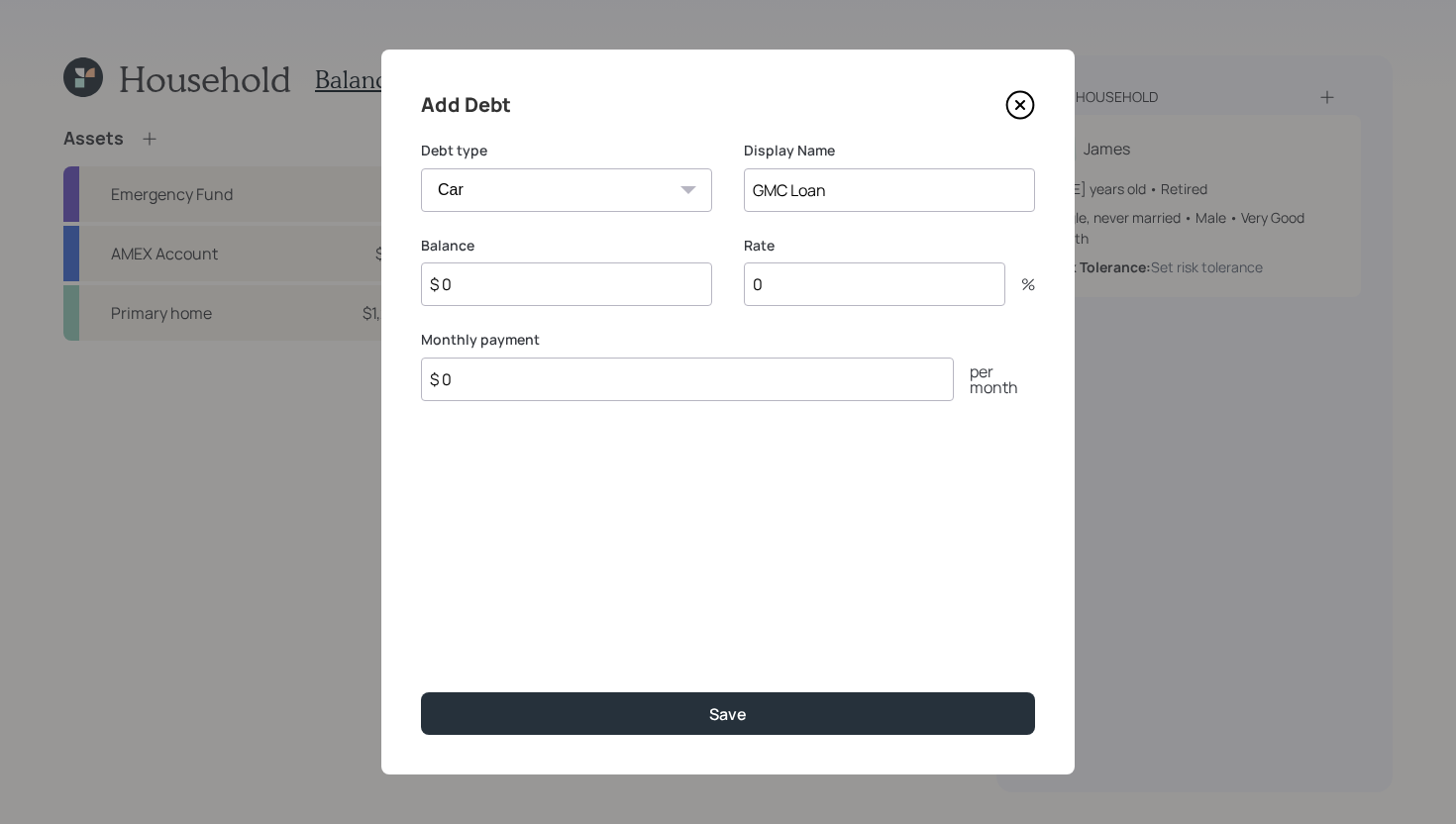 type on "GMC Loan" 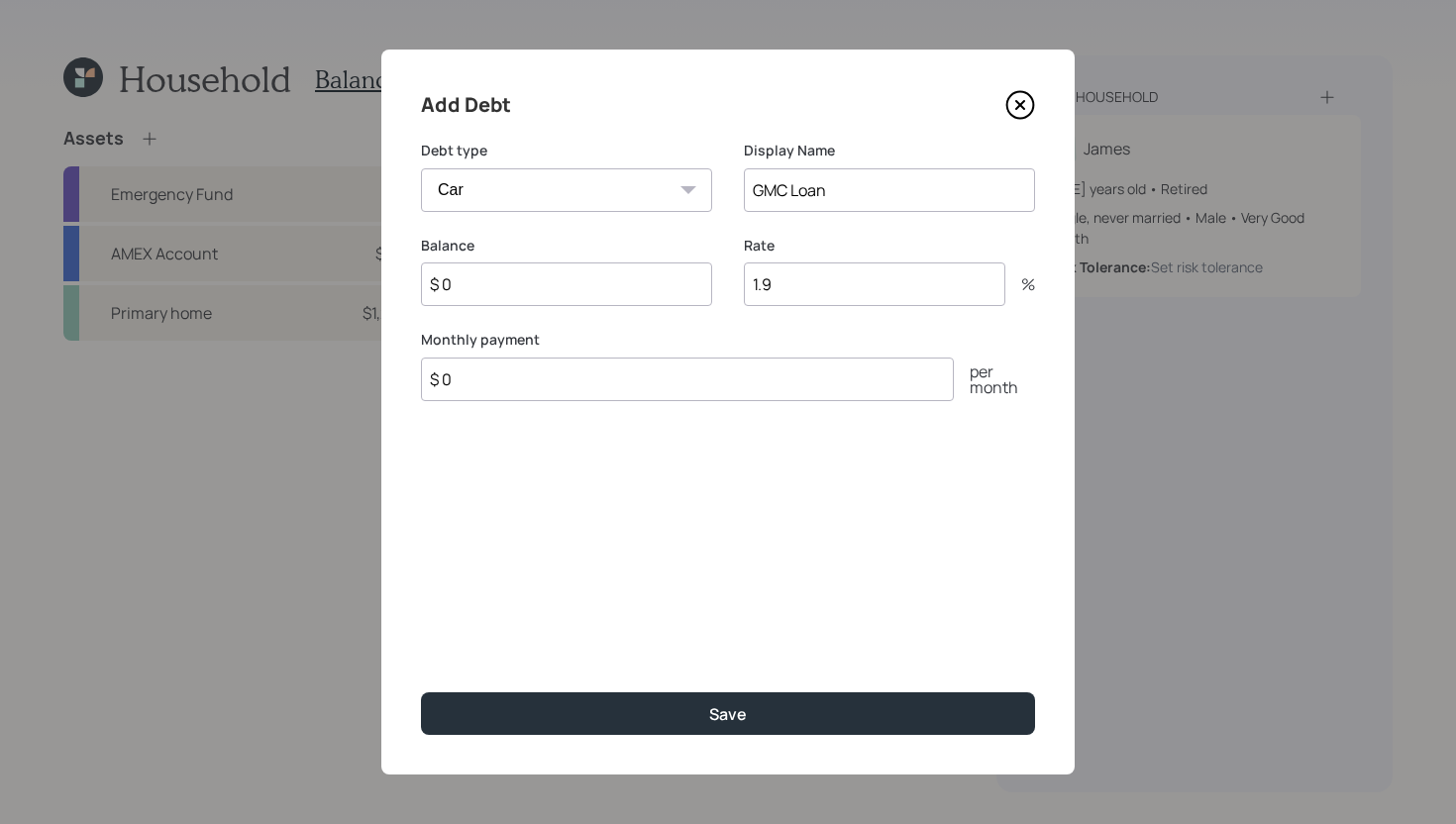 type on "1.9" 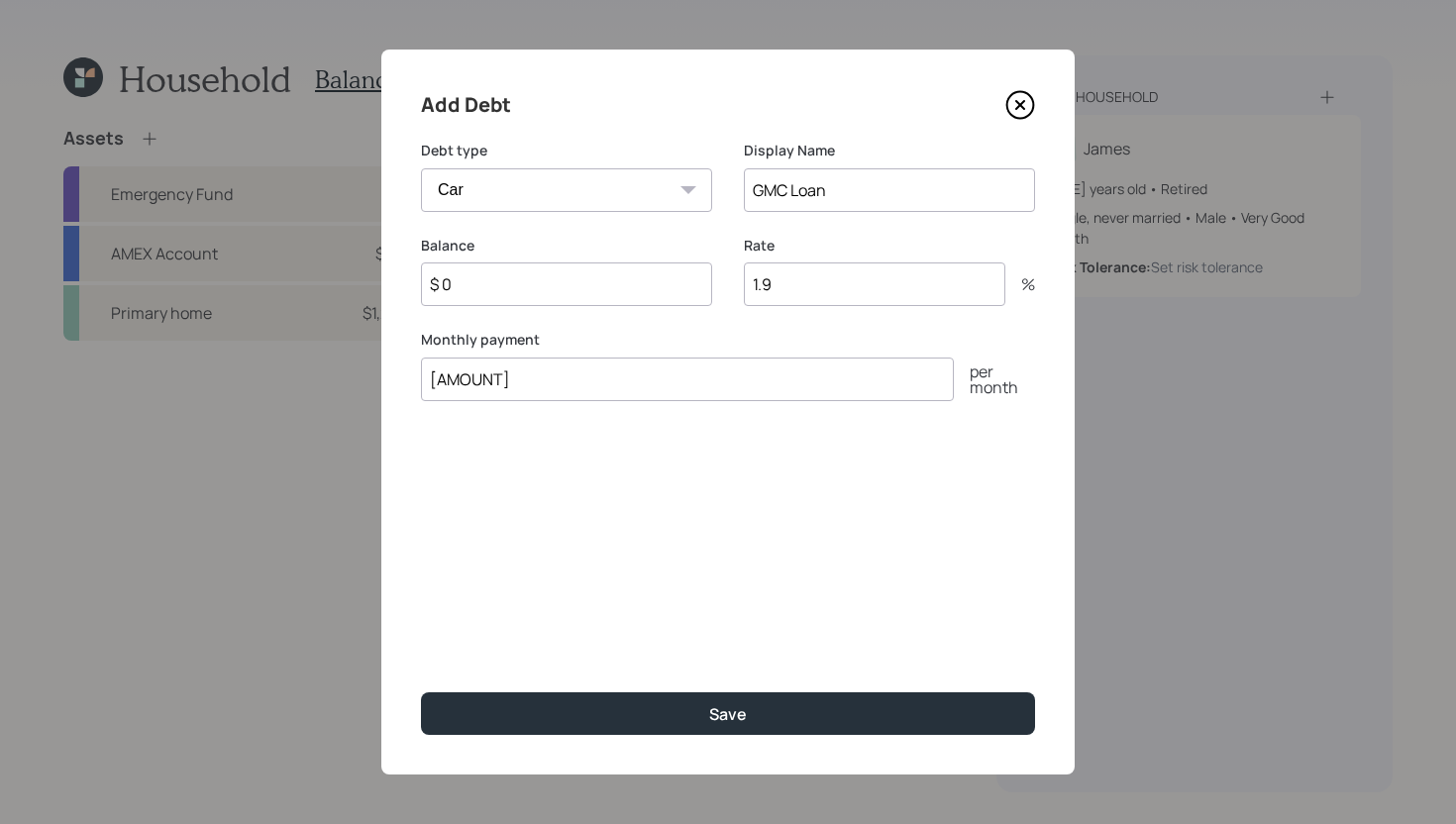 type on "[AMOUNT]" 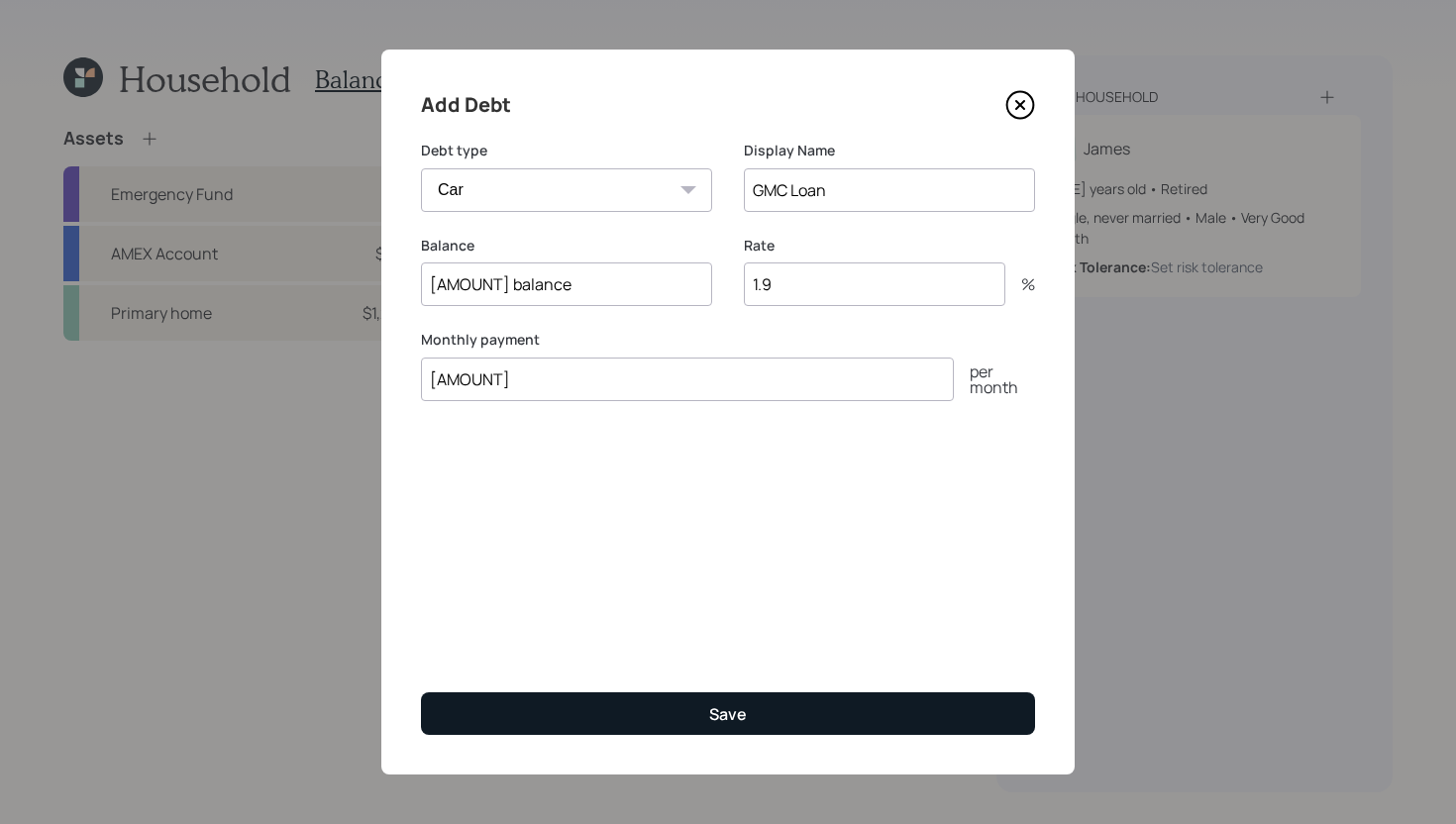 type on "[AMOUNT] balance" 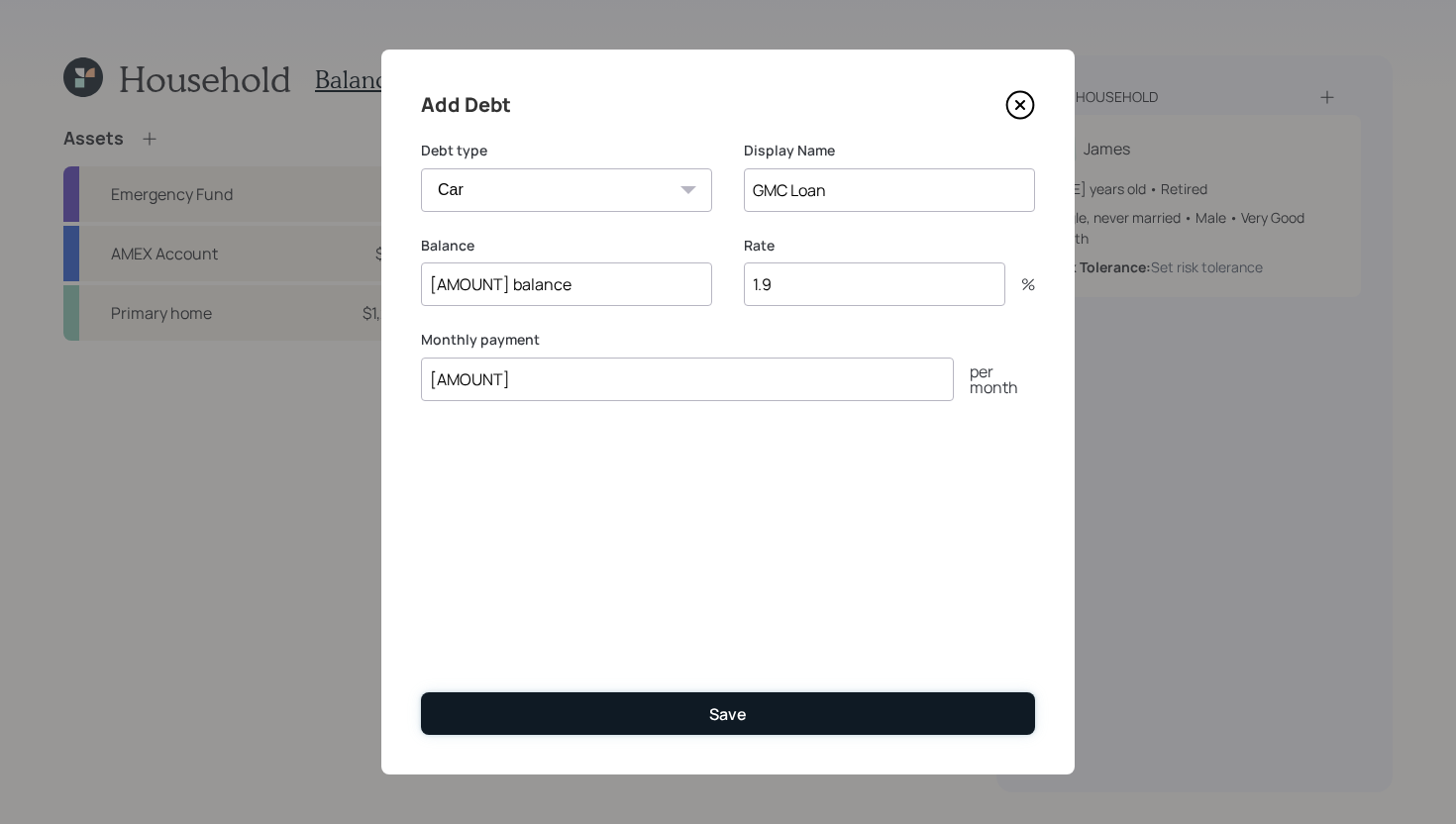 click on "Save" at bounding box center (728, 713) 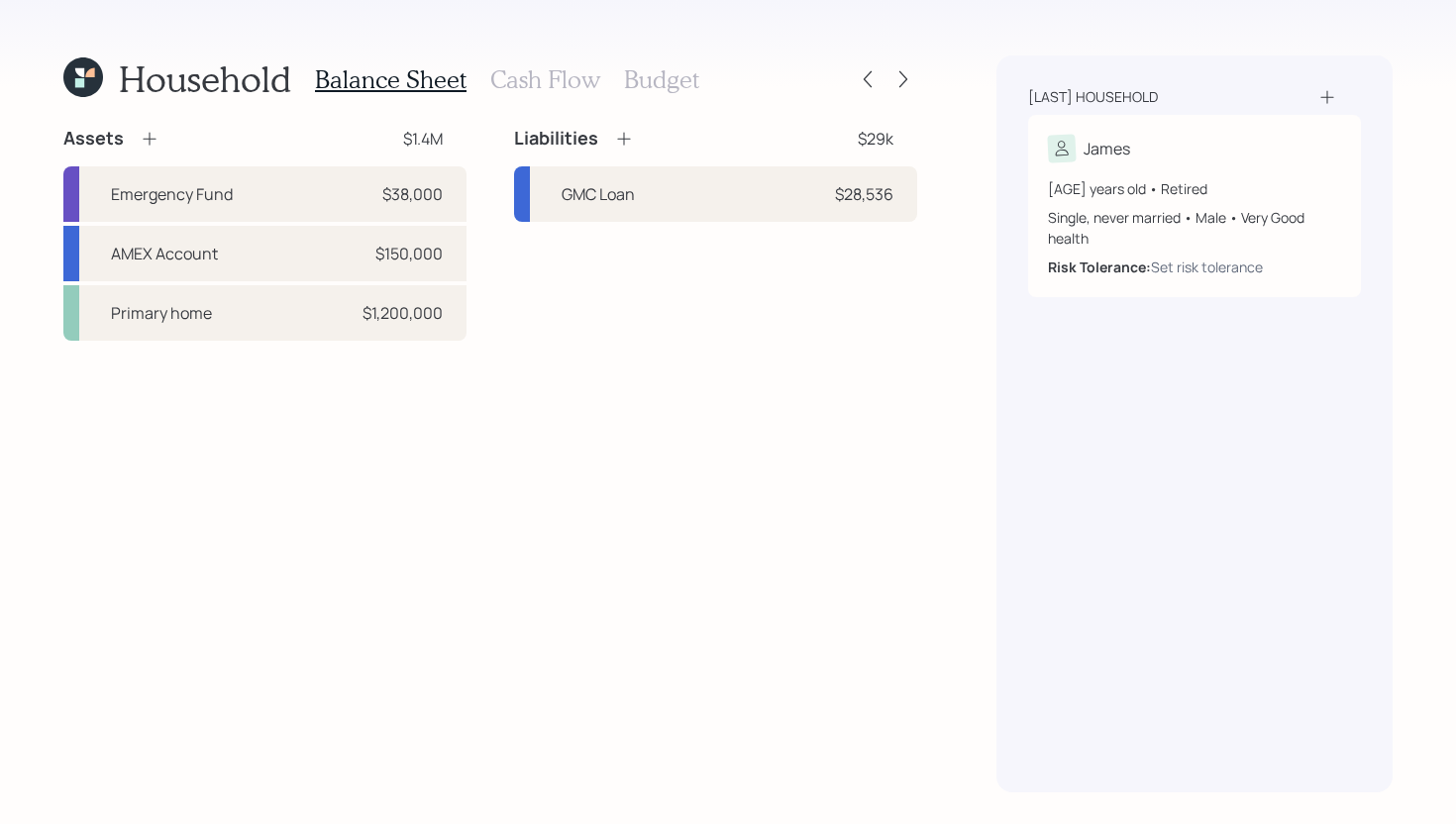click 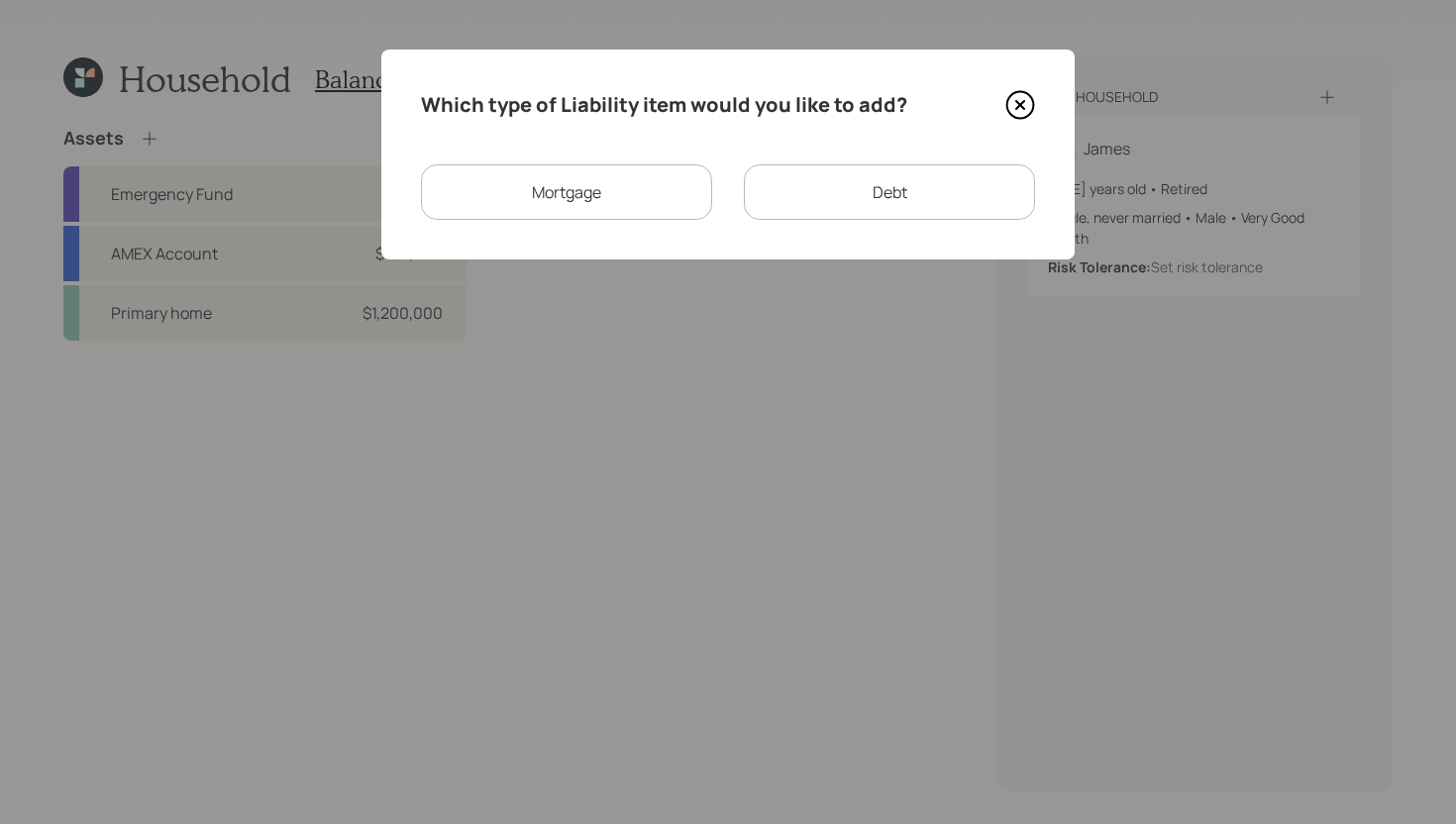 click on "Debt" at bounding box center [889, 192] 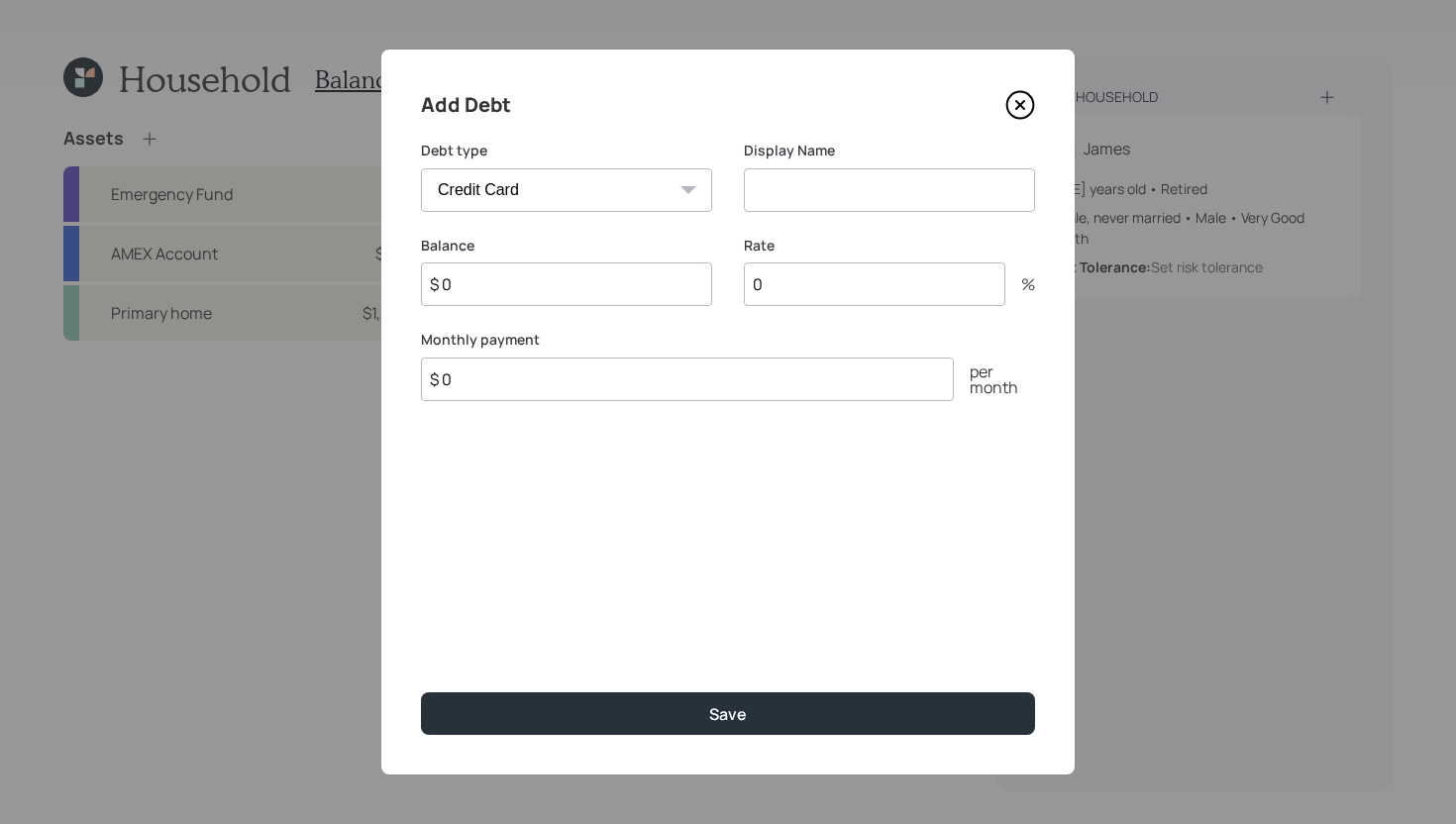 click at bounding box center [889, 190] 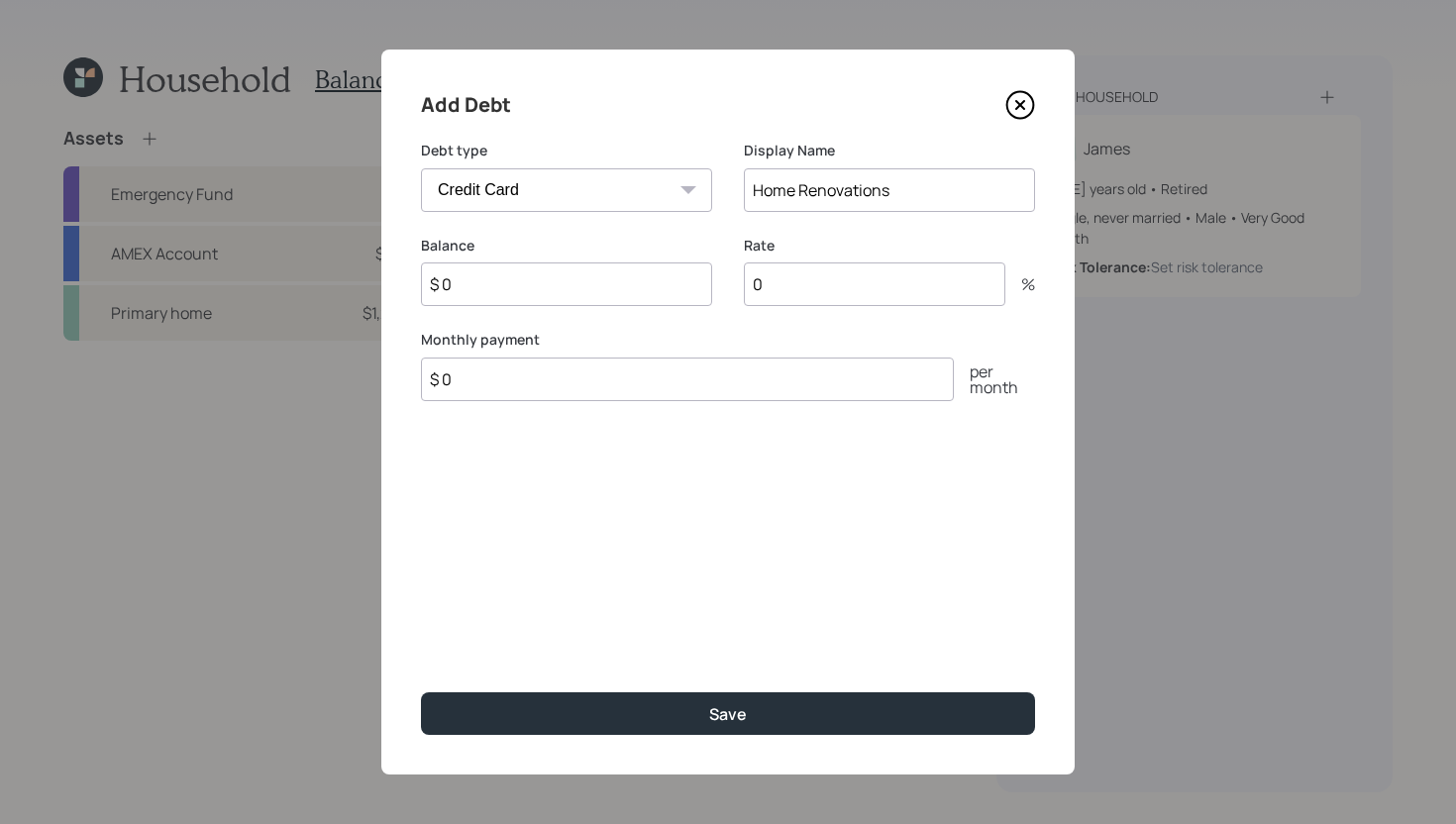 type on "Home Renovations" 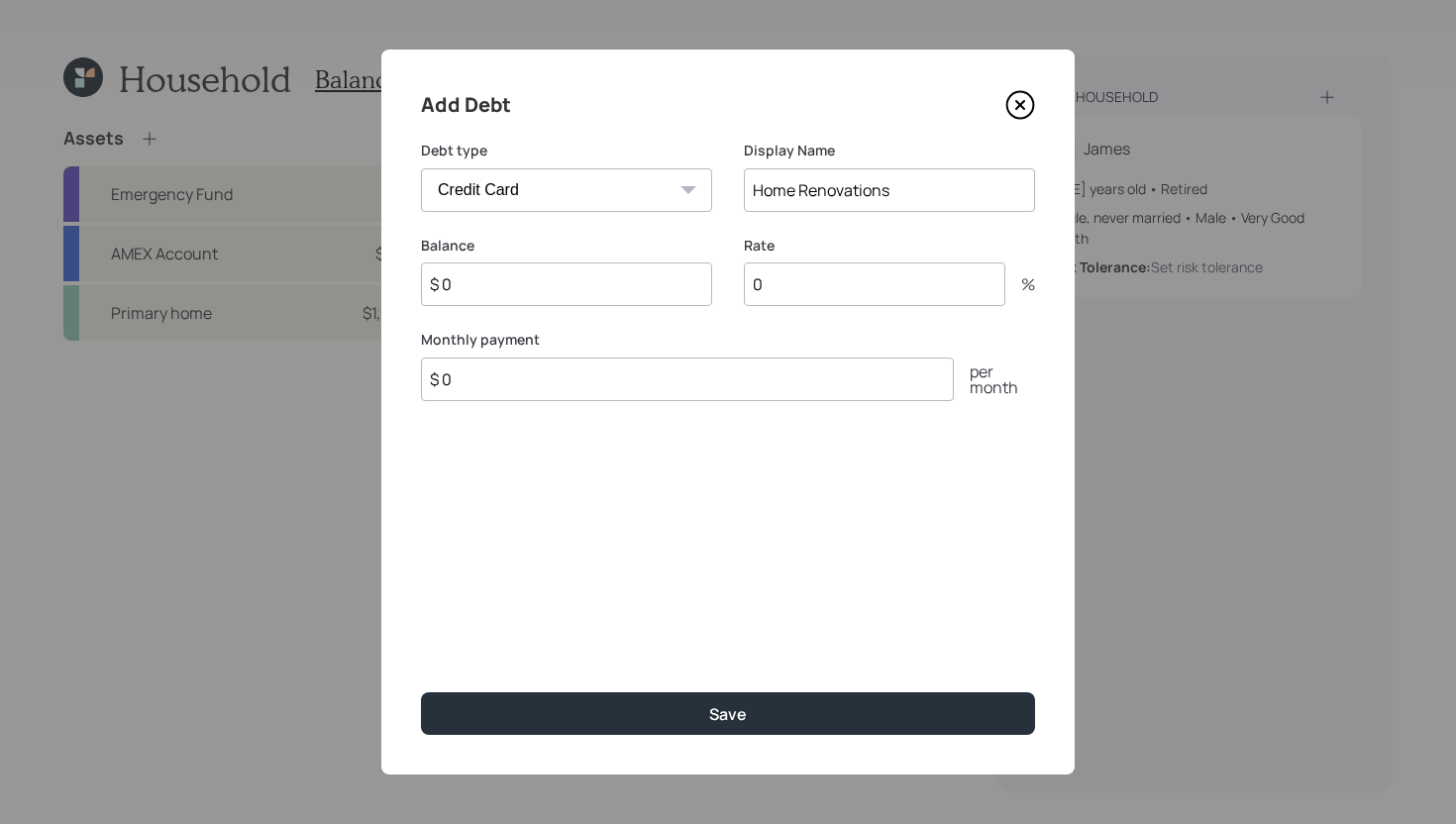 click on "Car Credit Card Medical Student Other" at bounding box center [567, 190] 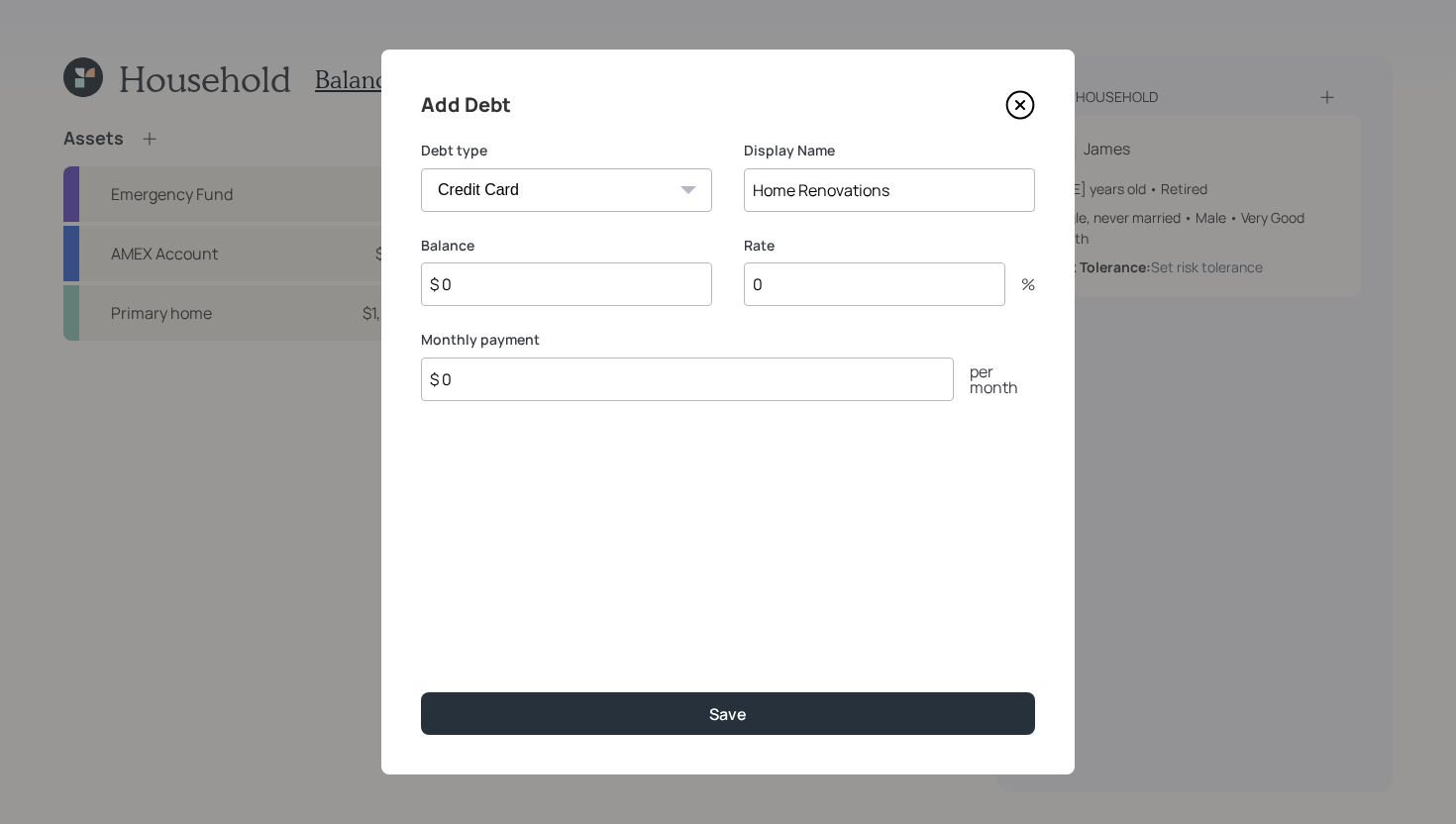 select on "other" 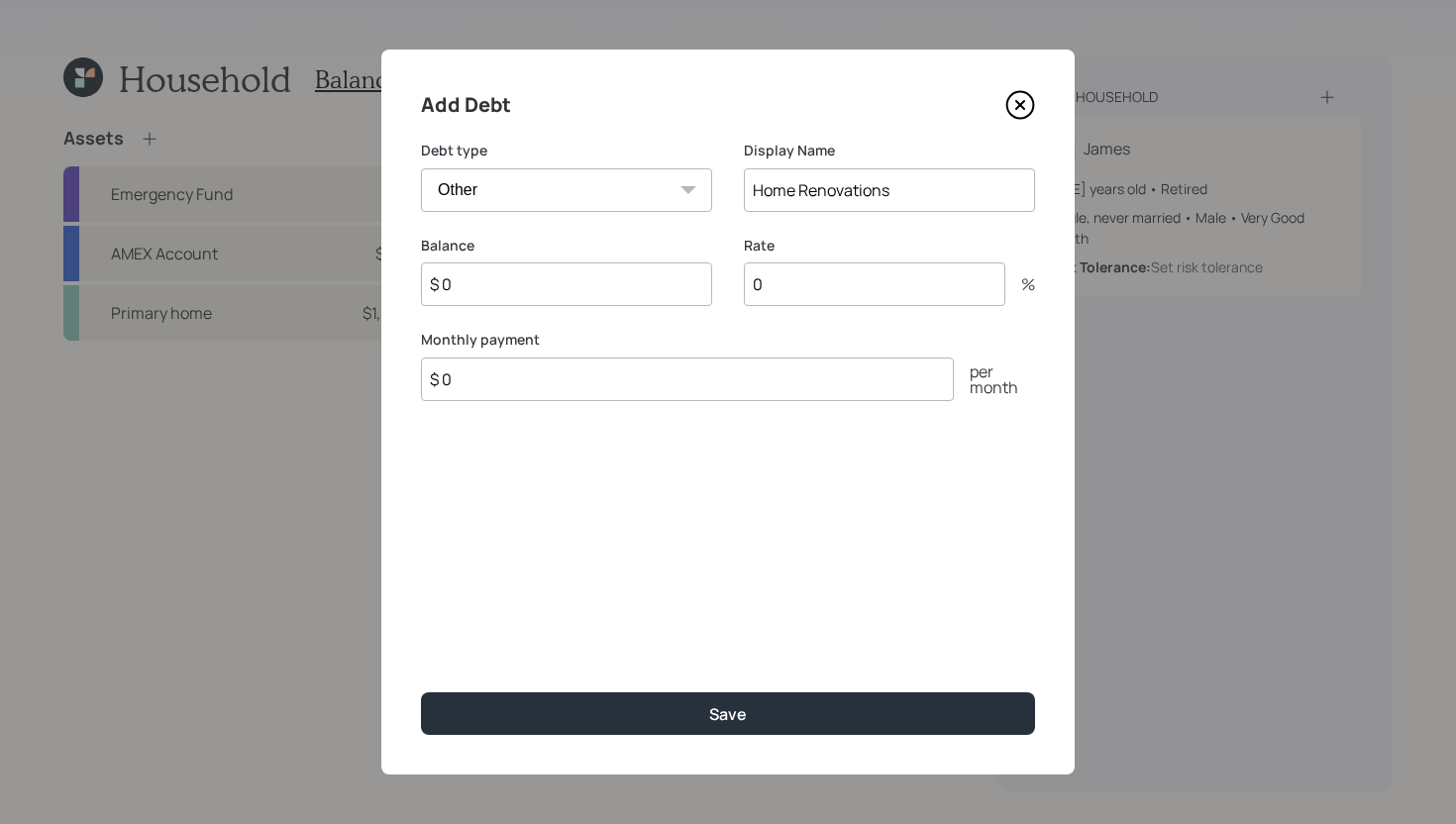 click on "Home Renovations" at bounding box center [889, 190] 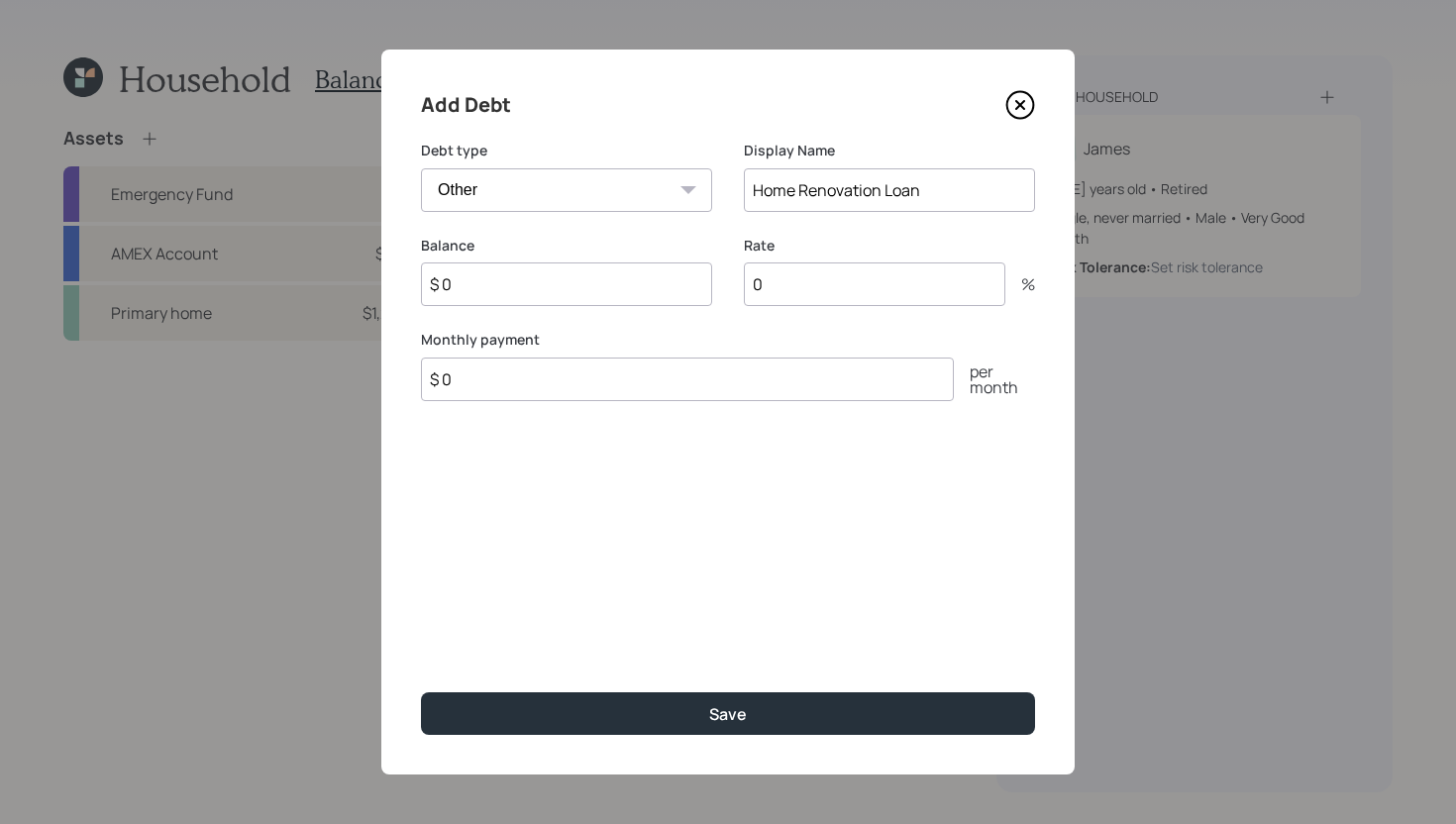 type on "Home Renovation Loan" 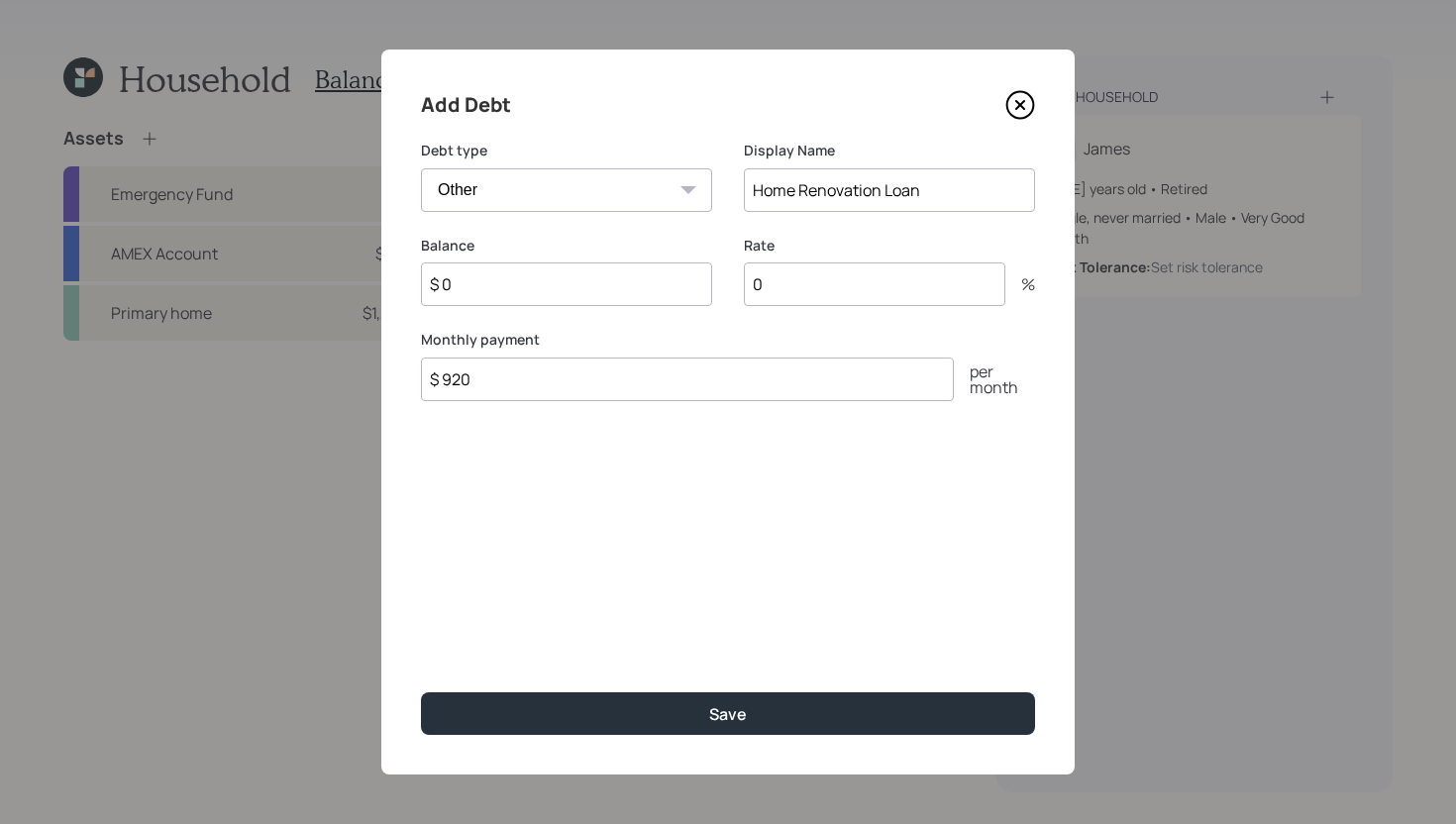 type on "$ 920" 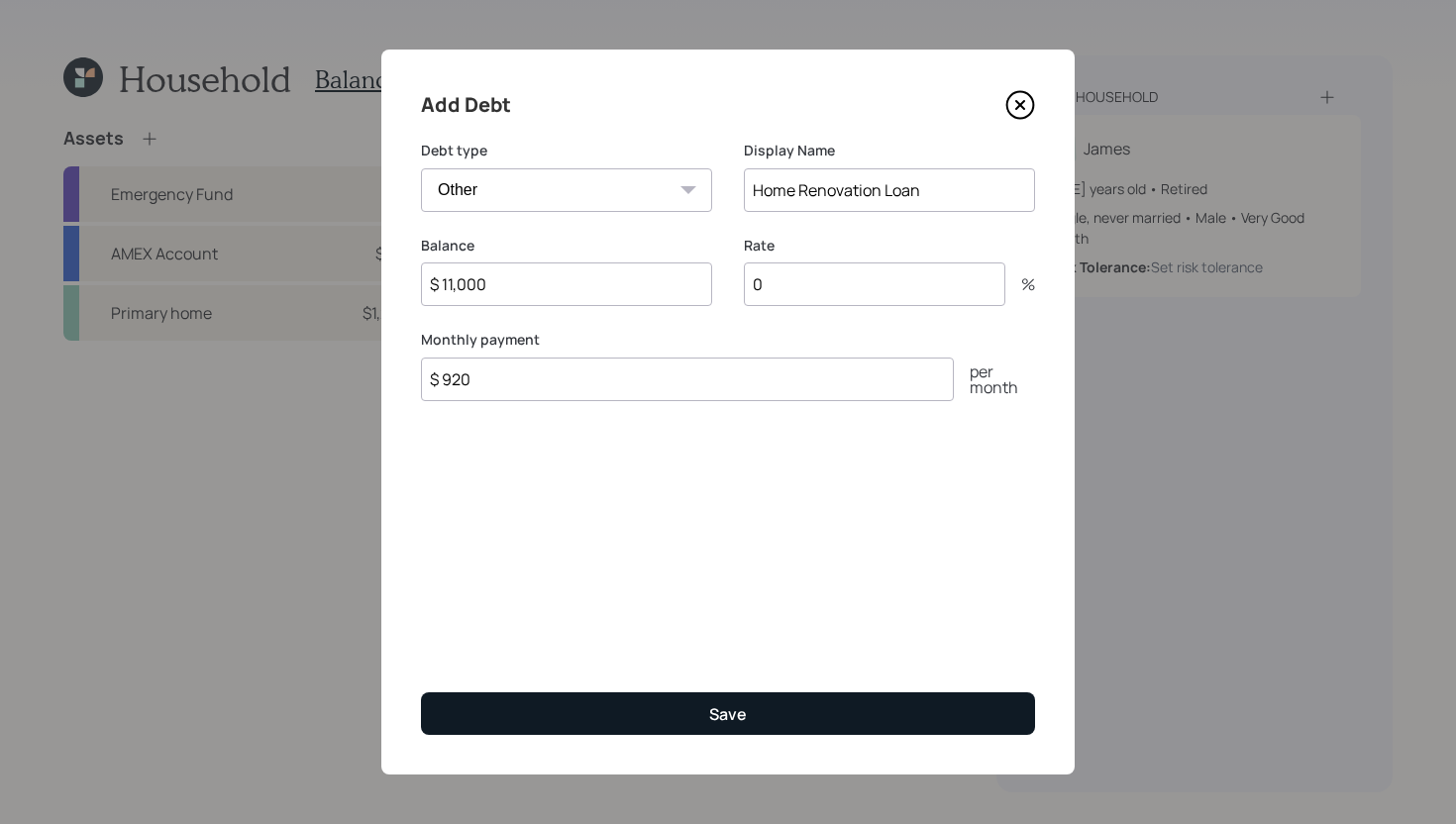 type on "$ 11,000" 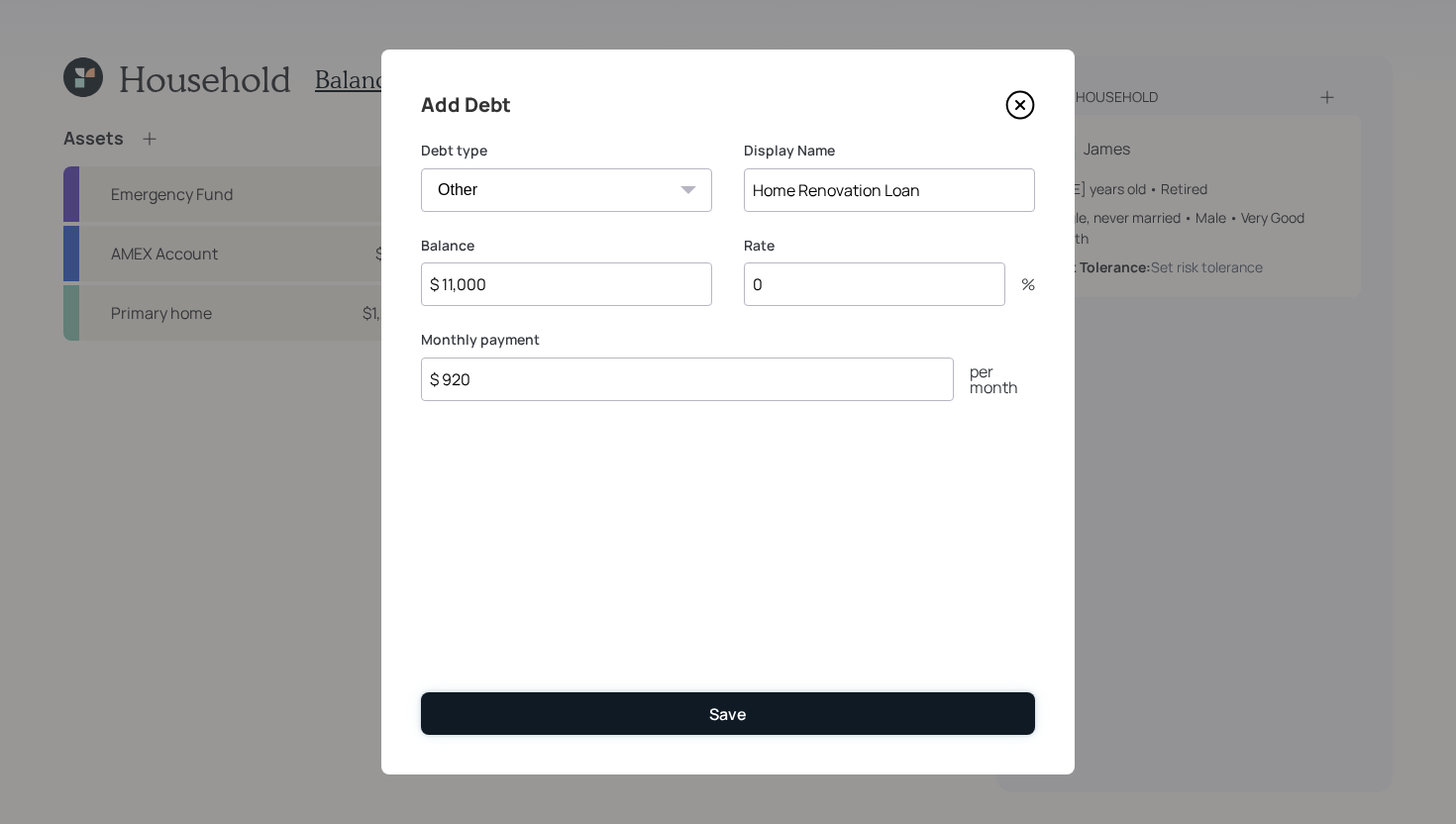 click on "Save" at bounding box center [728, 713] 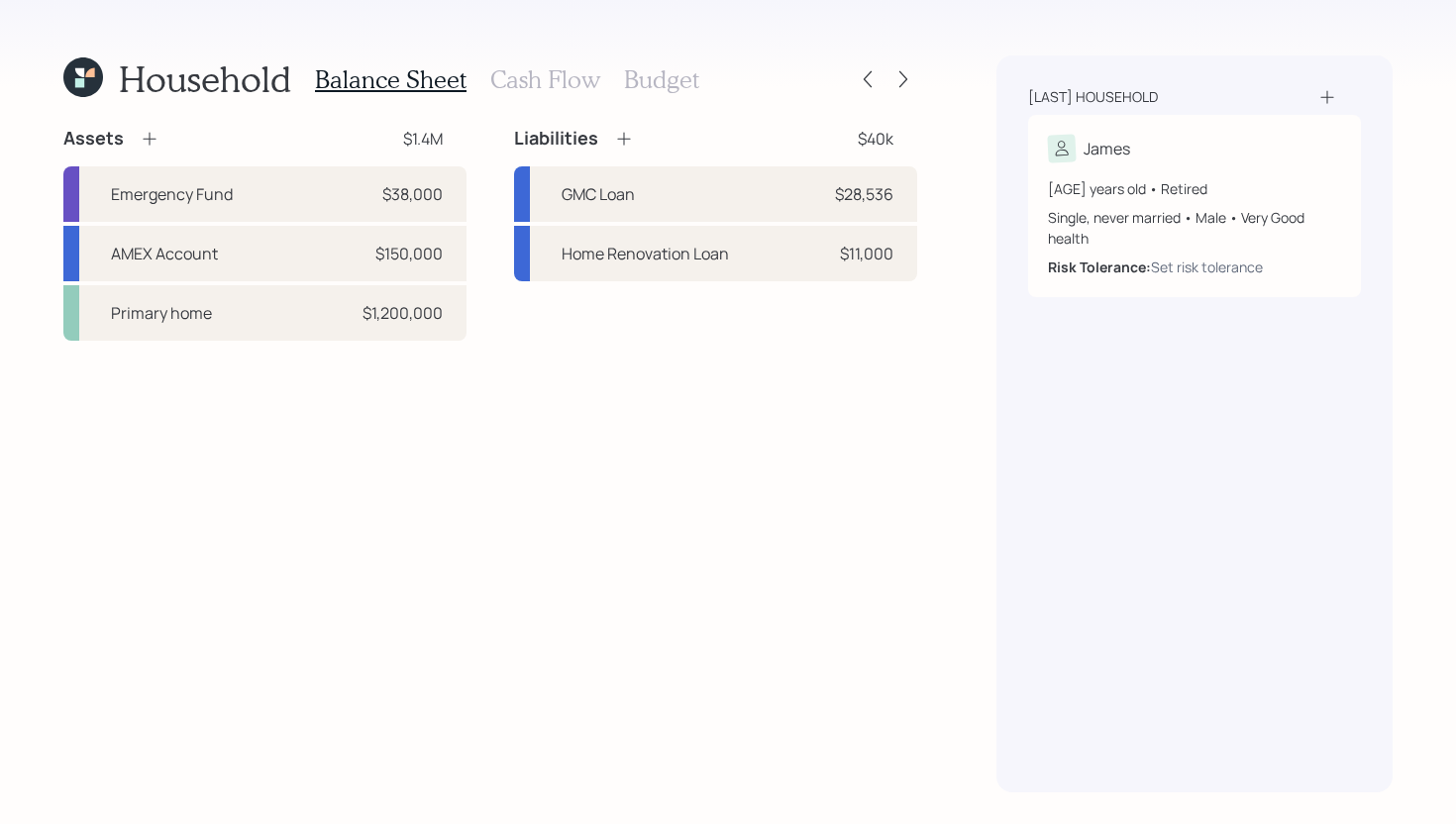 click 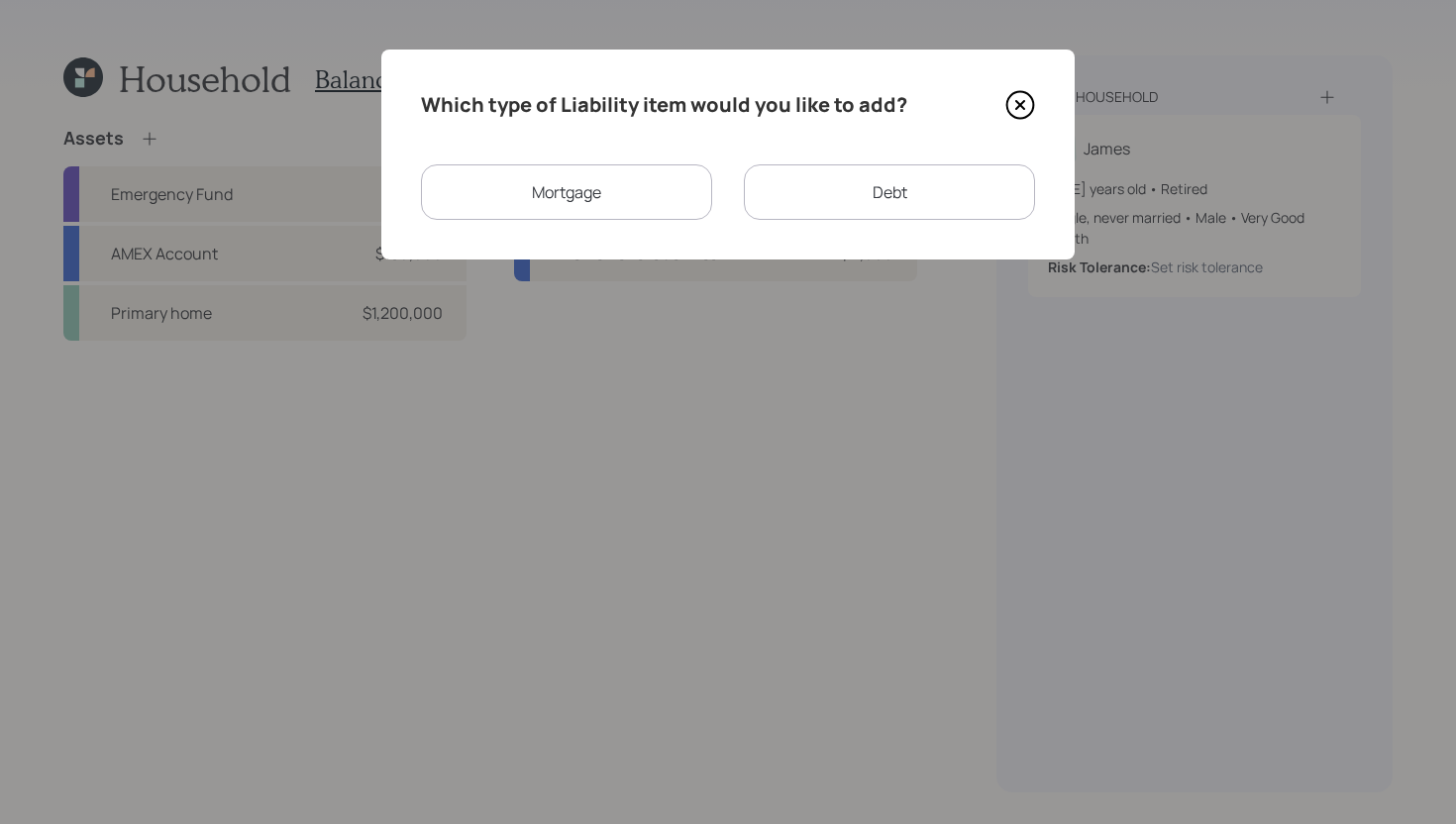 click on "Debt" at bounding box center (889, 192) 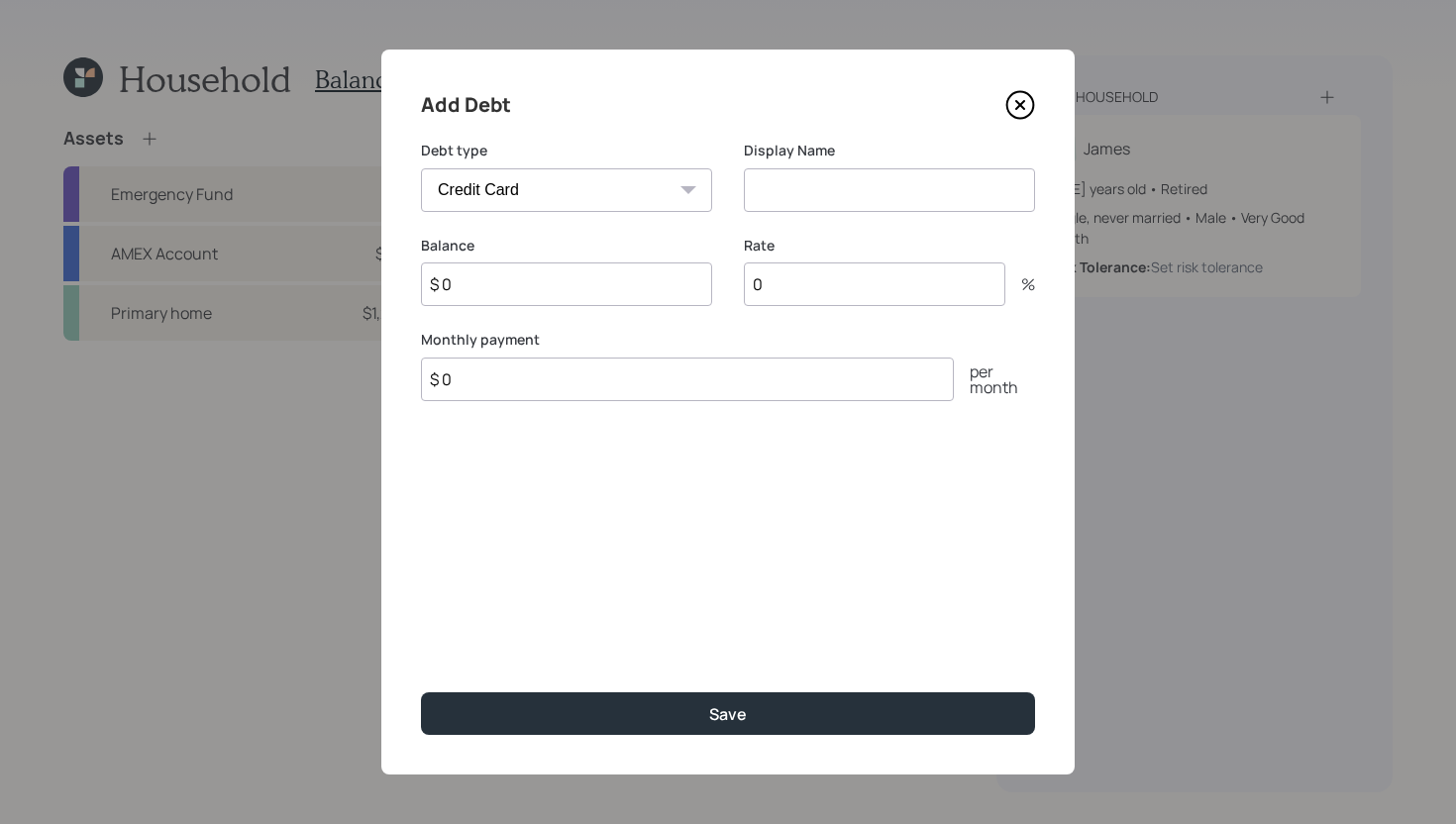 click at bounding box center (889, 190) 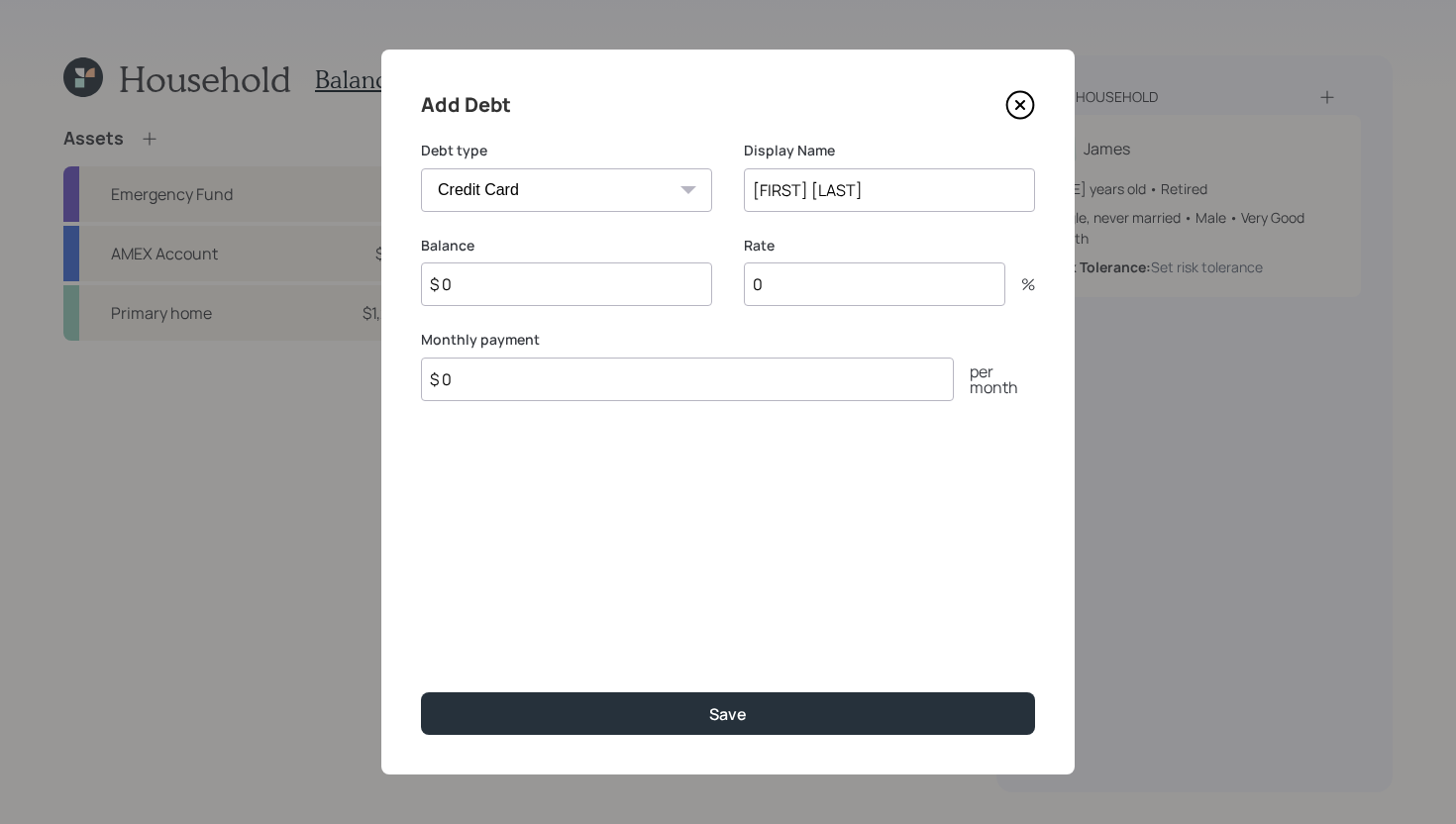 type on "[FIRST] [LAST]" 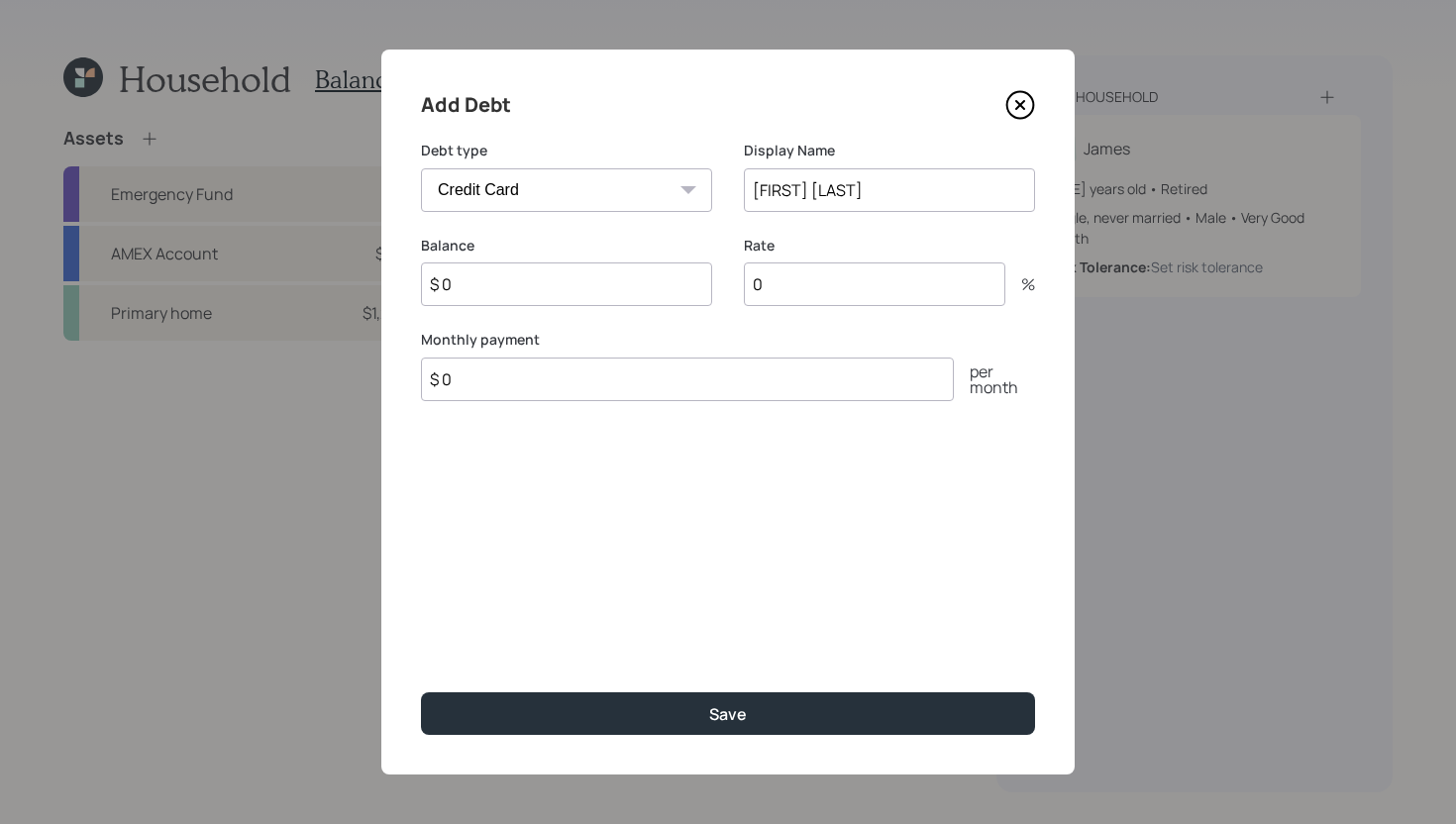 click on "Car Credit Card Medical Student Other" at bounding box center [567, 190] 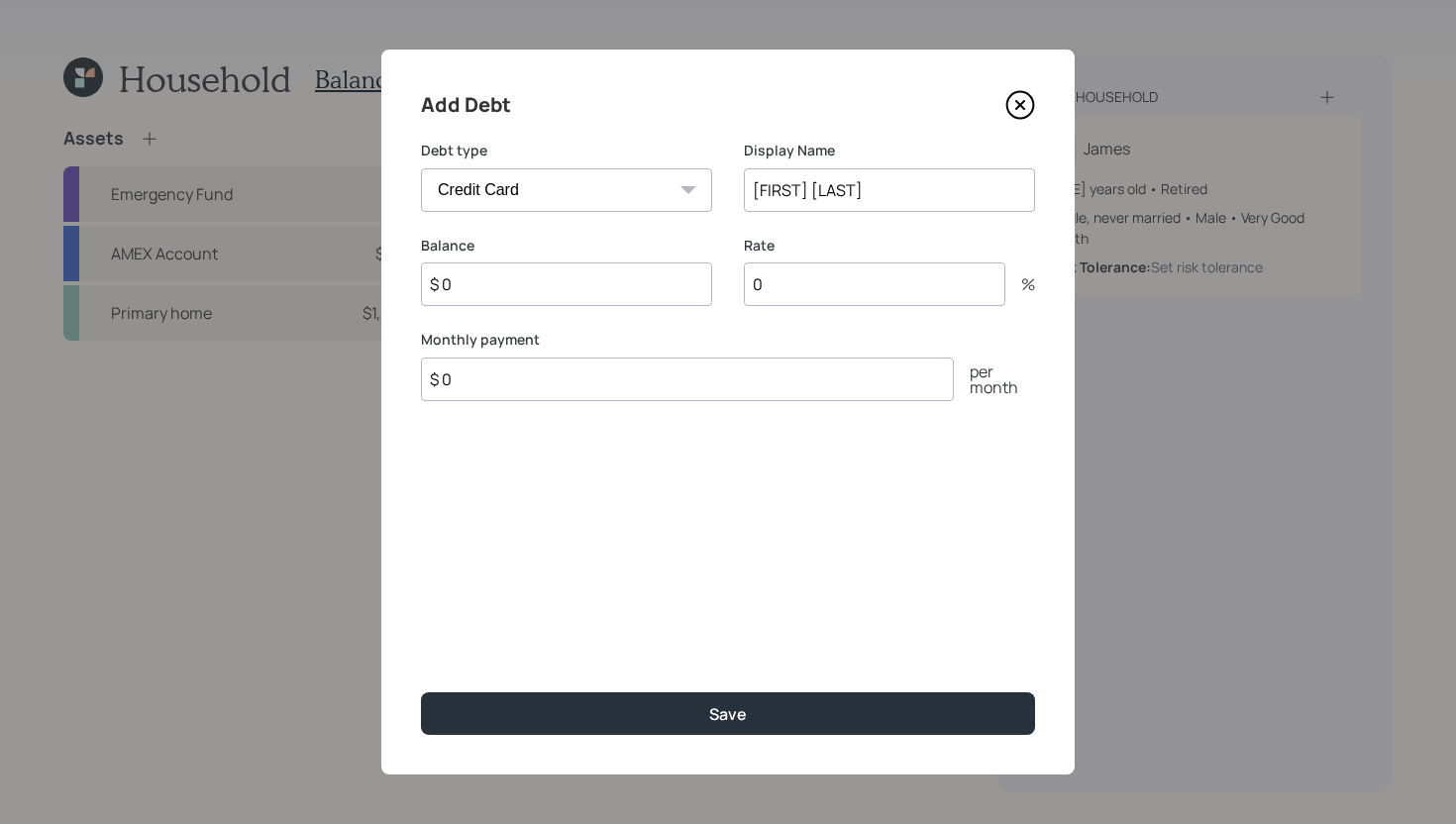 select on "other" 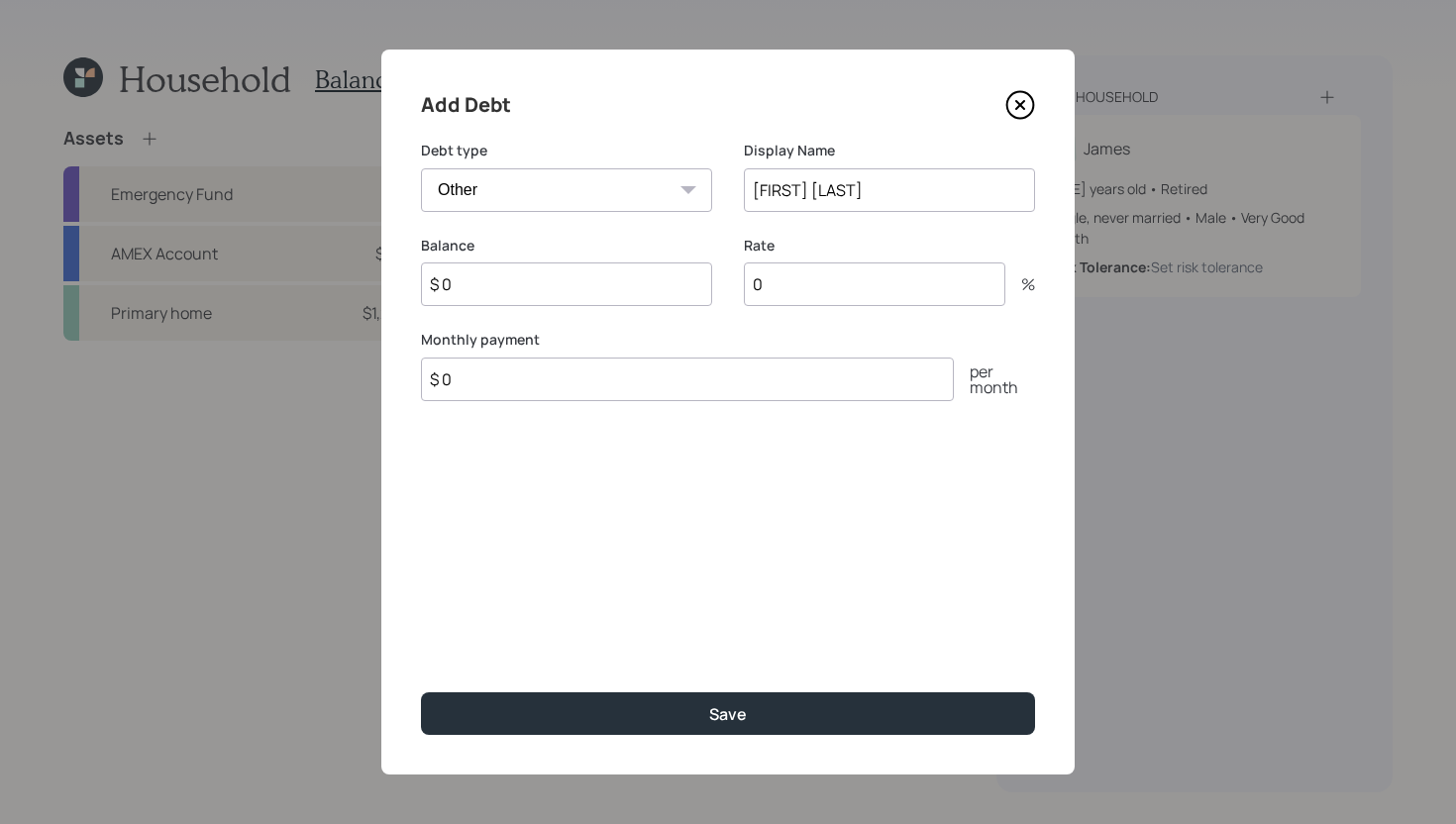click on "$ 0" at bounding box center (687, 379) 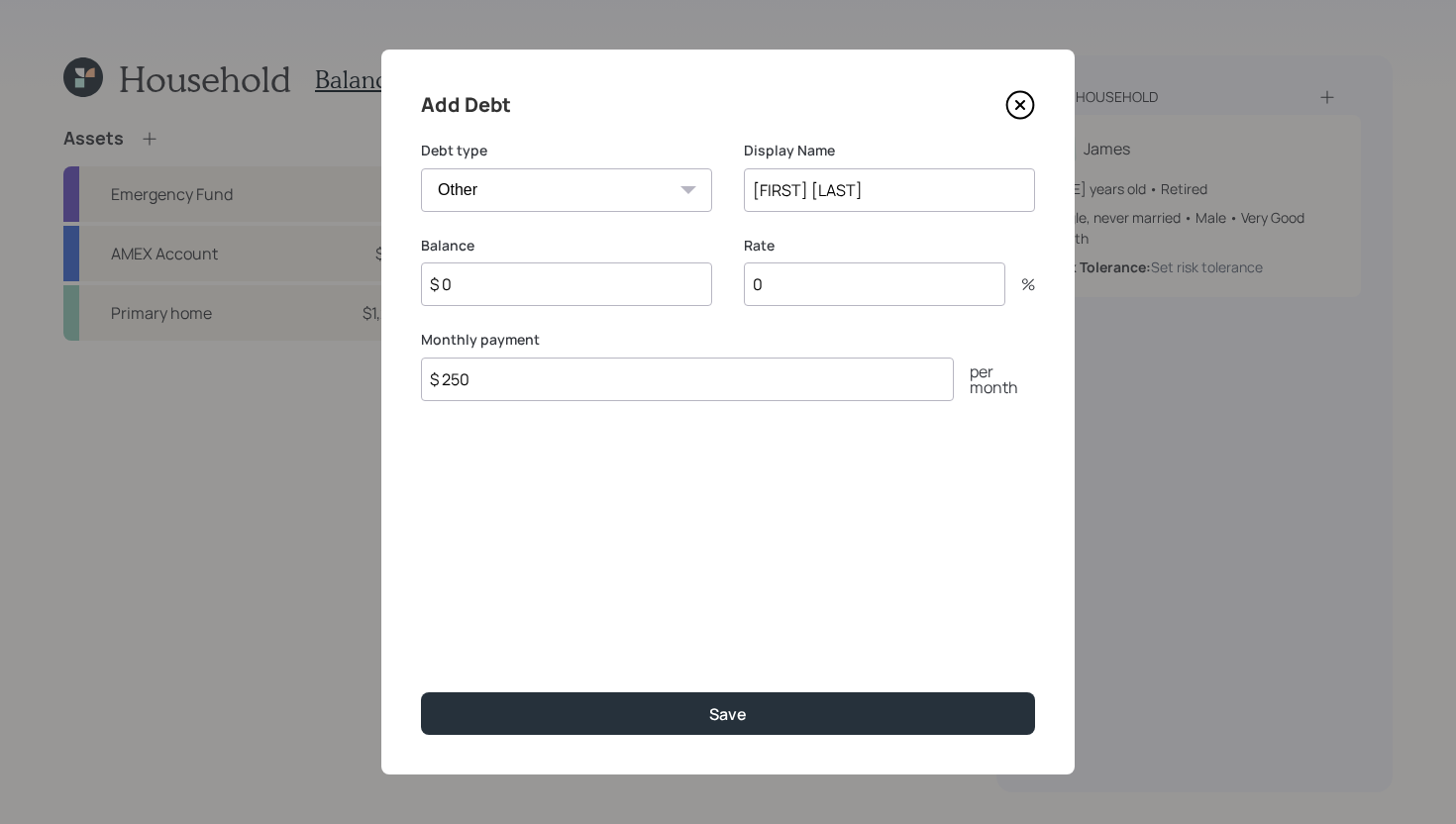 type on "$ 250" 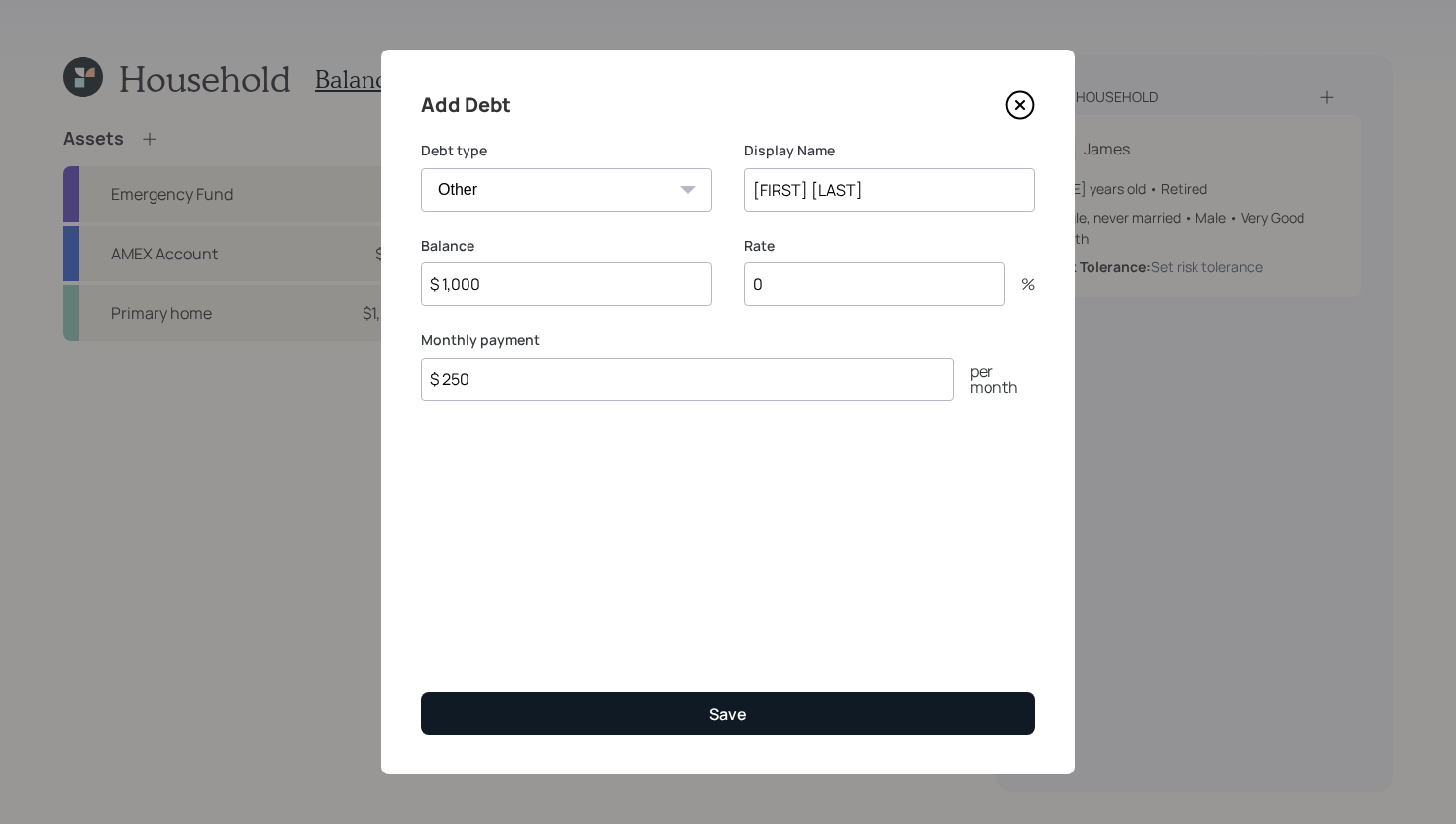 type on "$ 1,000" 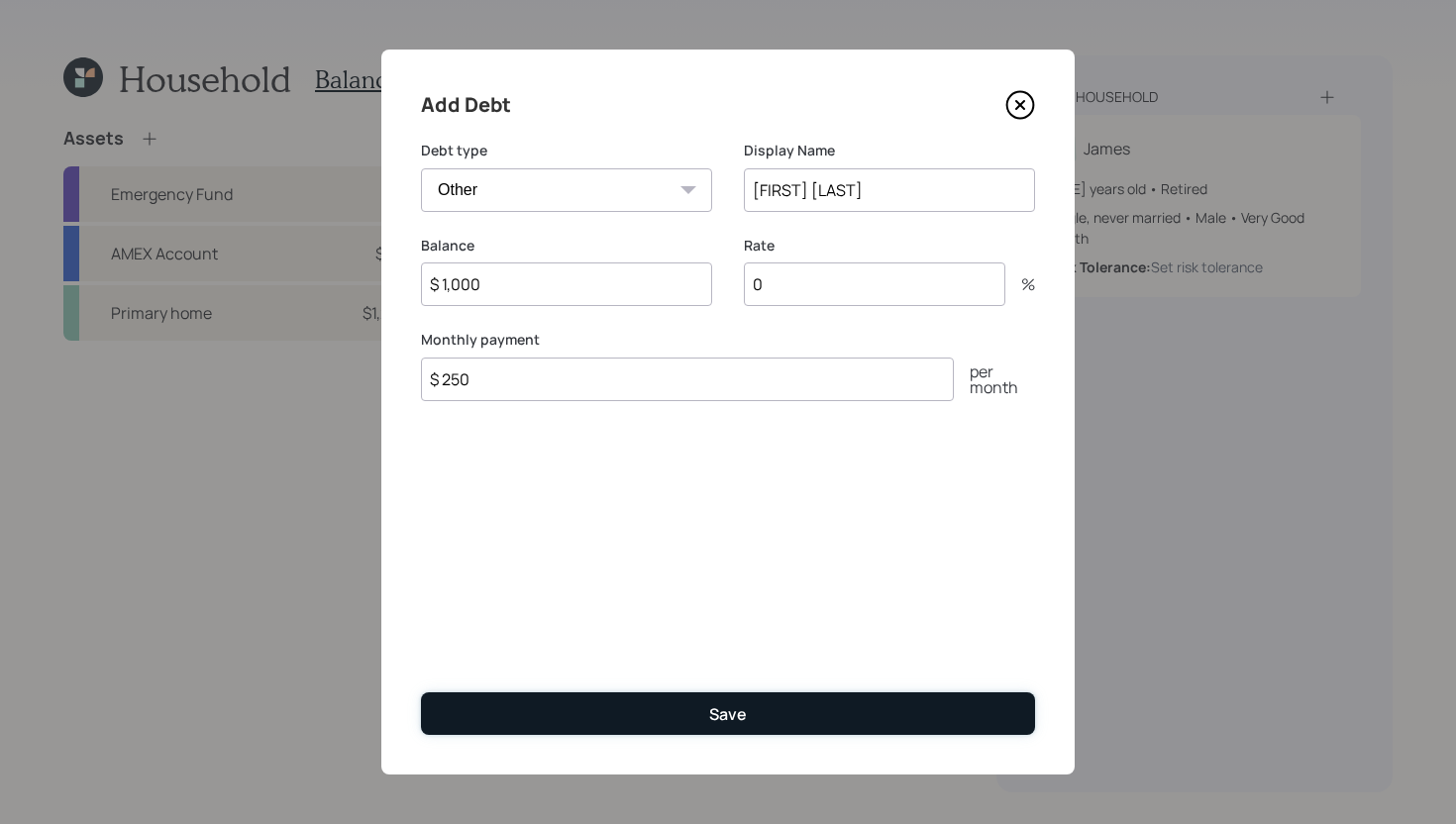 click on "Save" at bounding box center (728, 713) 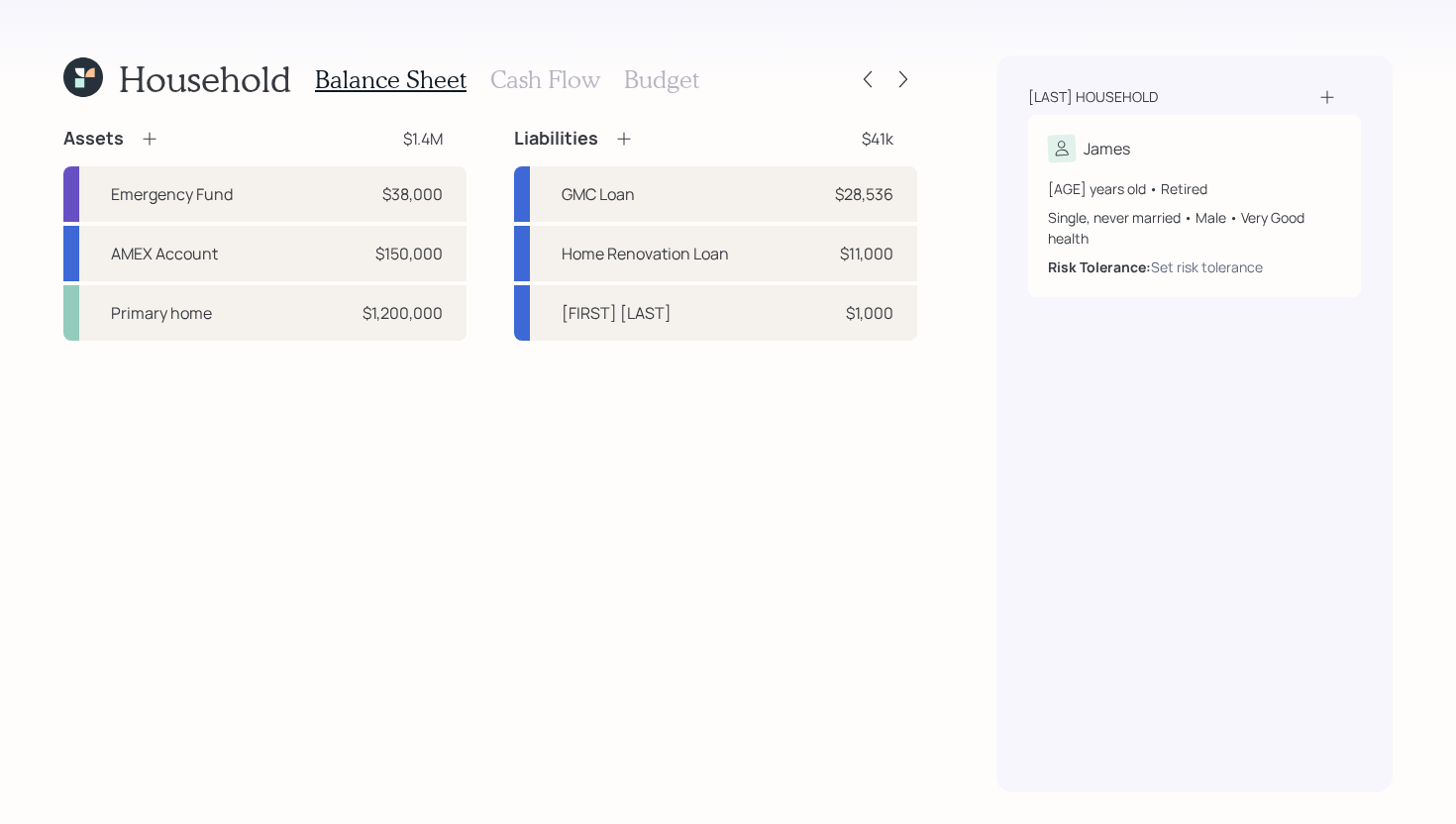 click on "Cash Flow" at bounding box center (545, 79) 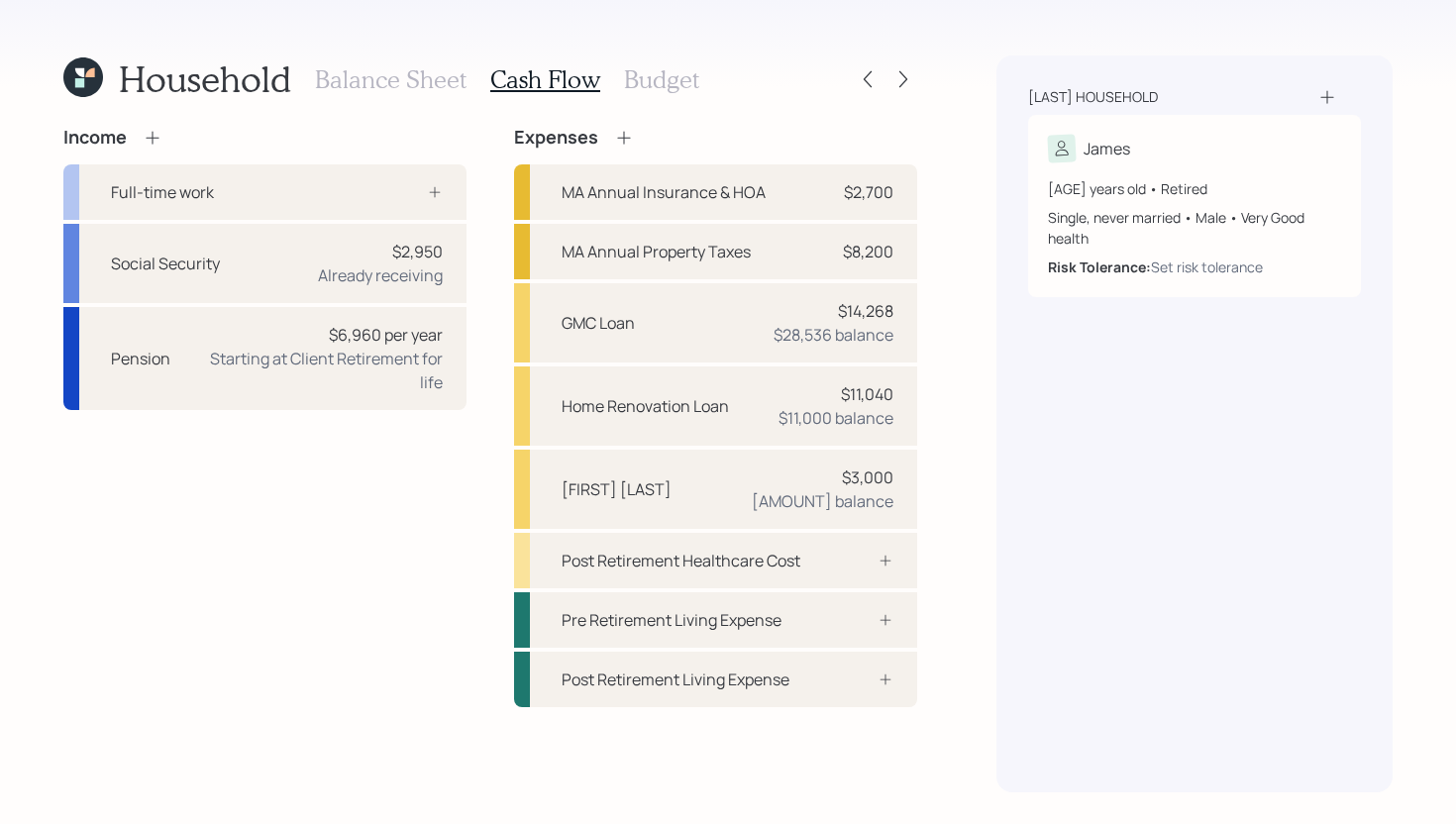 click 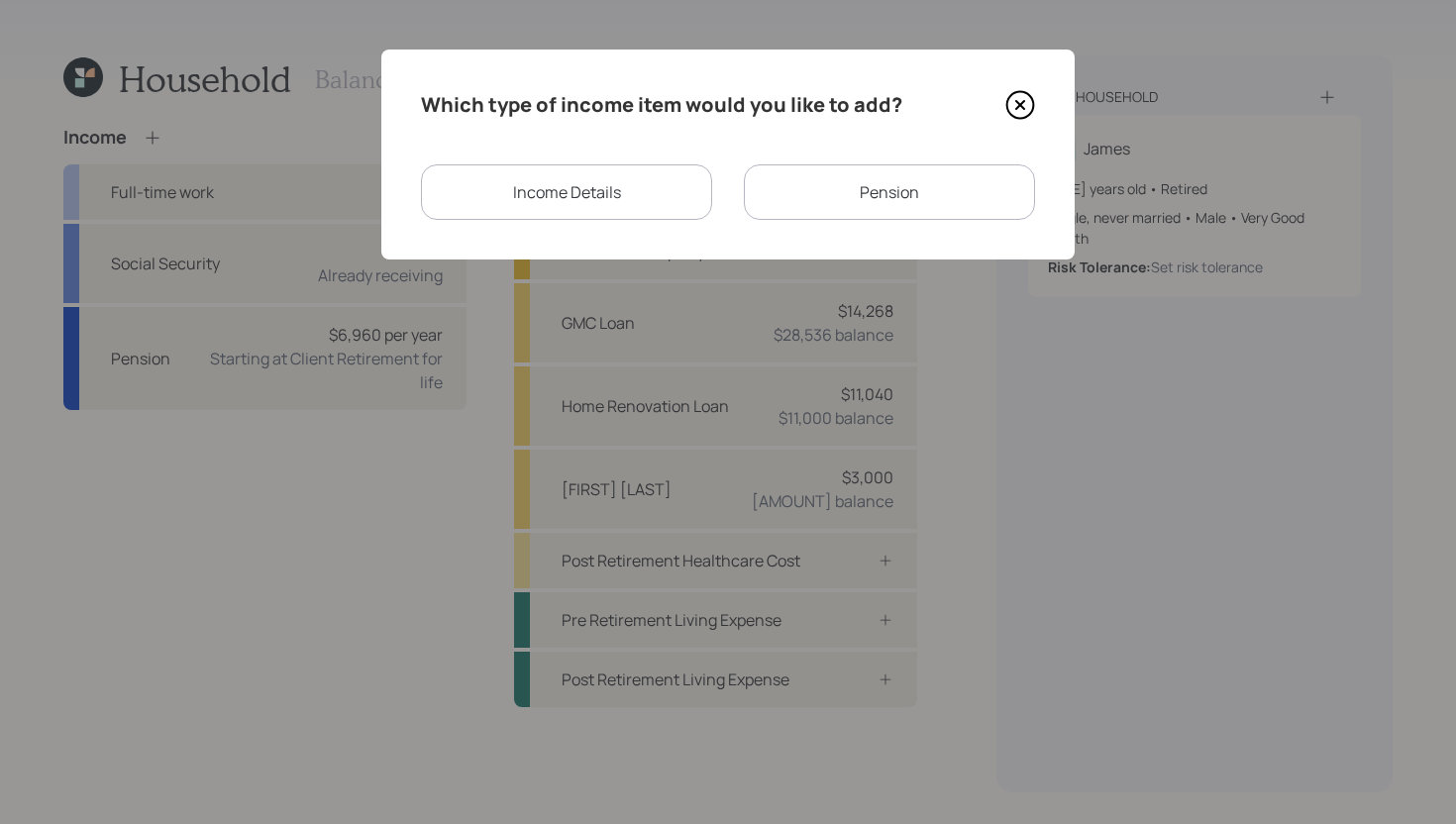 click on "Income Details" at bounding box center [567, 192] 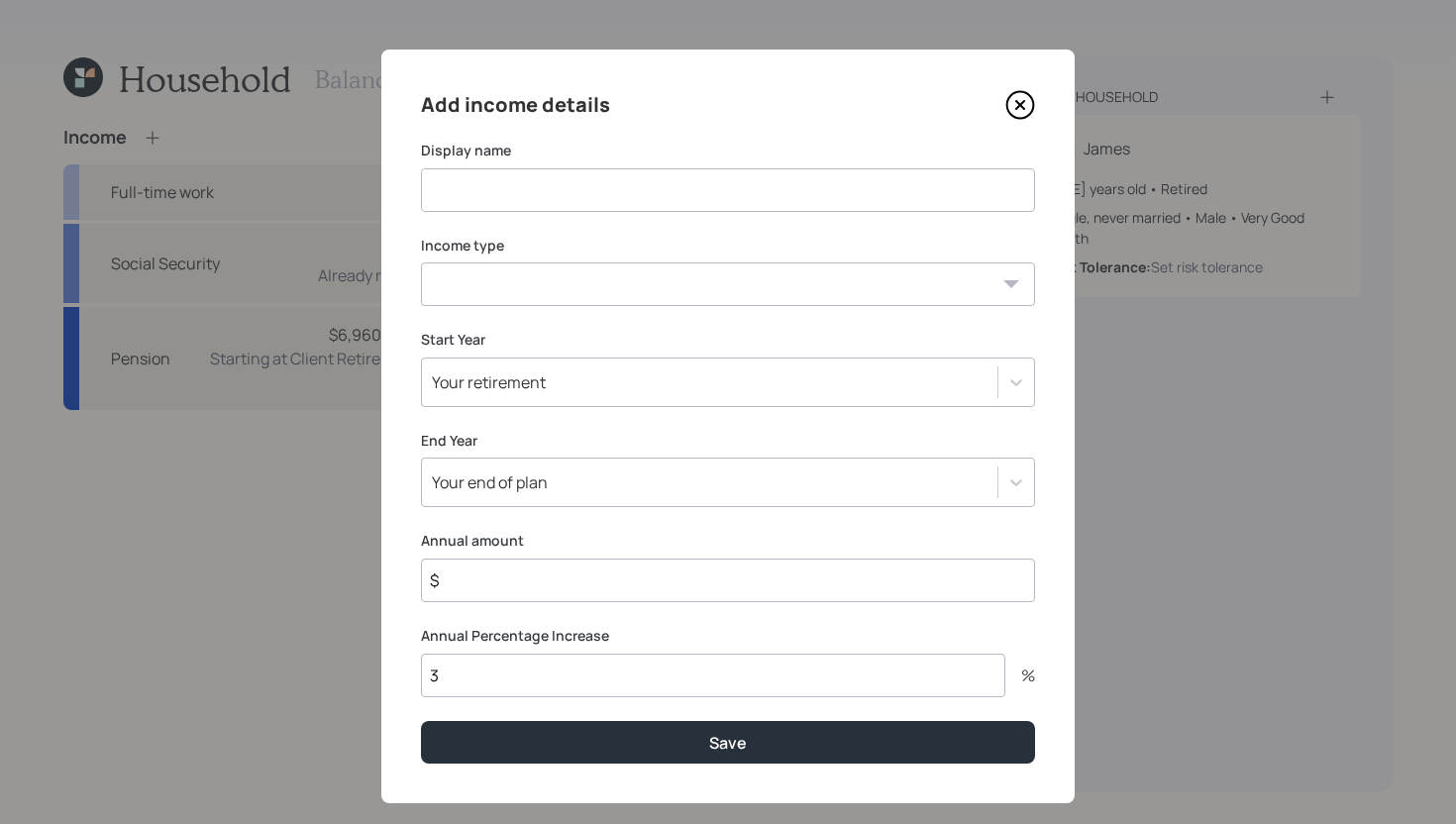click at bounding box center (728, 190) 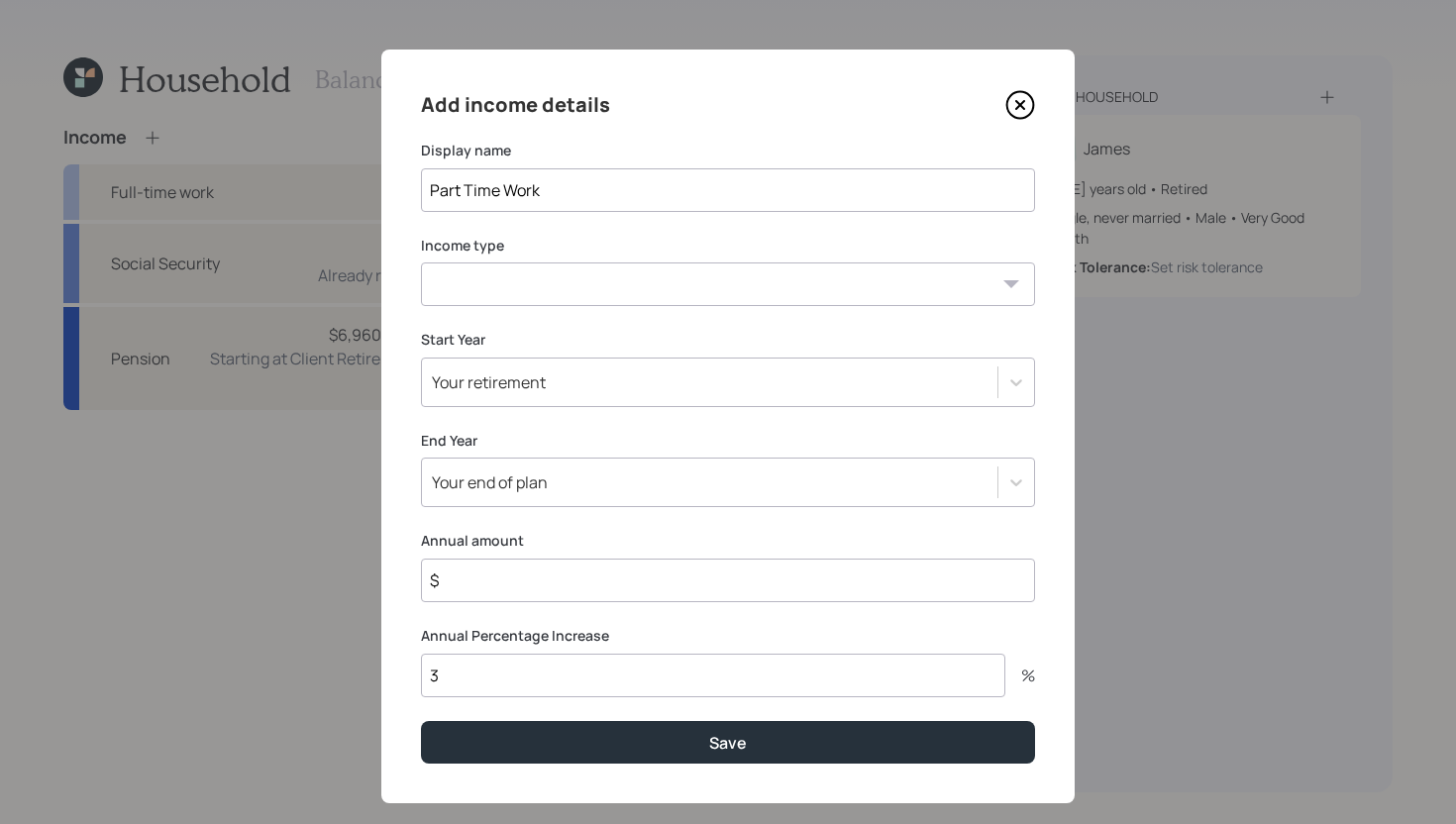 type on "Part Time Work" 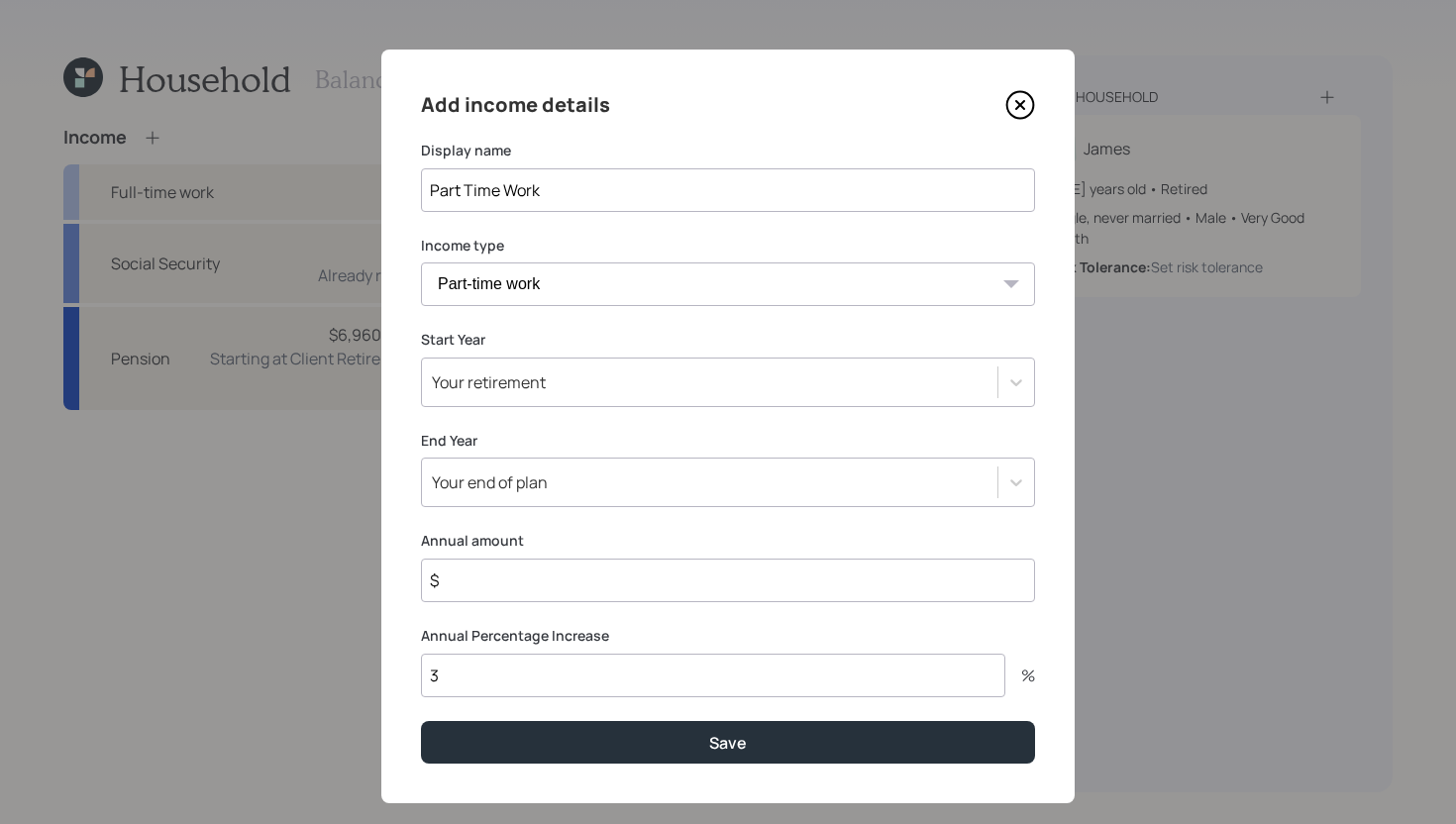 click on "Your retirement" at bounding box center [709, 382] 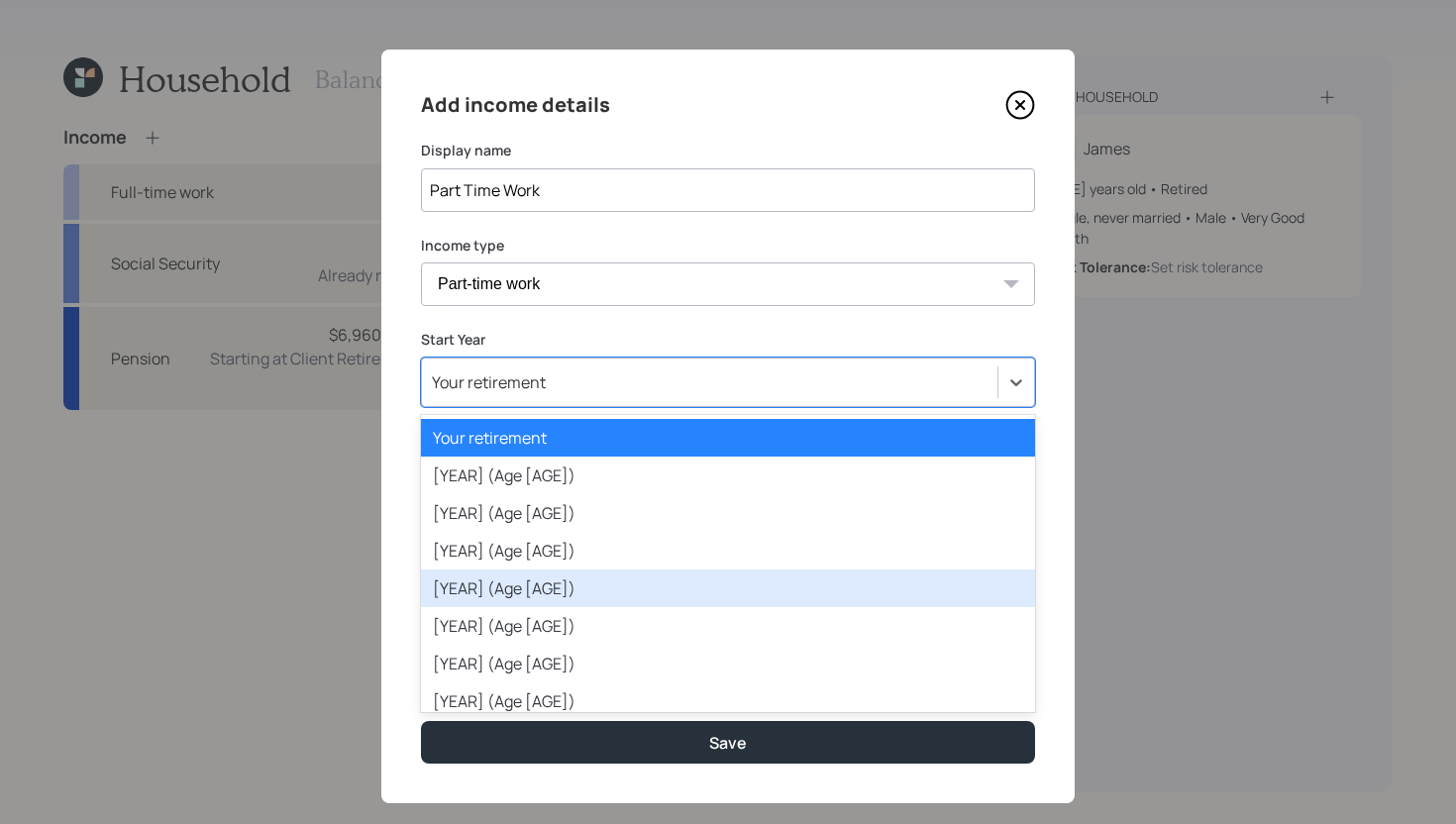 click on "[YEAR] (Age [AGE])" at bounding box center [728, 588] 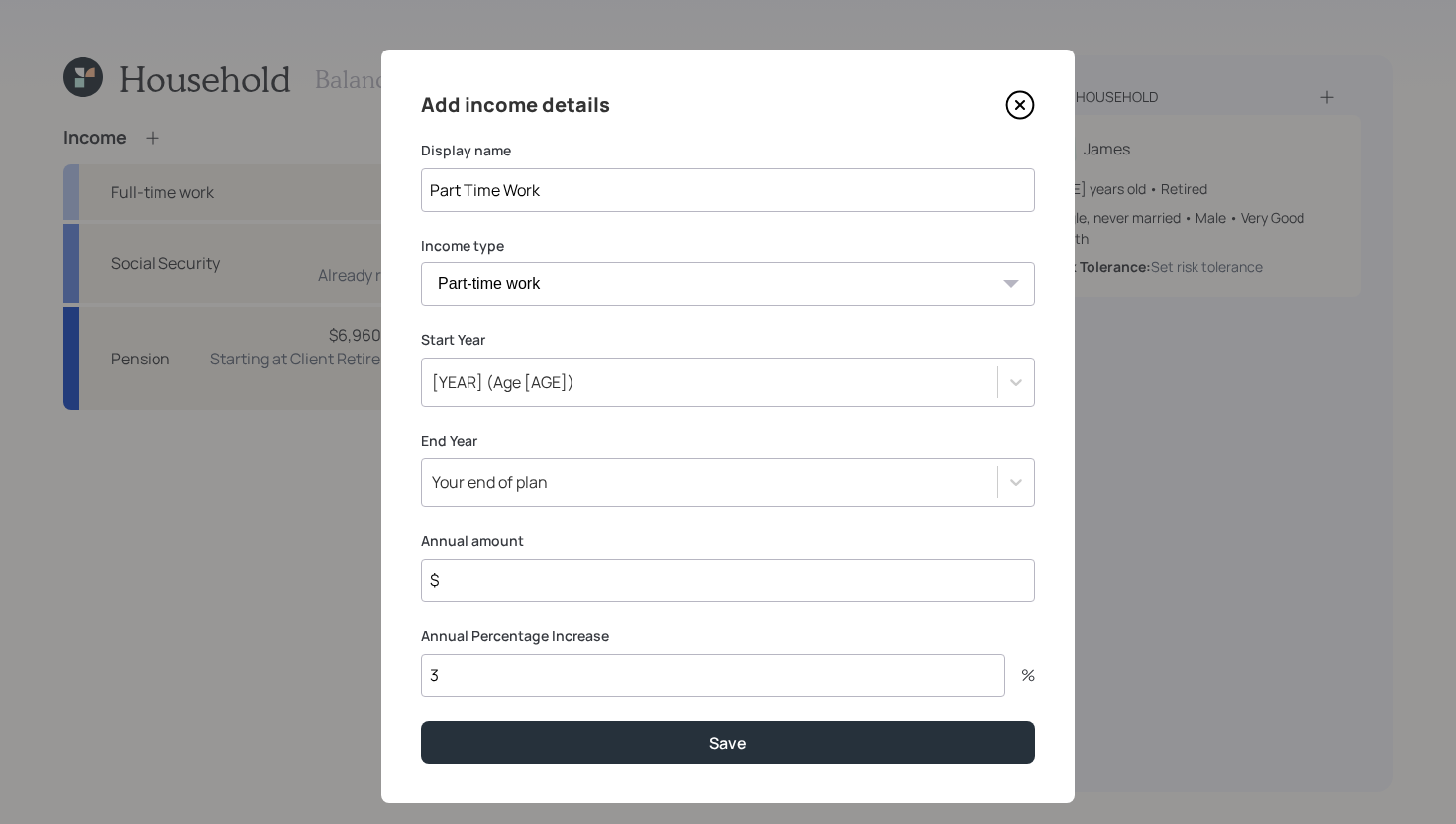 click on "$" at bounding box center (728, 580) 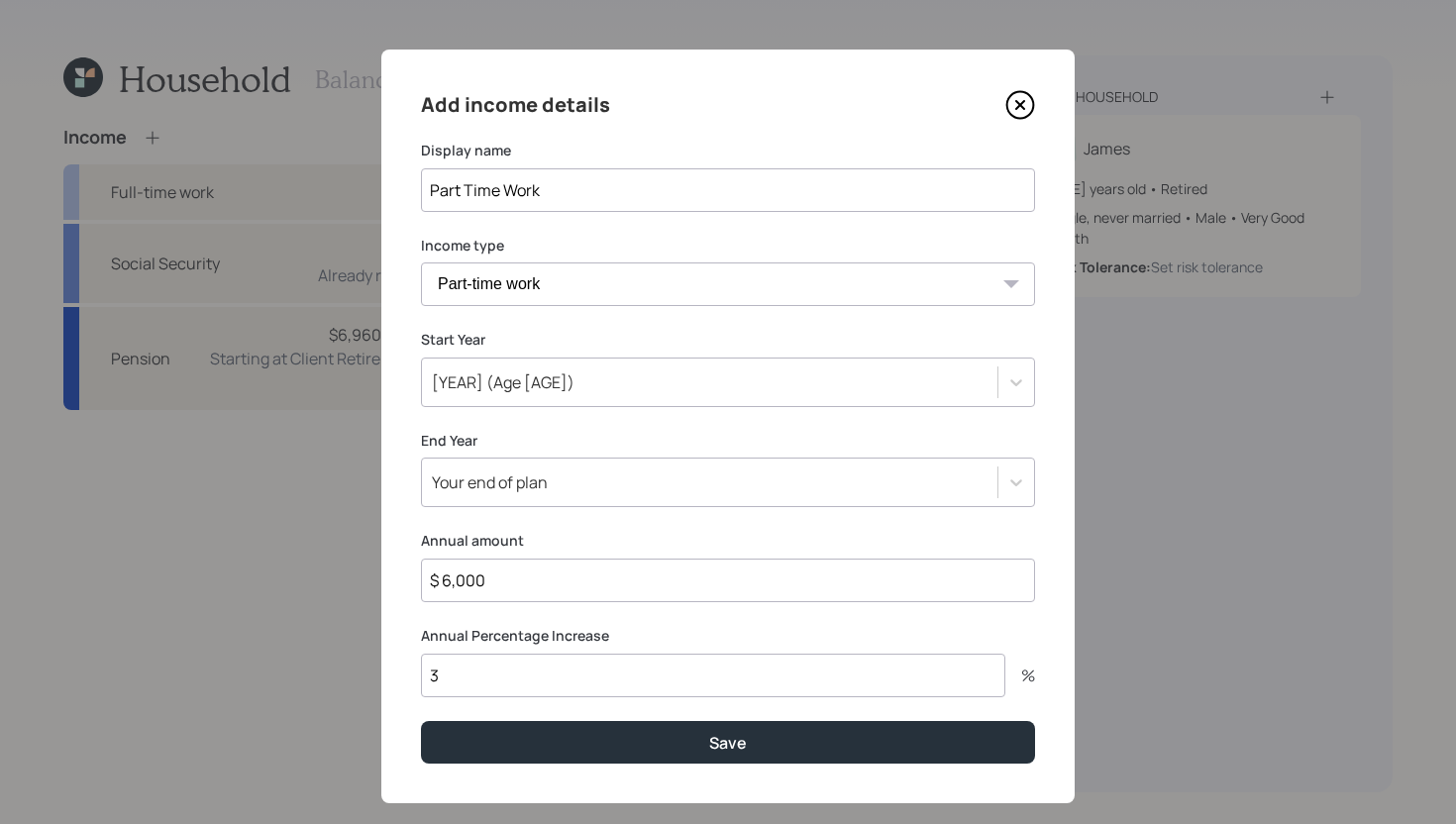 type on "$ 6,000" 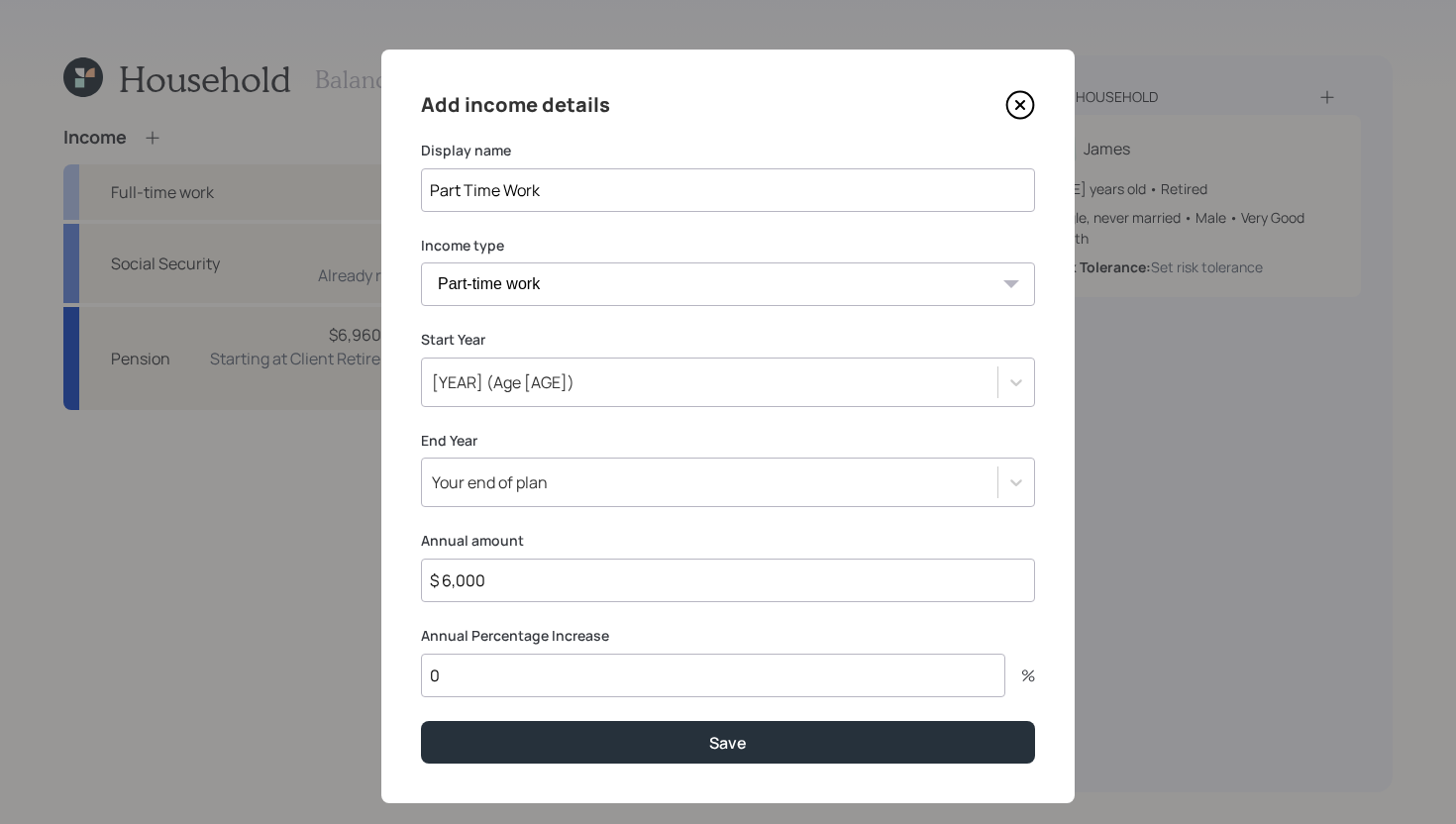type on "0" 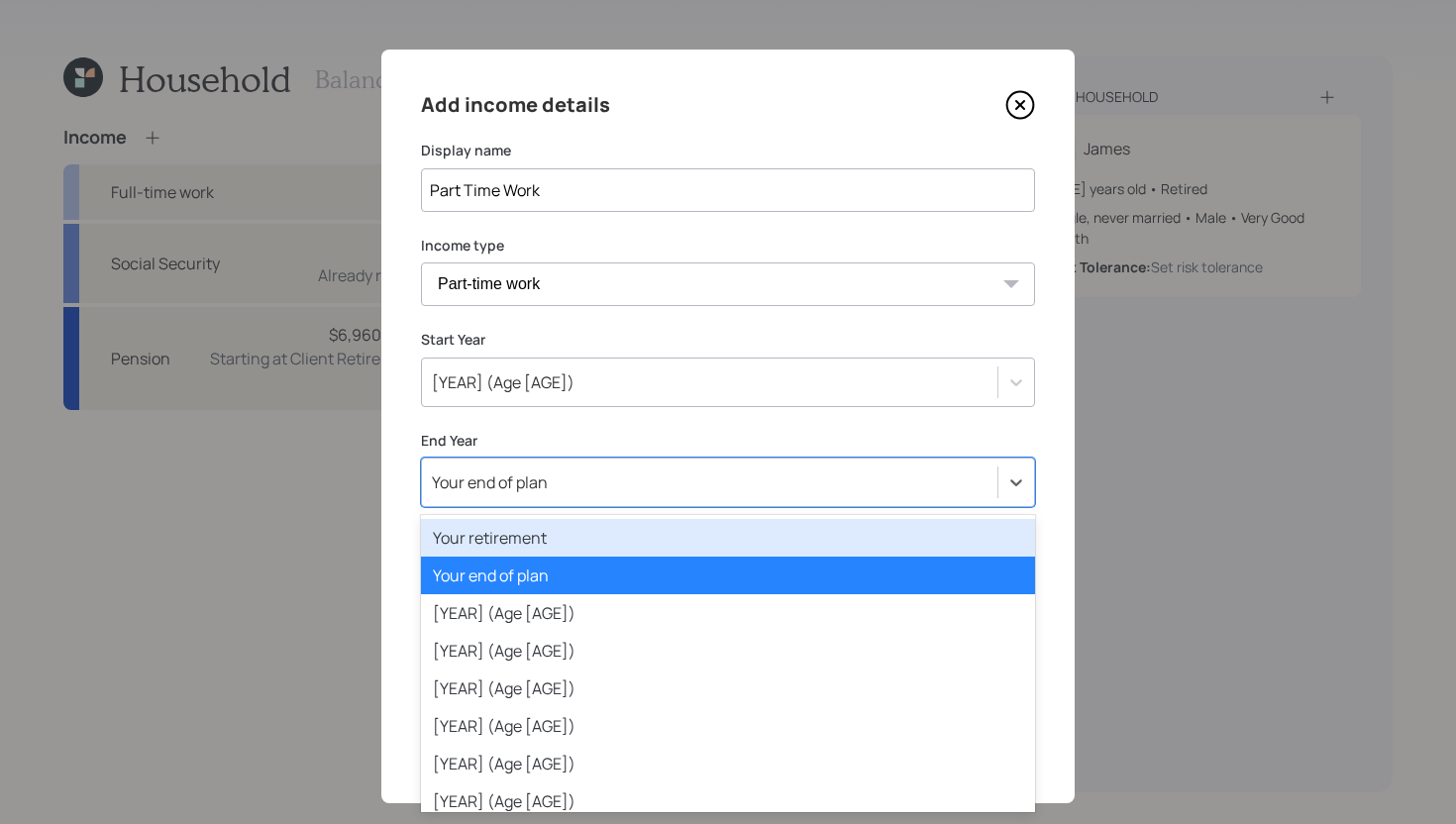 click on "Your end of plan" at bounding box center [709, 482] 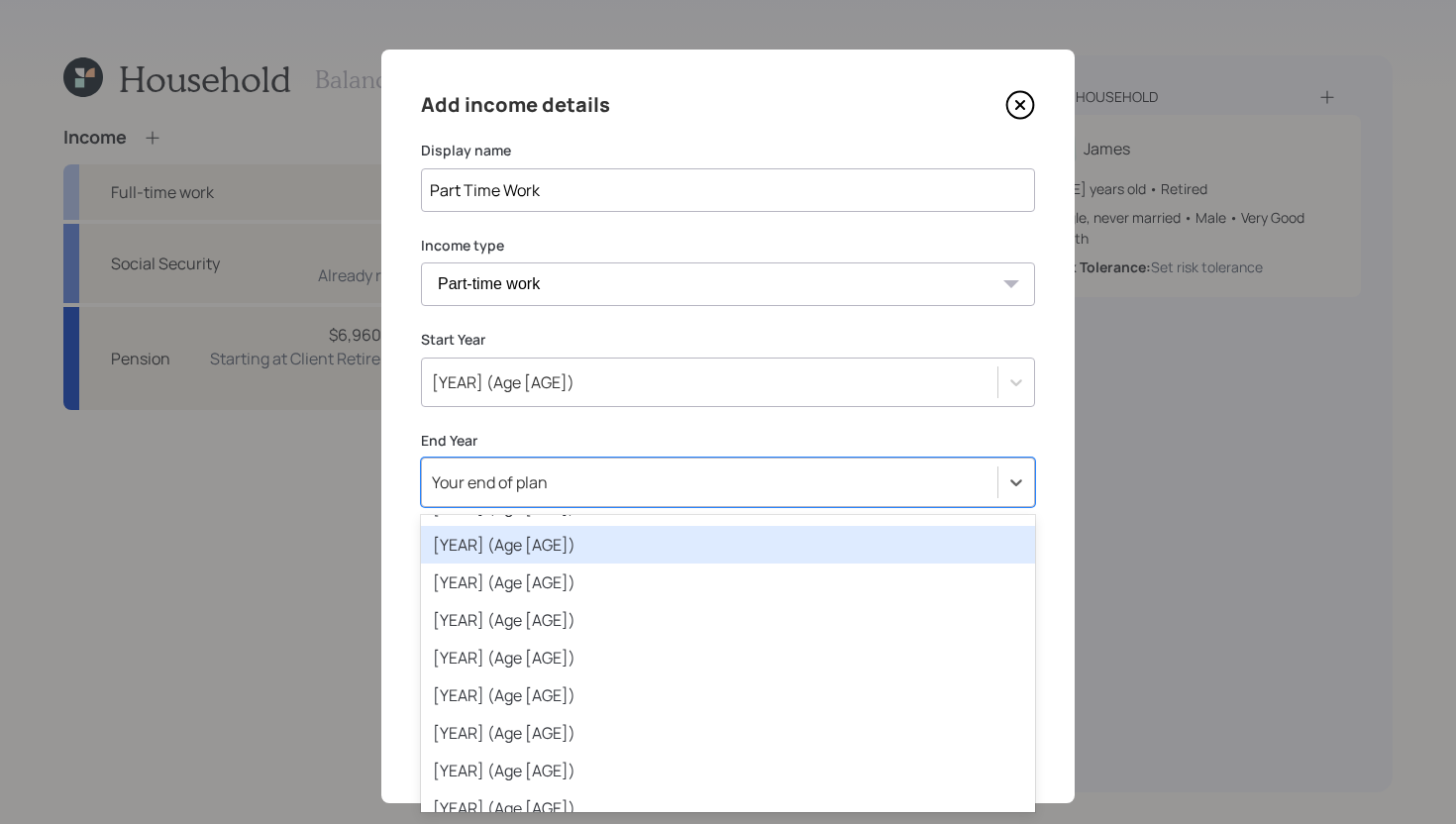 scroll, scrollTop: 193, scrollLeft: 0, axis: vertical 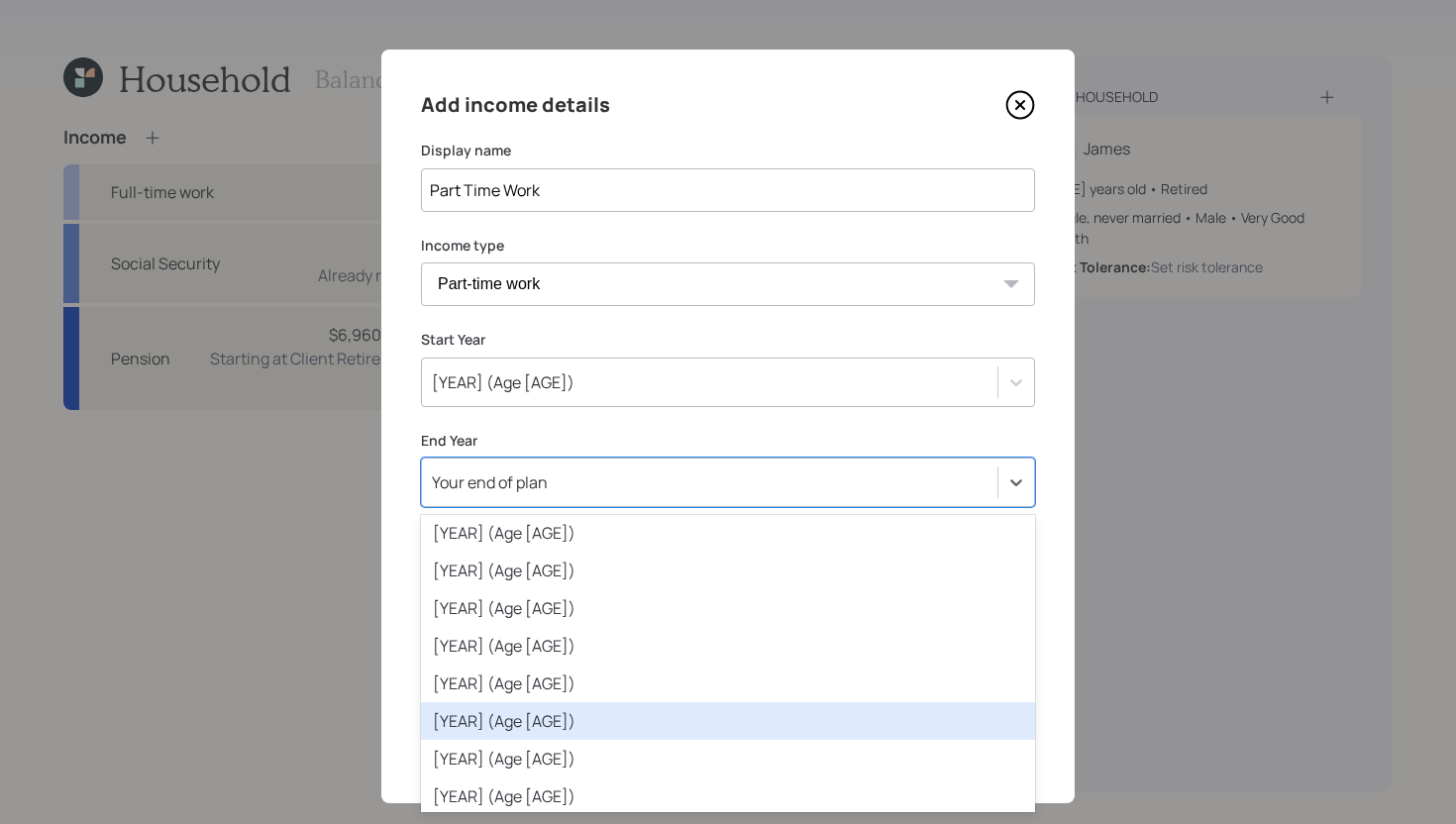 click on "[YEAR] (Age [AGE])" at bounding box center [728, 721] 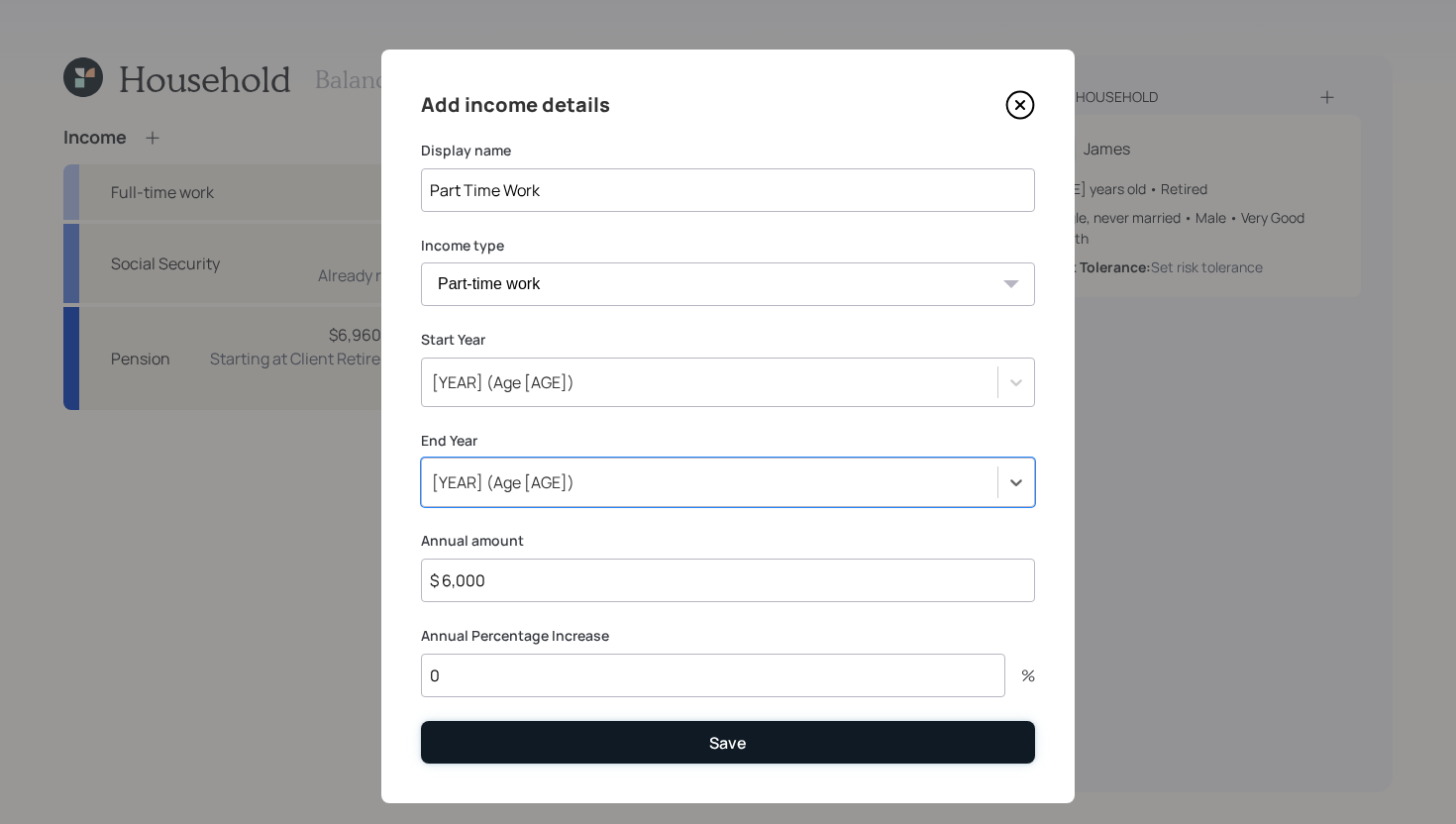click on "Save" at bounding box center (728, 742) 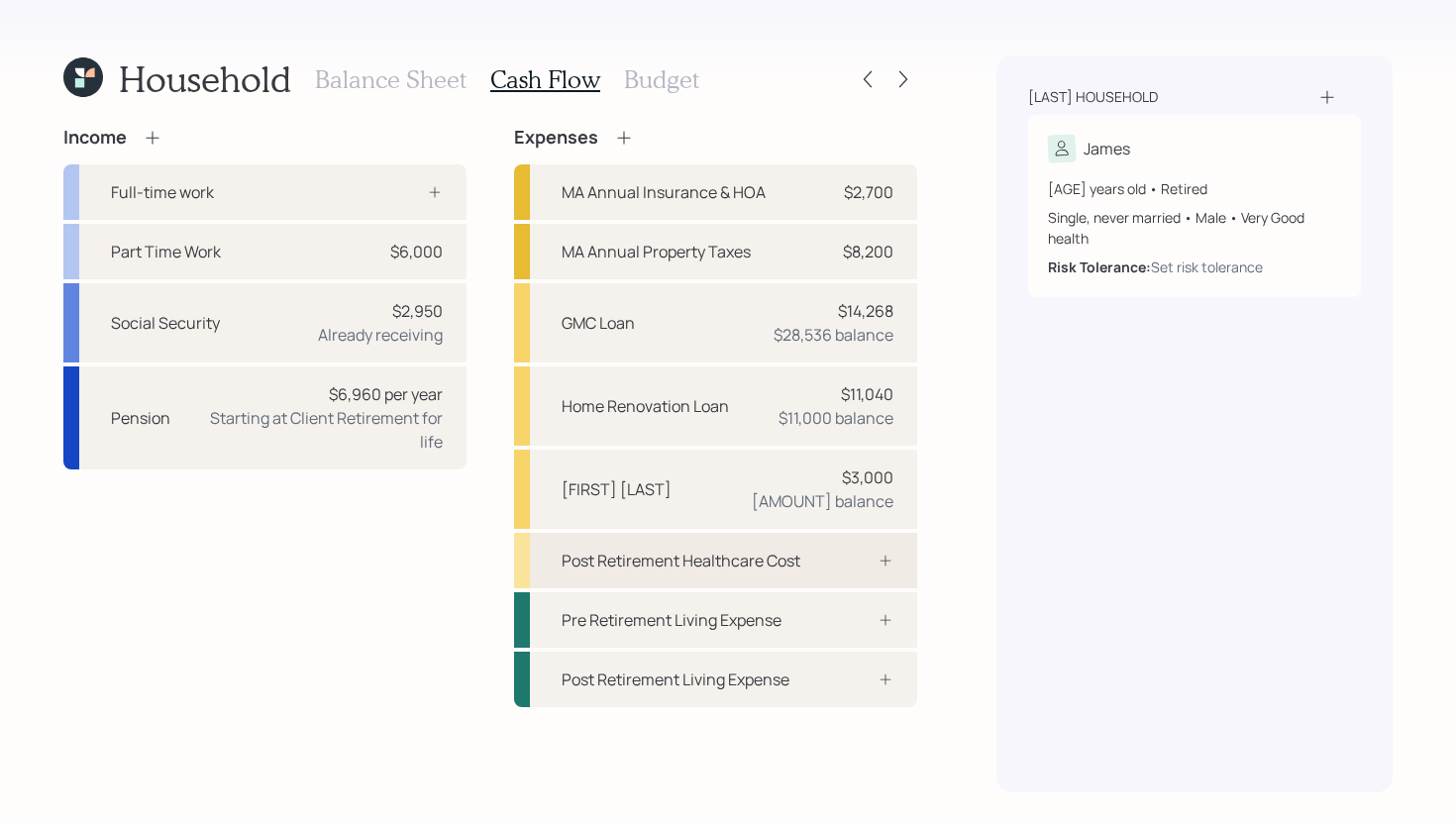 click on "Post Retirement Healthcare Cost" at bounding box center [680, 561] 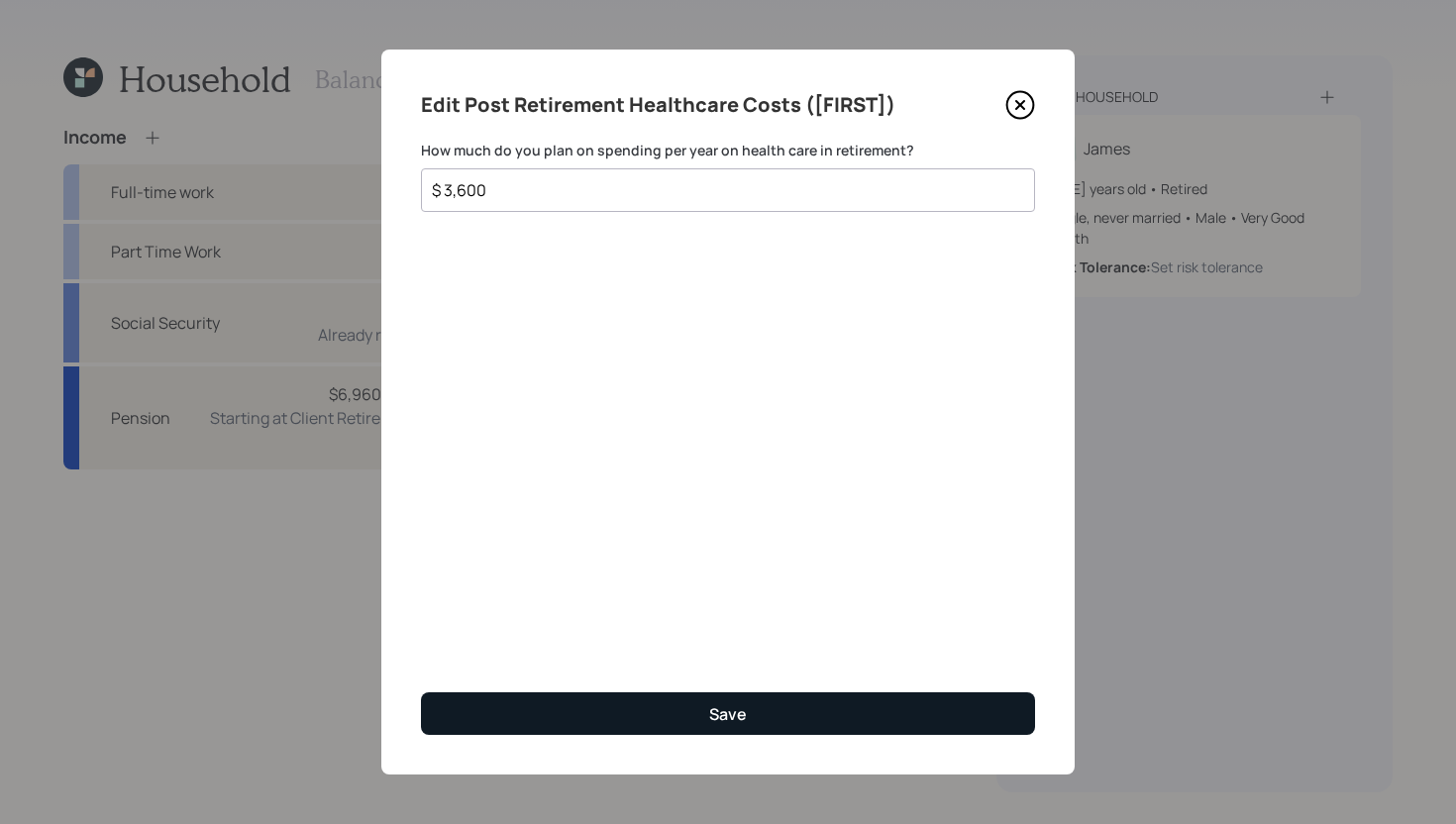 type on "$ 3,600" 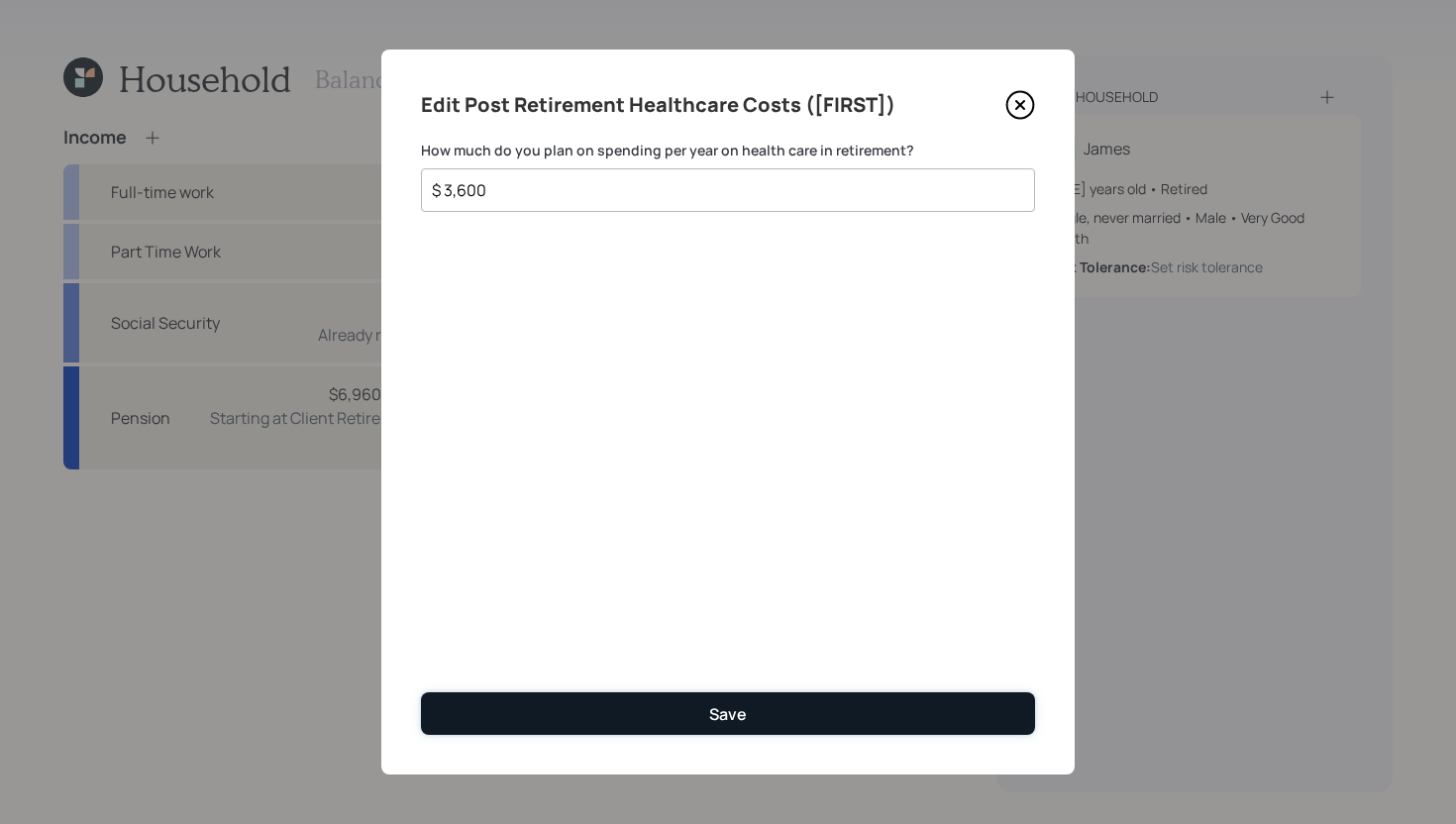 click on "Save" at bounding box center (728, 713) 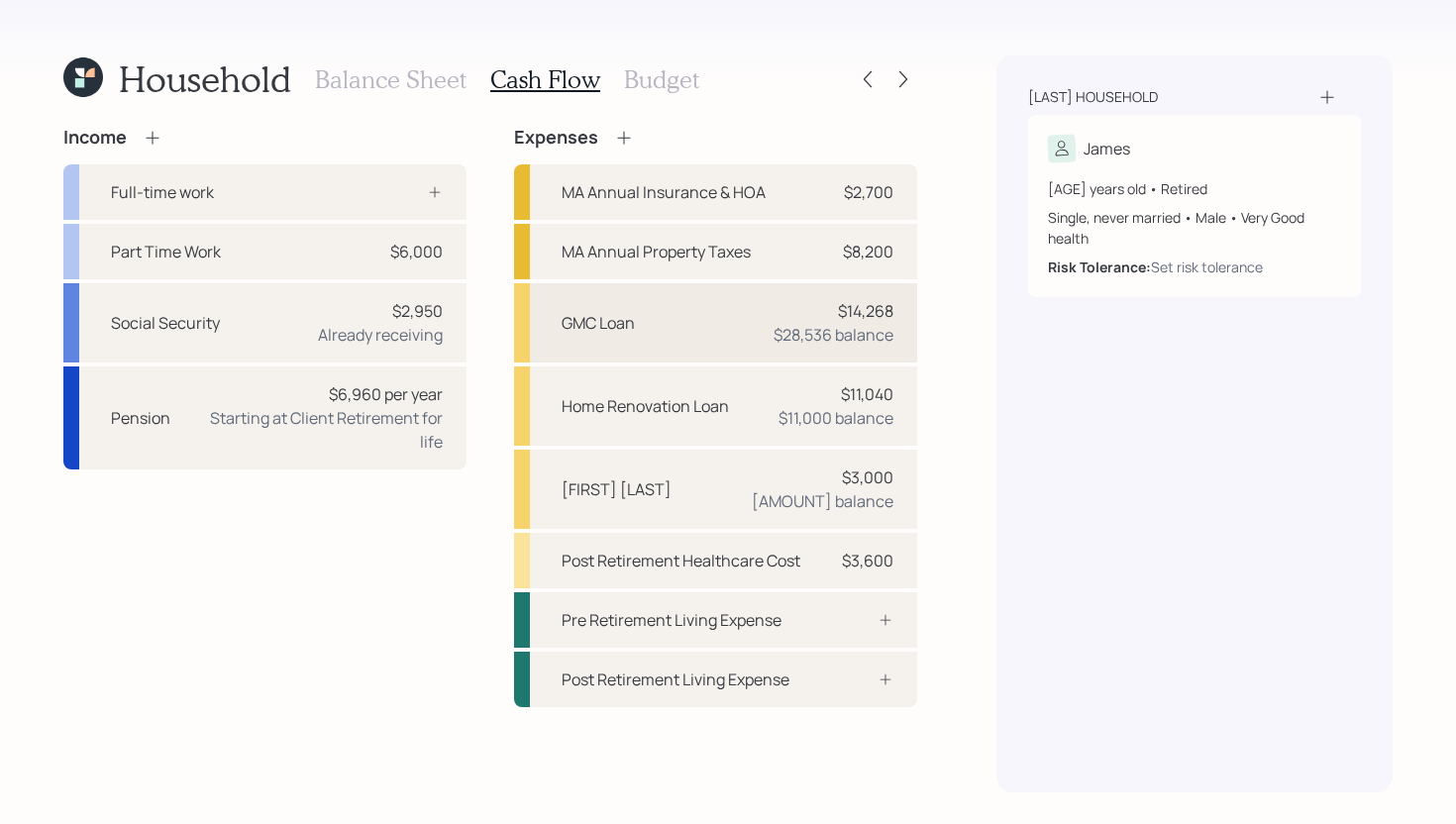 click on "GMC Loan $14,268 $28,536 balance" at bounding box center [715, 323] 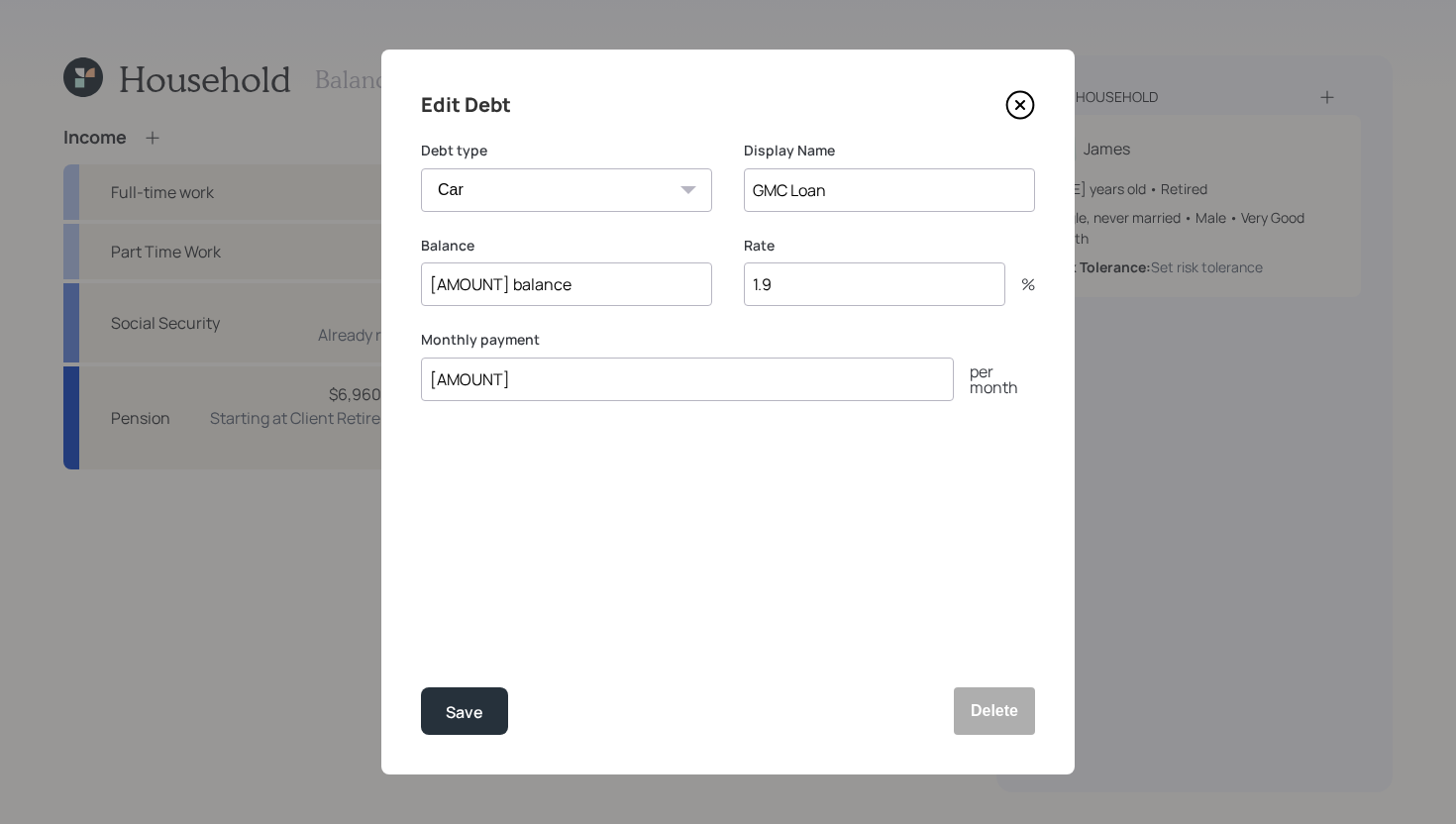 click 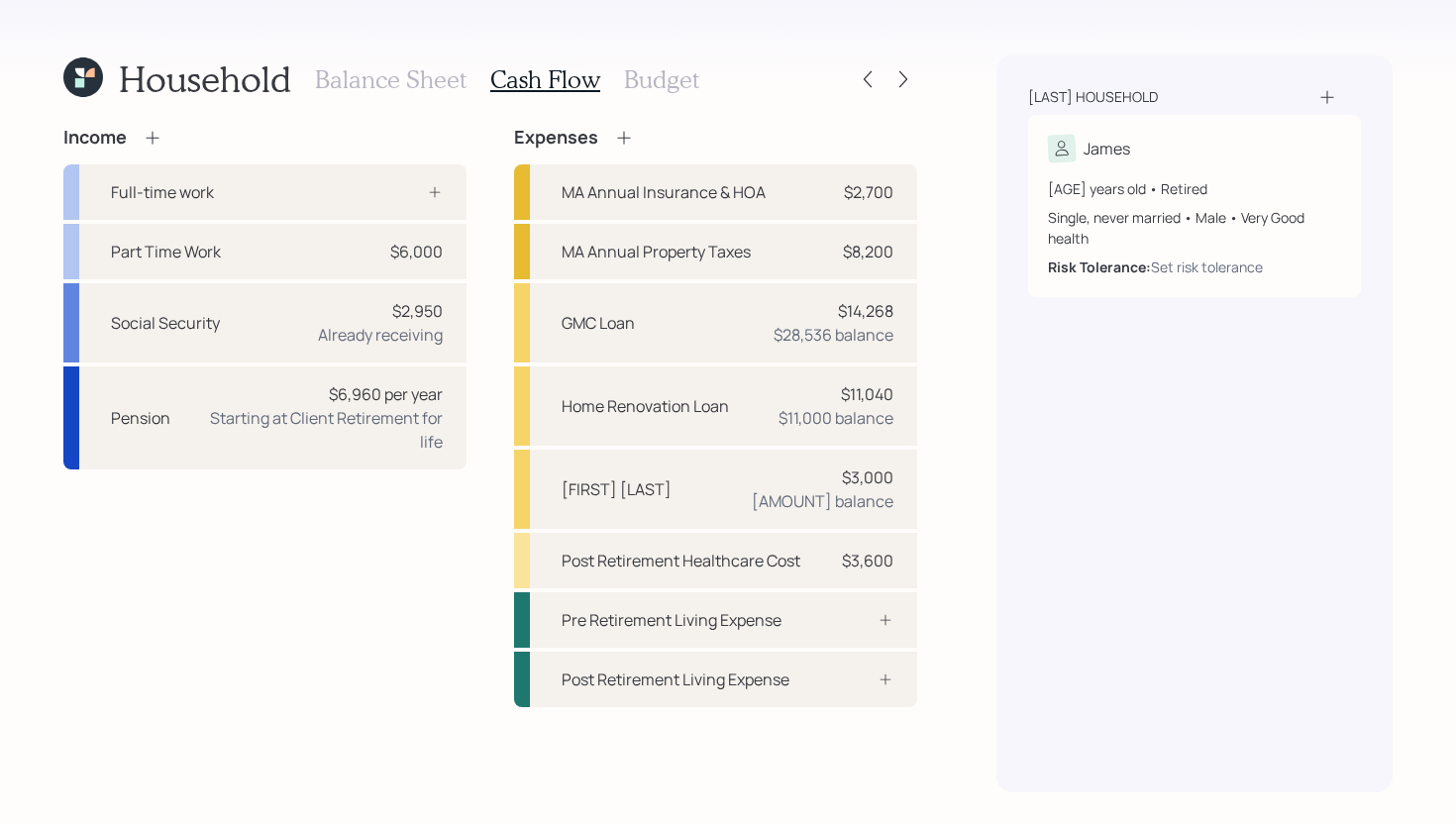 click on "Budget" at bounding box center [662, 79] 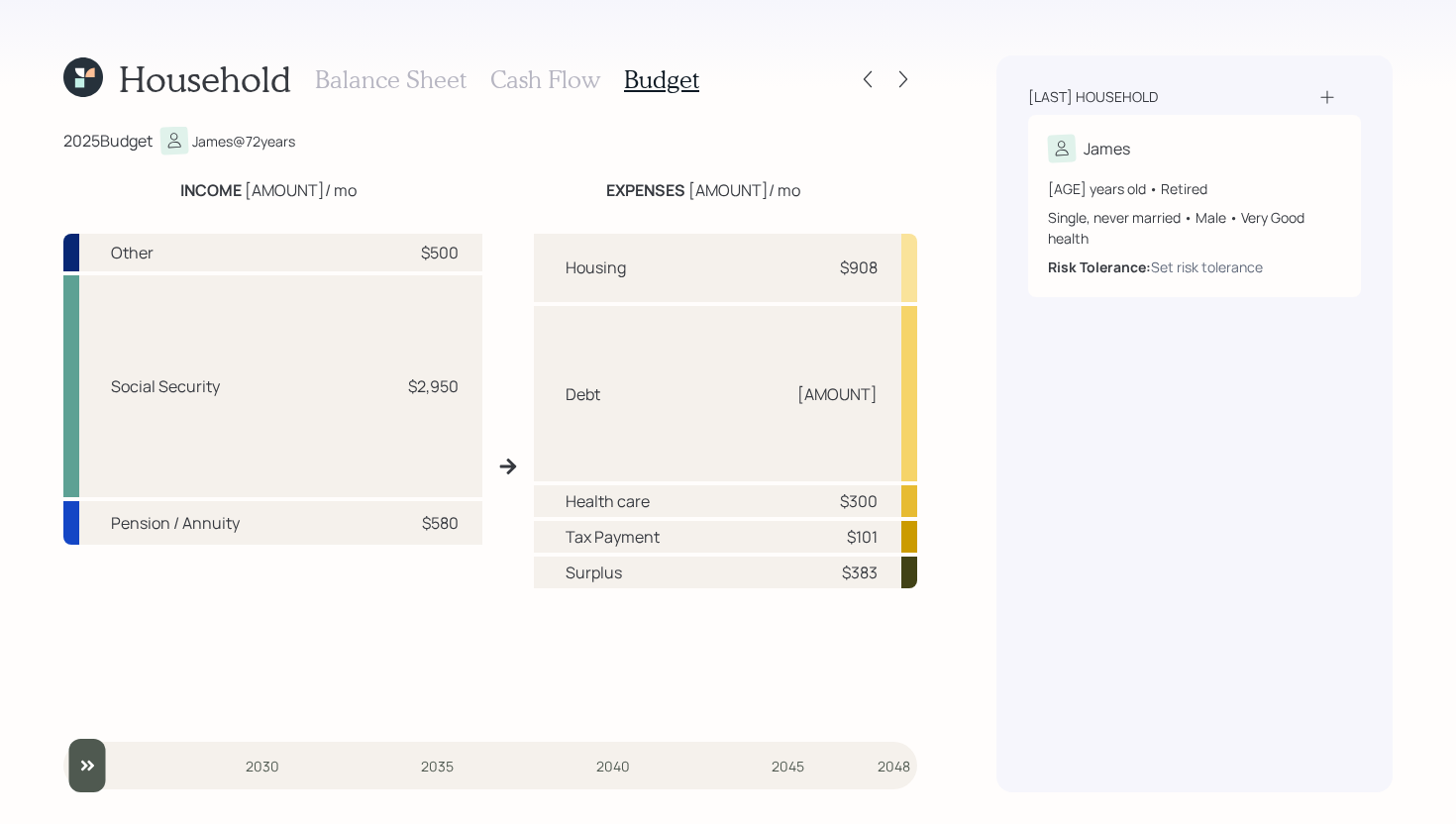 drag, startPoint x: 262, startPoint y: 190, endPoint x: 311, endPoint y: 190, distance: 49 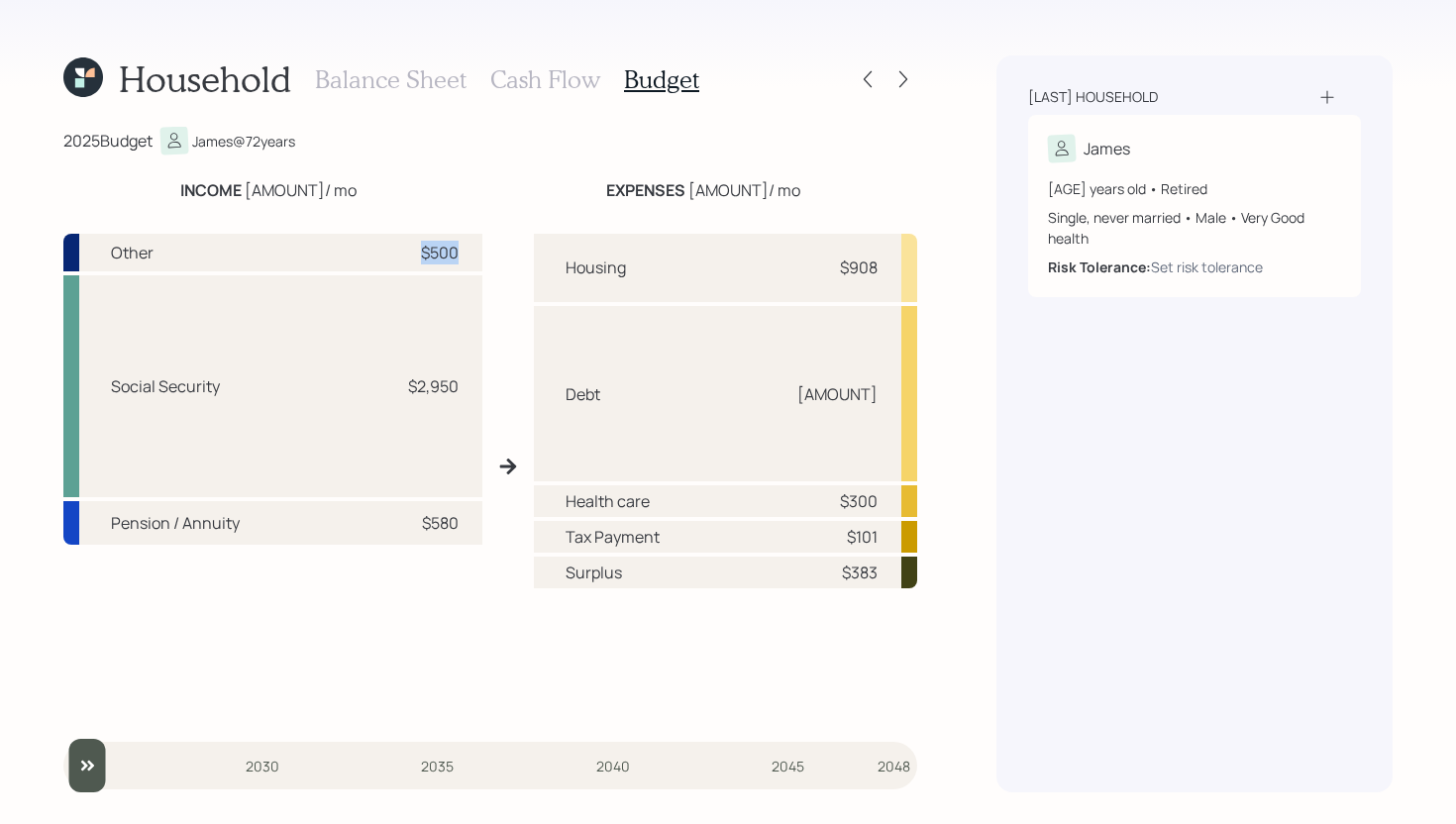 drag, startPoint x: 419, startPoint y: 249, endPoint x: 479, endPoint y: 249, distance: 60 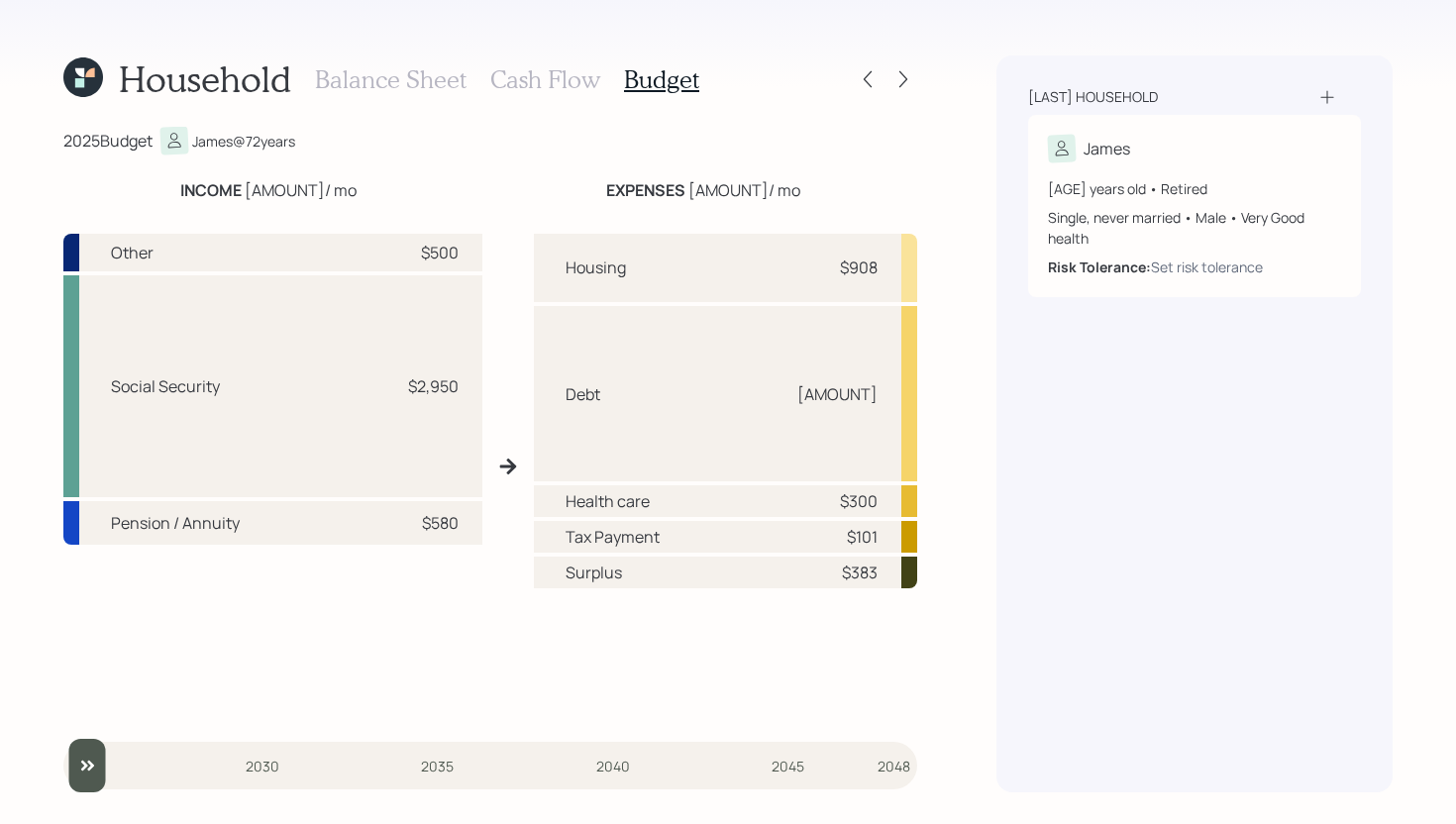 click on "INCOME   [AMOUNT]  / mo EXPENSES   [AMOUNT]  / mo" at bounding box center [490, 190] 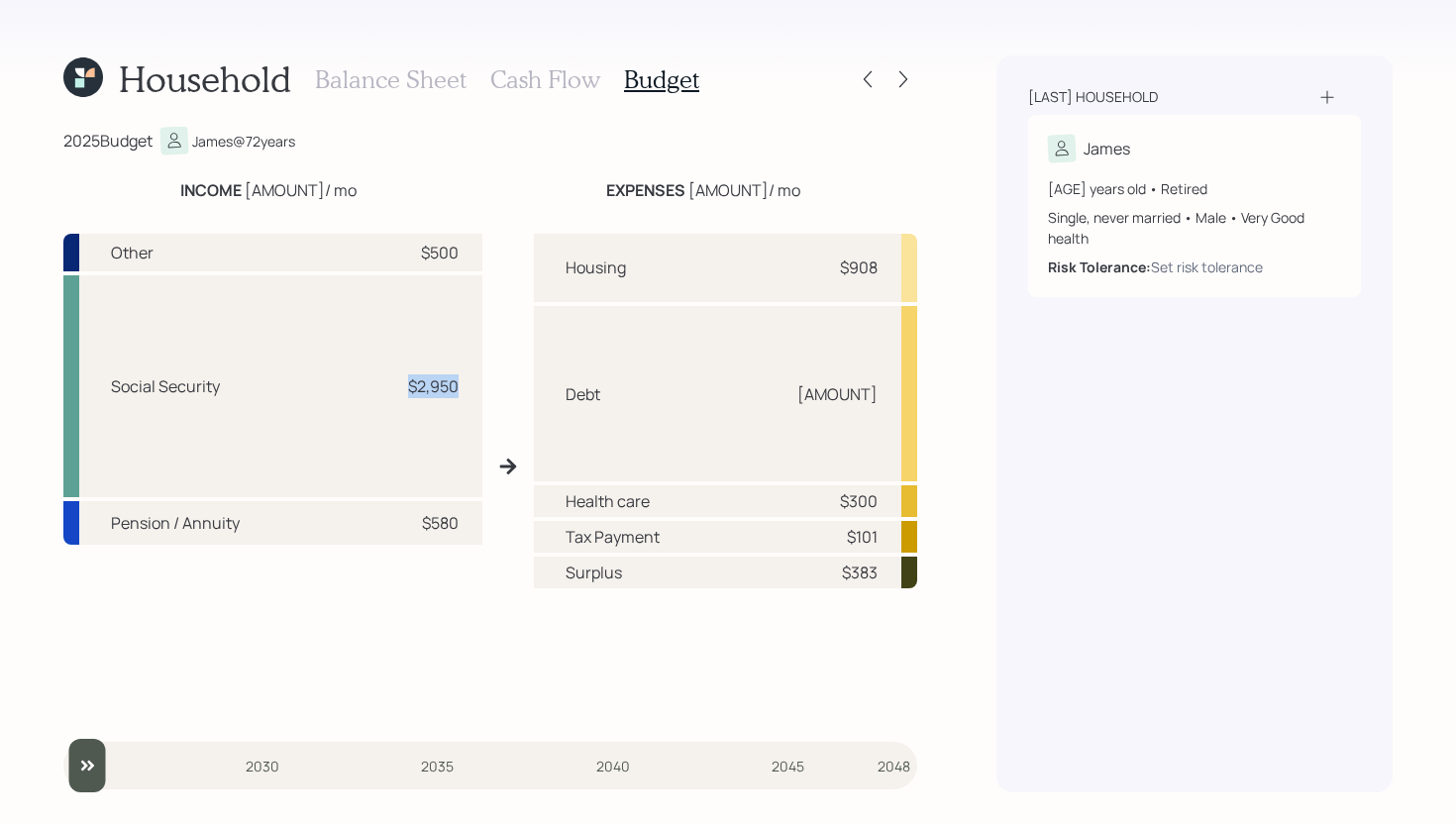 drag, startPoint x: 405, startPoint y: 383, endPoint x: 468, endPoint y: 381, distance: 63.03174 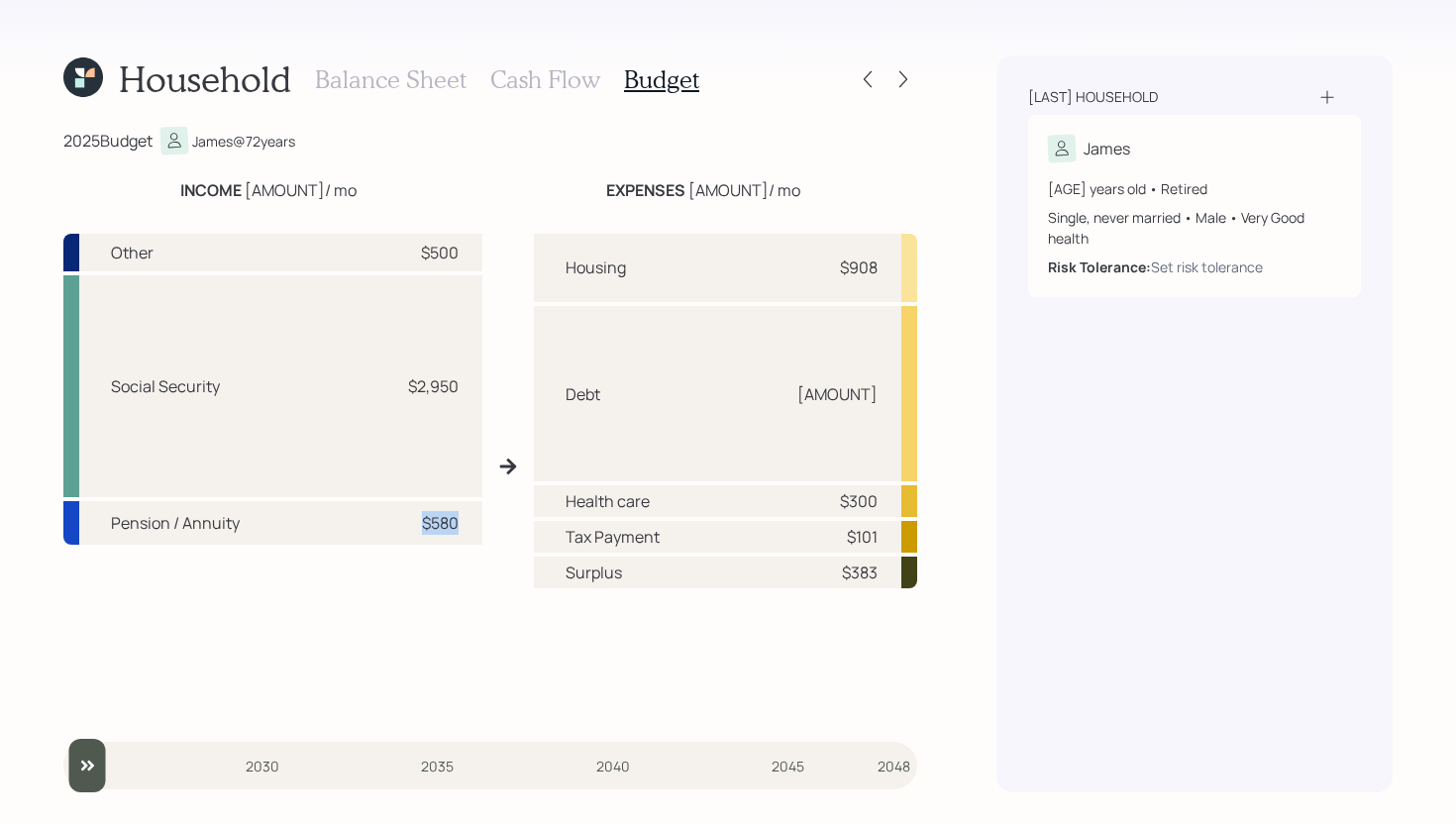 drag, startPoint x: 412, startPoint y: 523, endPoint x: 471, endPoint y: 522, distance: 59.00847 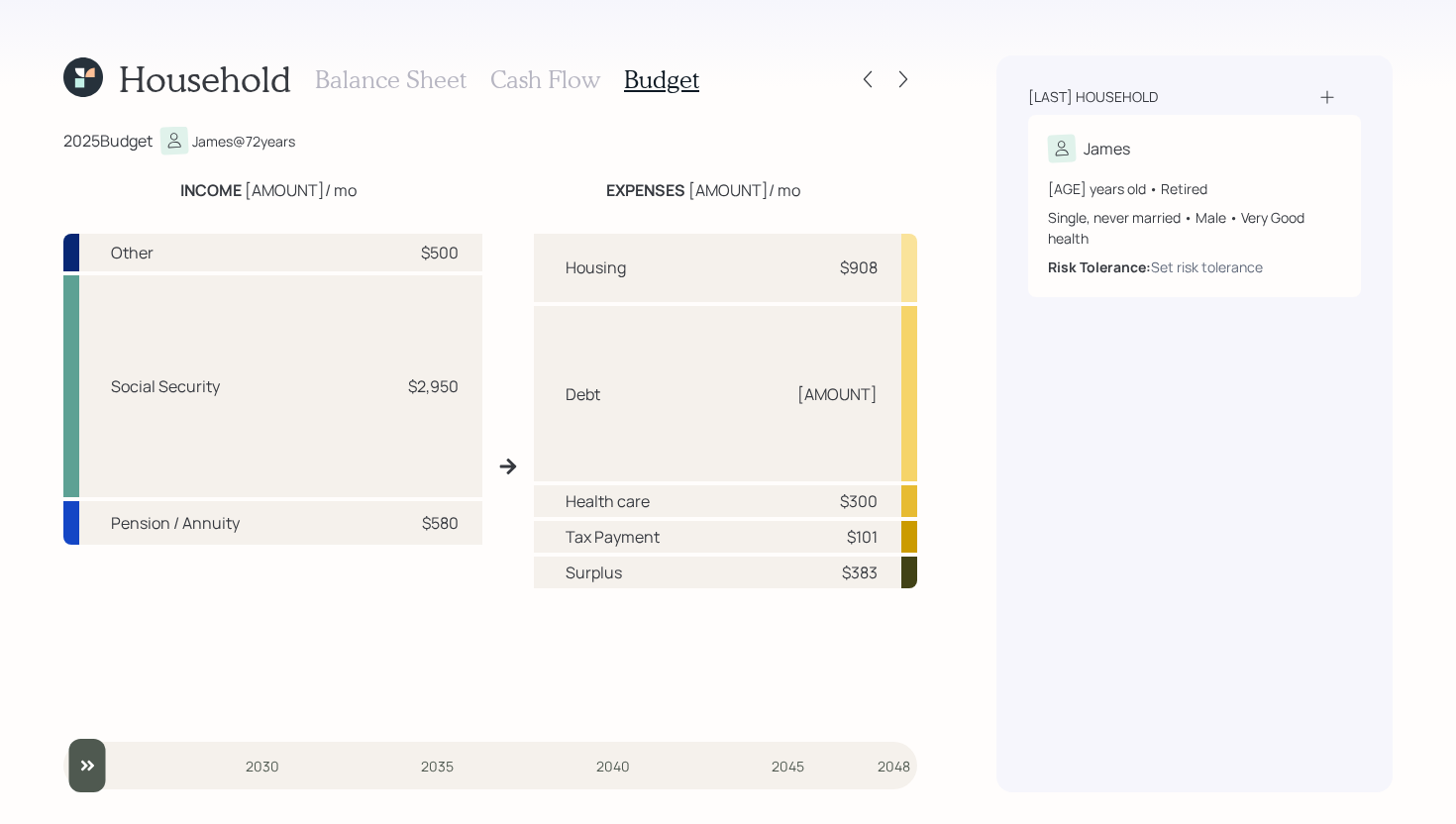 click on "EXPENSES   $4,030  / mo" at bounding box center [703, 190] 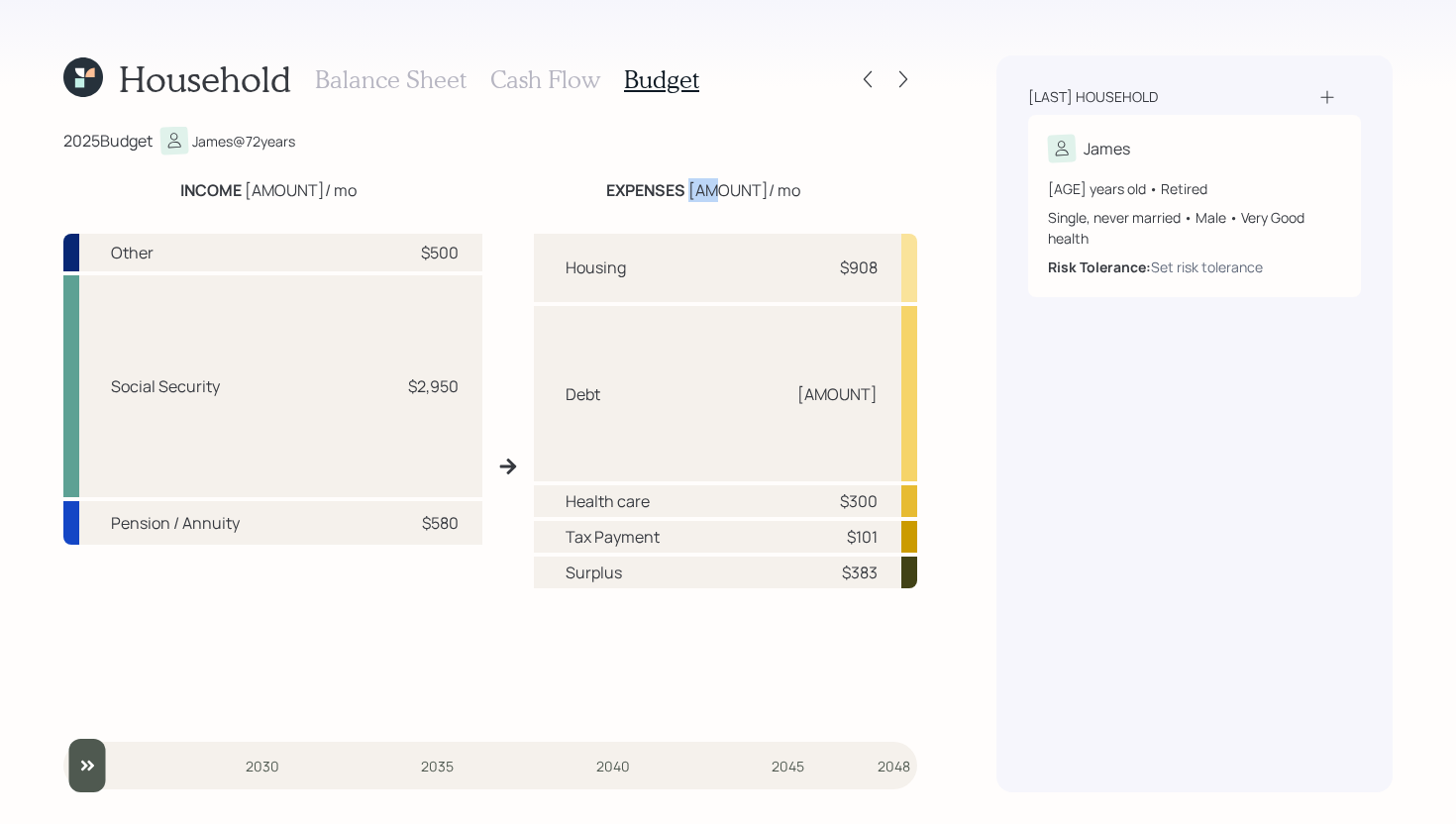 drag, startPoint x: 703, startPoint y: 187, endPoint x: 728, endPoint y: 187, distance: 25 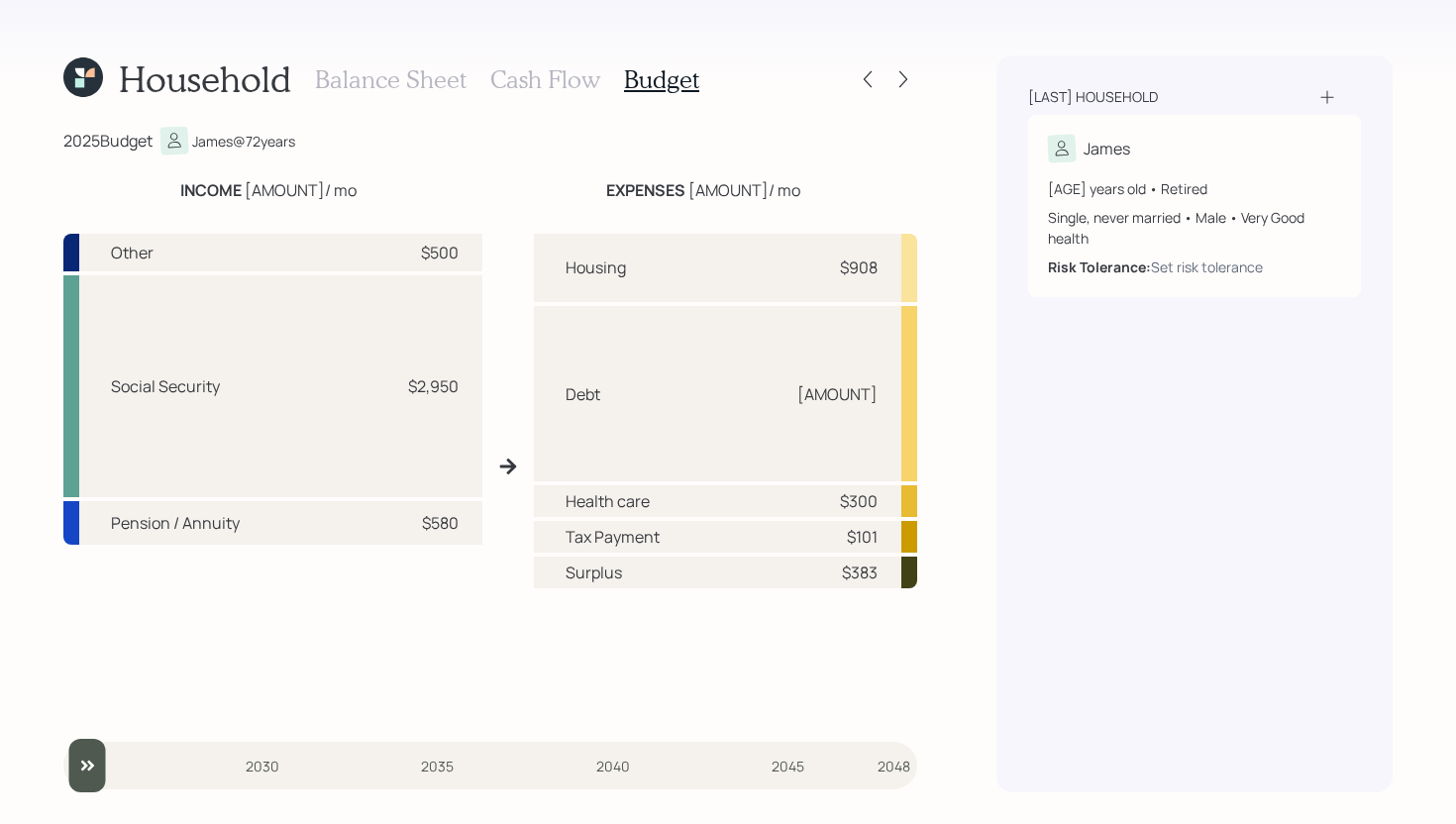 click on "EXPENSES   $4,030  / mo" at bounding box center [703, 190] 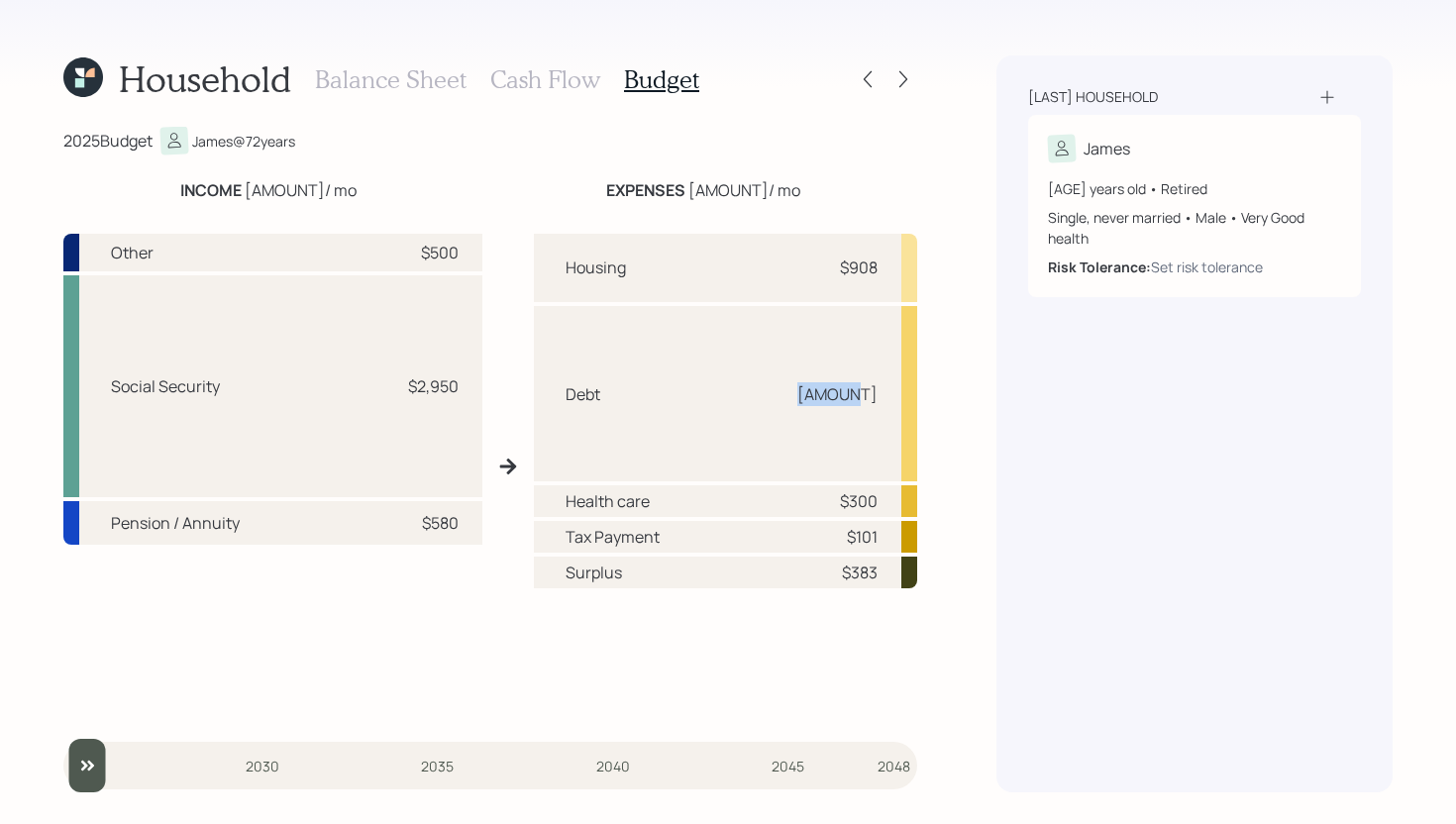 drag, startPoint x: 822, startPoint y: 396, endPoint x: 882, endPoint y: 396, distance: 60 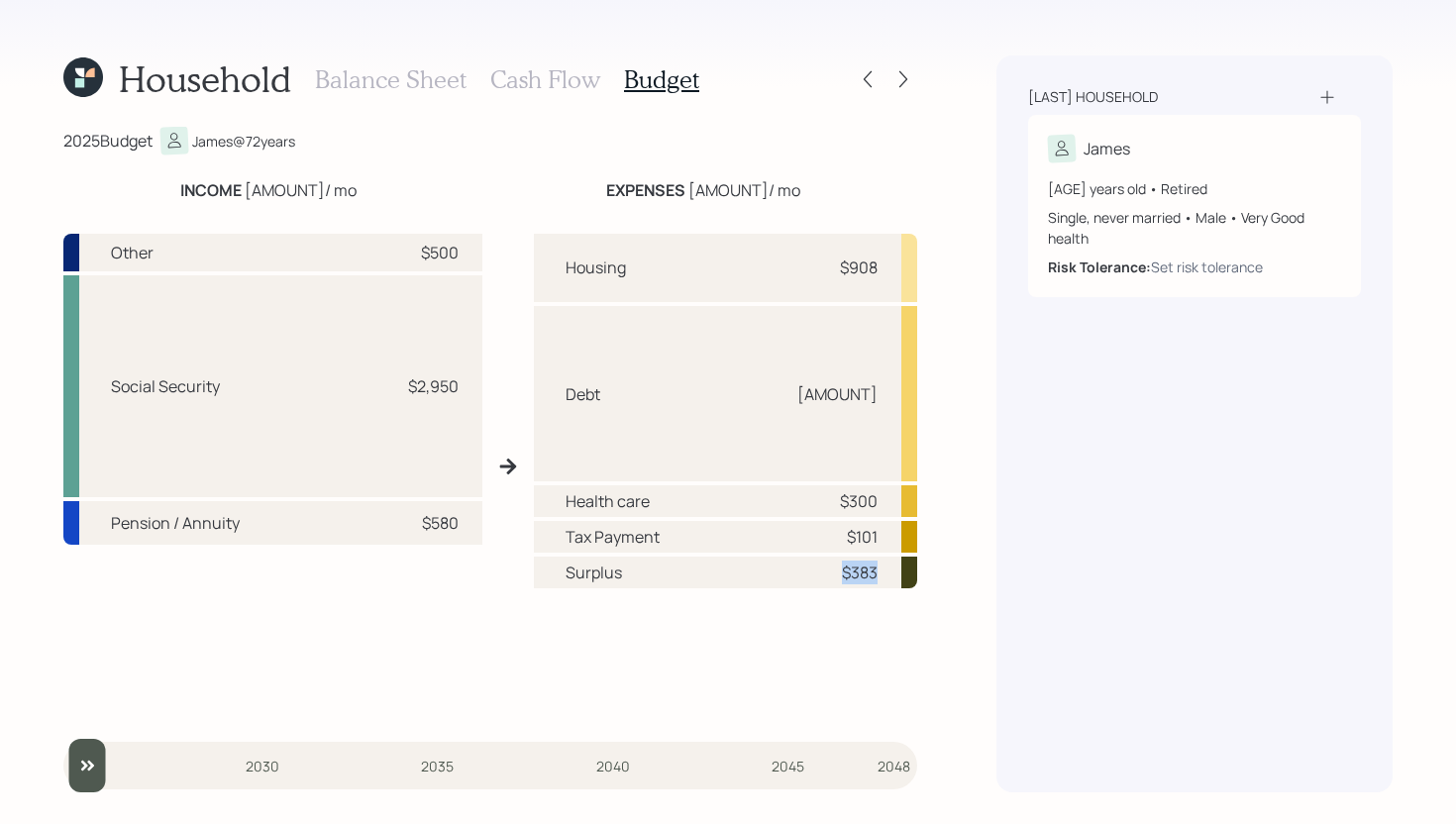drag, startPoint x: 840, startPoint y: 569, endPoint x: 894, endPoint y: 568, distance: 54.00926 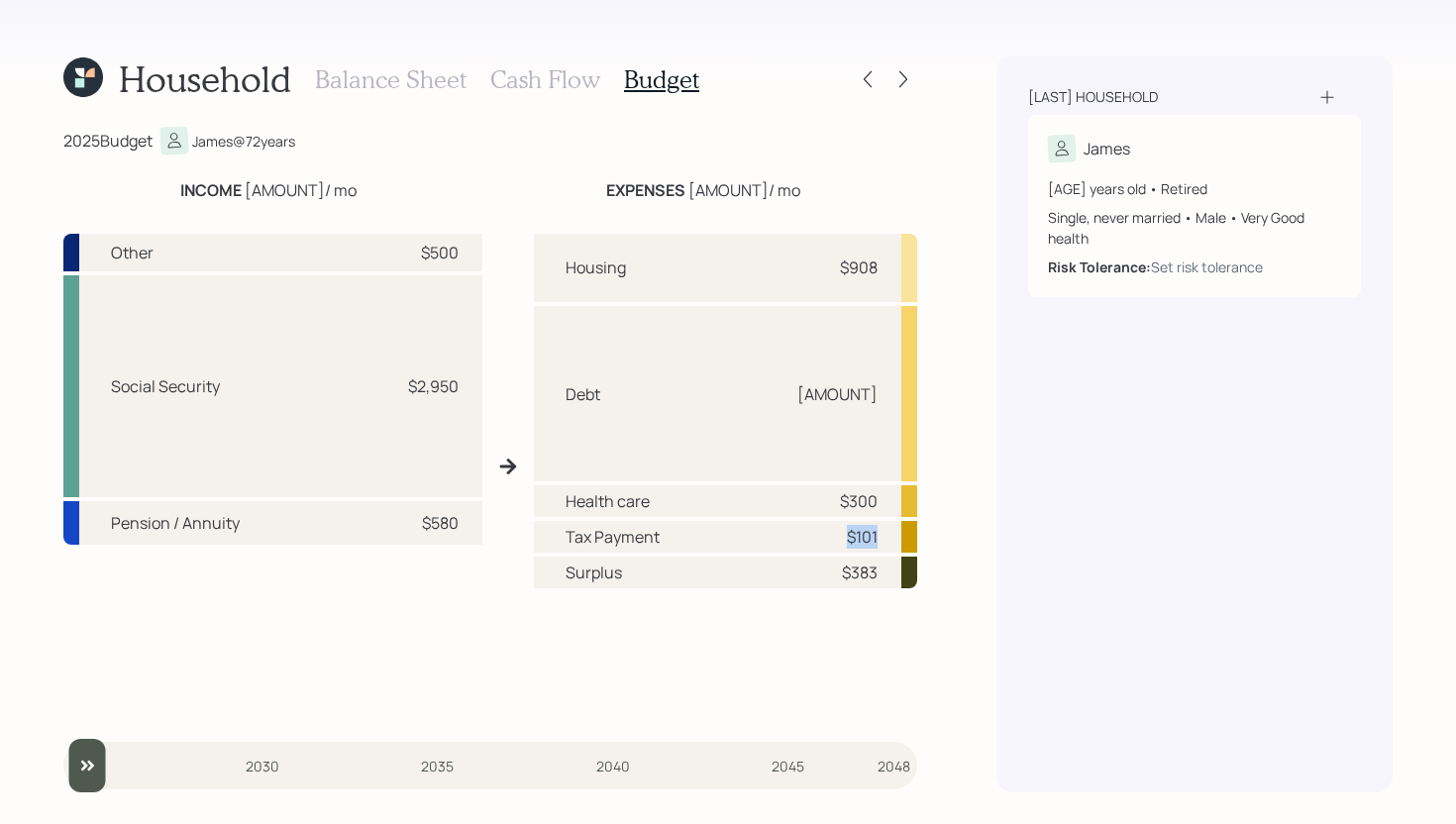 drag, startPoint x: 848, startPoint y: 535, endPoint x: 879, endPoint y: 535, distance: 31 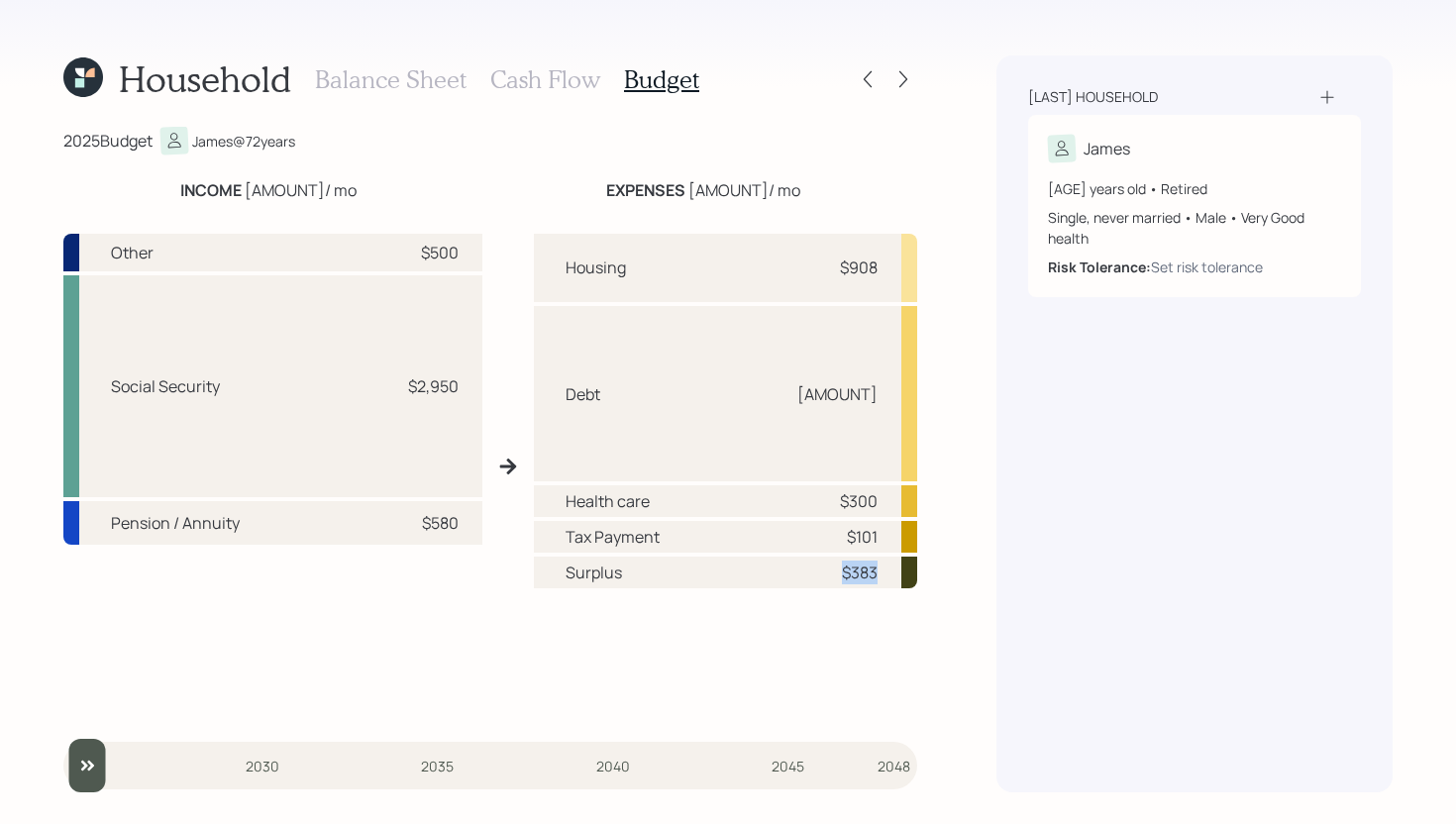 drag, startPoint x: 843, startPoint y: 572, endPoint x: 887, endPoint y: 568, distance: 44.18144 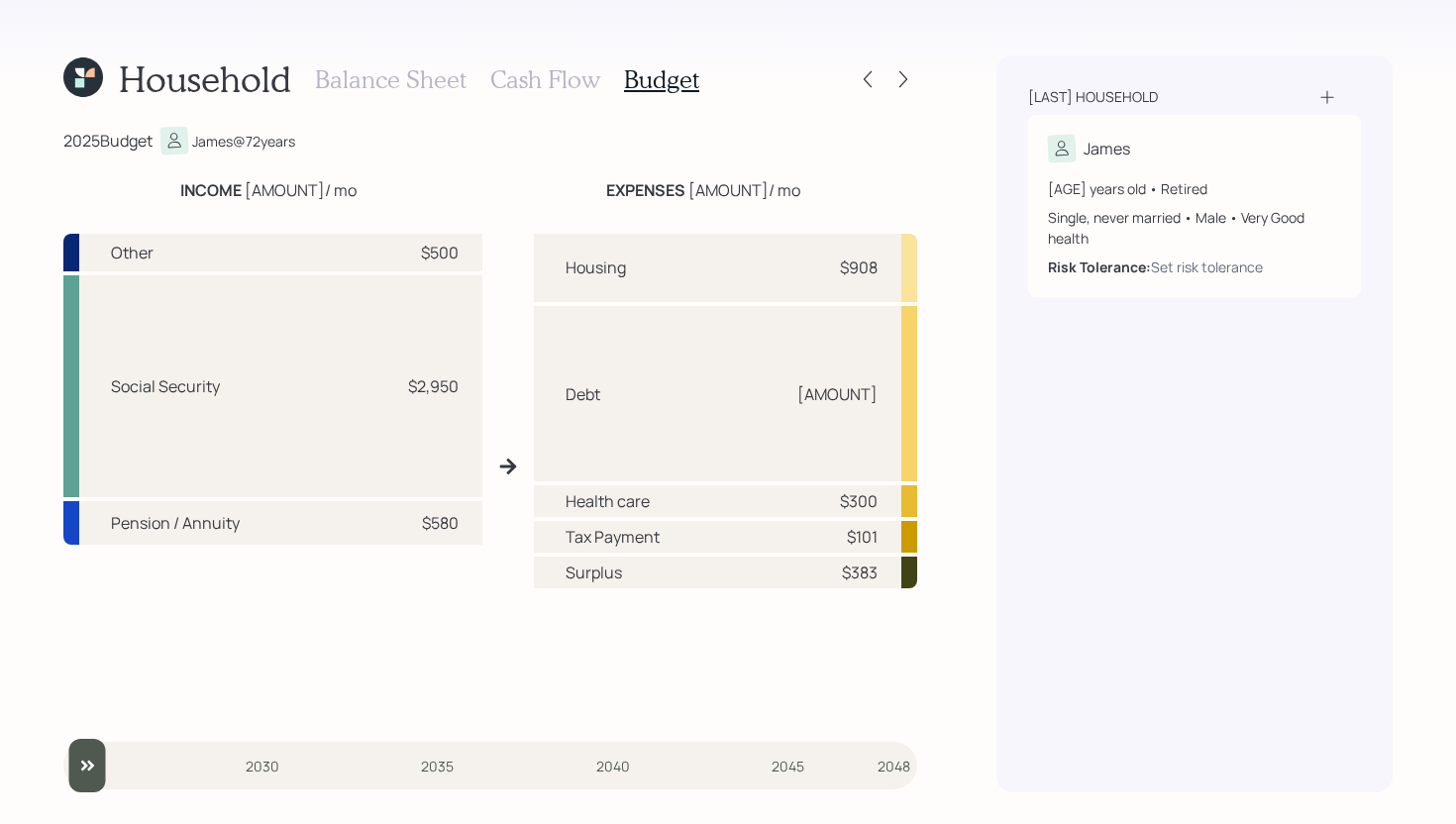 click on "Cash Flow" at bounding box center [545, 79] 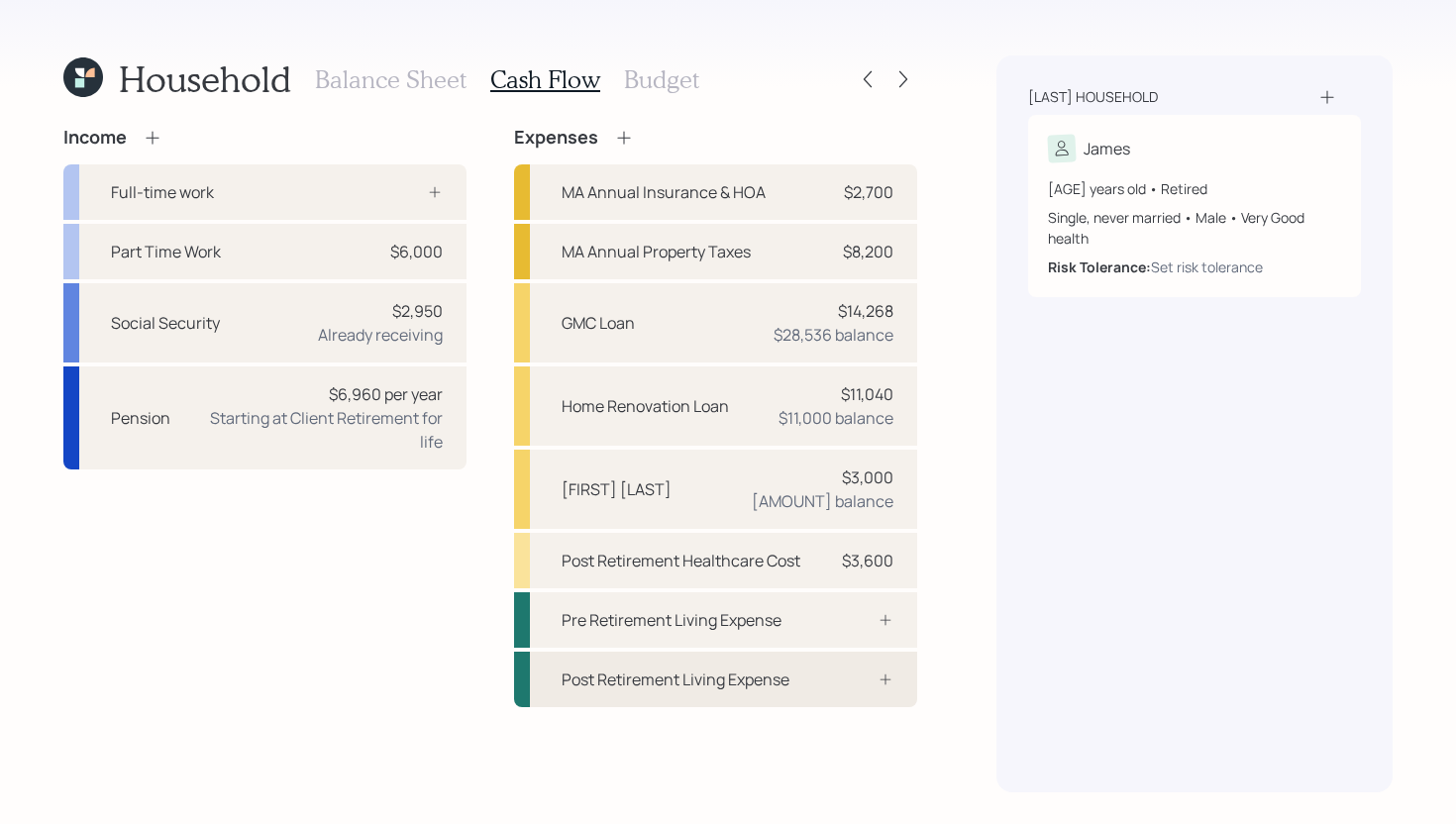 click on "Post Retirement Living Expense" at bounding box center [715, 679] 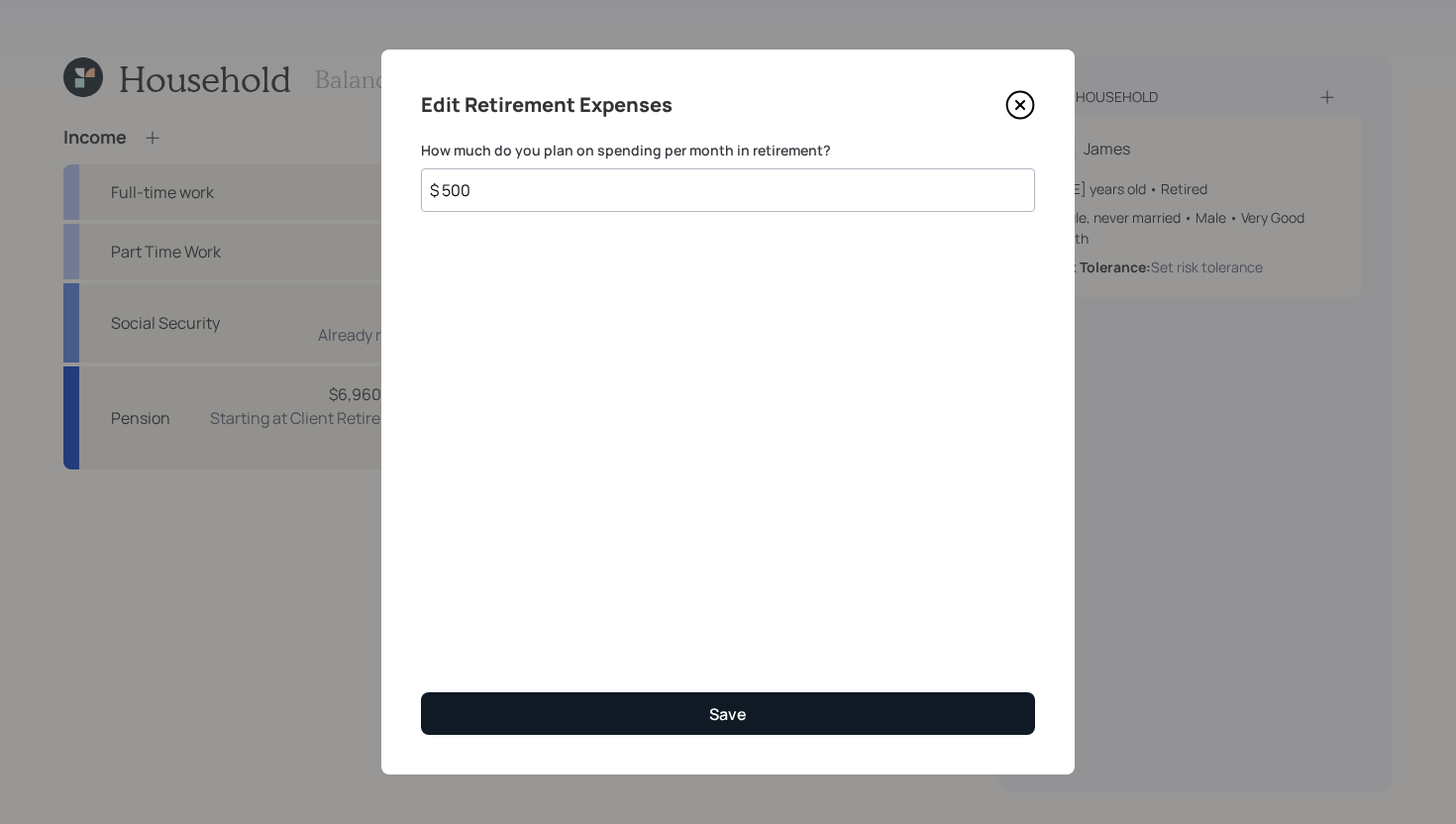 type on "$ 500" 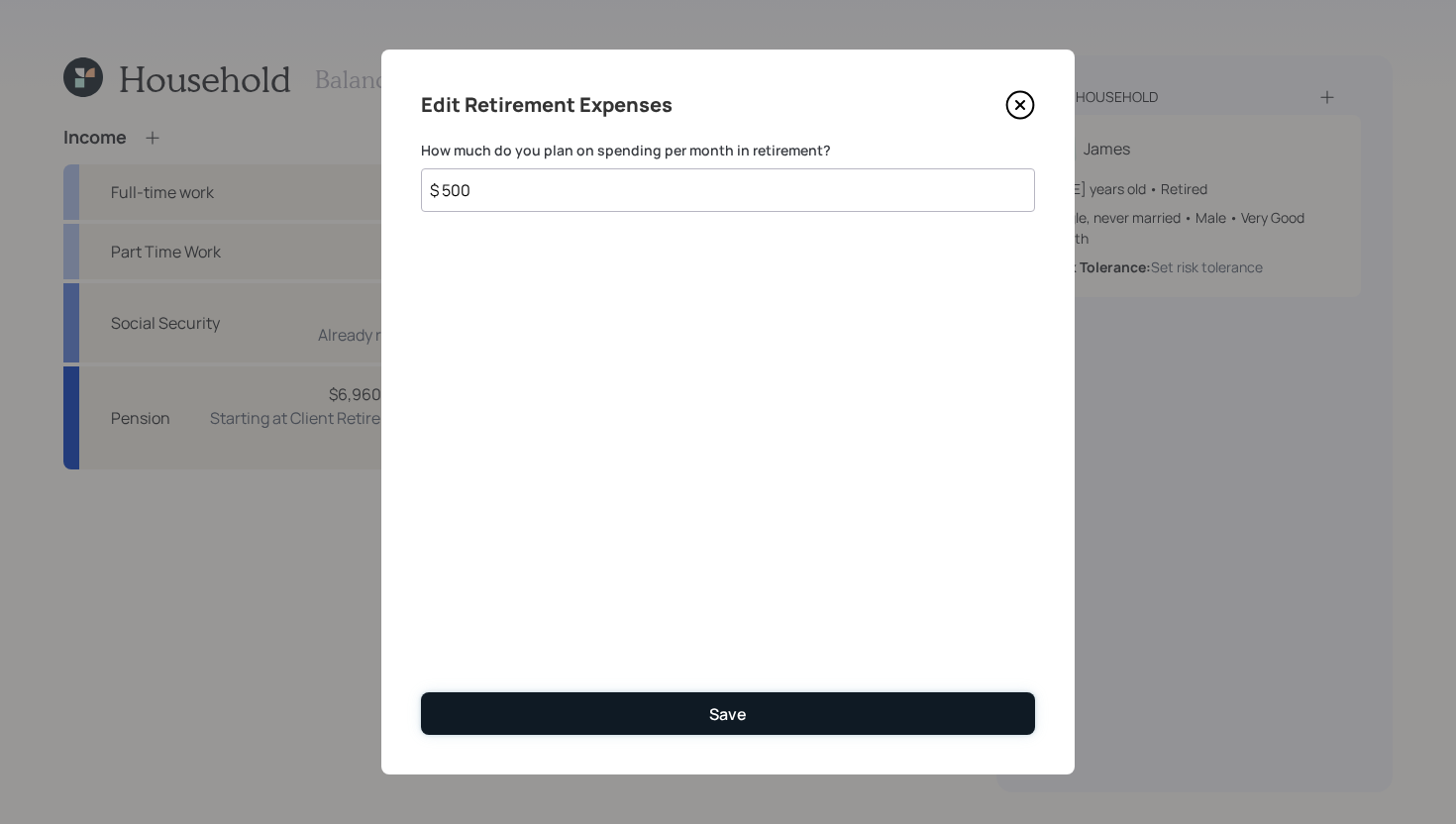 click on "Save" at bounding box center [728, 714] 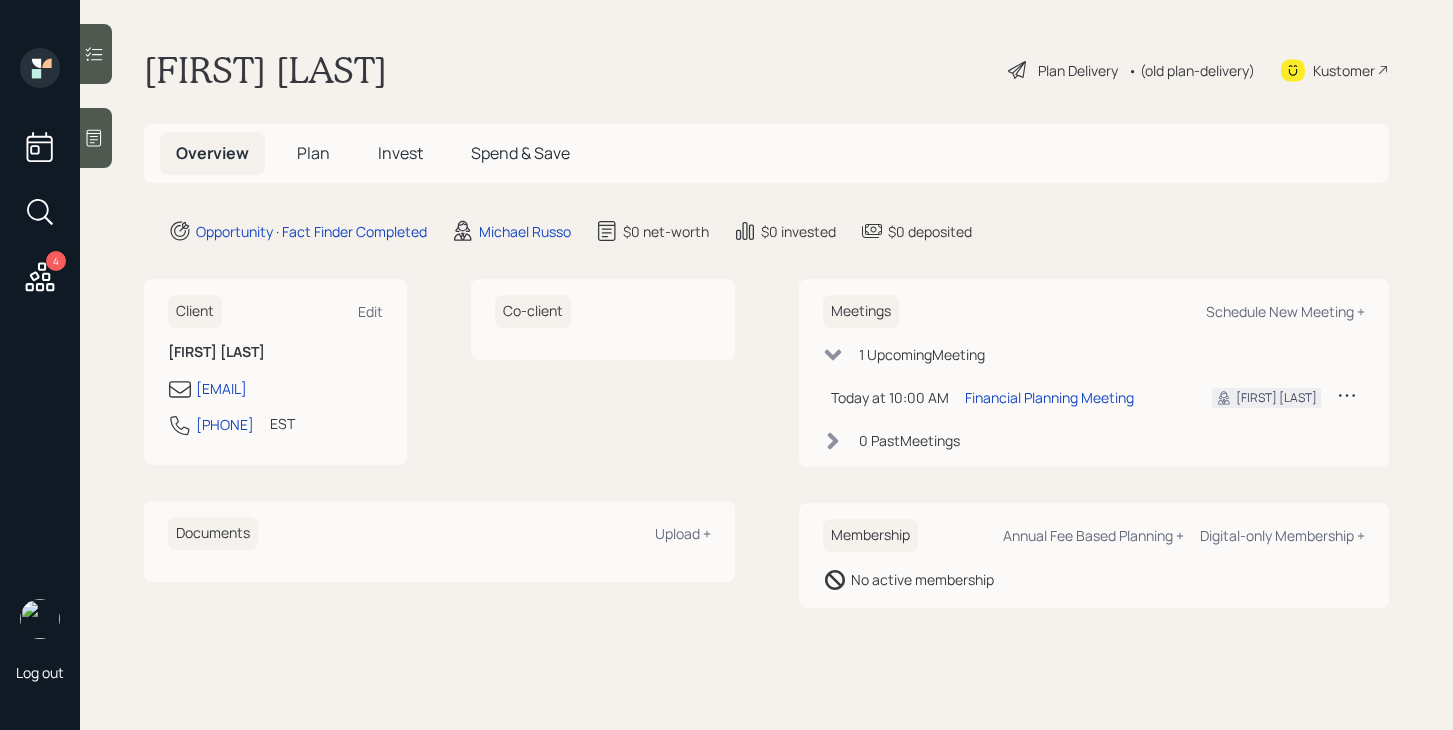 scroll, scrollTop: 0, scrollLeft: 0, axis: both 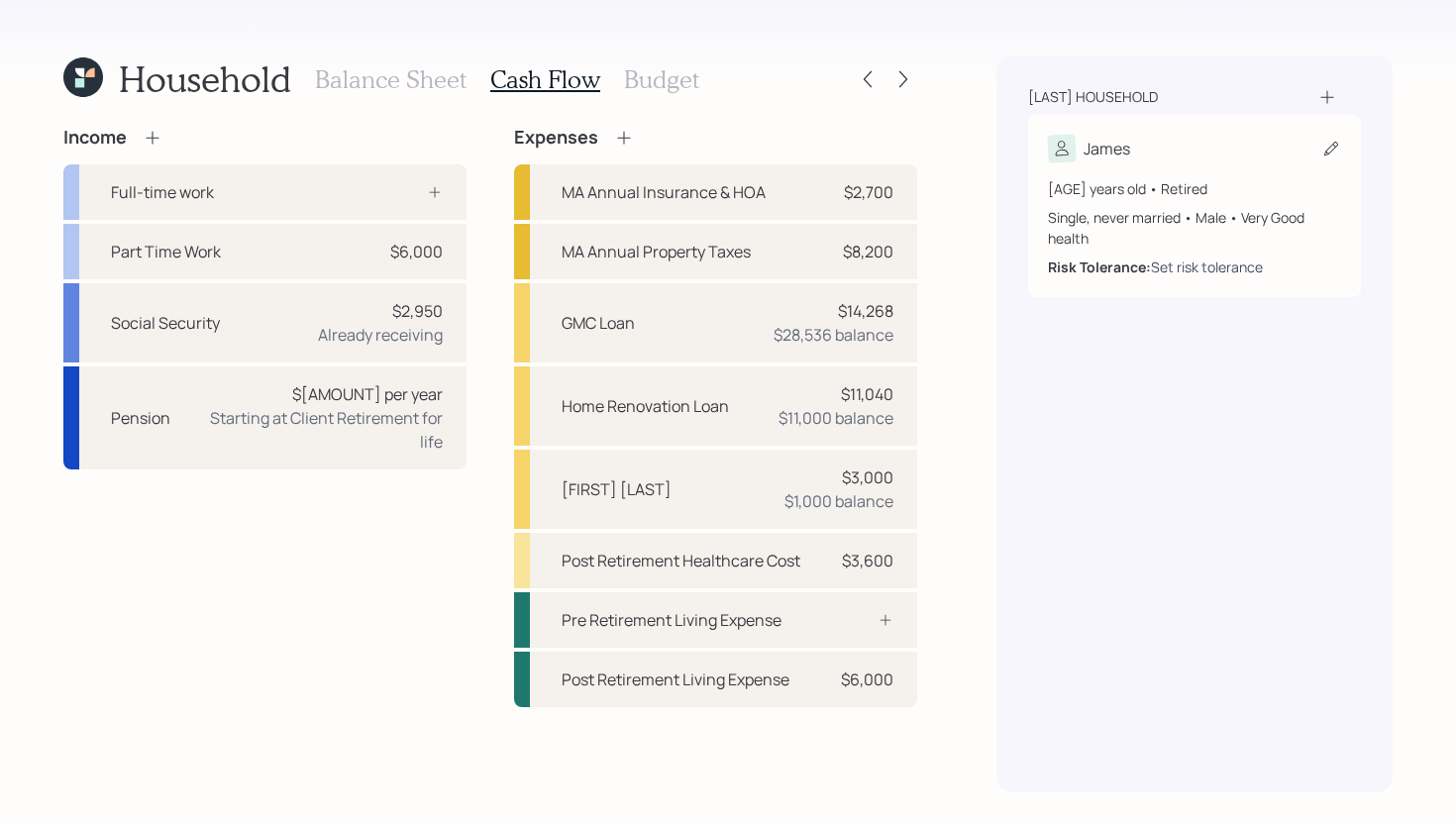 click on "Set risk tolerance" at bounding box center [1206, 266] 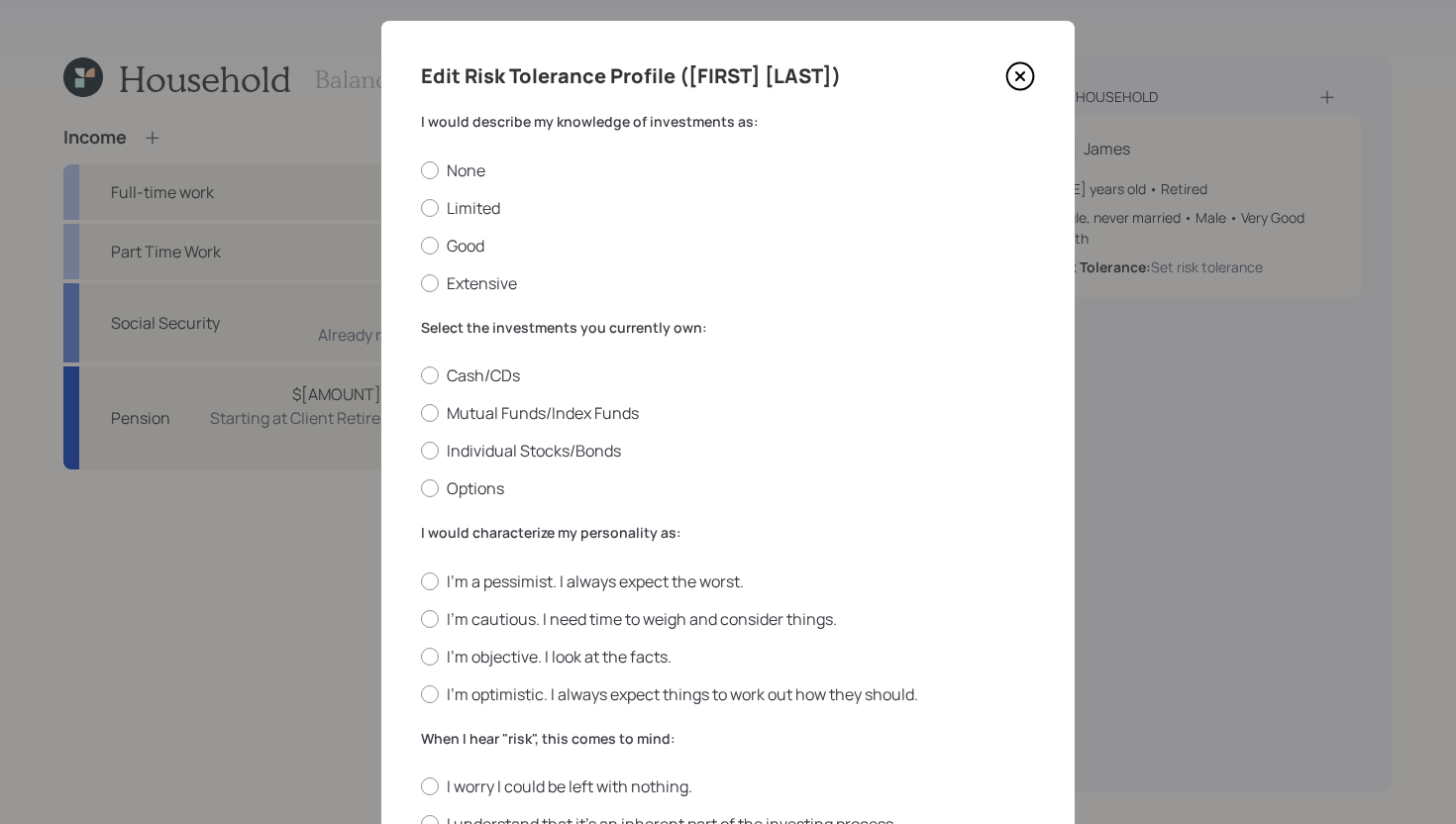 scroll, scrollTop: 35, scrollLeft: 0, axis: vertical 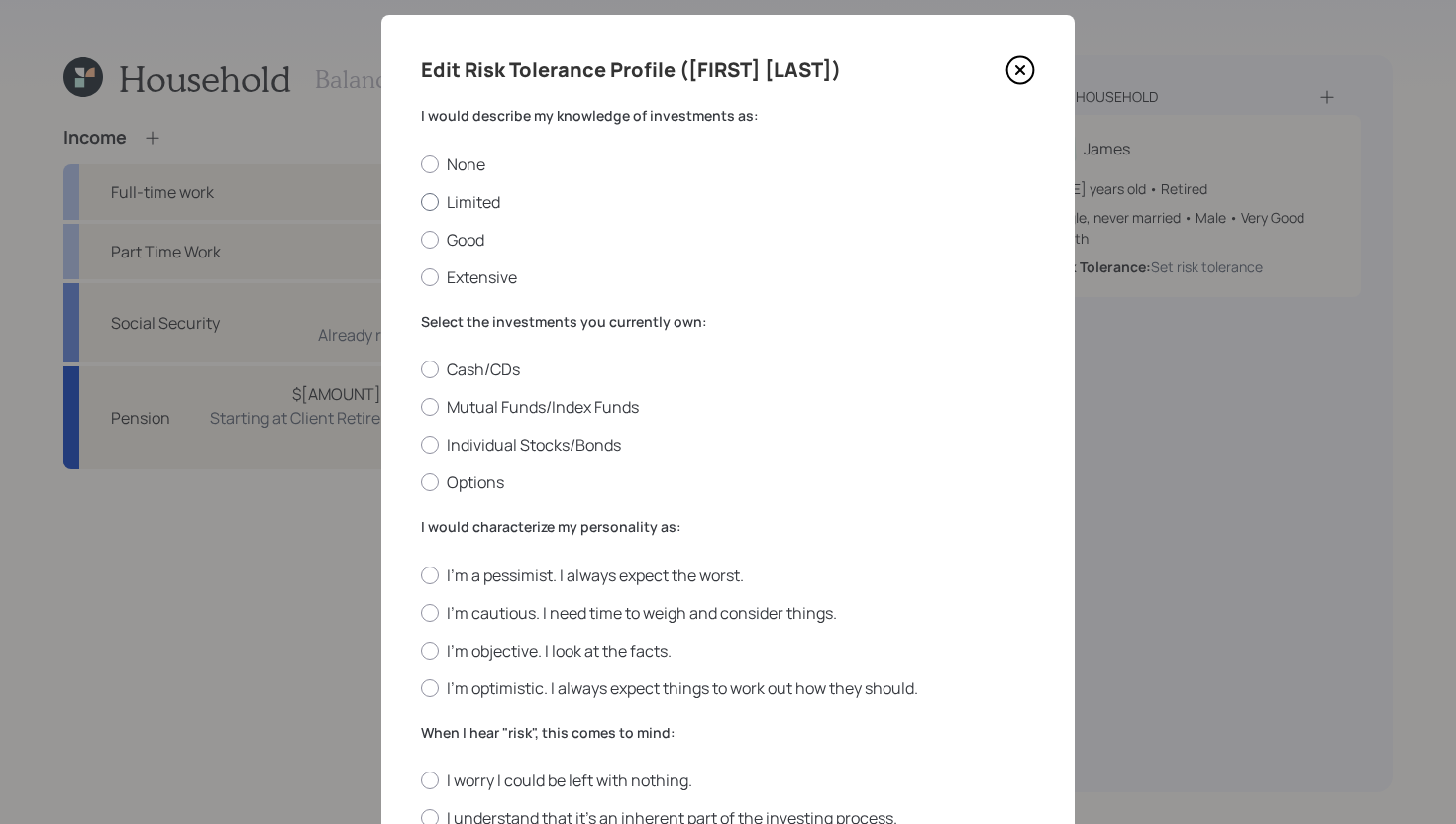 click on "Limited" at bounding box center [728, 202] 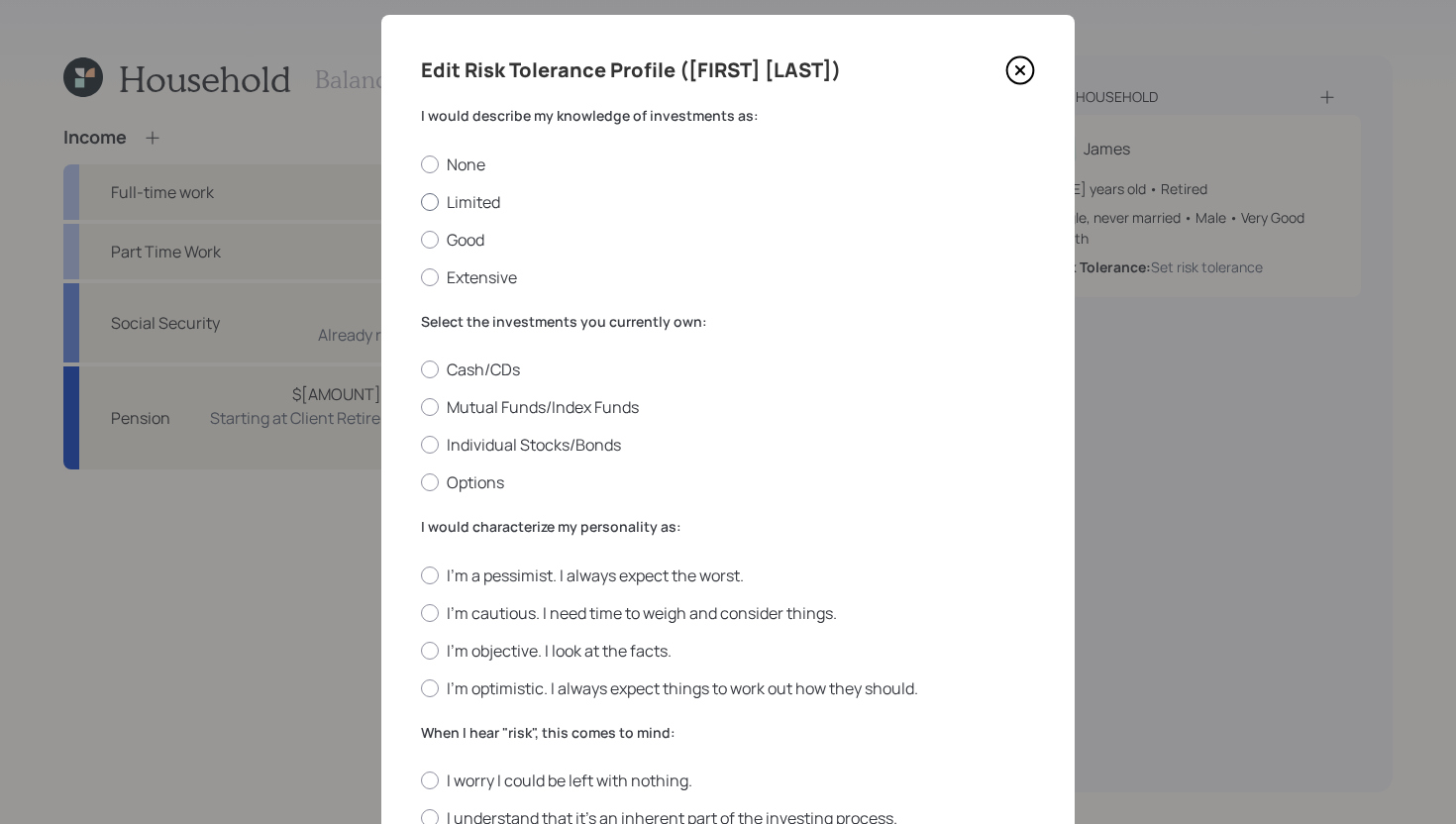 radio on "true" 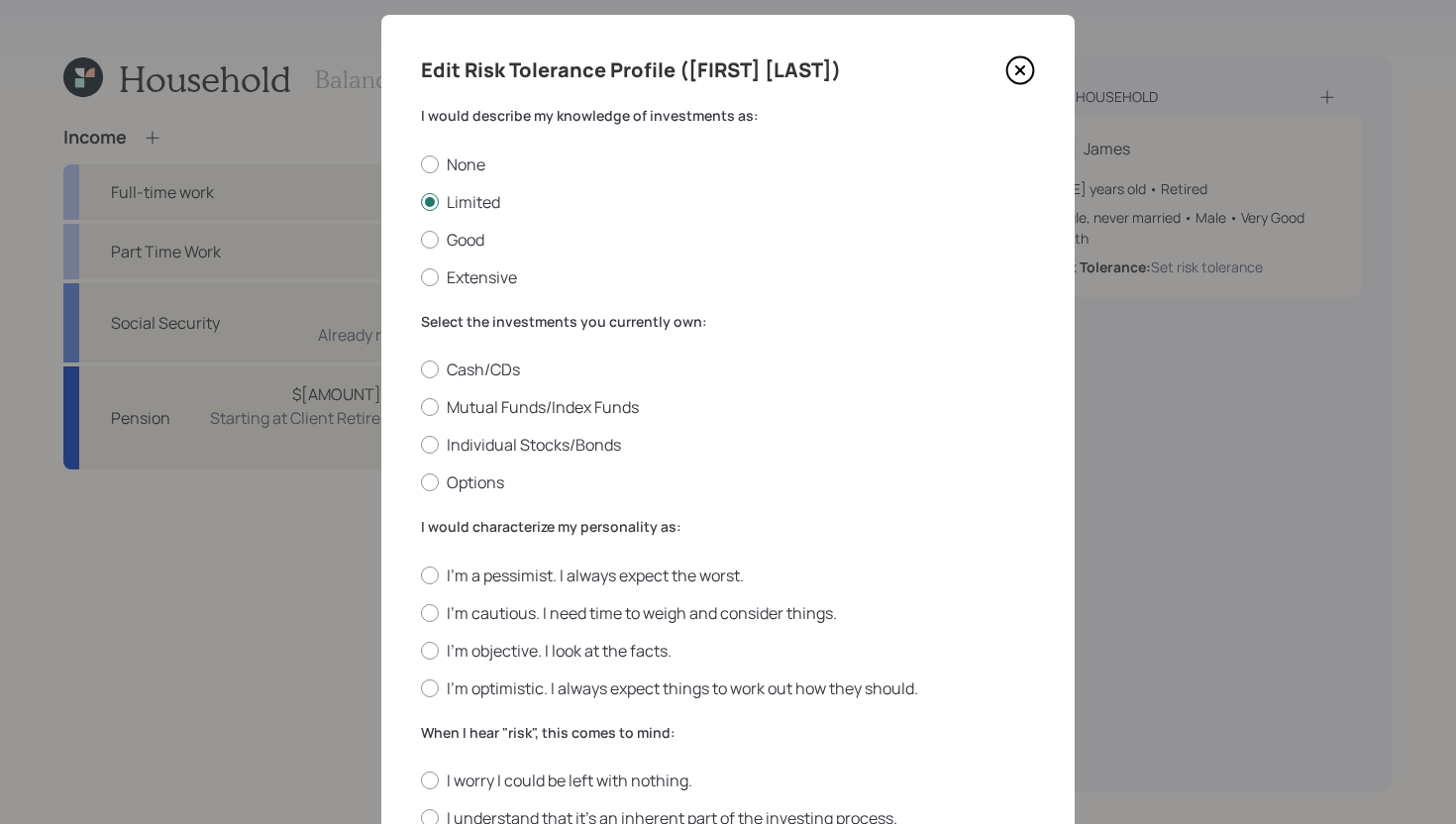 scroll, scrollTop: 132, scrollLeft: 0, axis: vertical 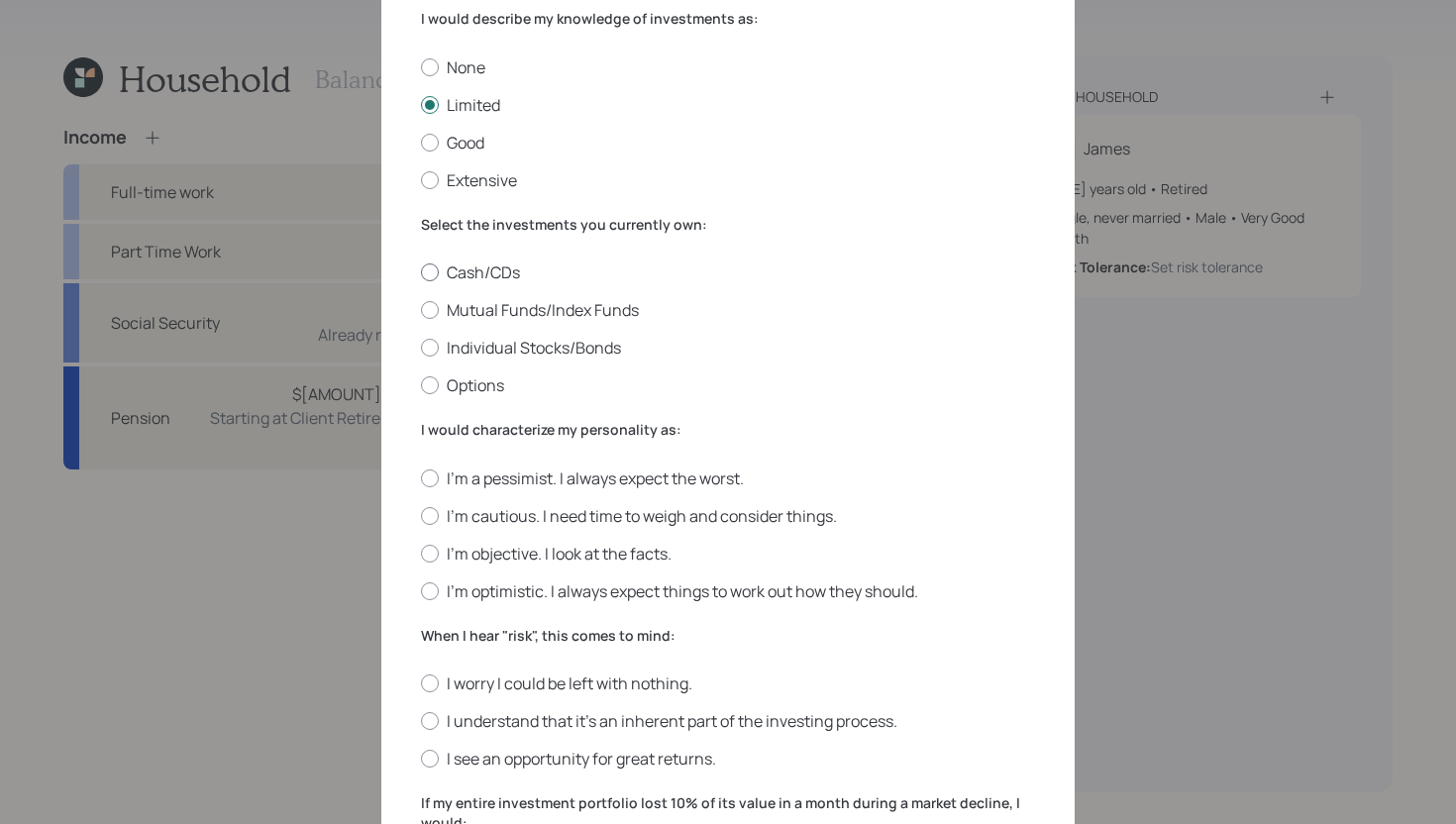 click on "Cash/CDs" at bounding box center [728, 272] 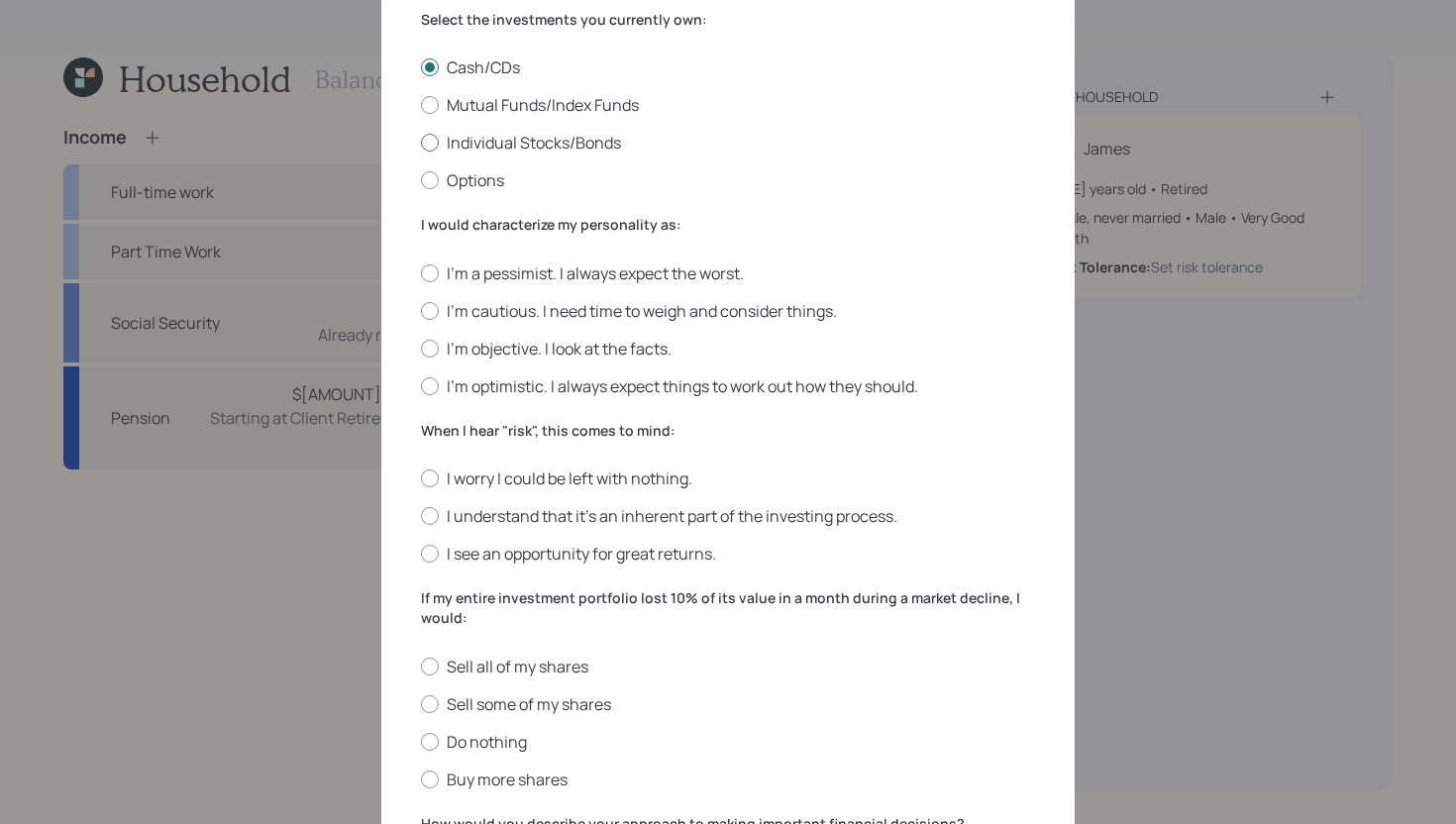 scroll, scrollTop: 343, scrollLeft: 0, axis: vertical 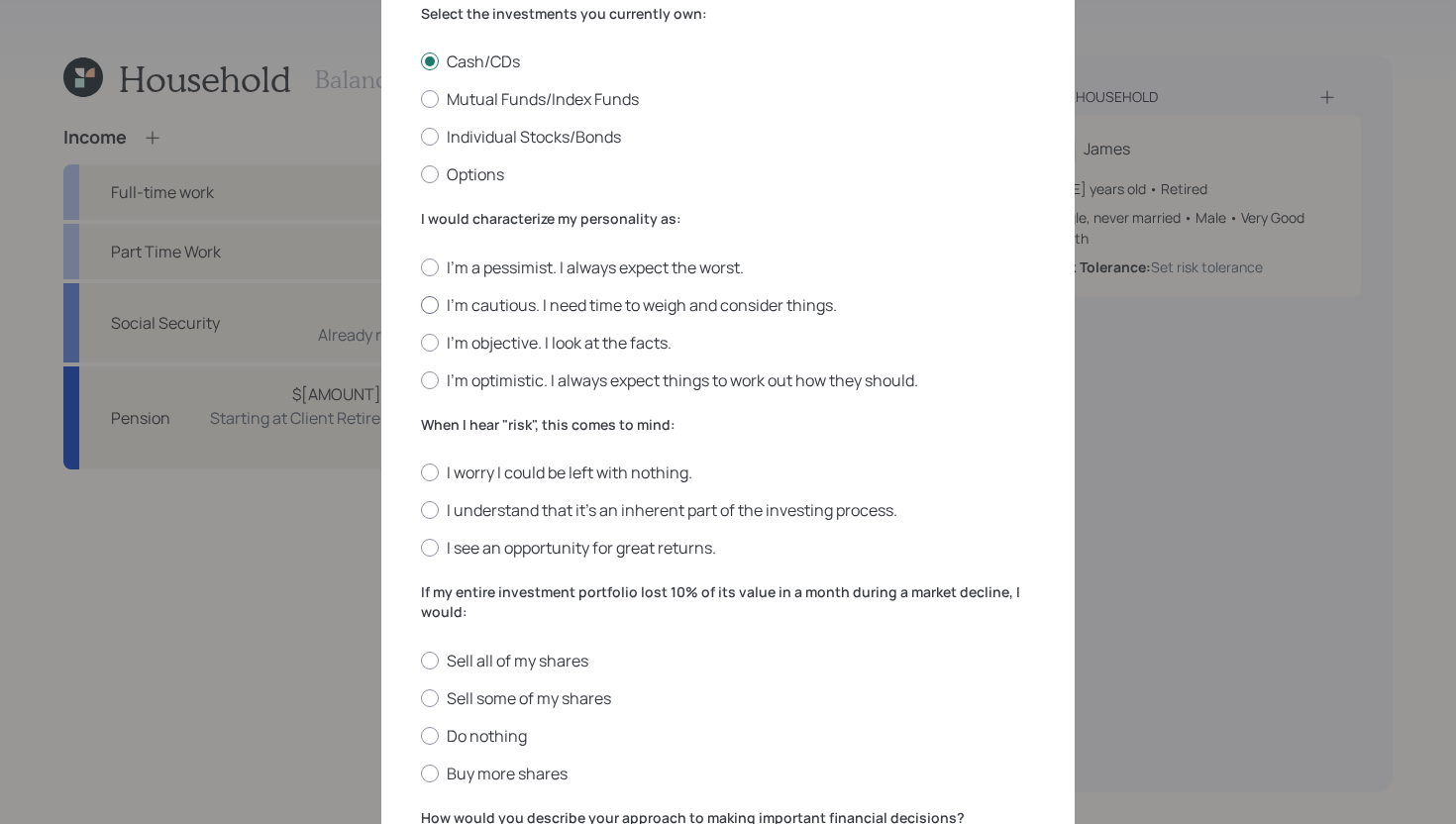 click on "I'm cautious. I need time to weigh and consider things." at bounding box center (728, 305) 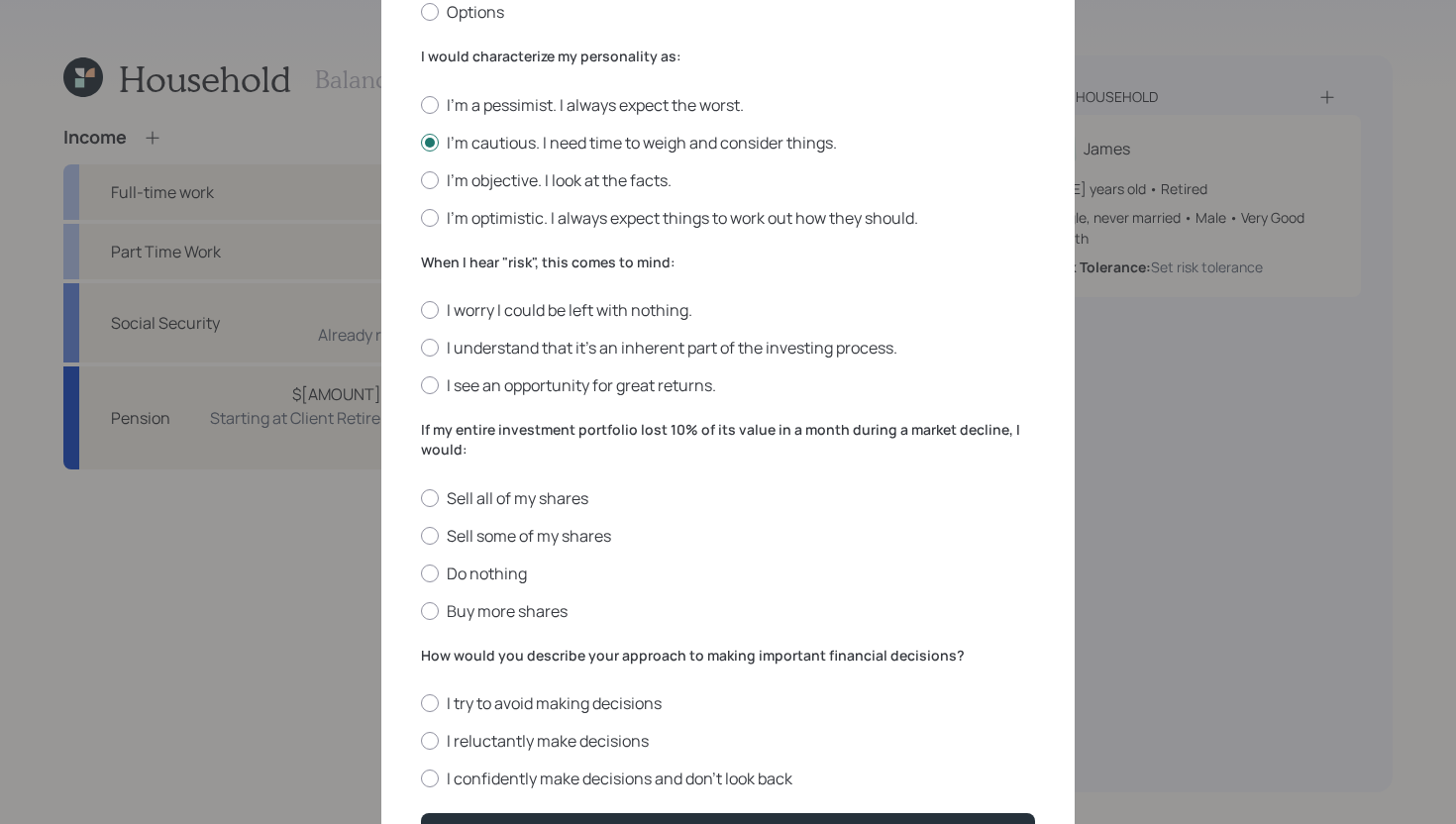 scroll, scrollTop: 529, scrollLeft: 0, axis: vertical 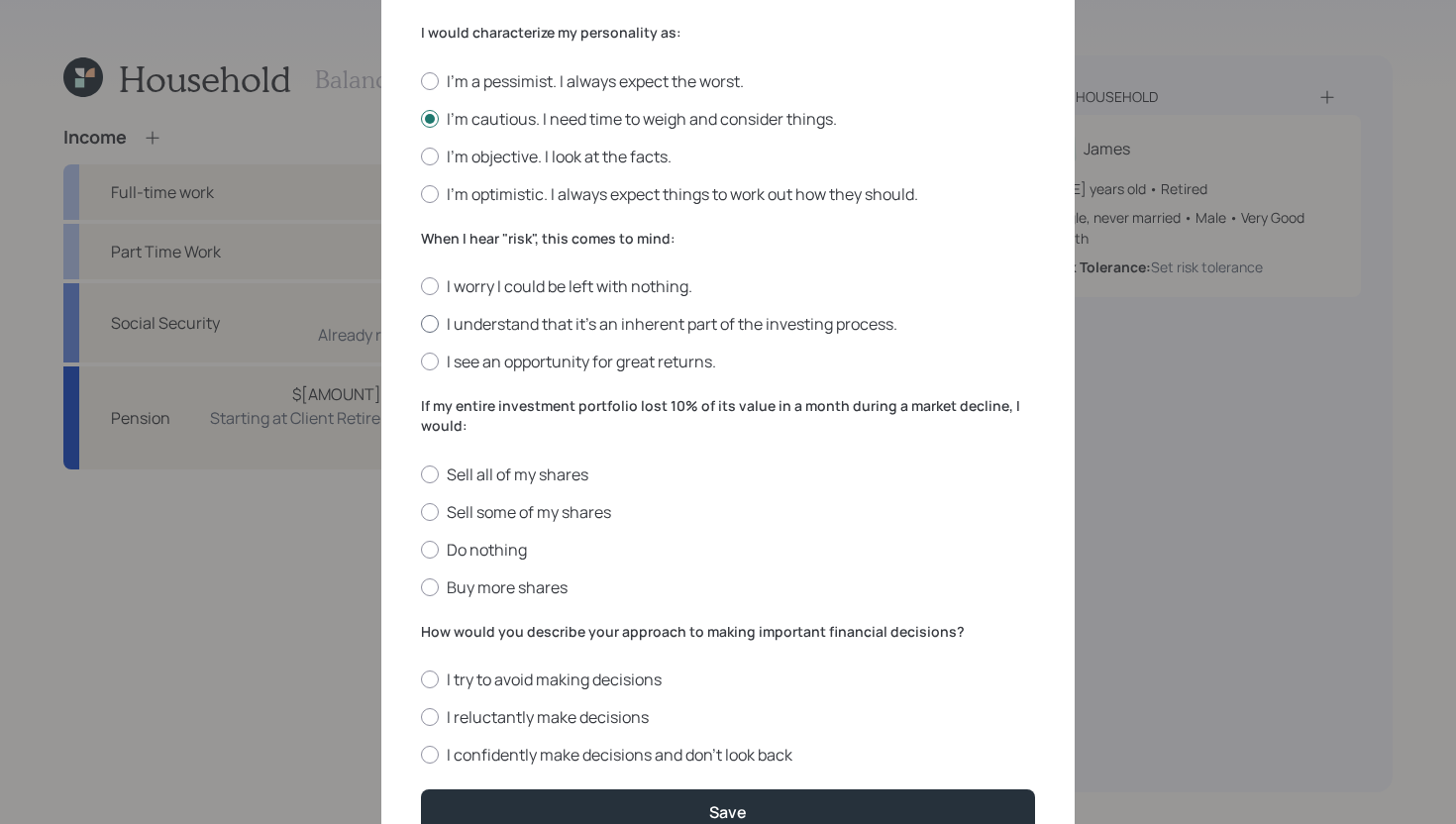 click on "I understand that it’s an inherent part of the investing process." at bounding box center (728, 324) 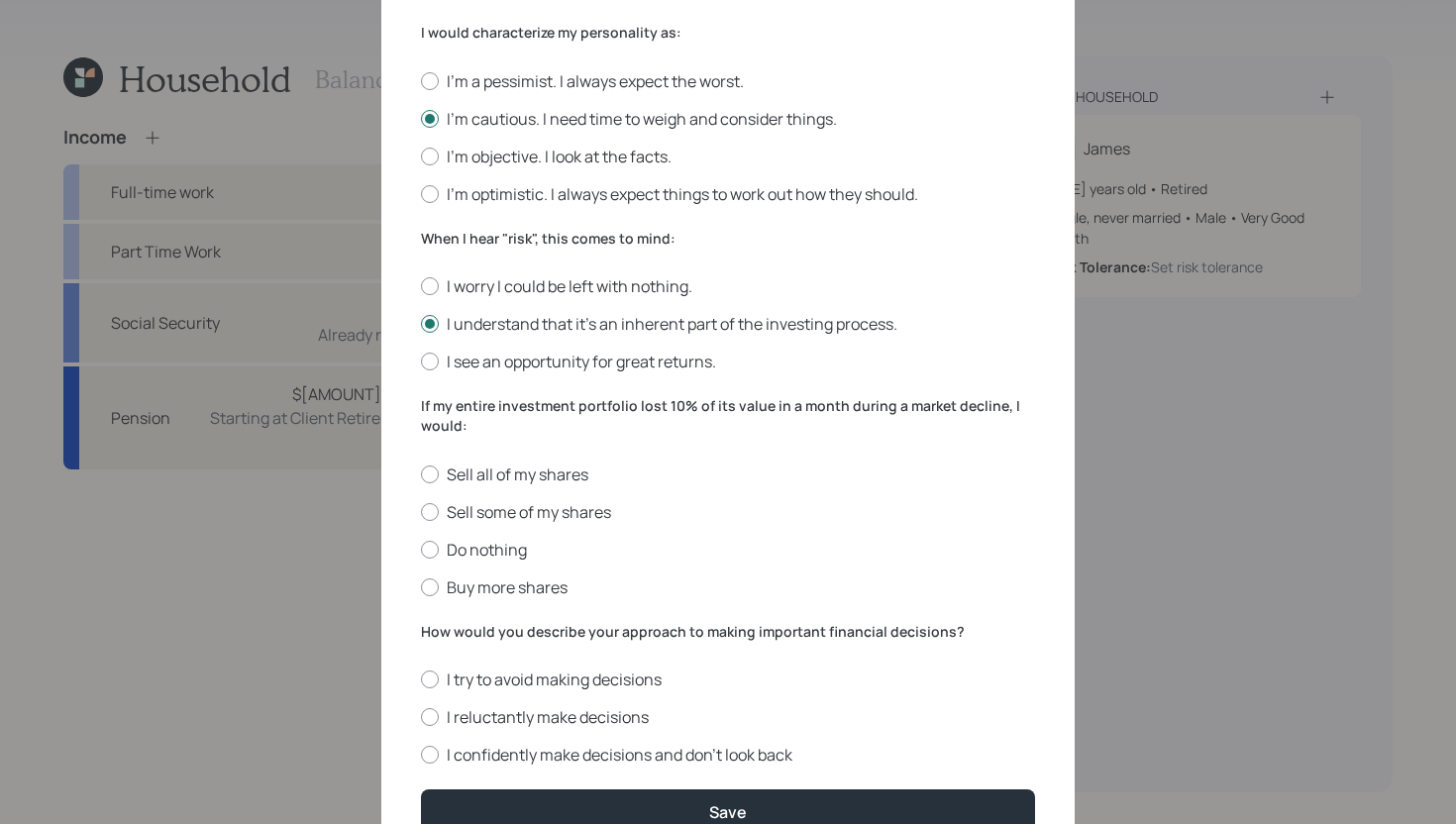 scroll, scrollTop: 627, scrollLeft: 0, axis: vertical 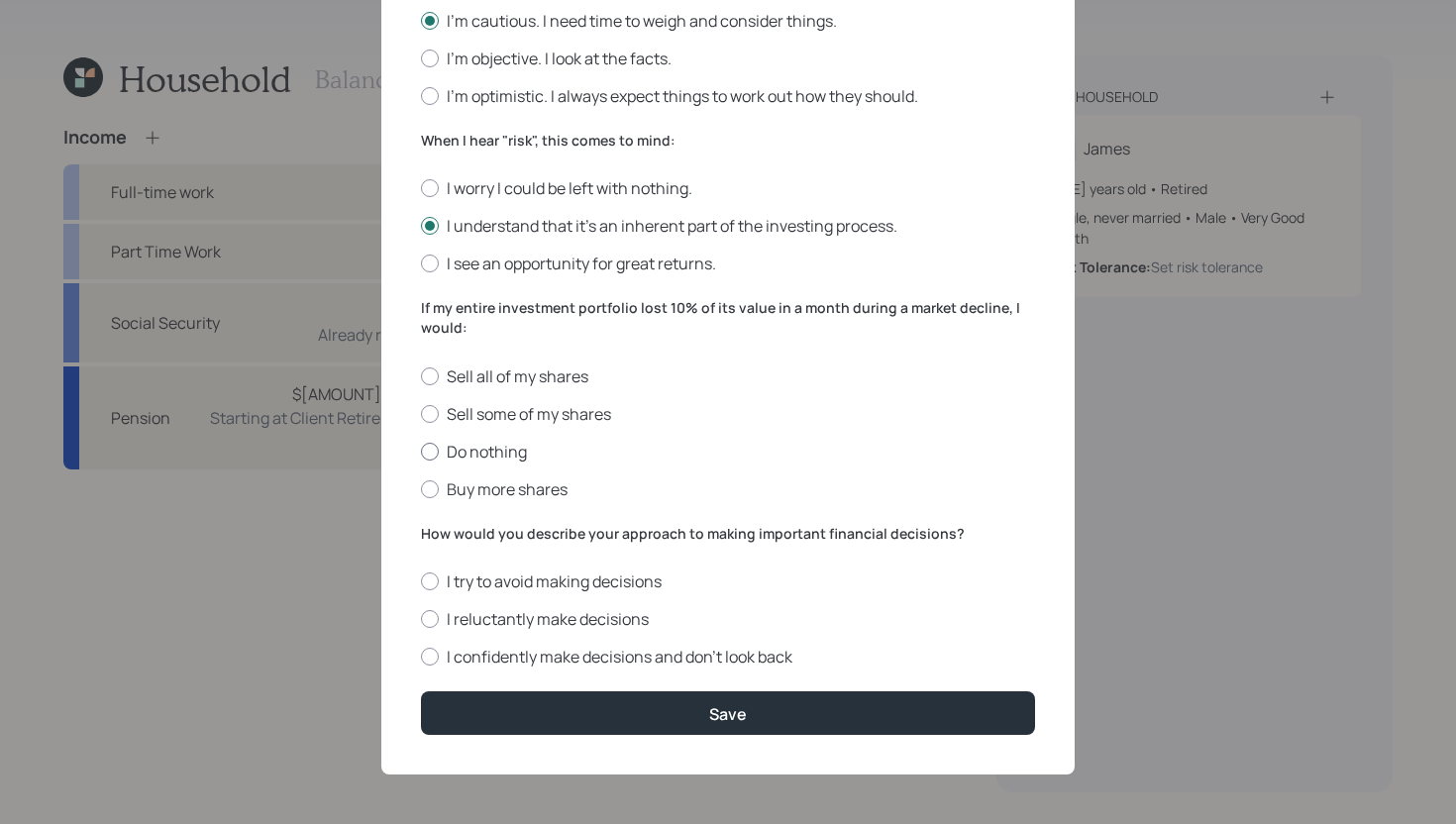 click on "Do nothing" at bounding box center [728, 452] 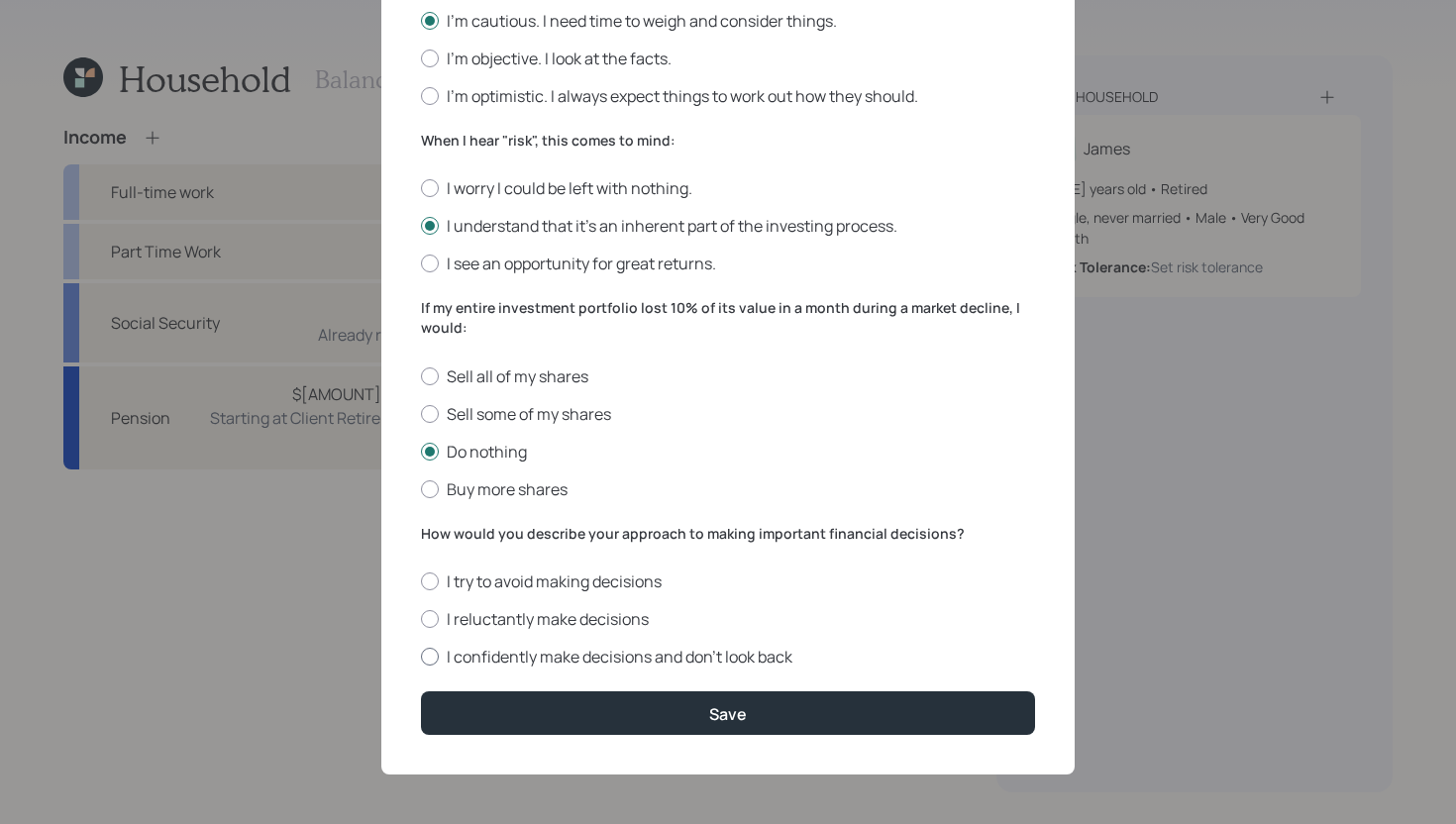 click on "I confidently make decisions and don’t look back" at bounding box center (728, 657) 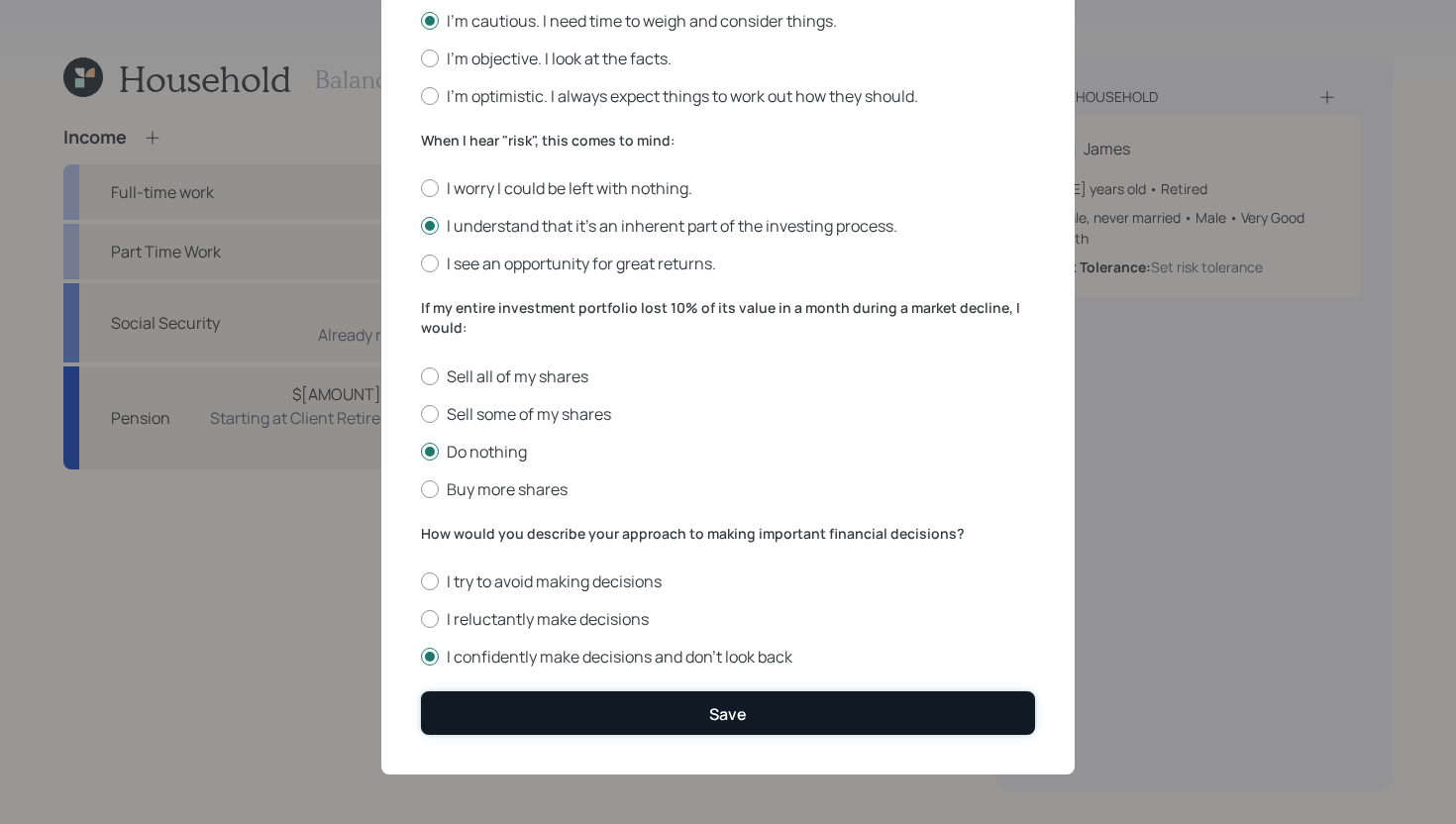 click on "Save" at bounding box center [728, 712] 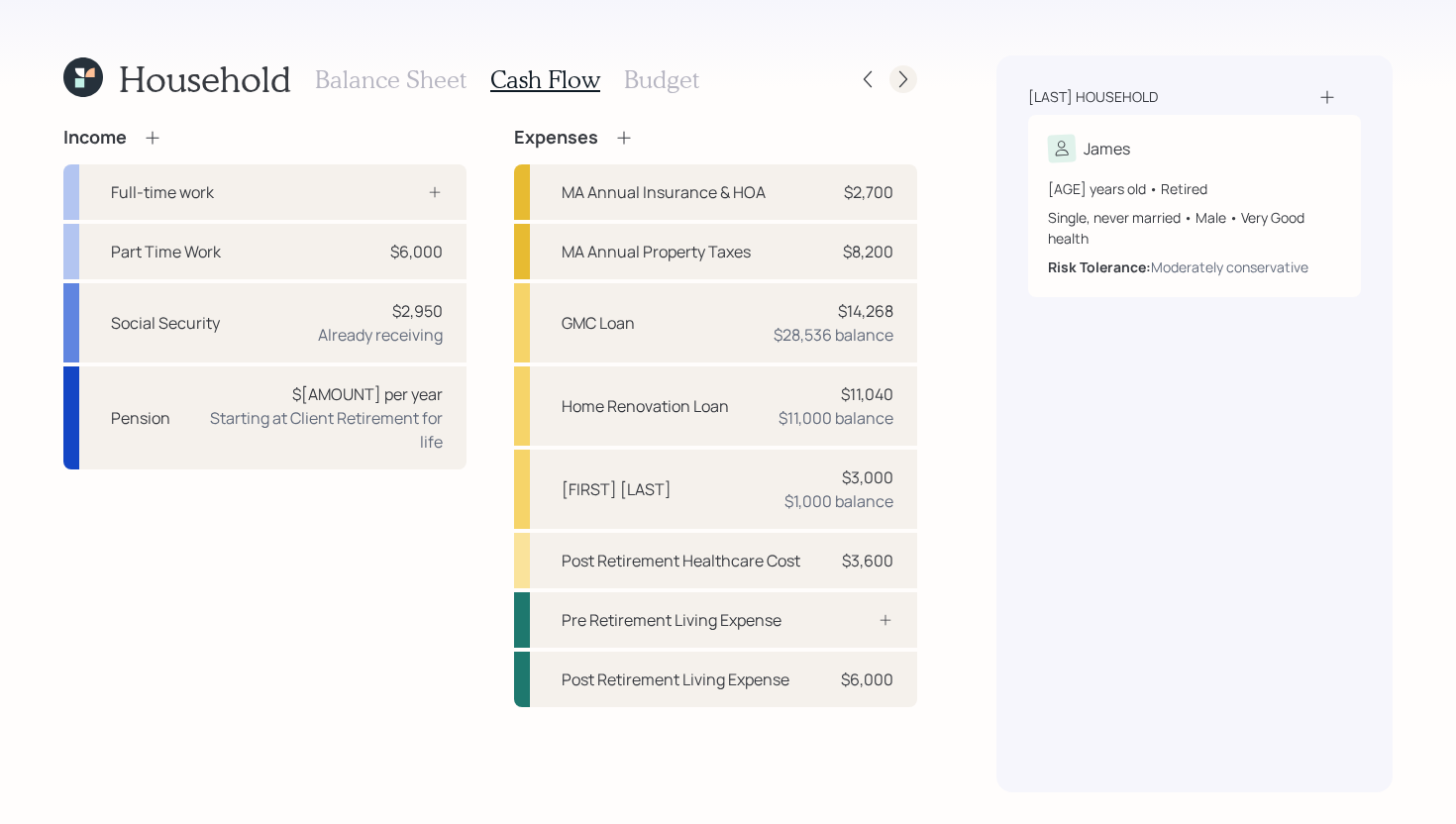 click 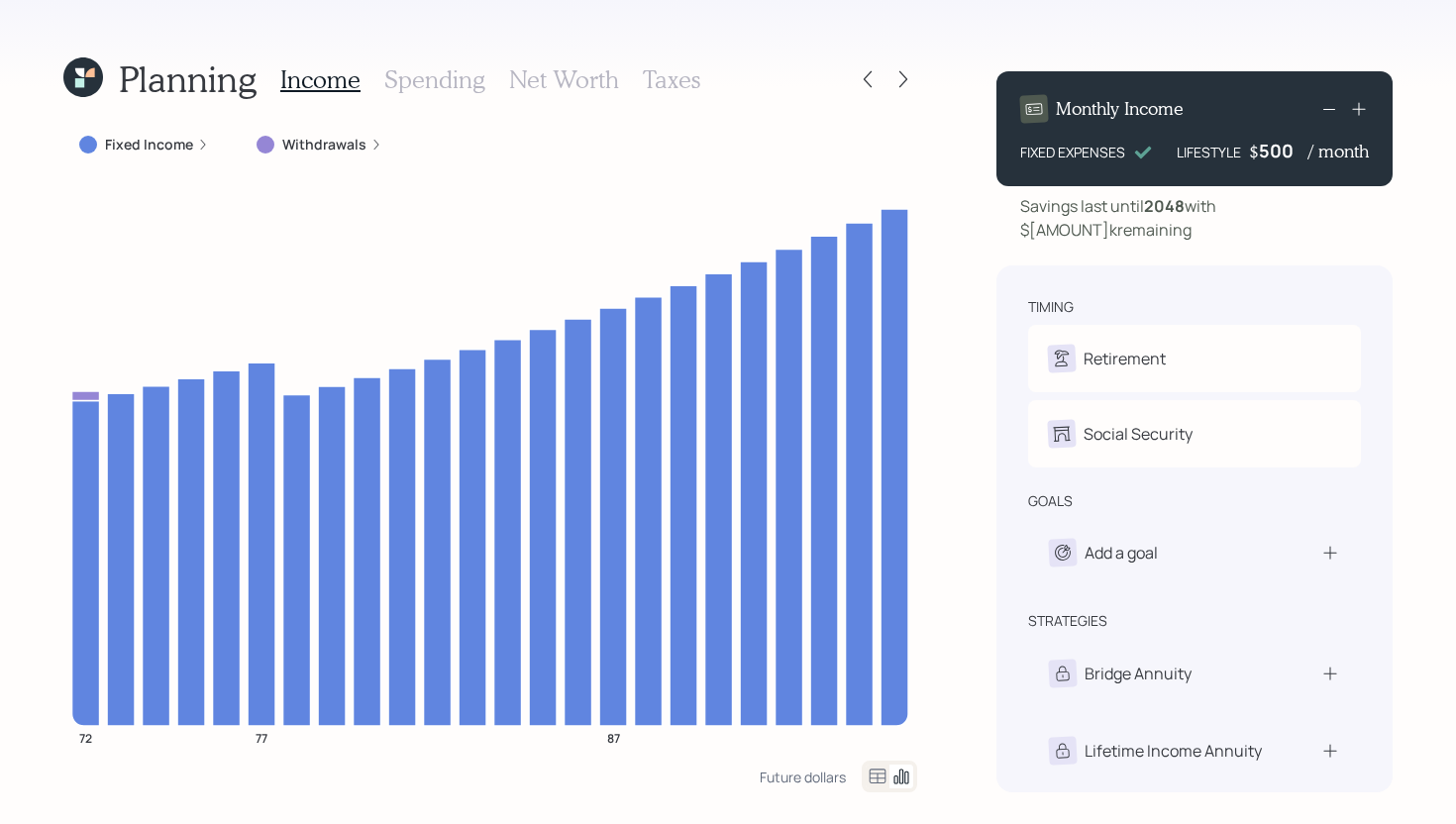 click on "Fixed Income" at bounding box center [149, 145] 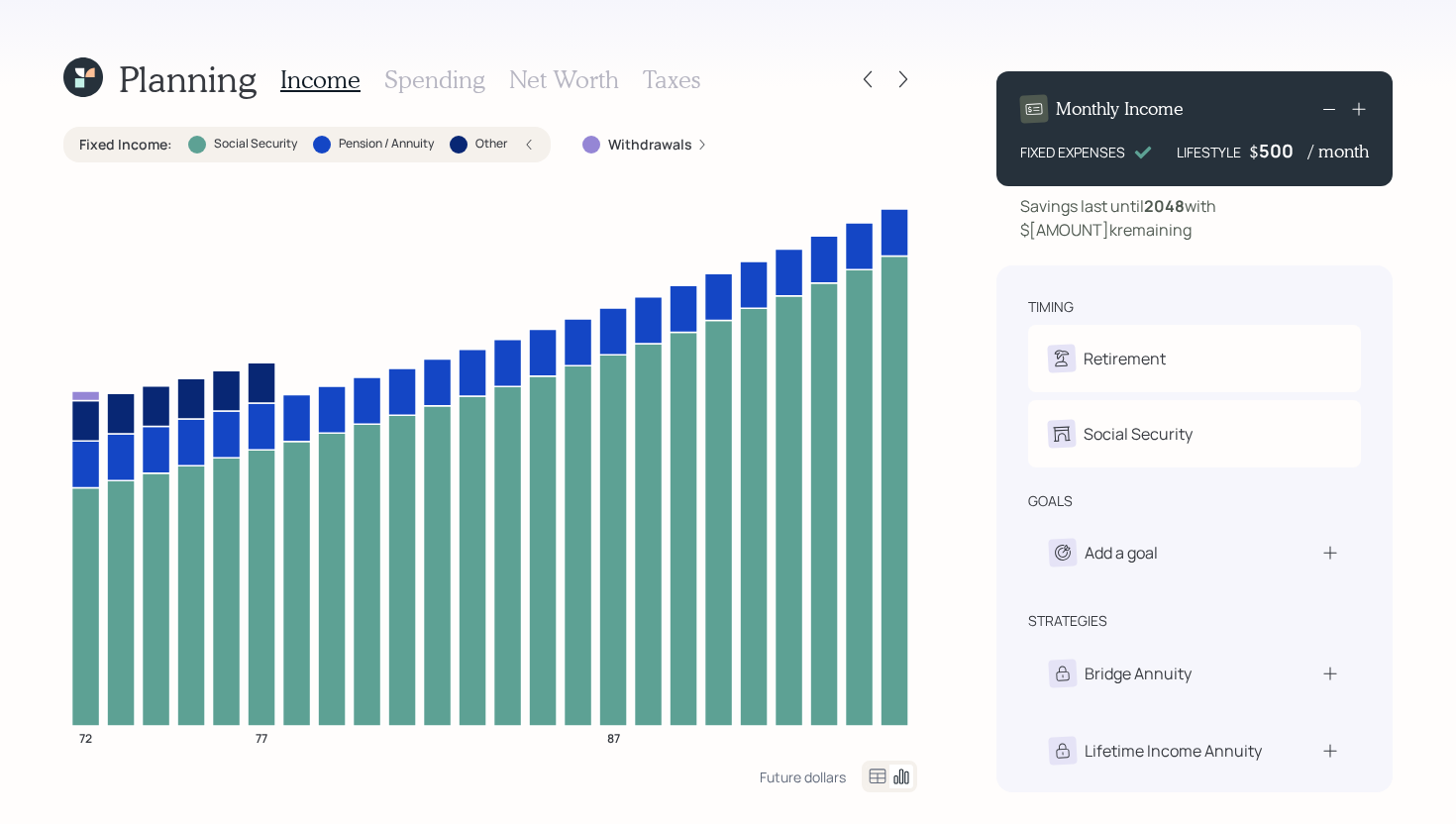 click on "Fixed Income : Social Security Pension / Annuity Other" at bounding box center [307, 145] 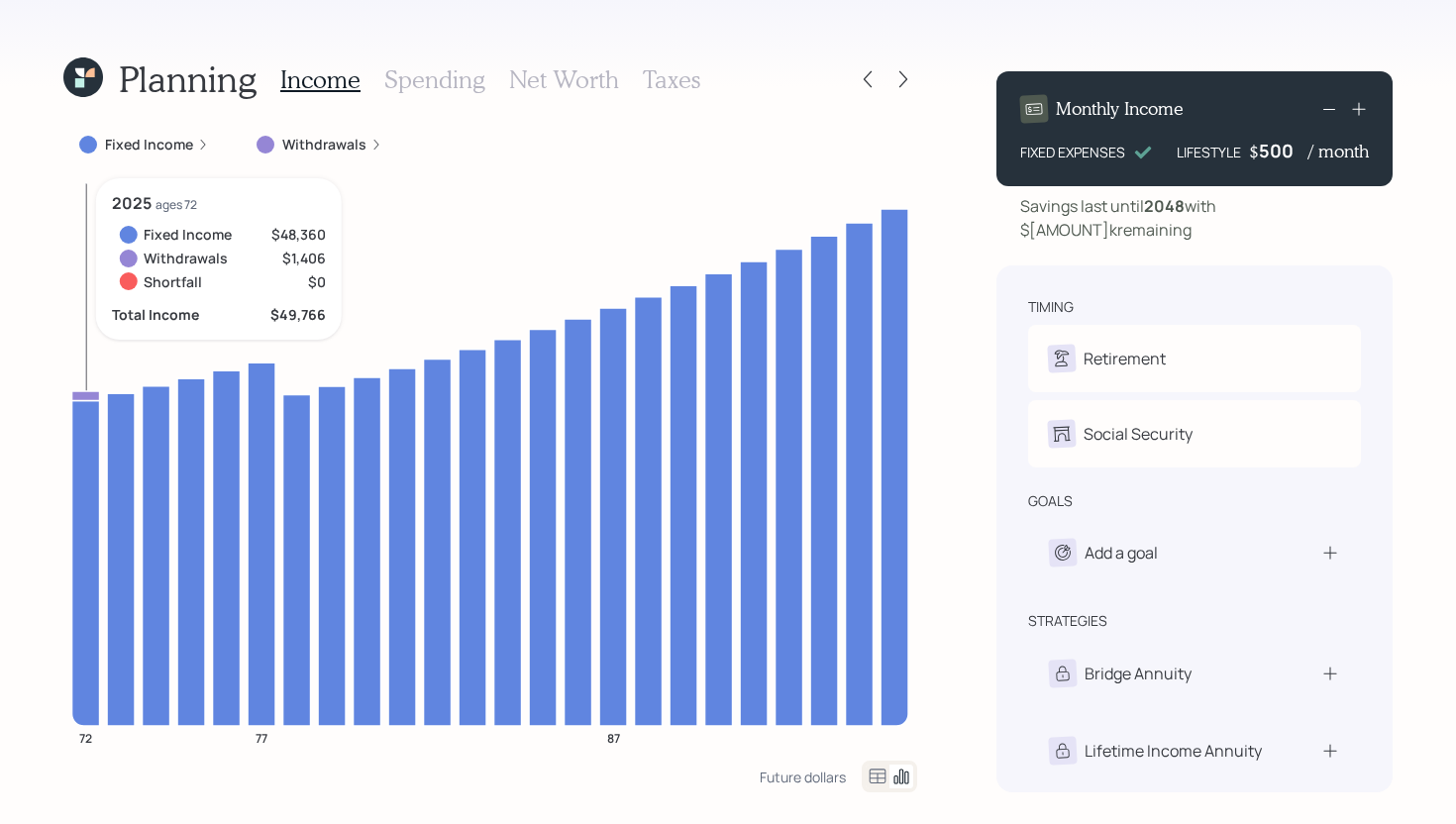 click 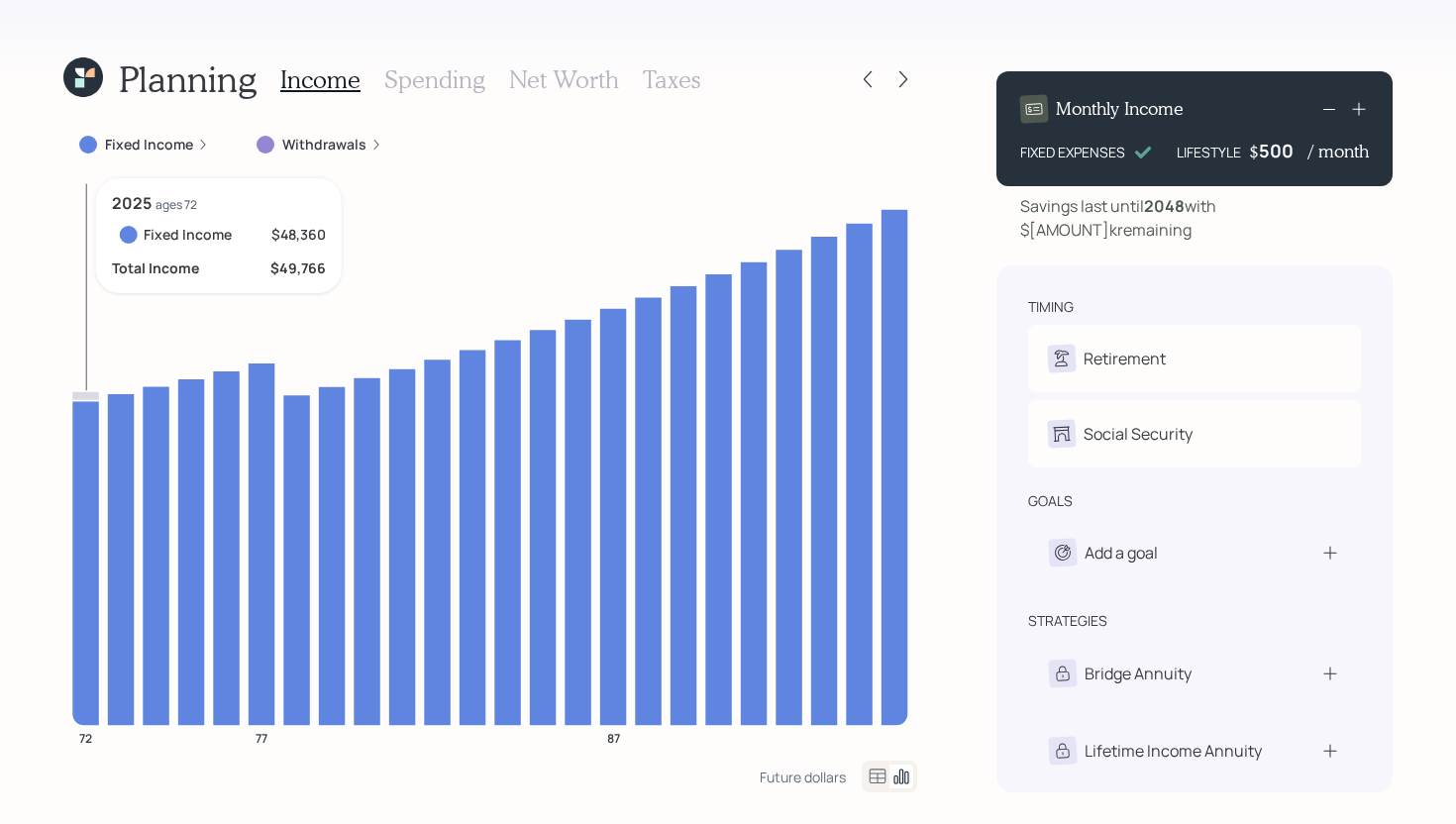 click 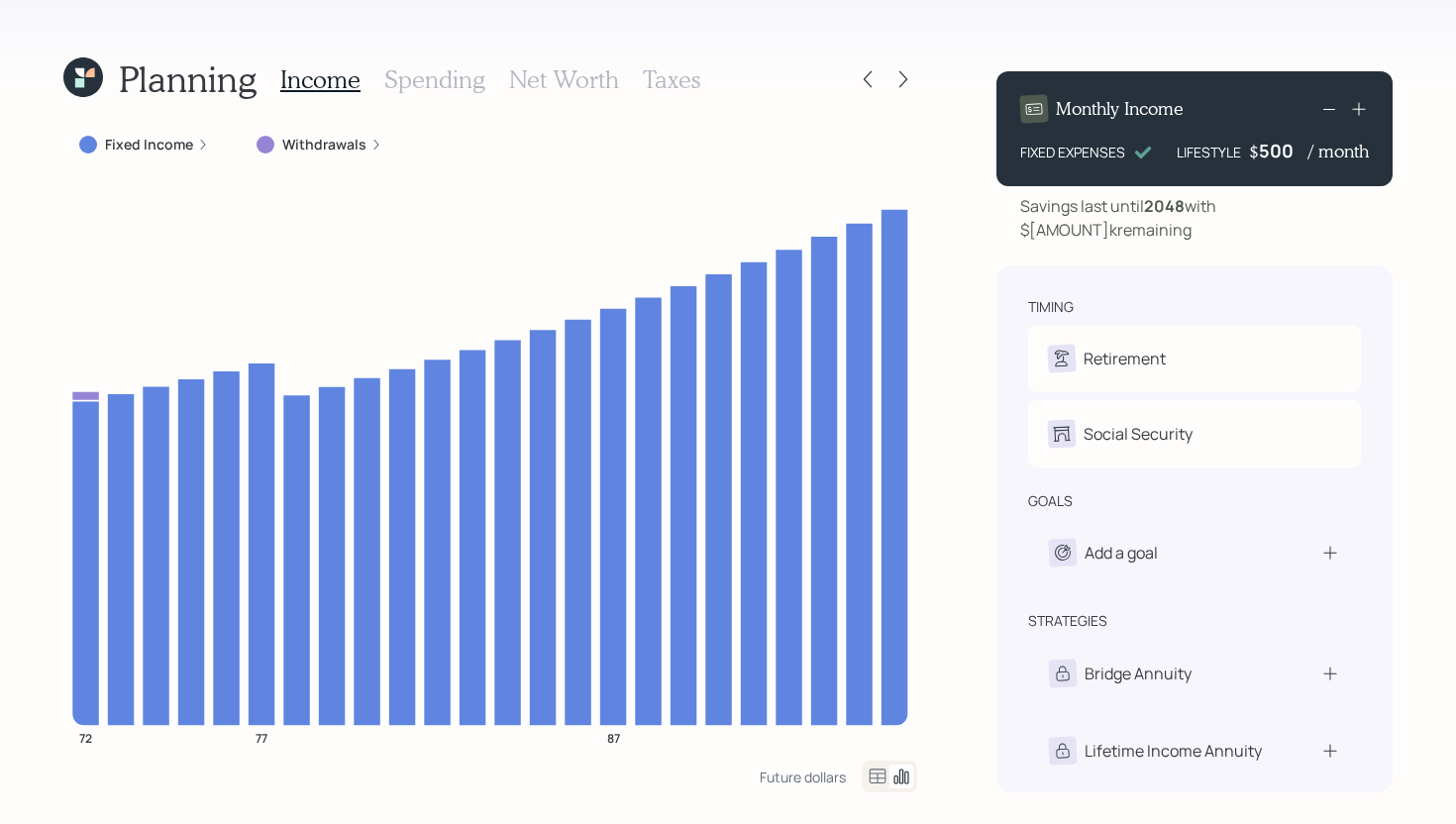 click on "Fixed Income" at bounding box center [149, 145] 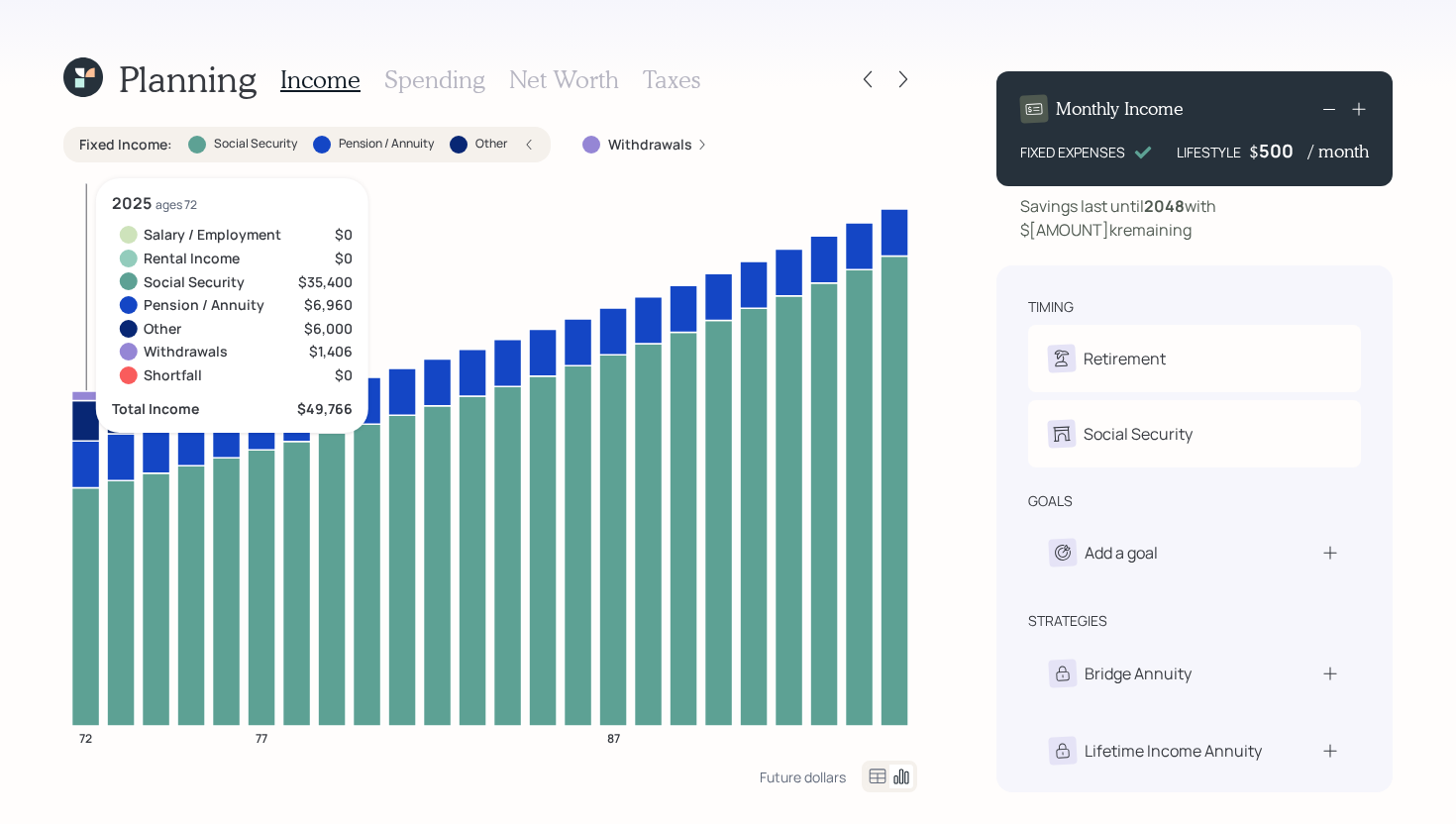 click 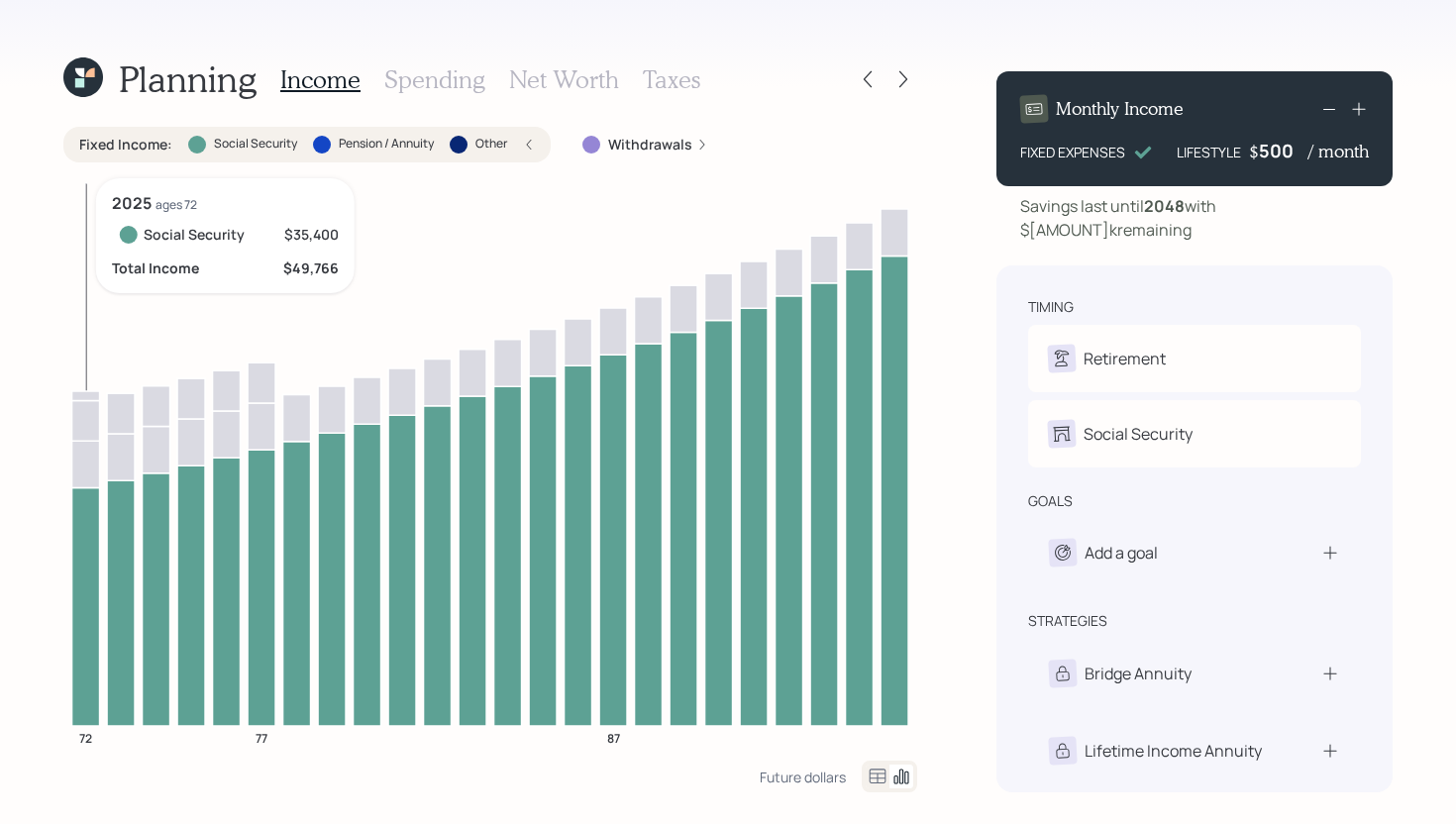 click 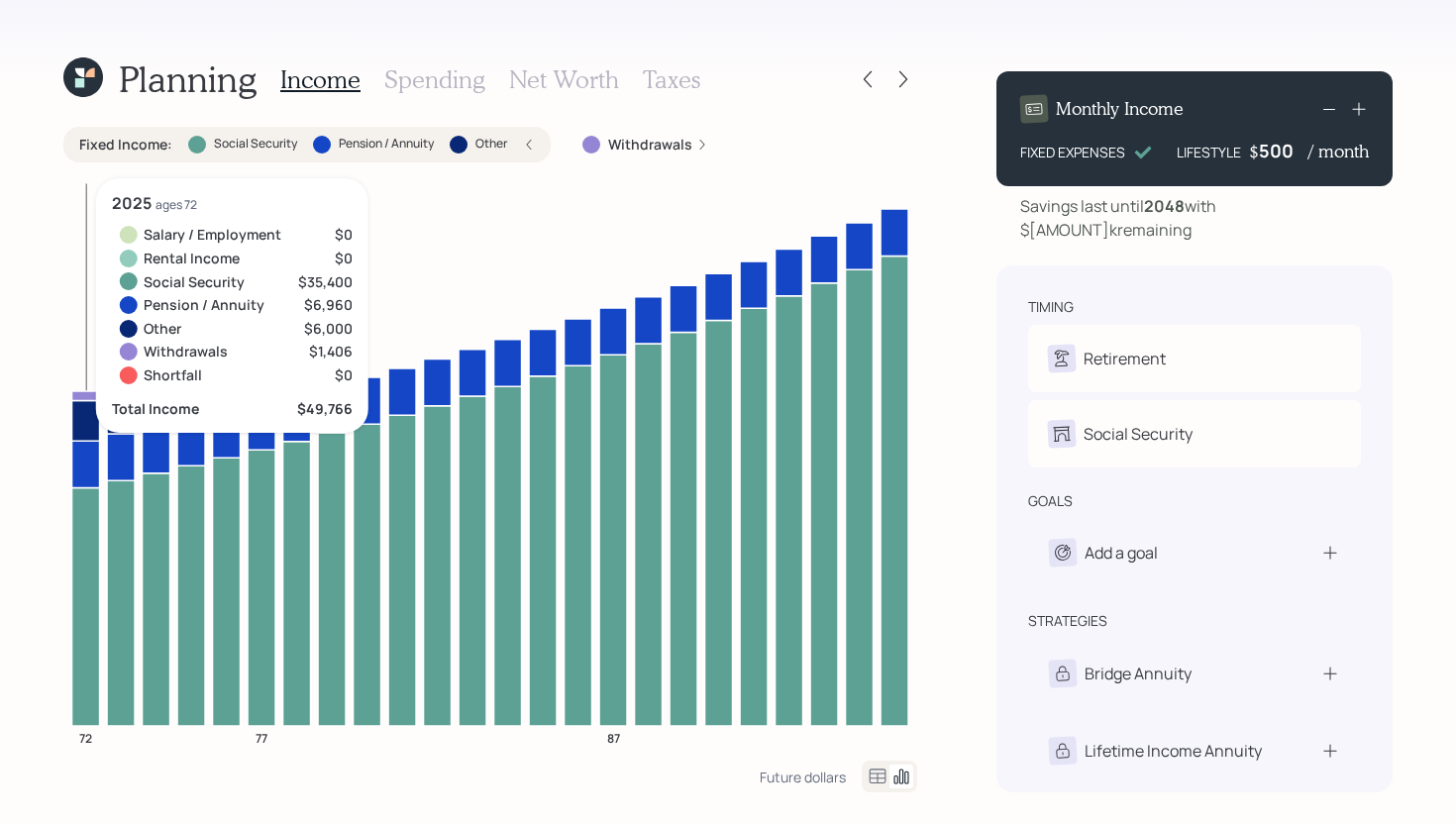 click 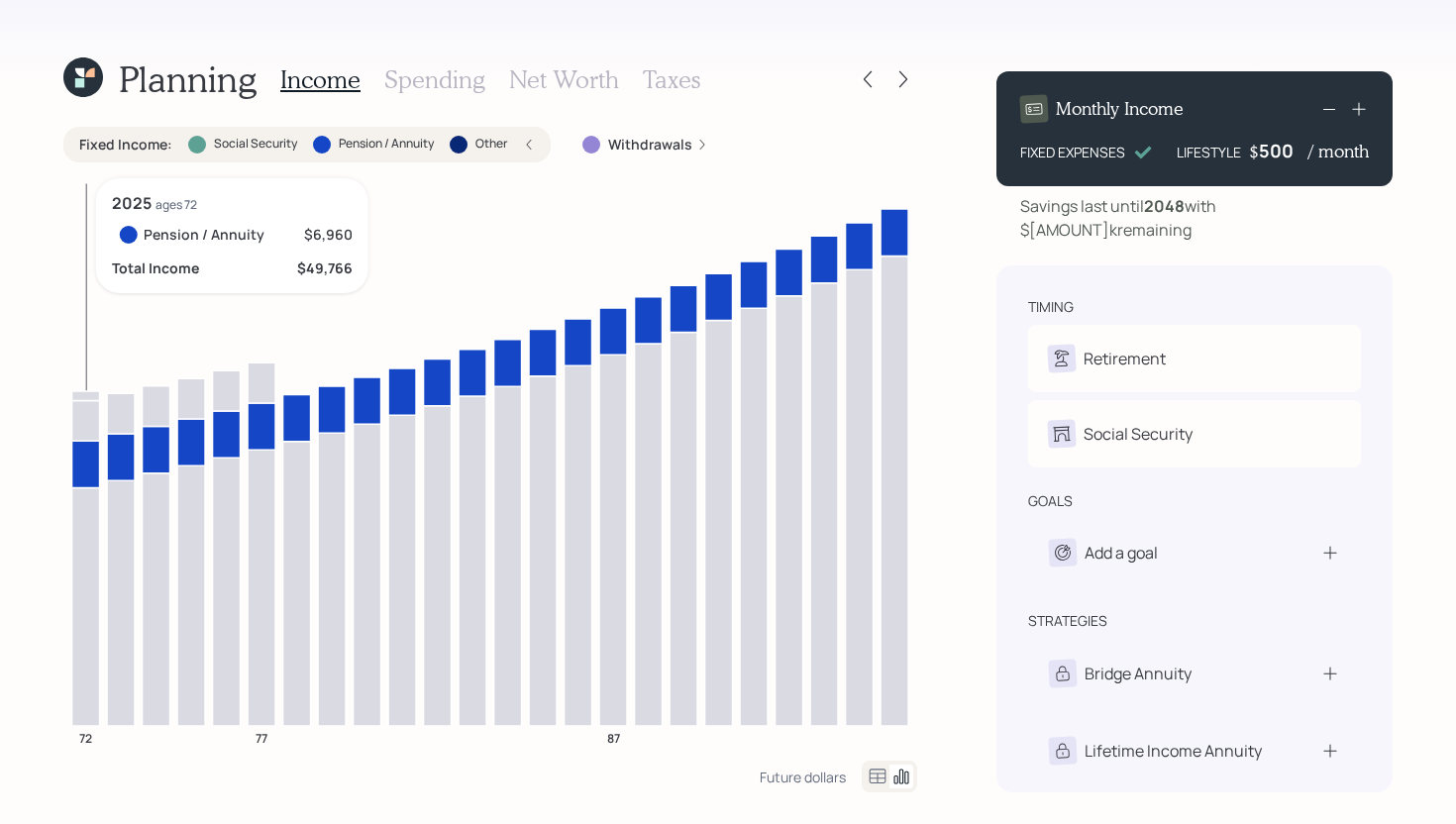 click 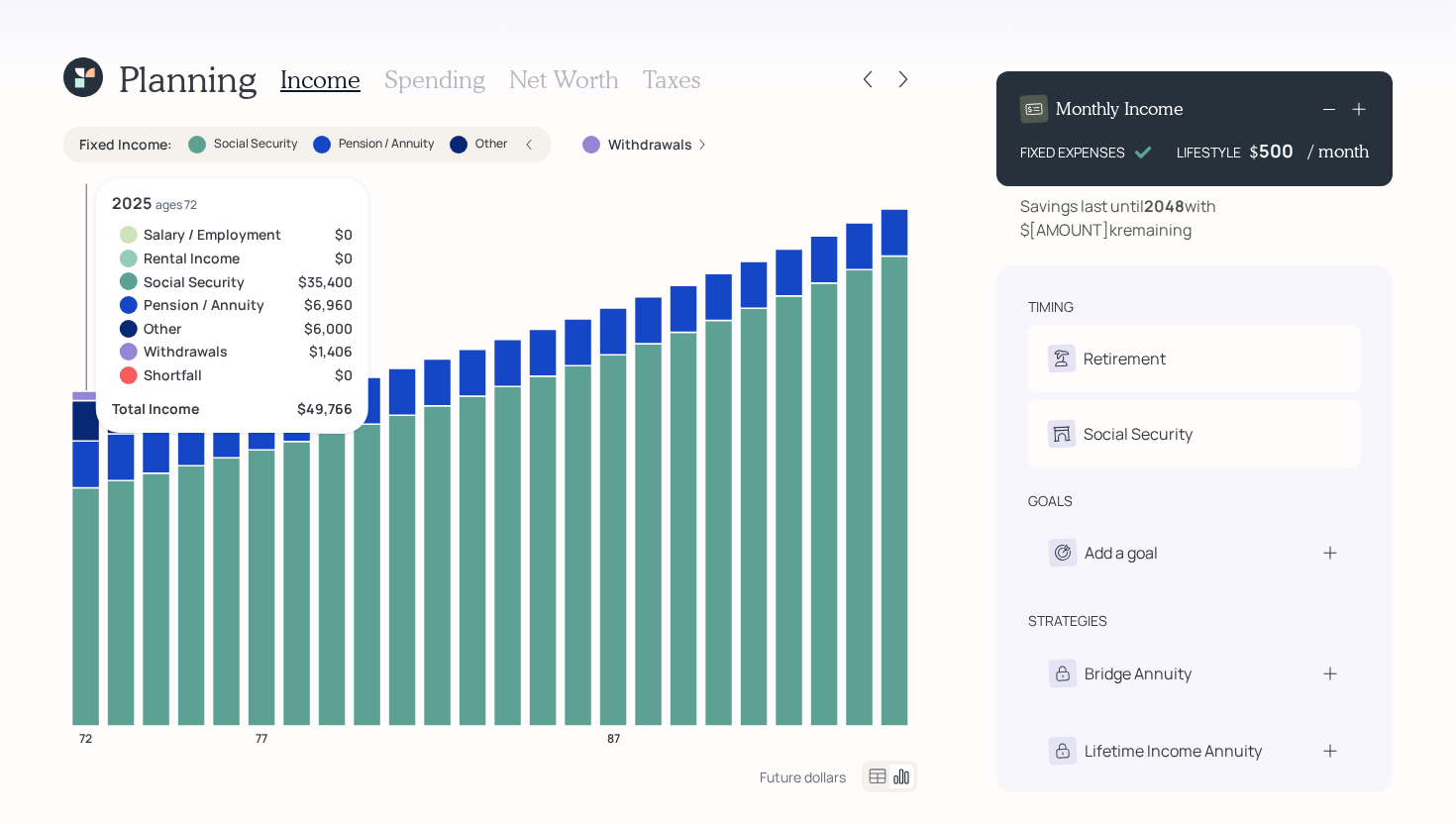 click 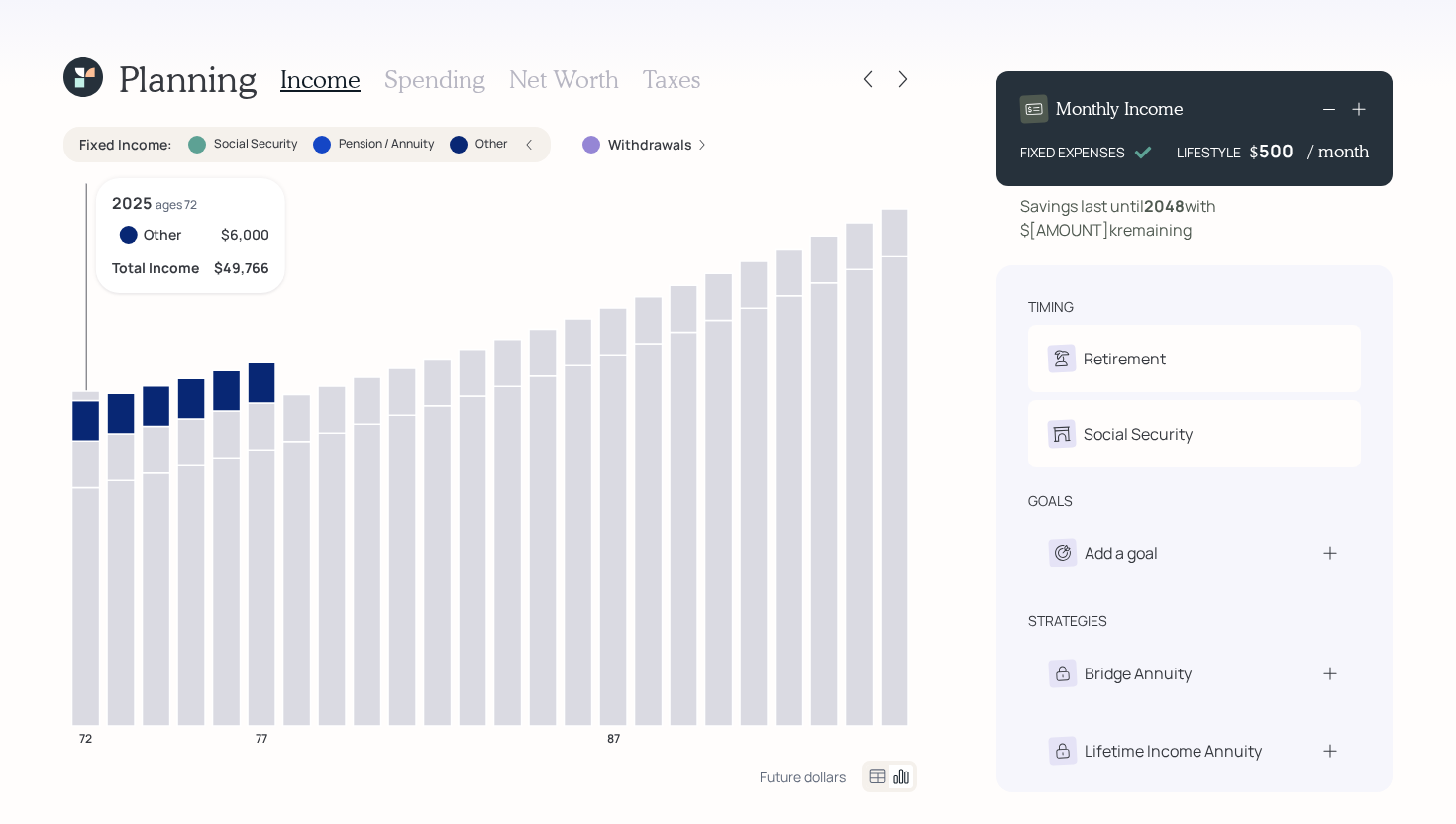 click 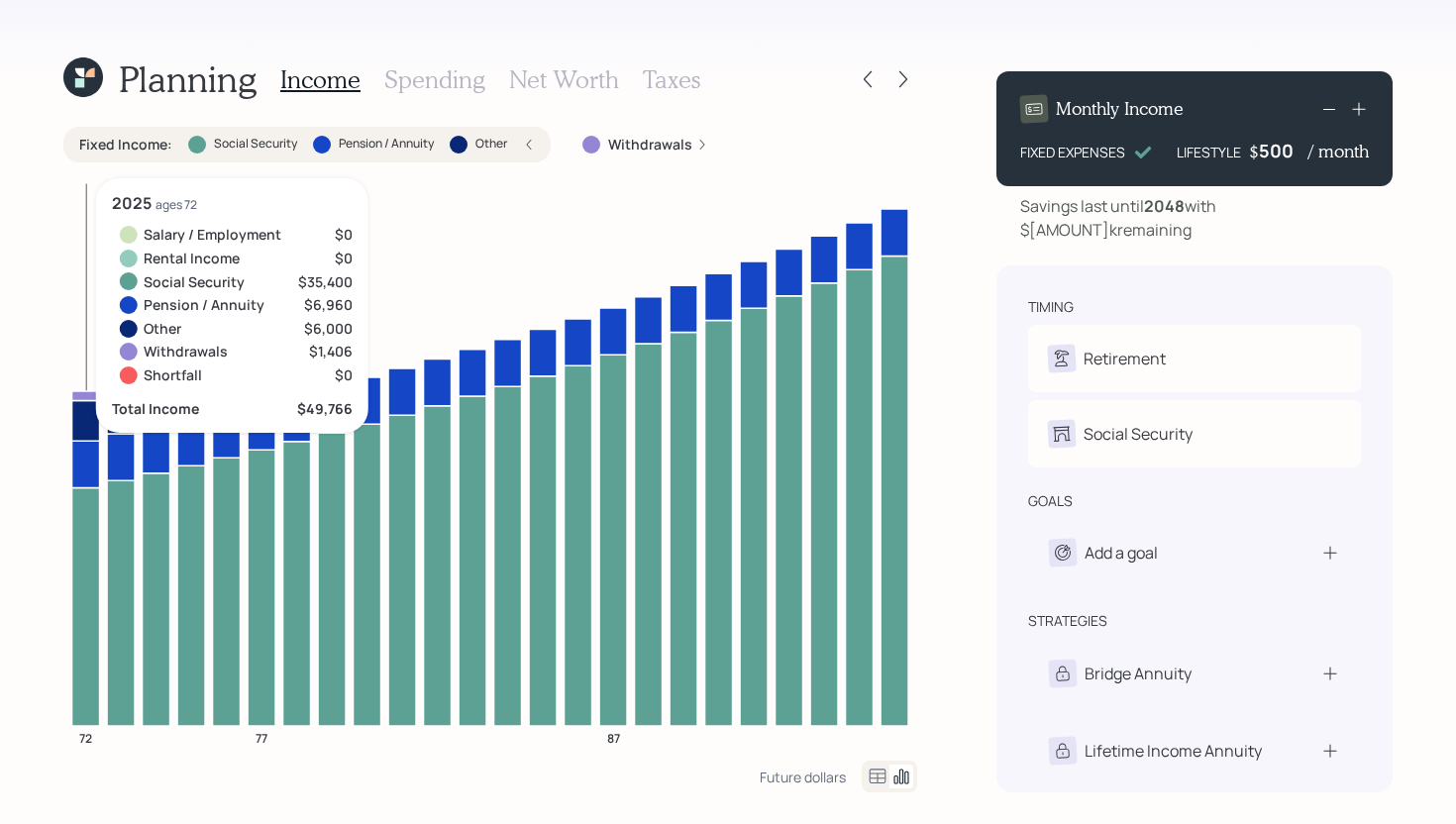click 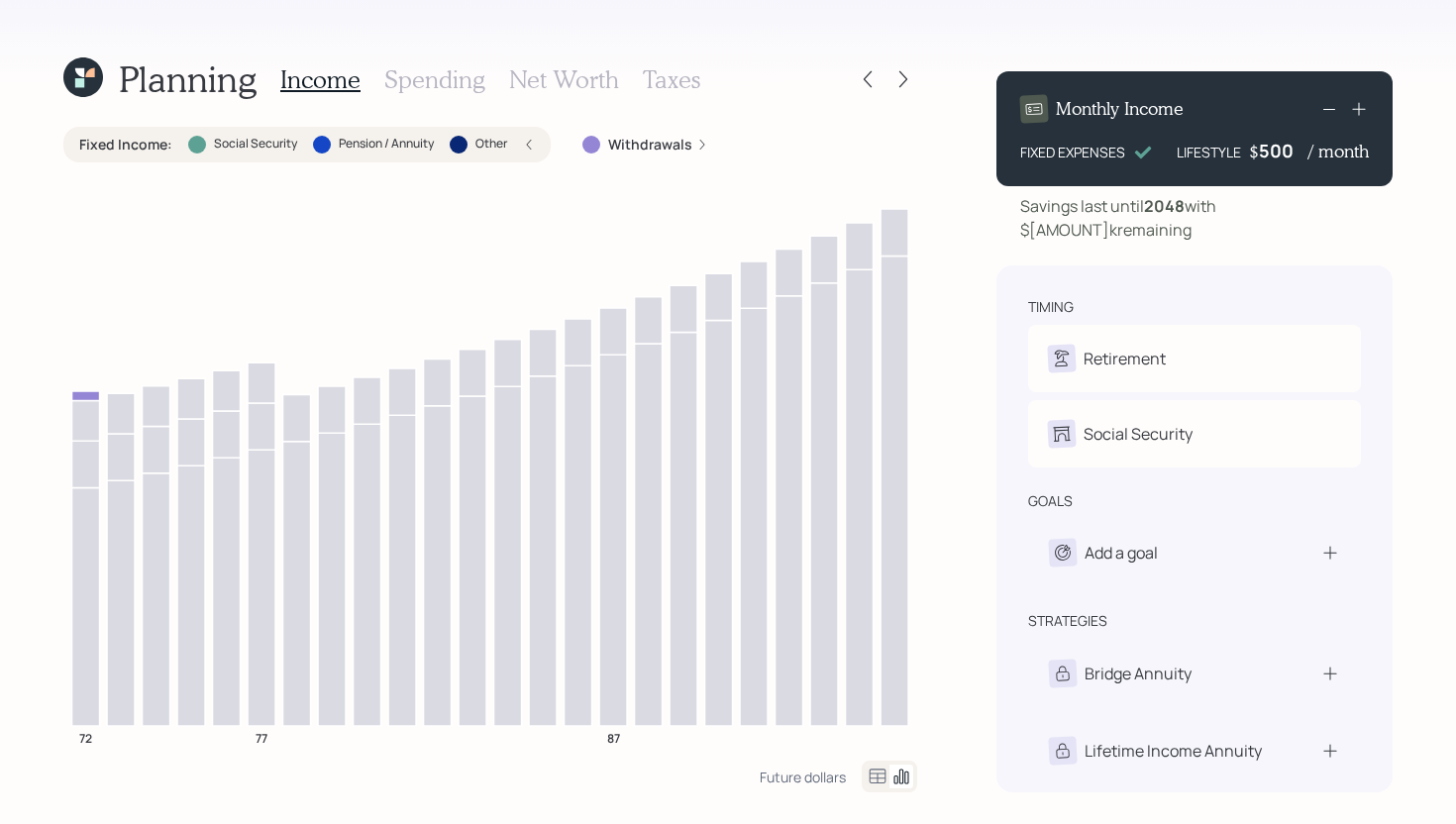 click on "Other" at bounding box center (491, 144) 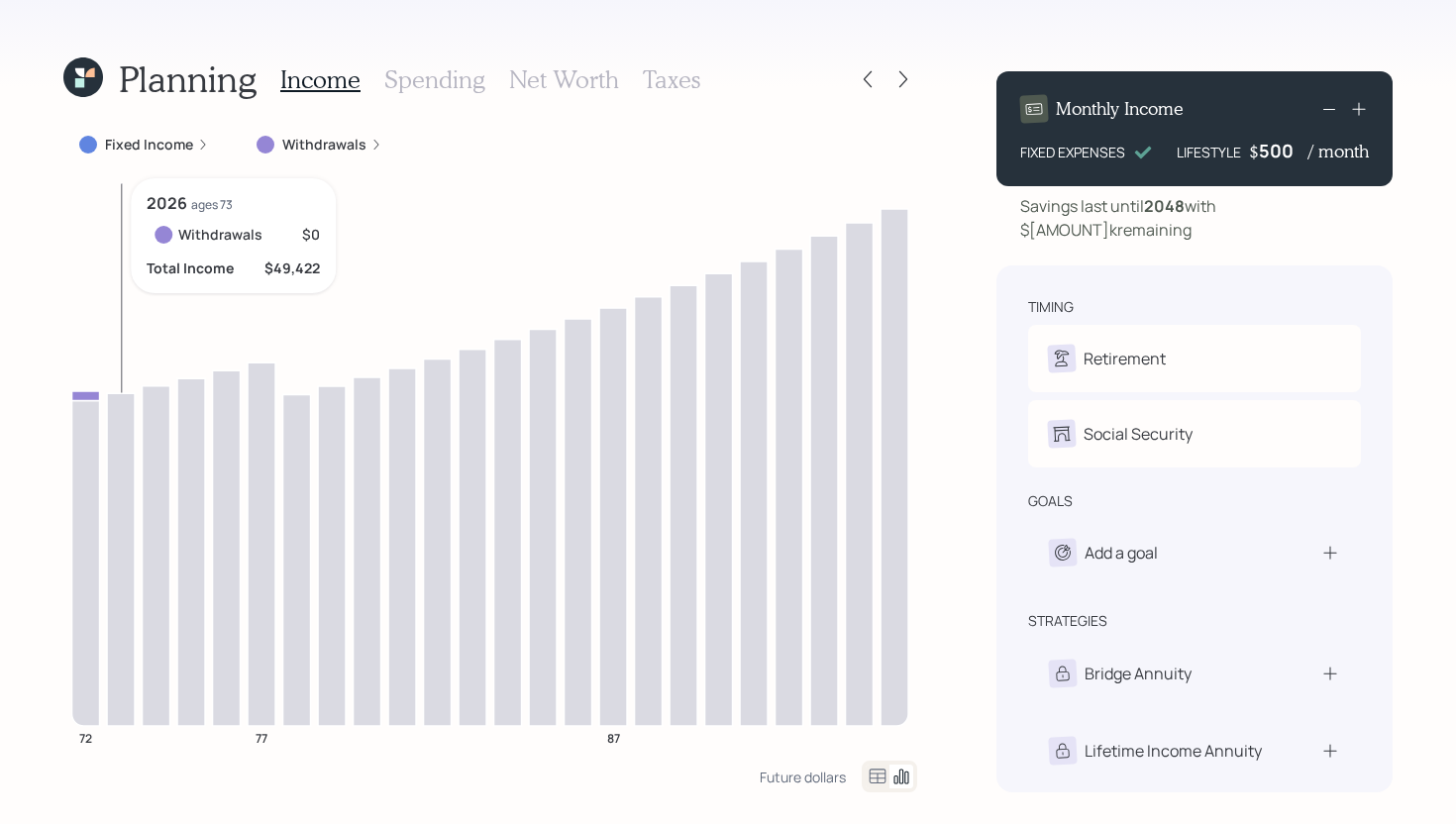 click 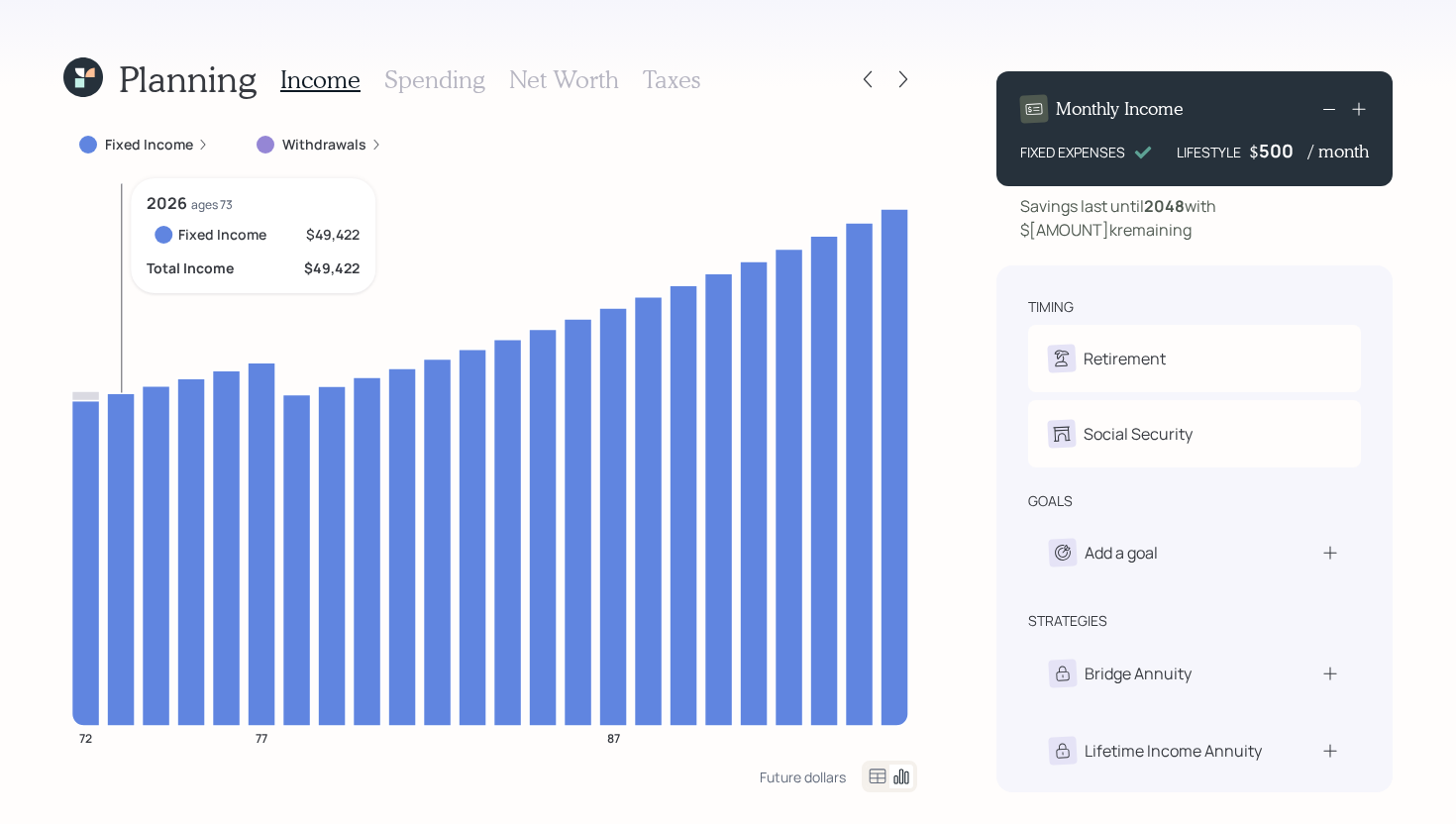 click 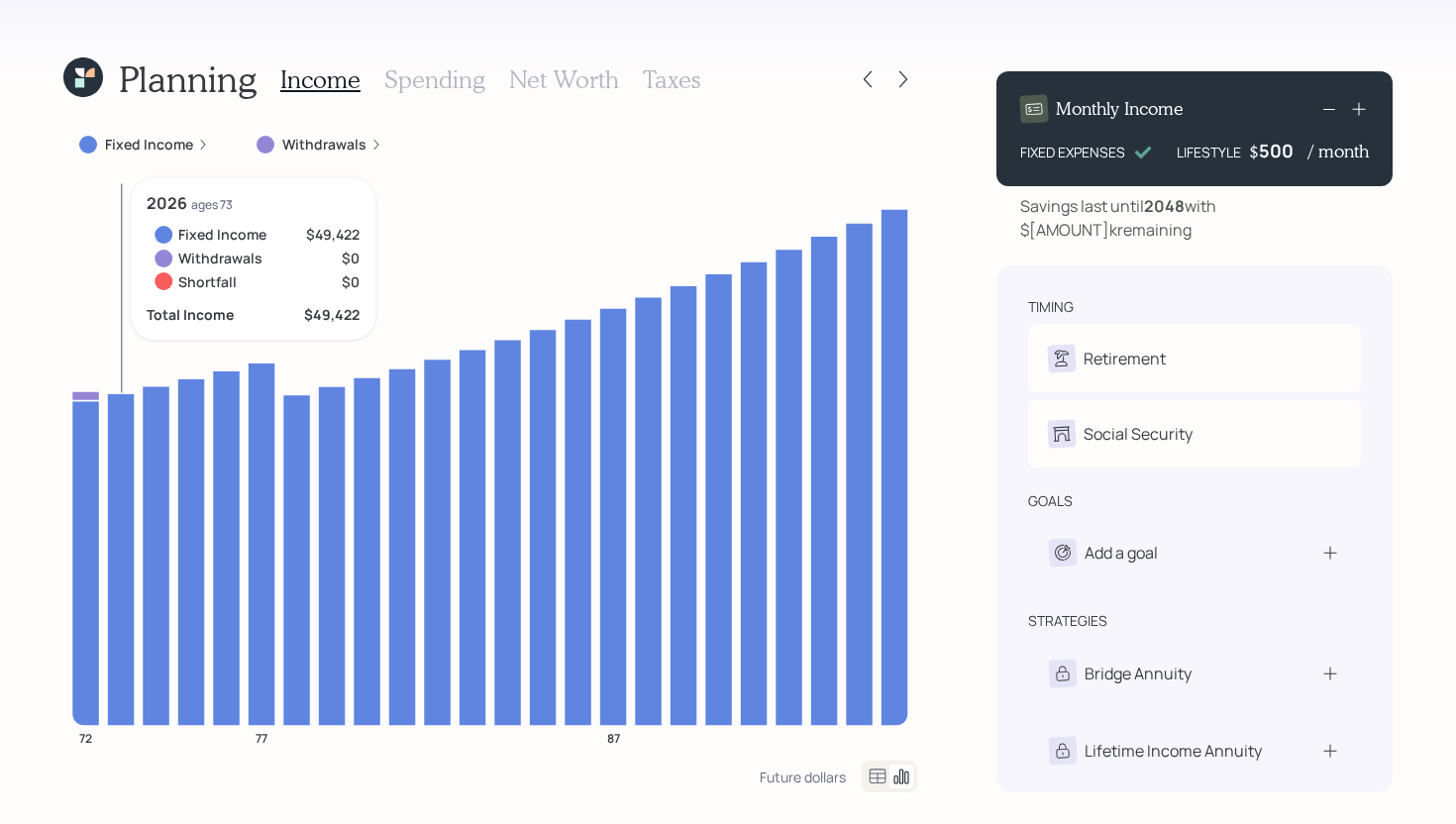 click 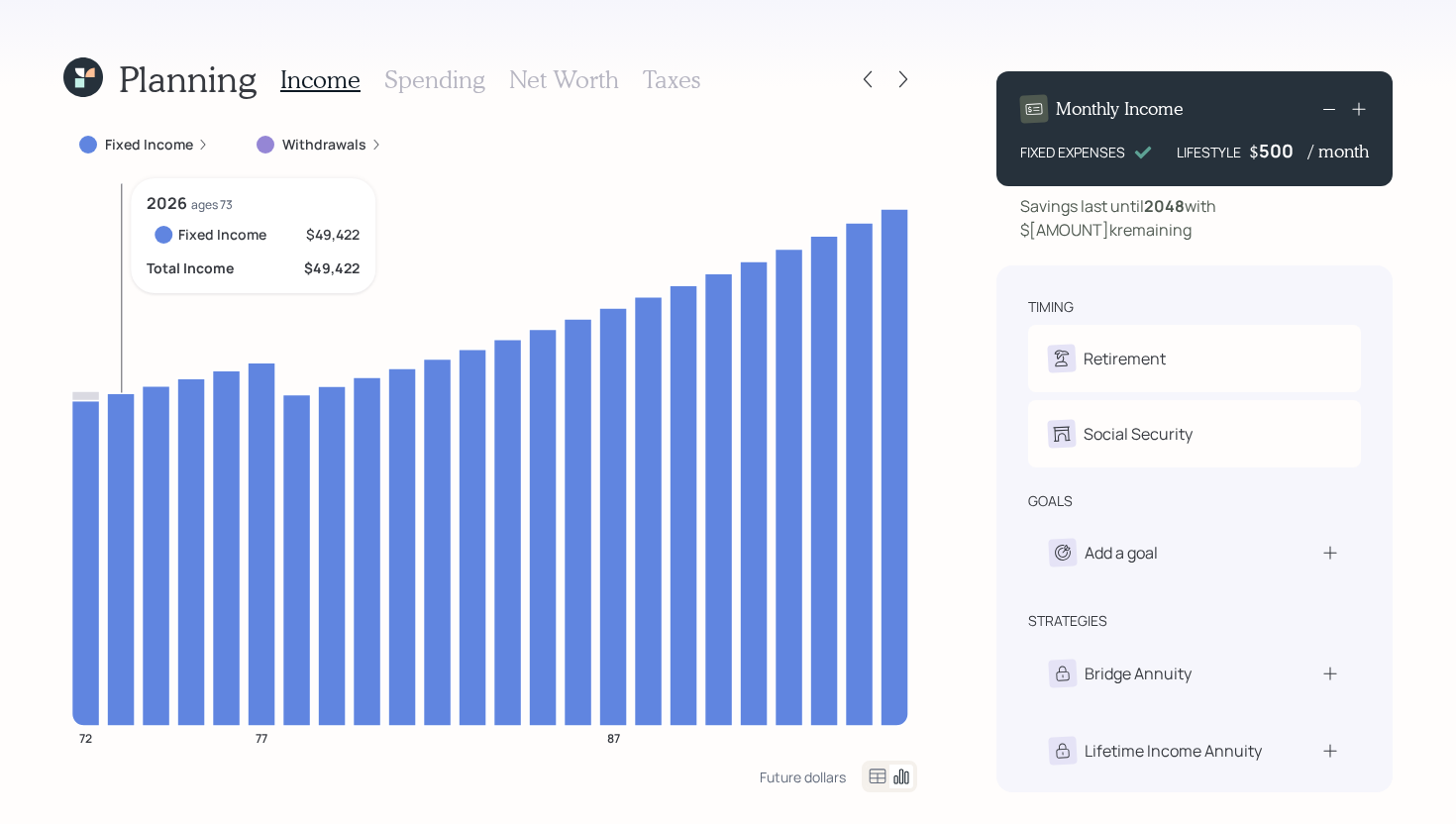 click 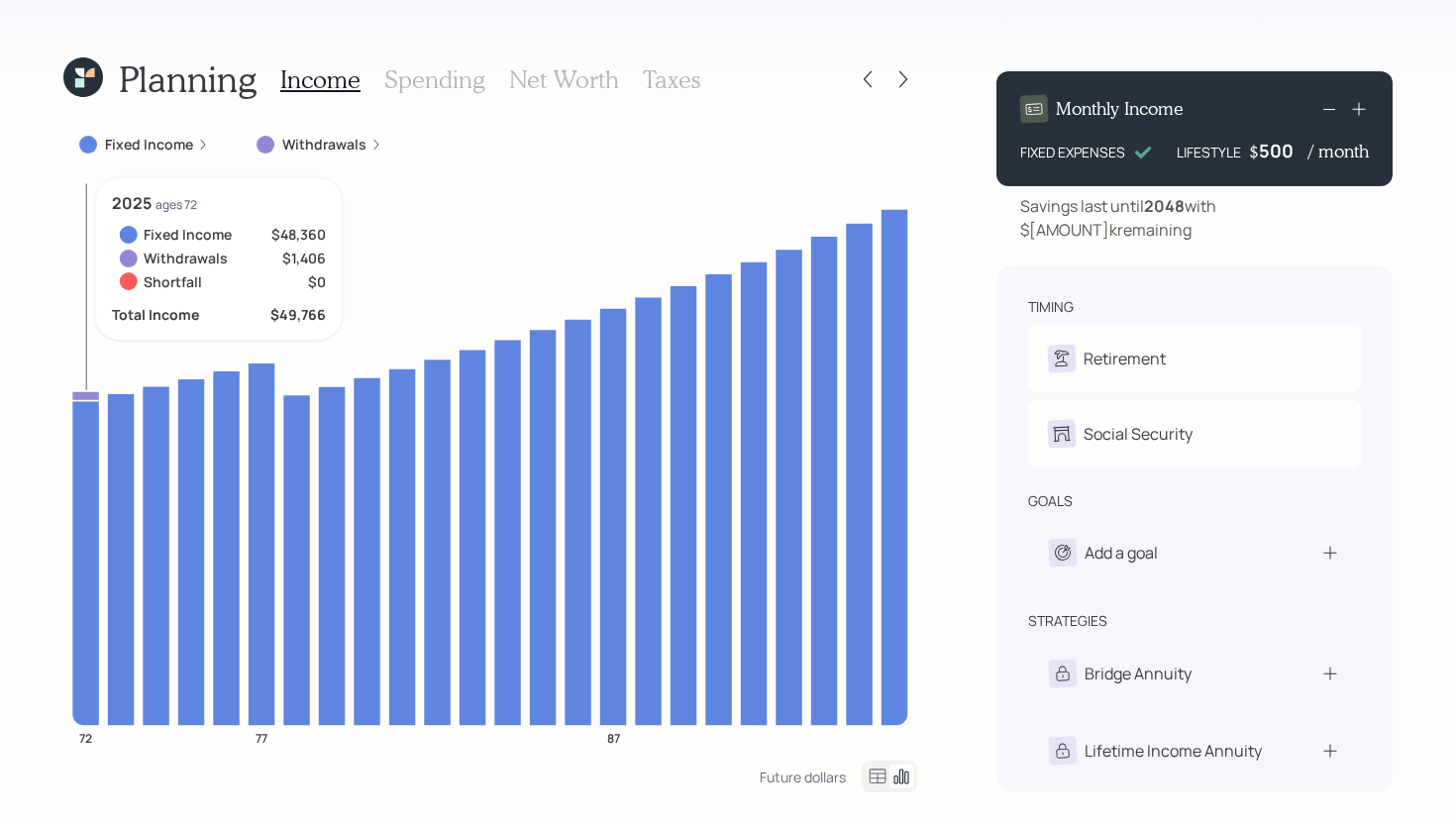 click 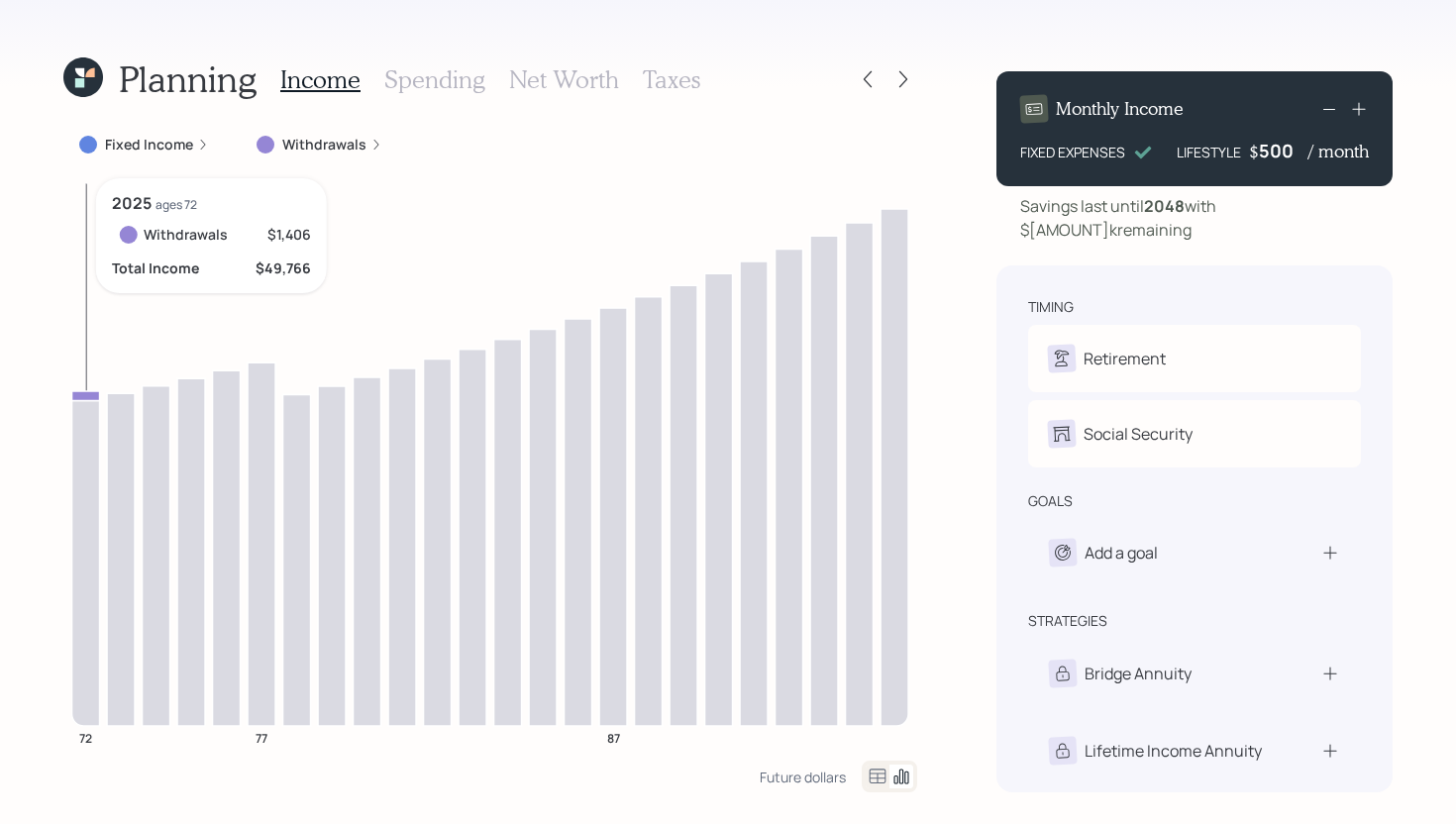 click 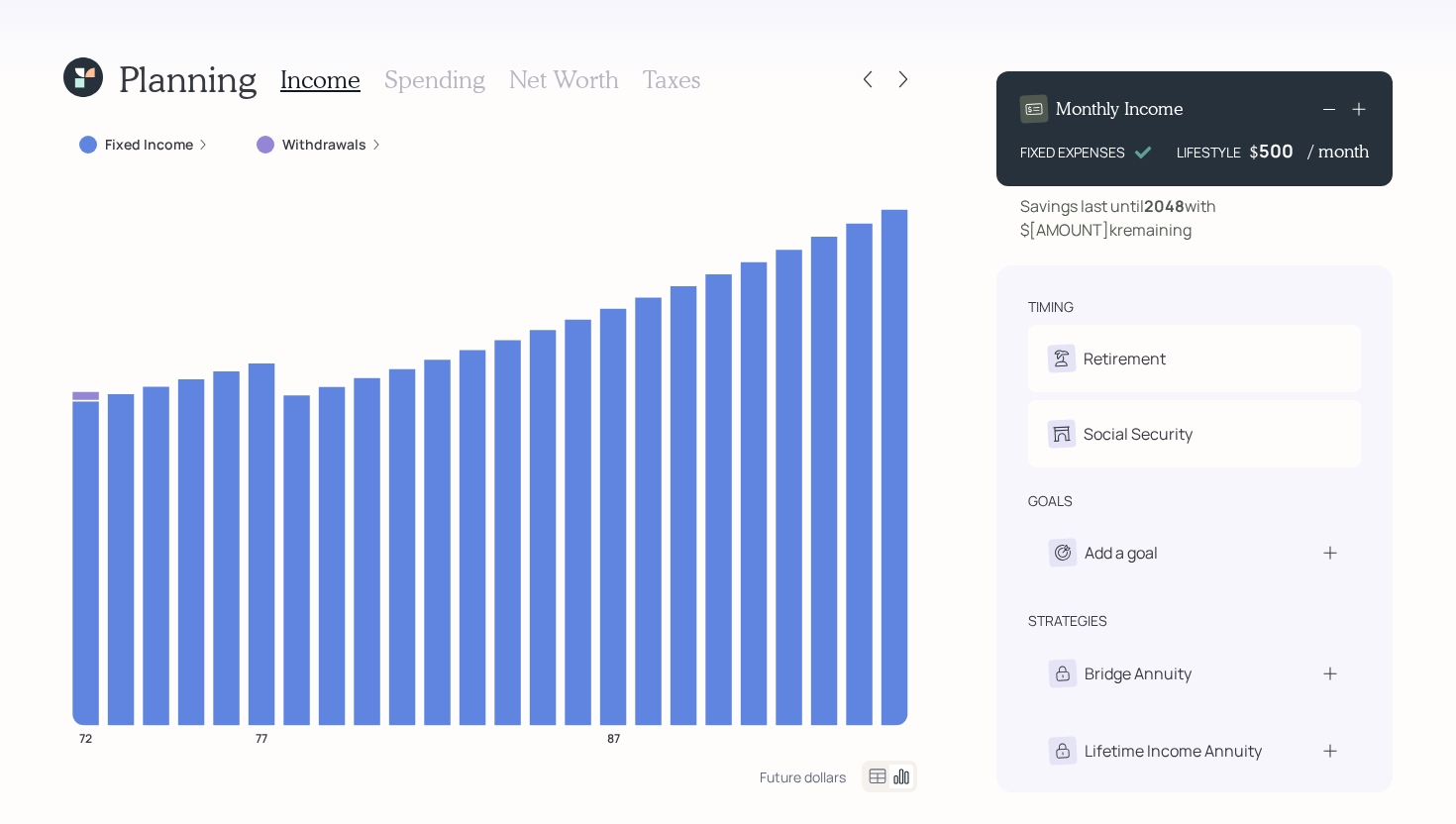 click on "Spending" at bounding box center (435, 79) 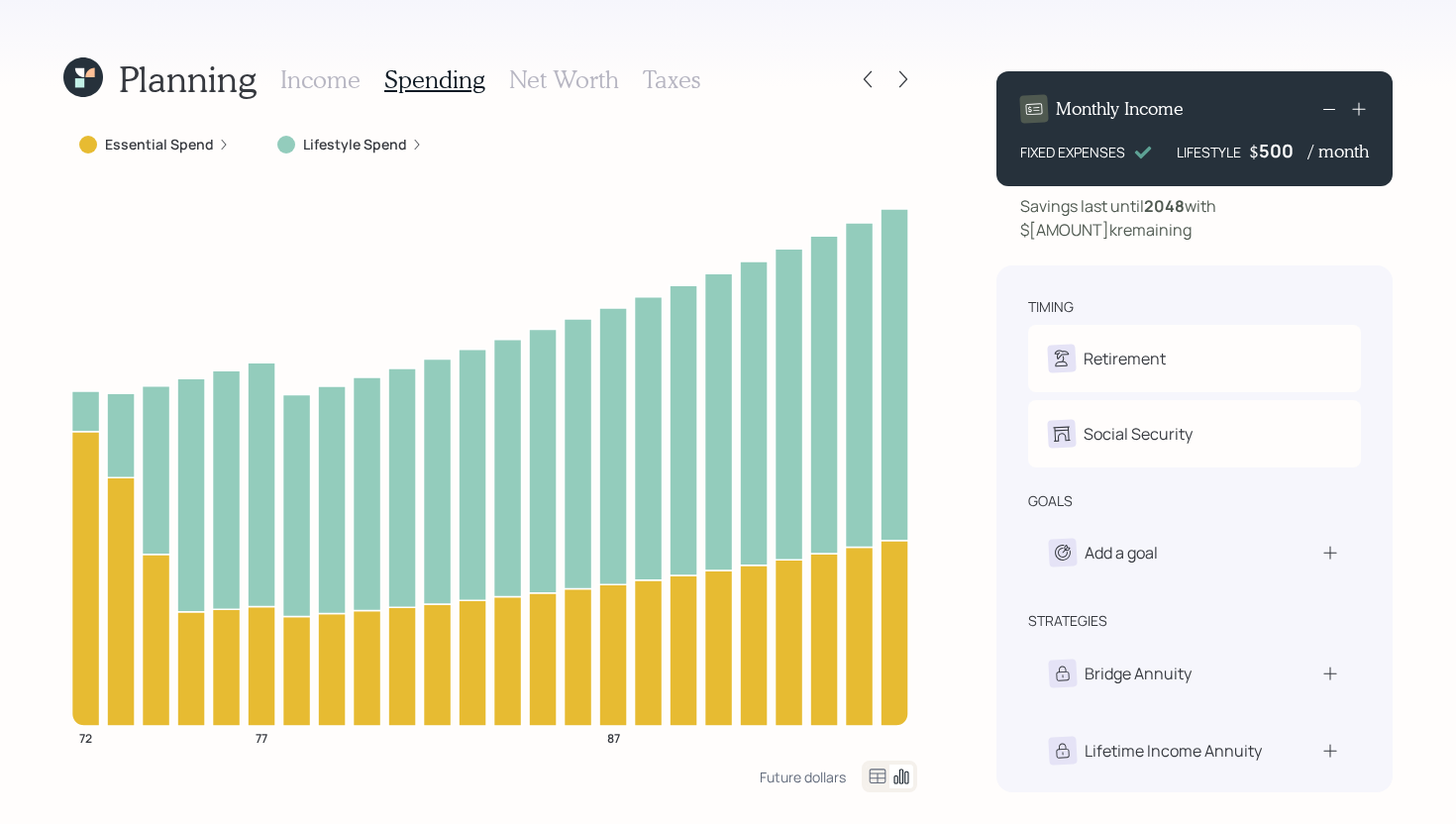 click on "Essential Spend" at bounding box center [159, 145] 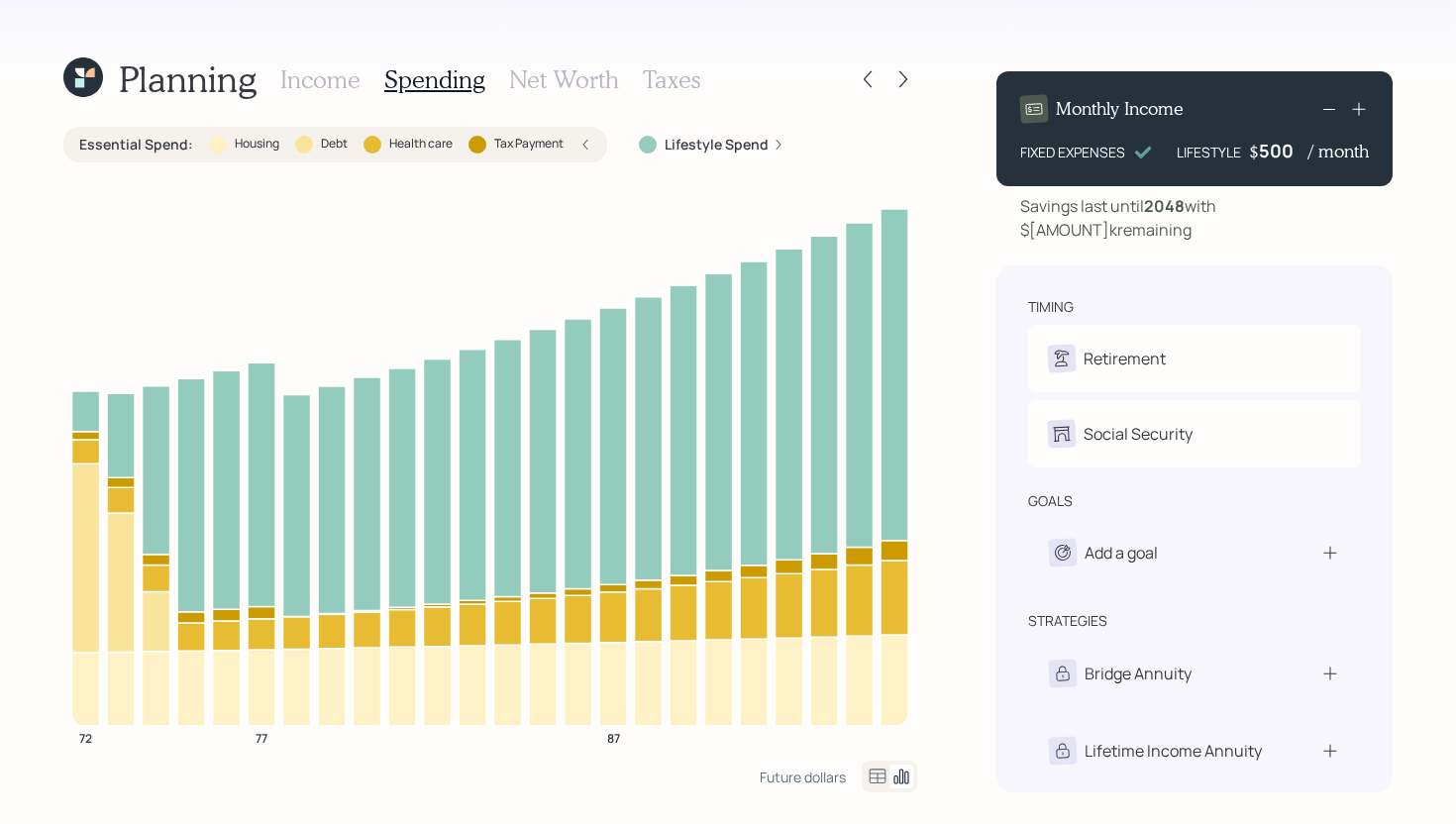 click on "Tax Payment" at bounding box center (529, 144) 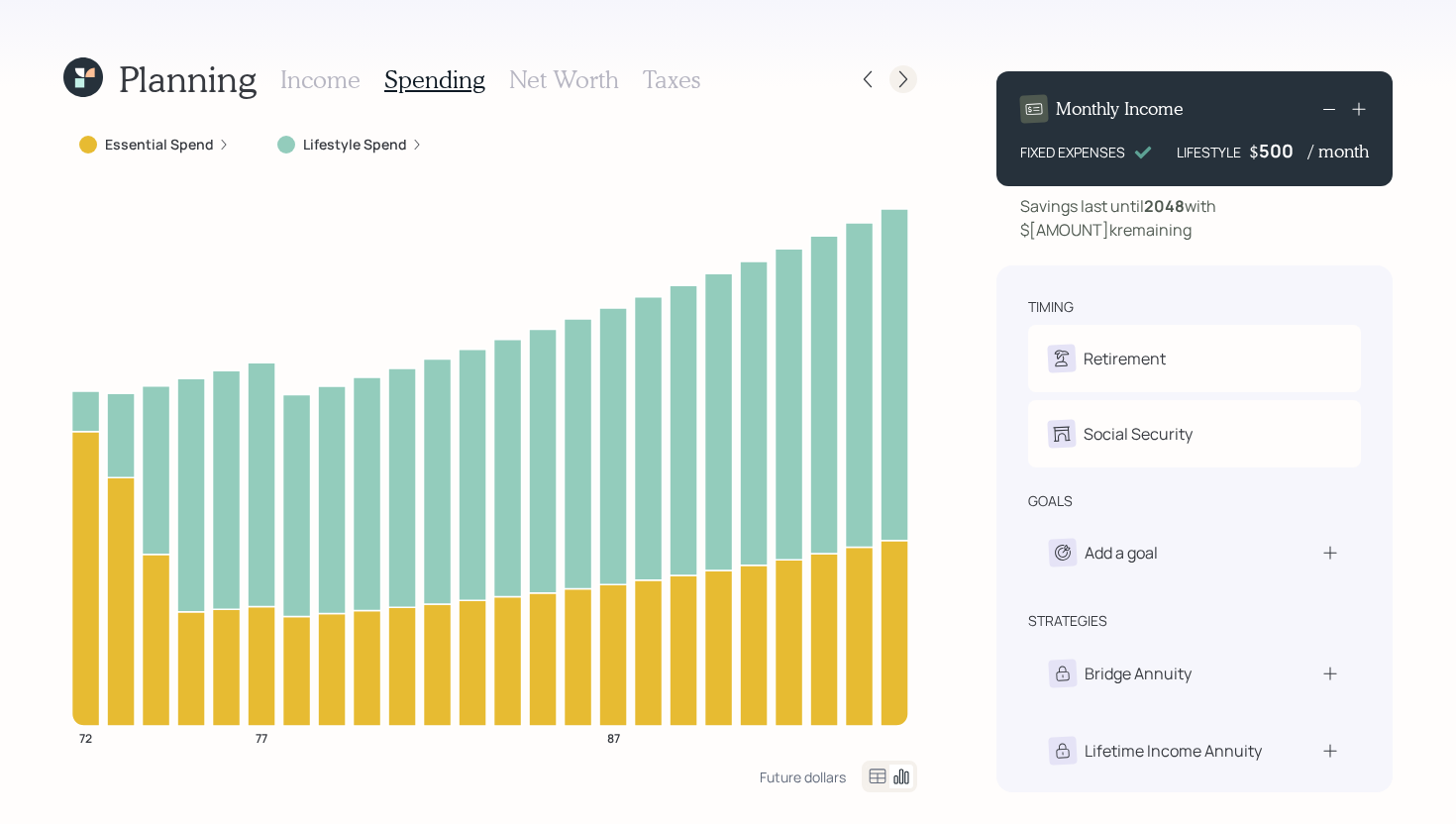 click 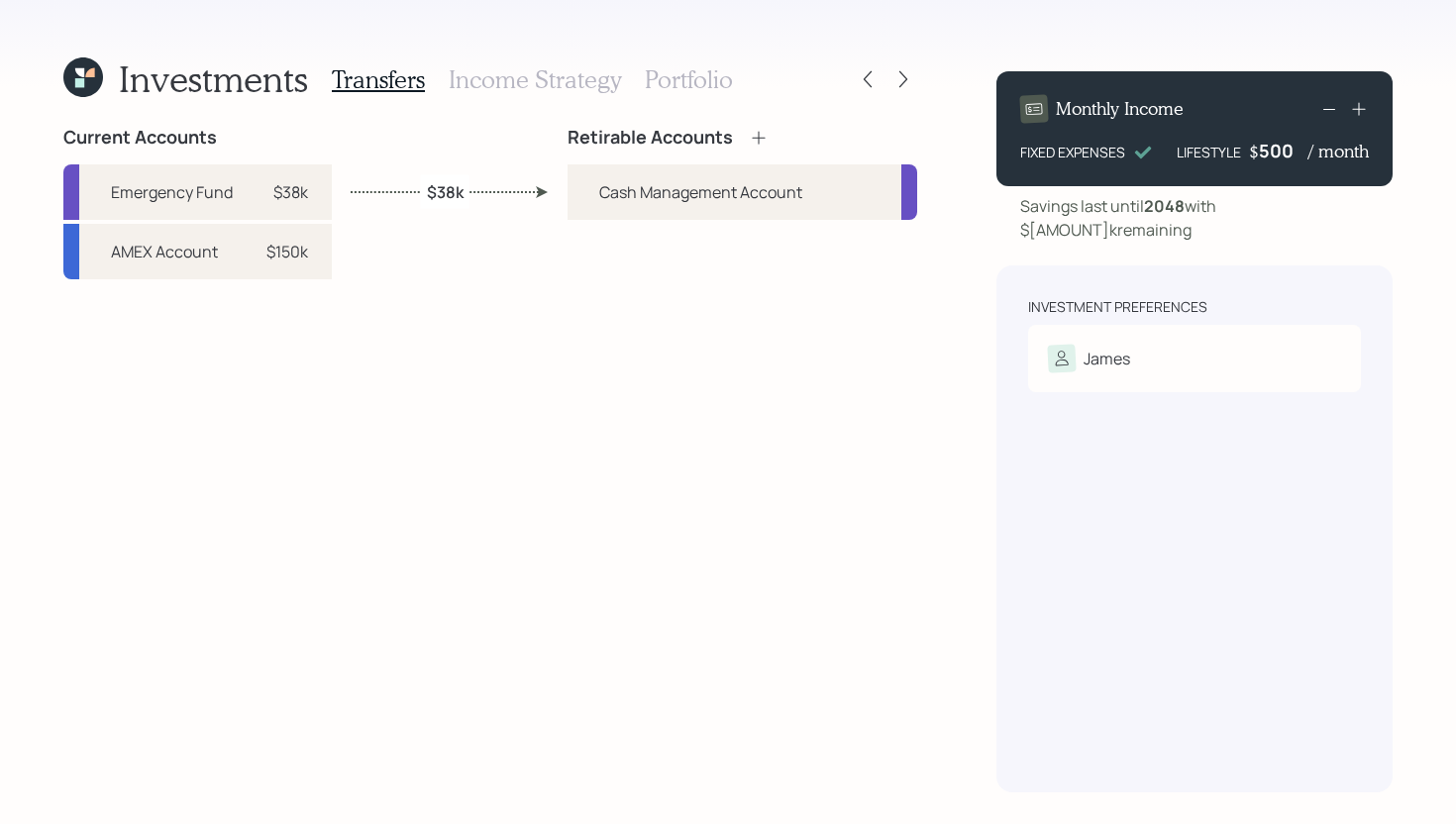 click 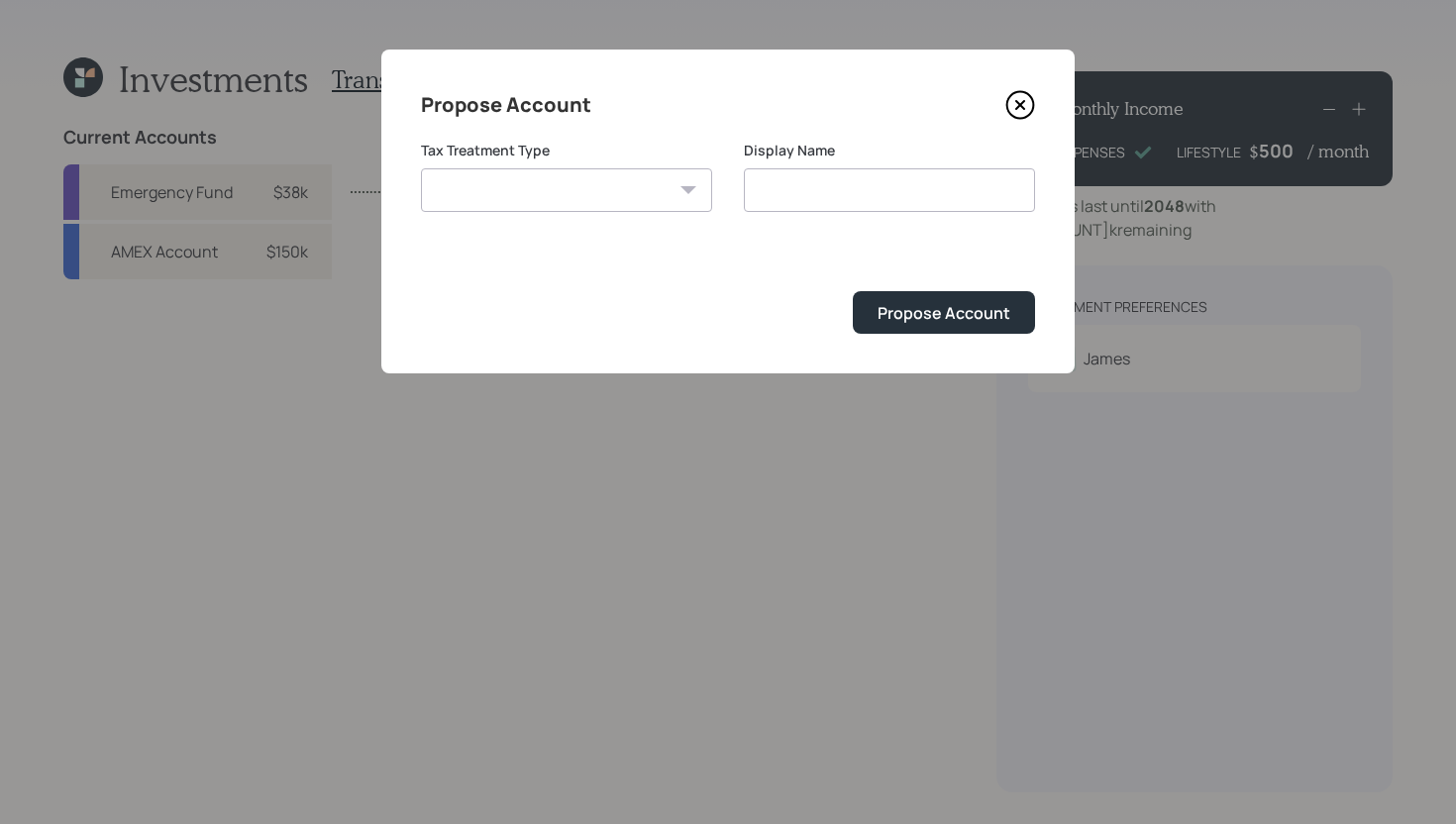 click on "Roth Taxable Traditional" at bounding box center [567, 190] 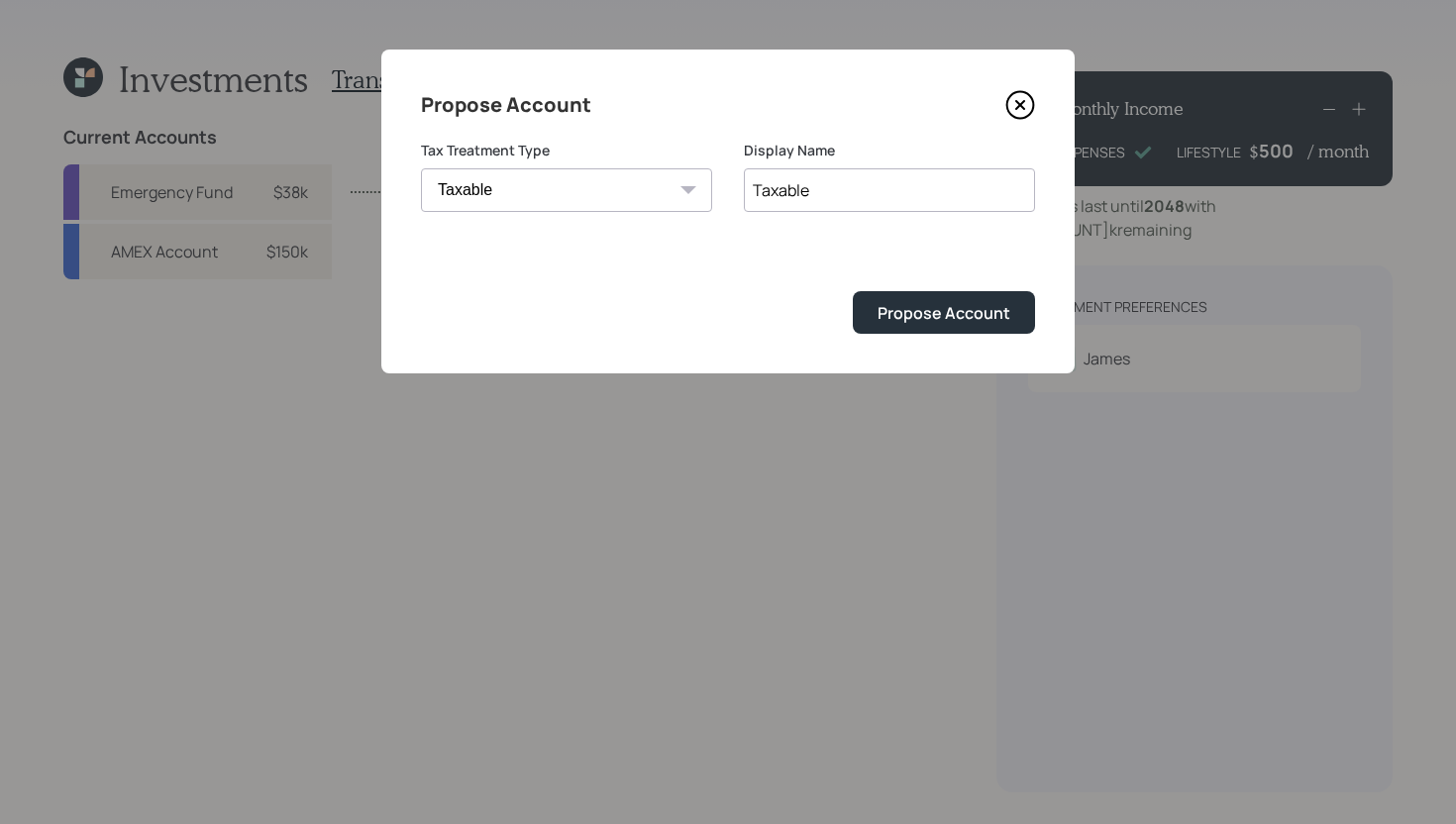 click on "Taxable" at bounding box center (889, 190) 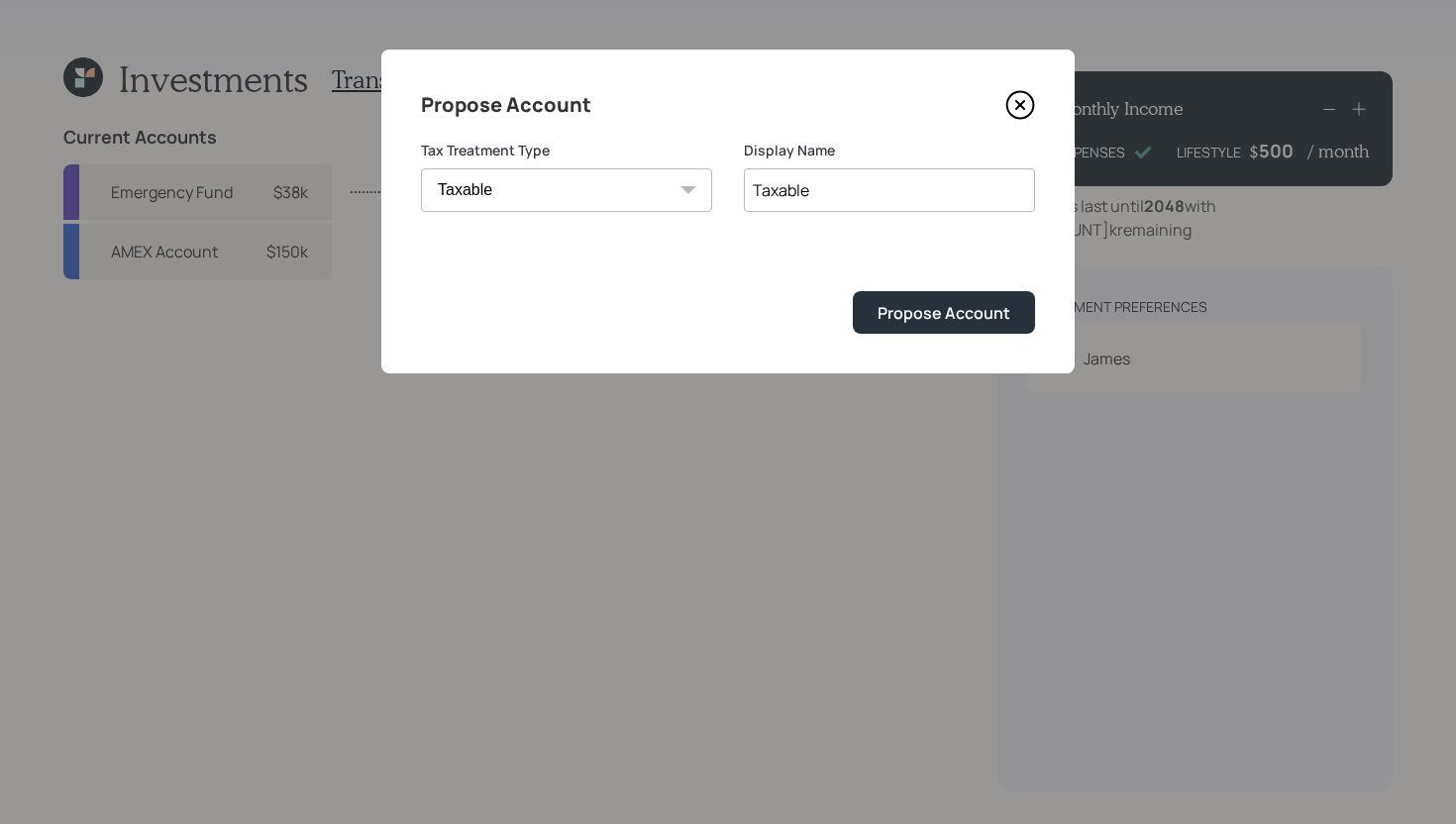 click on "Taxable" at bounding box center (889, 190) 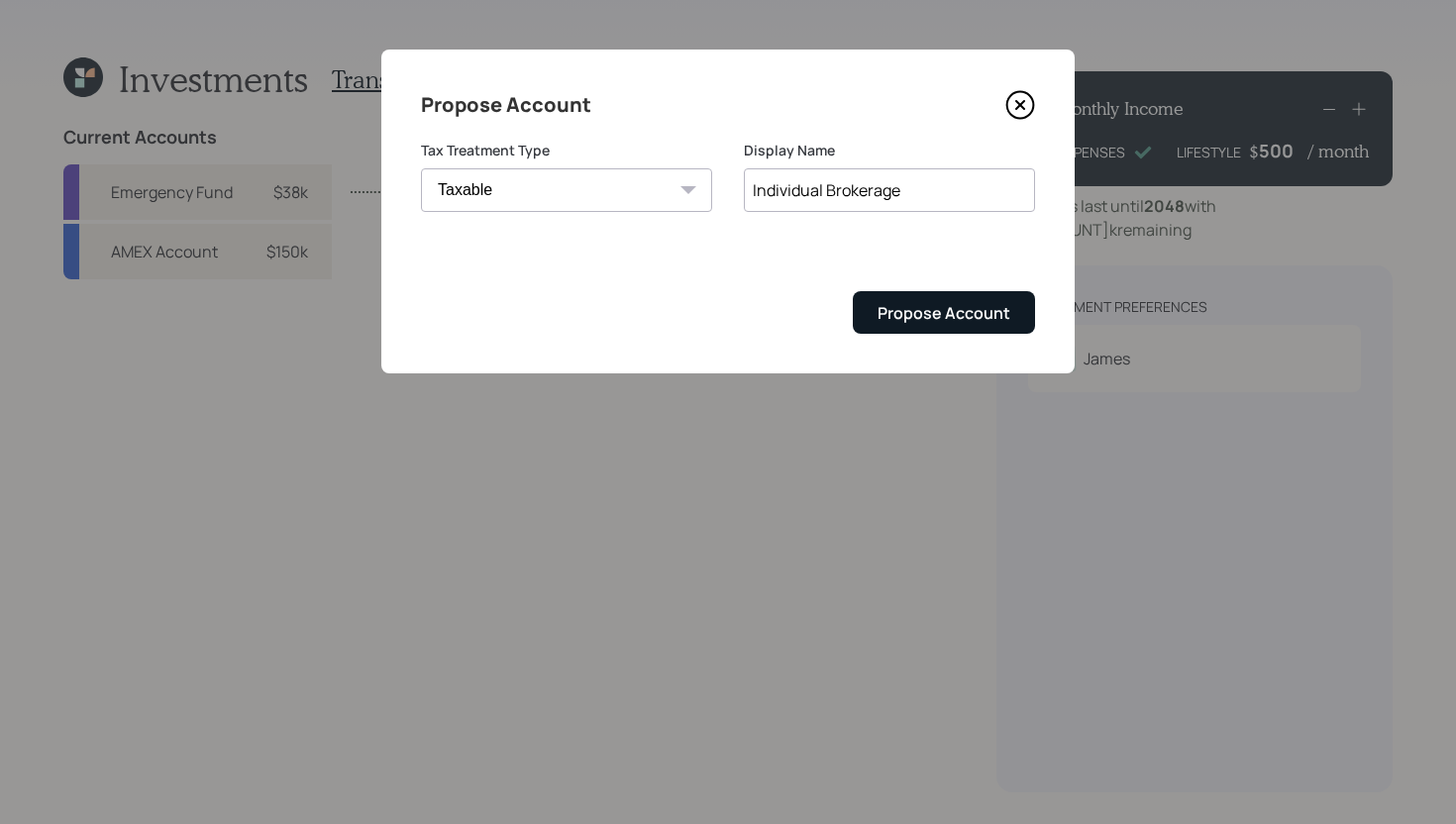 type on "Individual Brokerage" 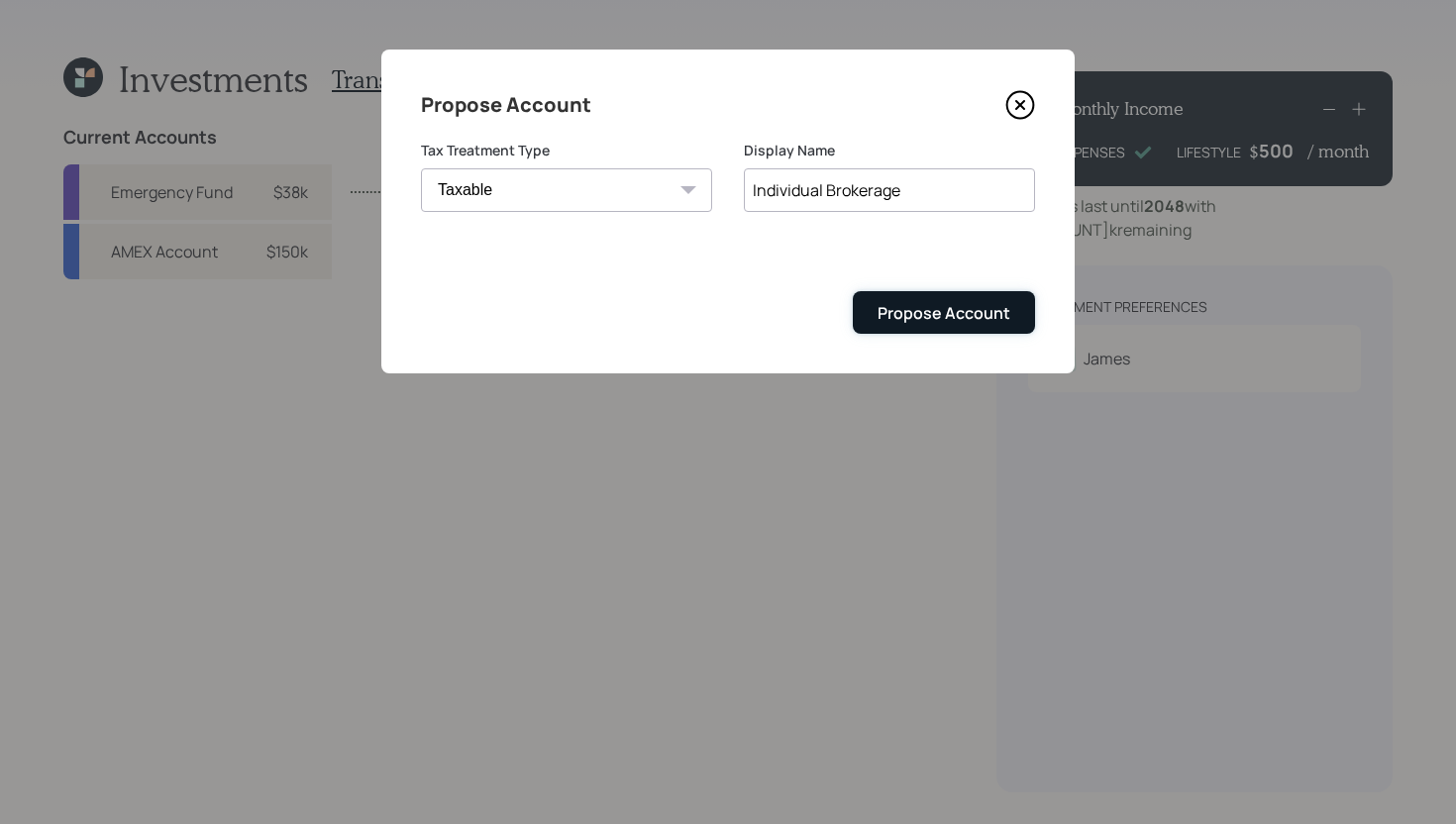 click on "Propose Account" at bounding box center [944, 313] 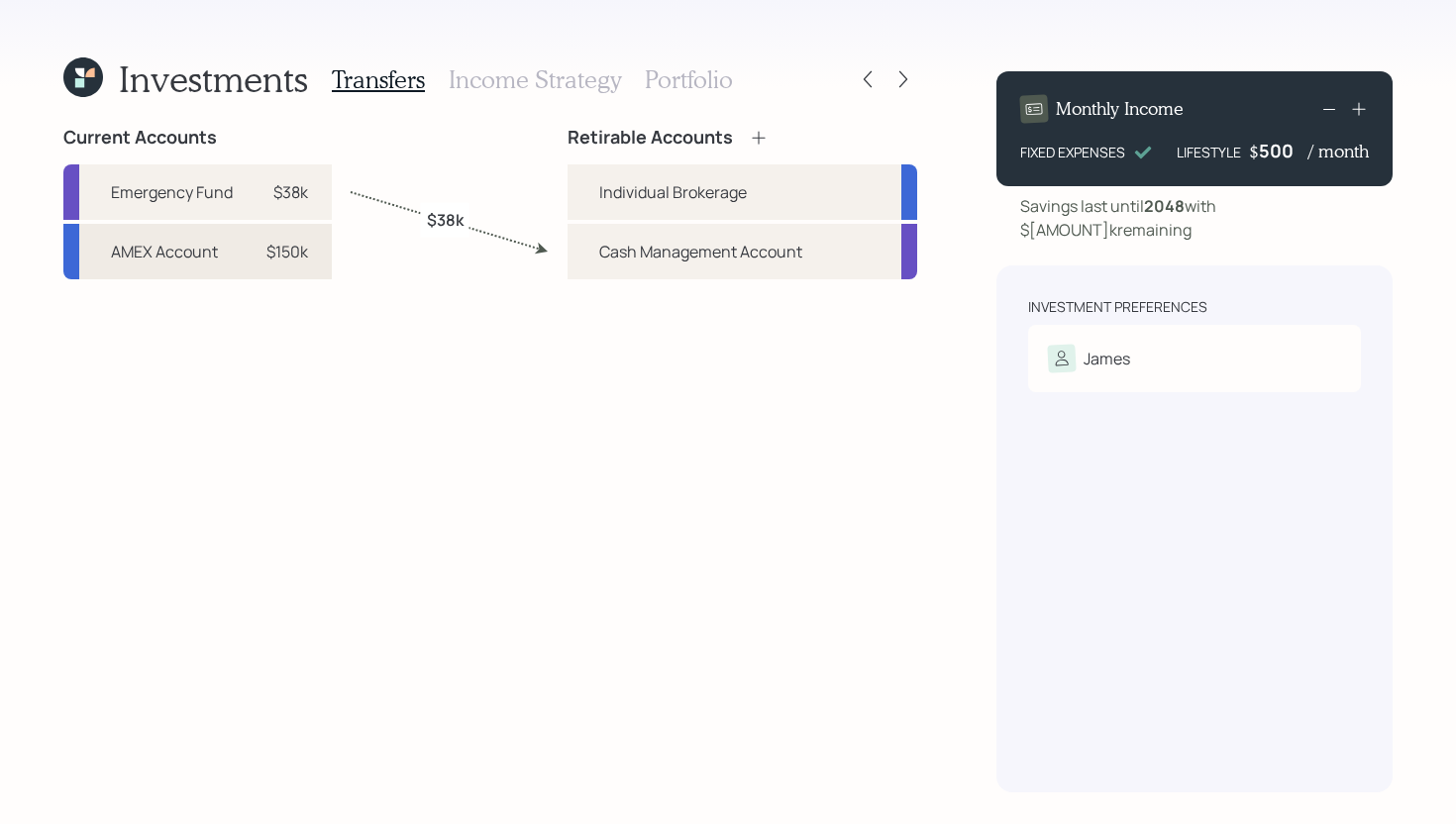 click on "$150k" at bounding box center [287, 252] 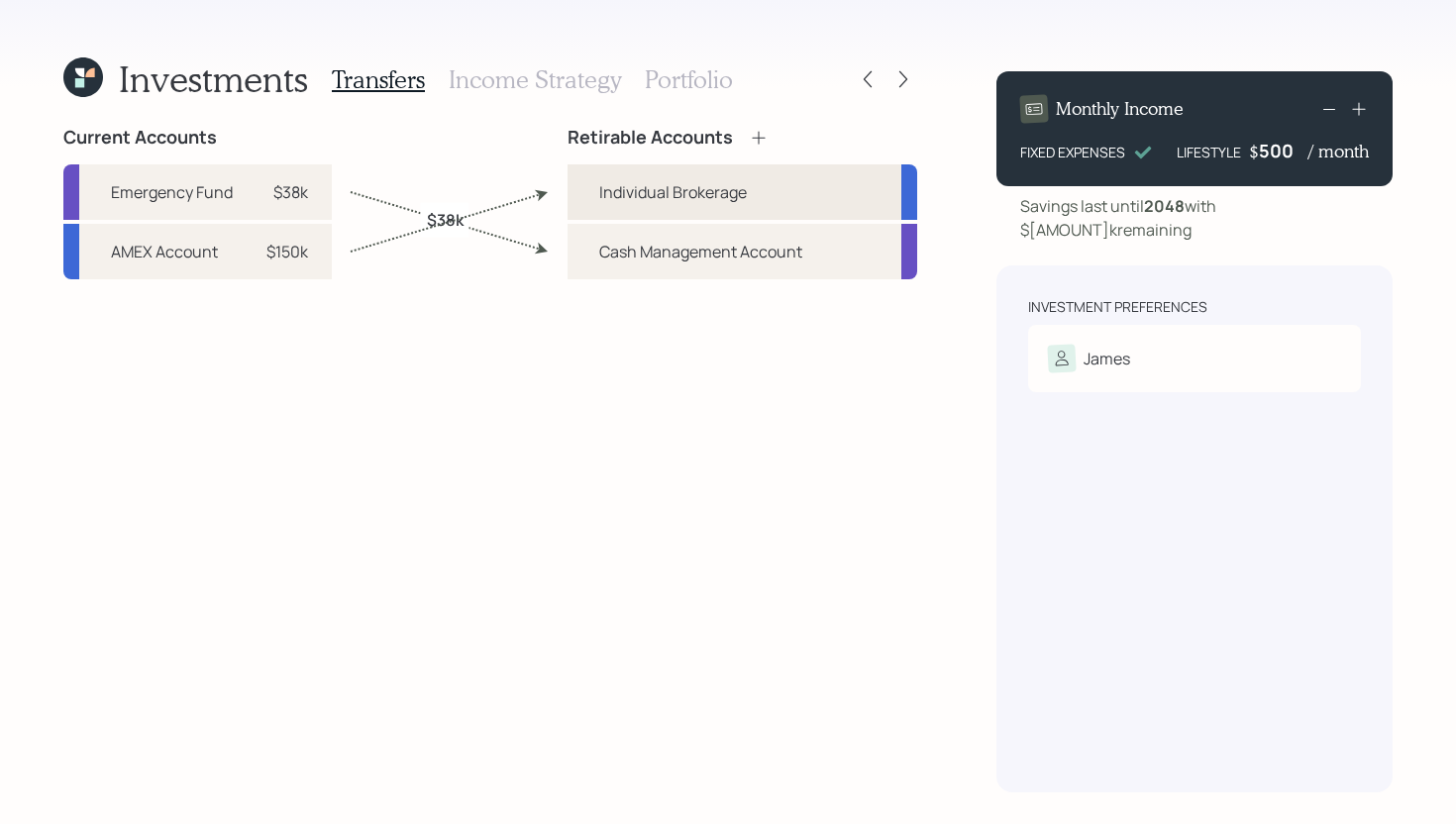 click on "Individual Brokerage" at bounding box center [742, 192] 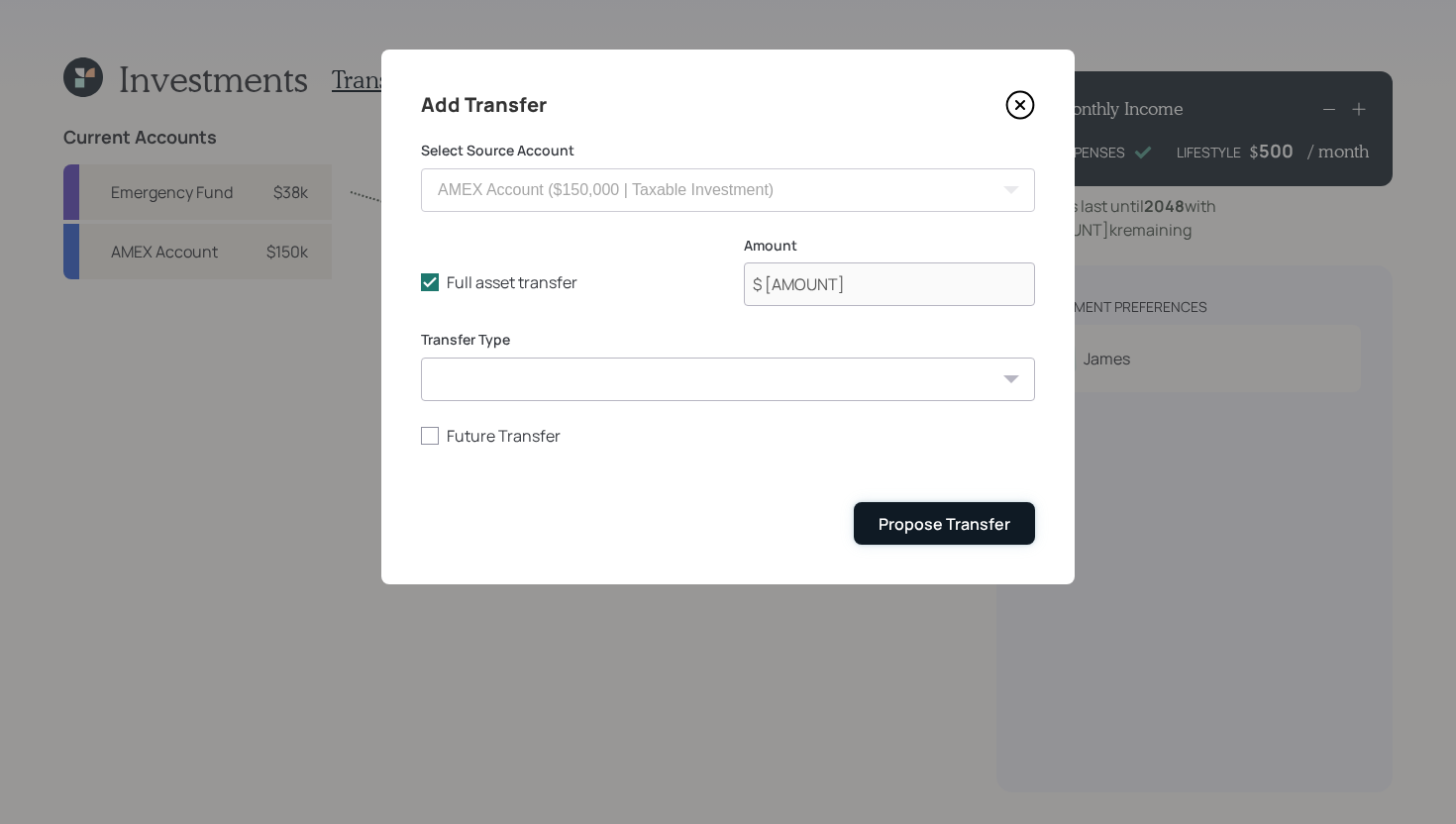 click on "Propose Transfer" at bounding box center (944, 524) 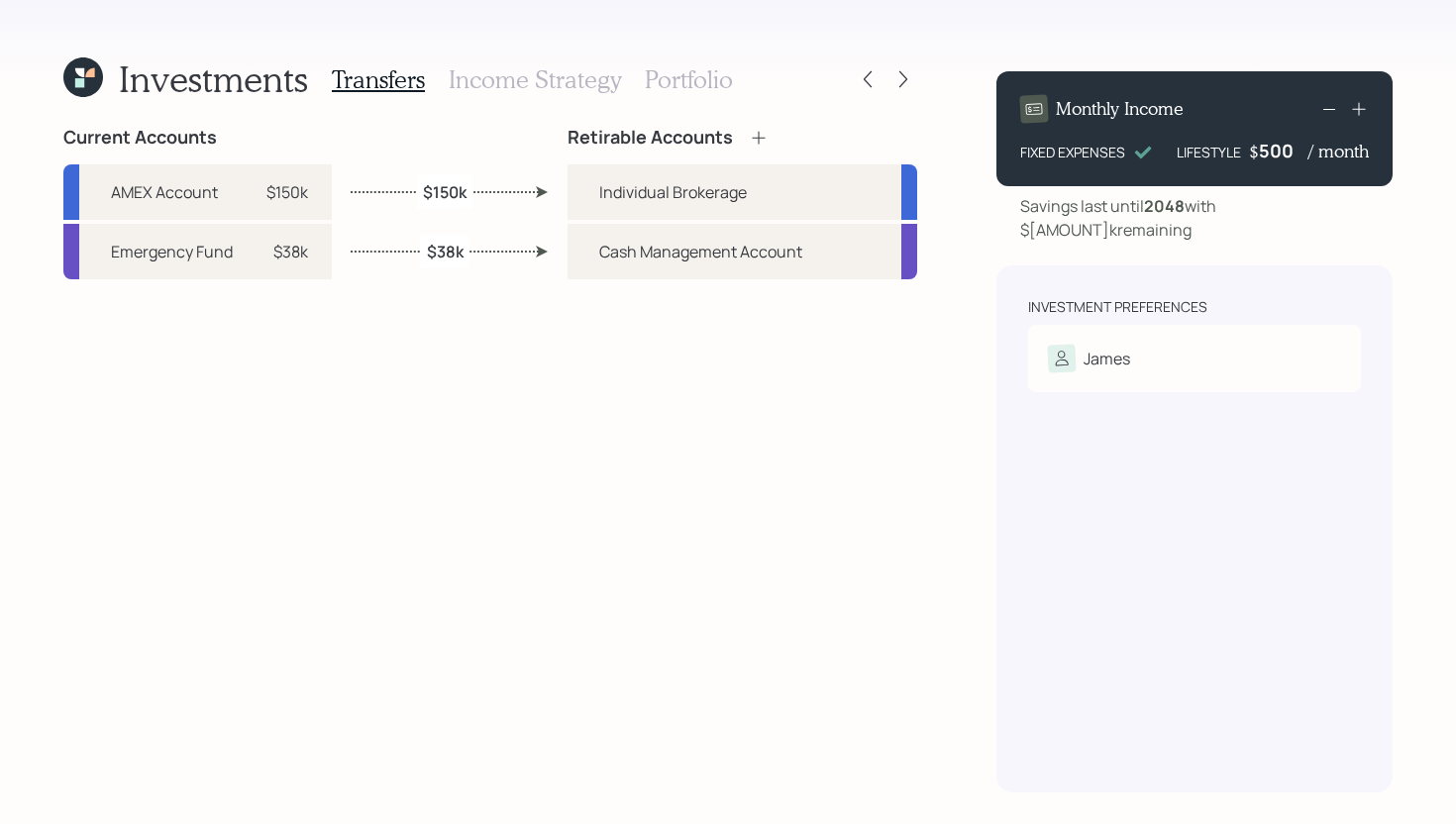 click on "Income Strategy" at bounding box center (535, 79) 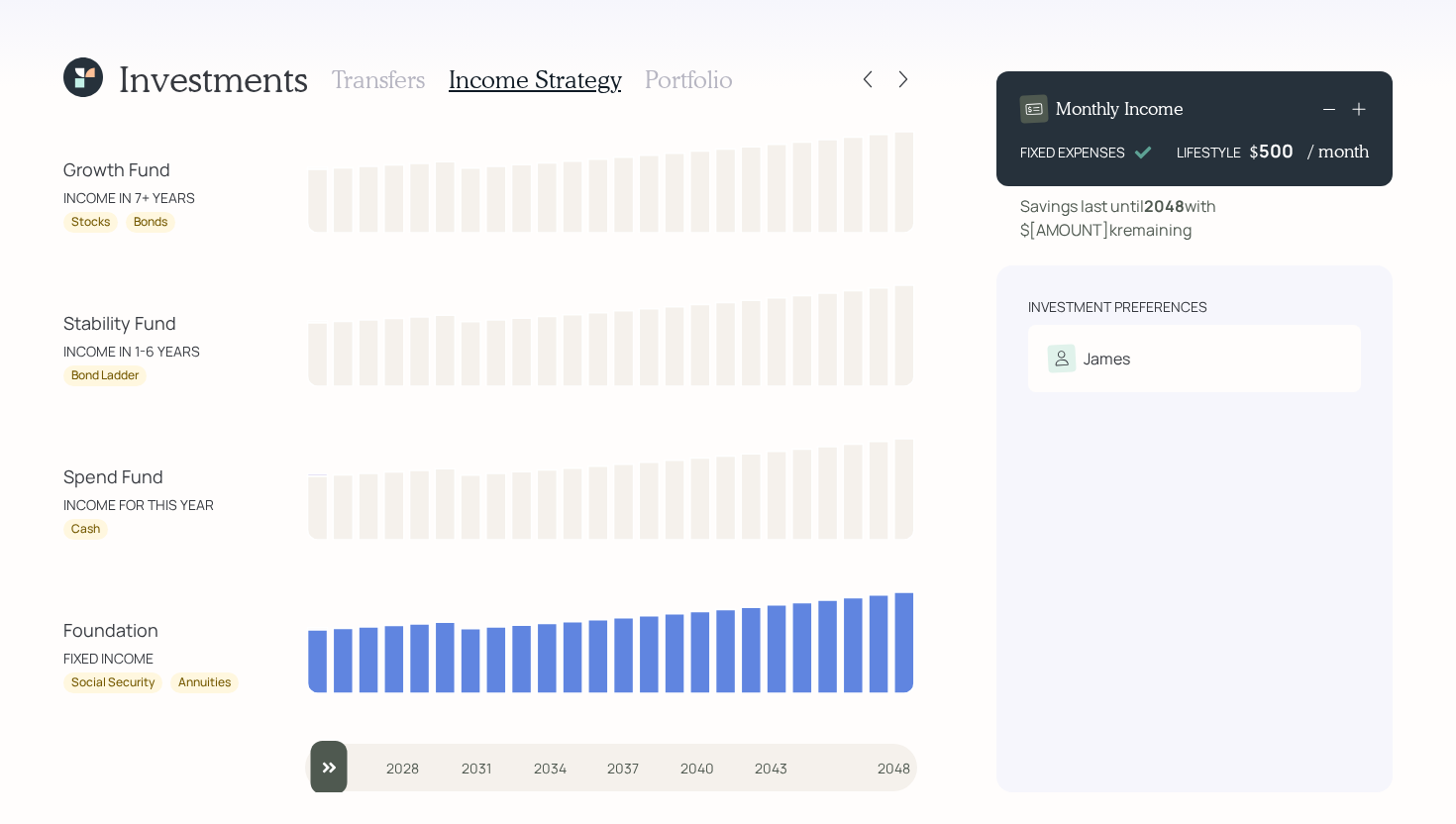 click on "Portfolio" at bounding box center (688, 79) 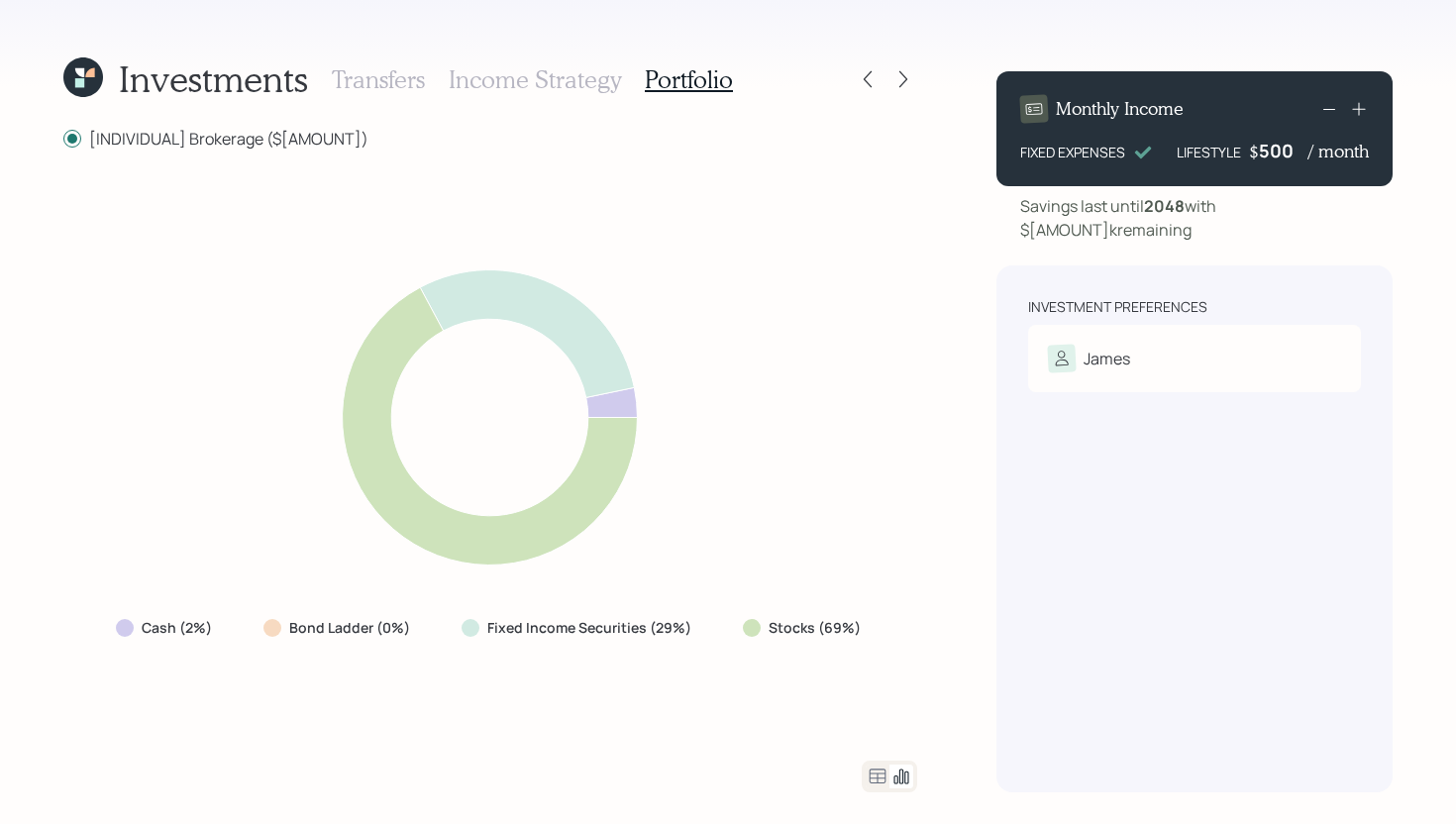 click 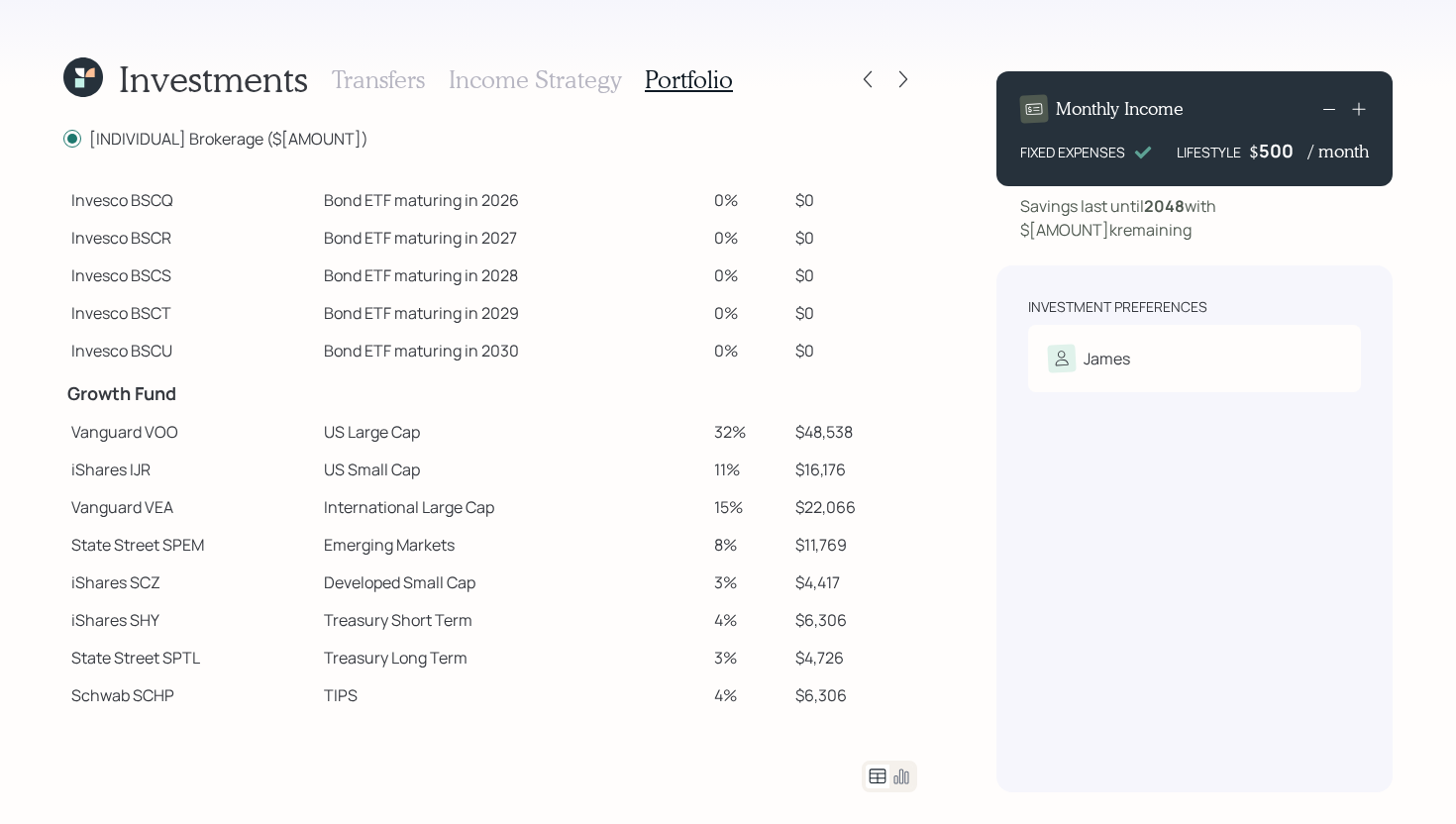 scroll, scrollTop: 0, scrollLeft: 0, axis: both 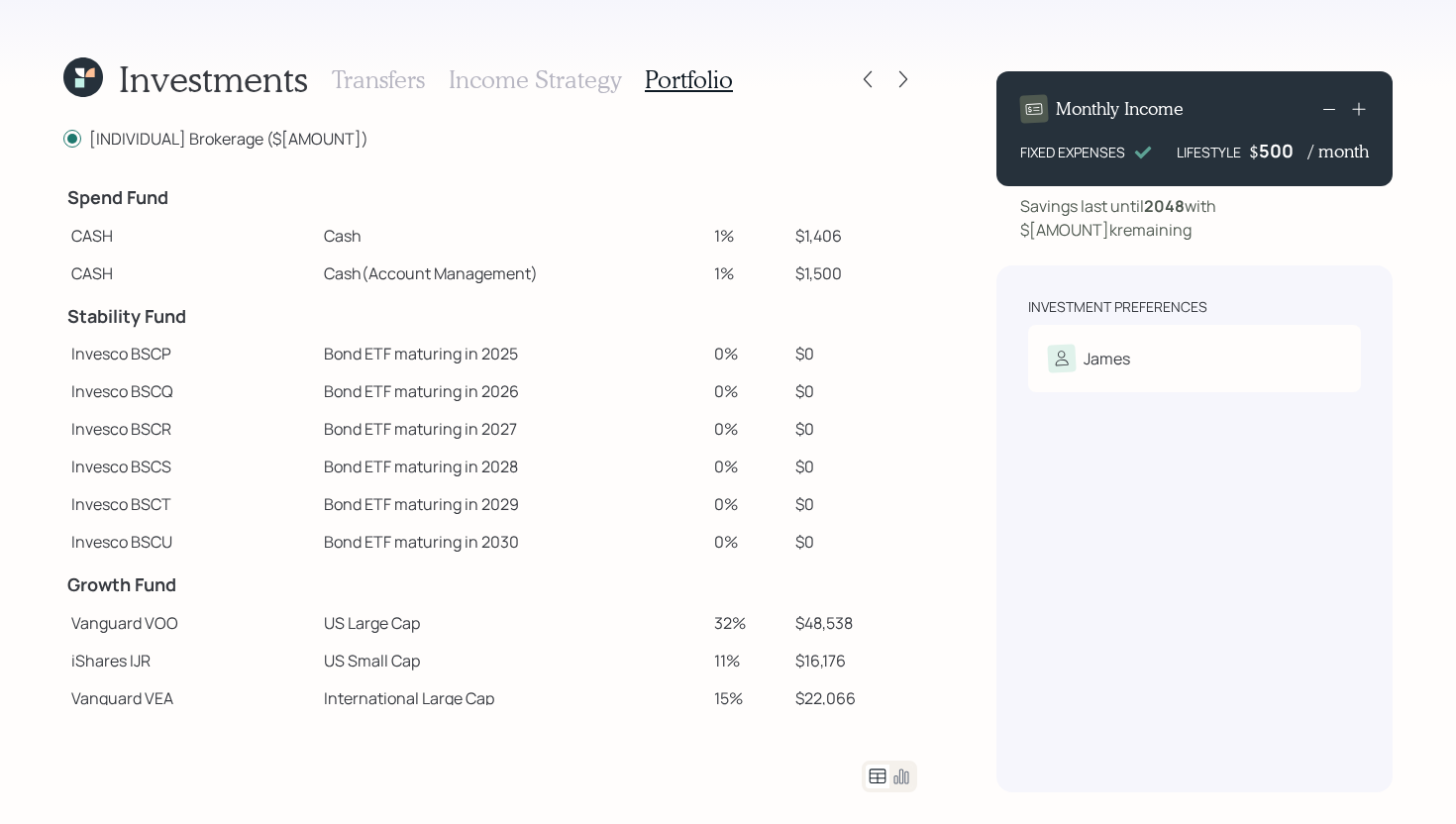 drag, startPoint x: 740, startPoint y: 273, endPoint x: 698, endPoint y: 275, distance: 42.047592 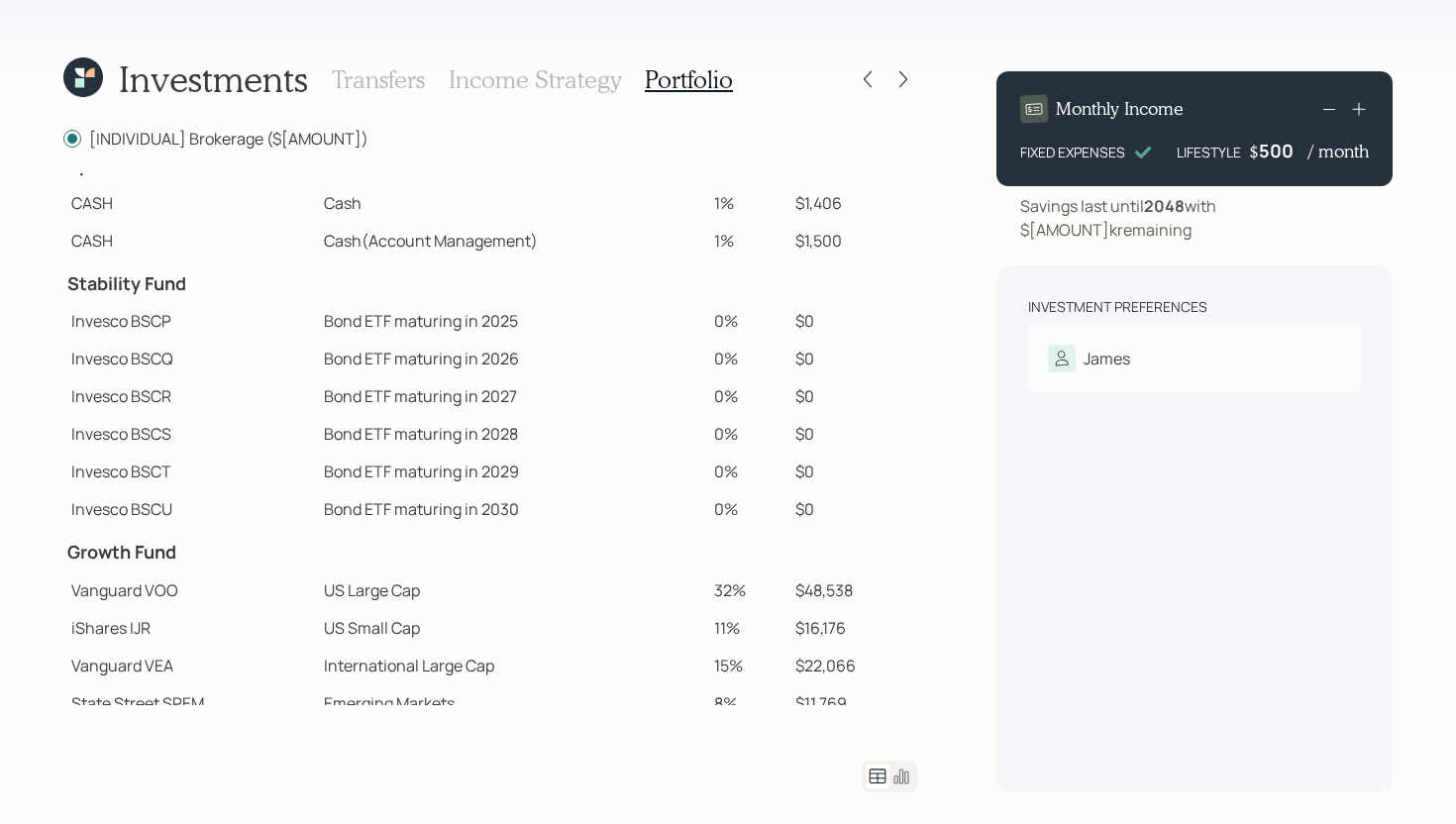 scroll, scrollTop: 37, scrollLeft: 0, axis: vertical 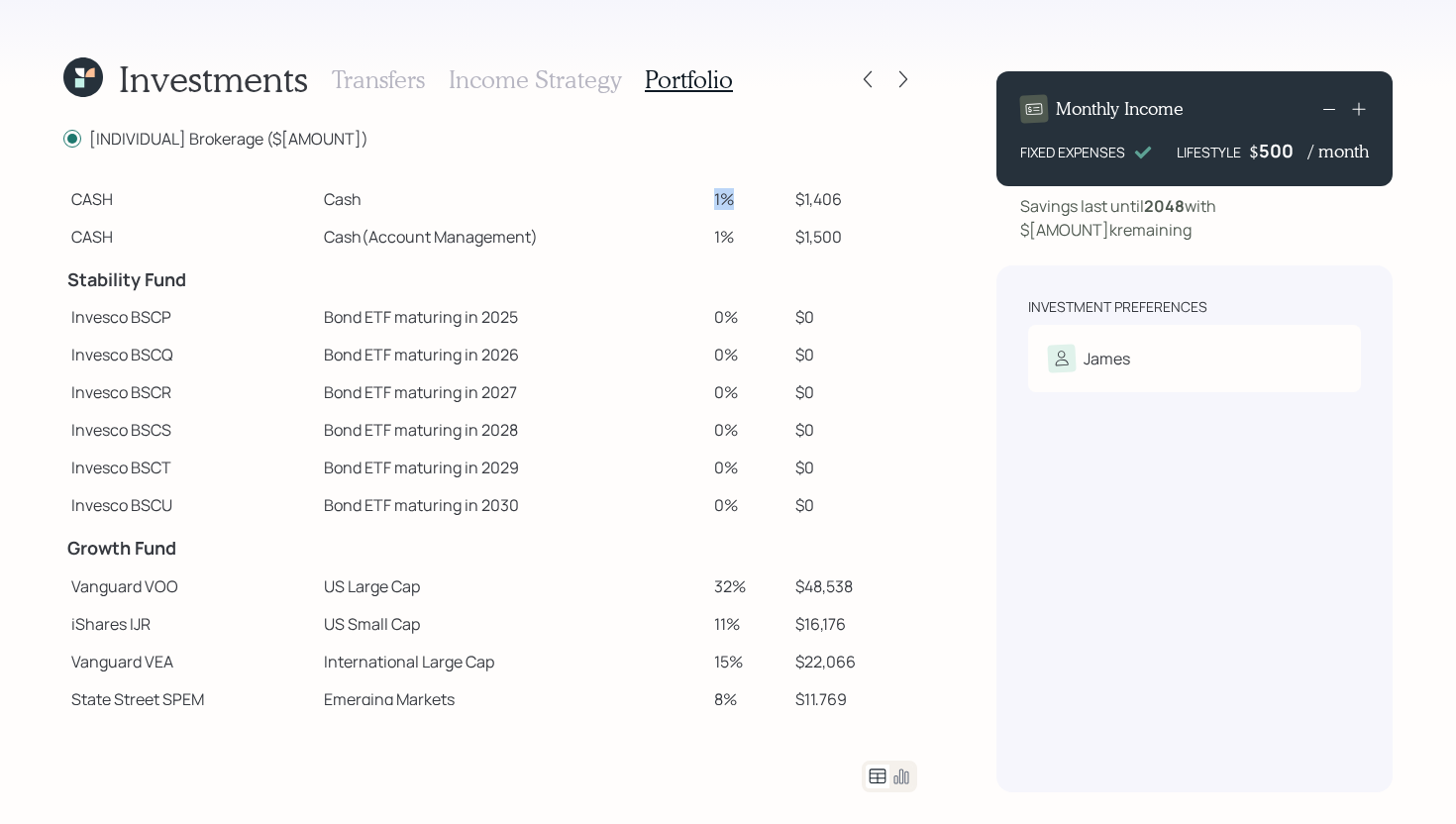 drag, startPoint x: 738, startPoint y: 196, endPoint x: 700, endPoint y: 196, distance: 38 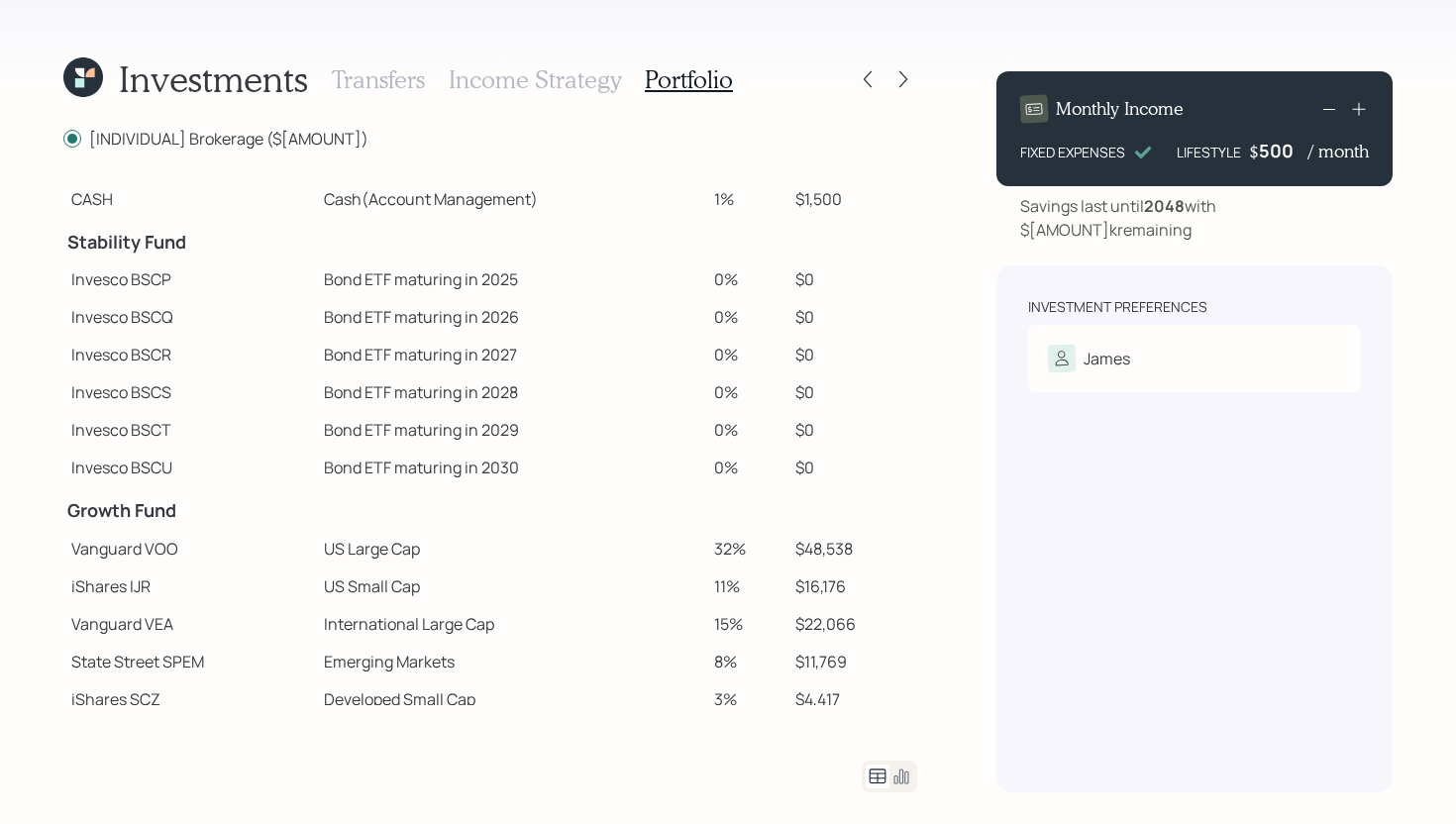 scroll, scrollTop: 73, scrollLeft: 0, axis: vertical 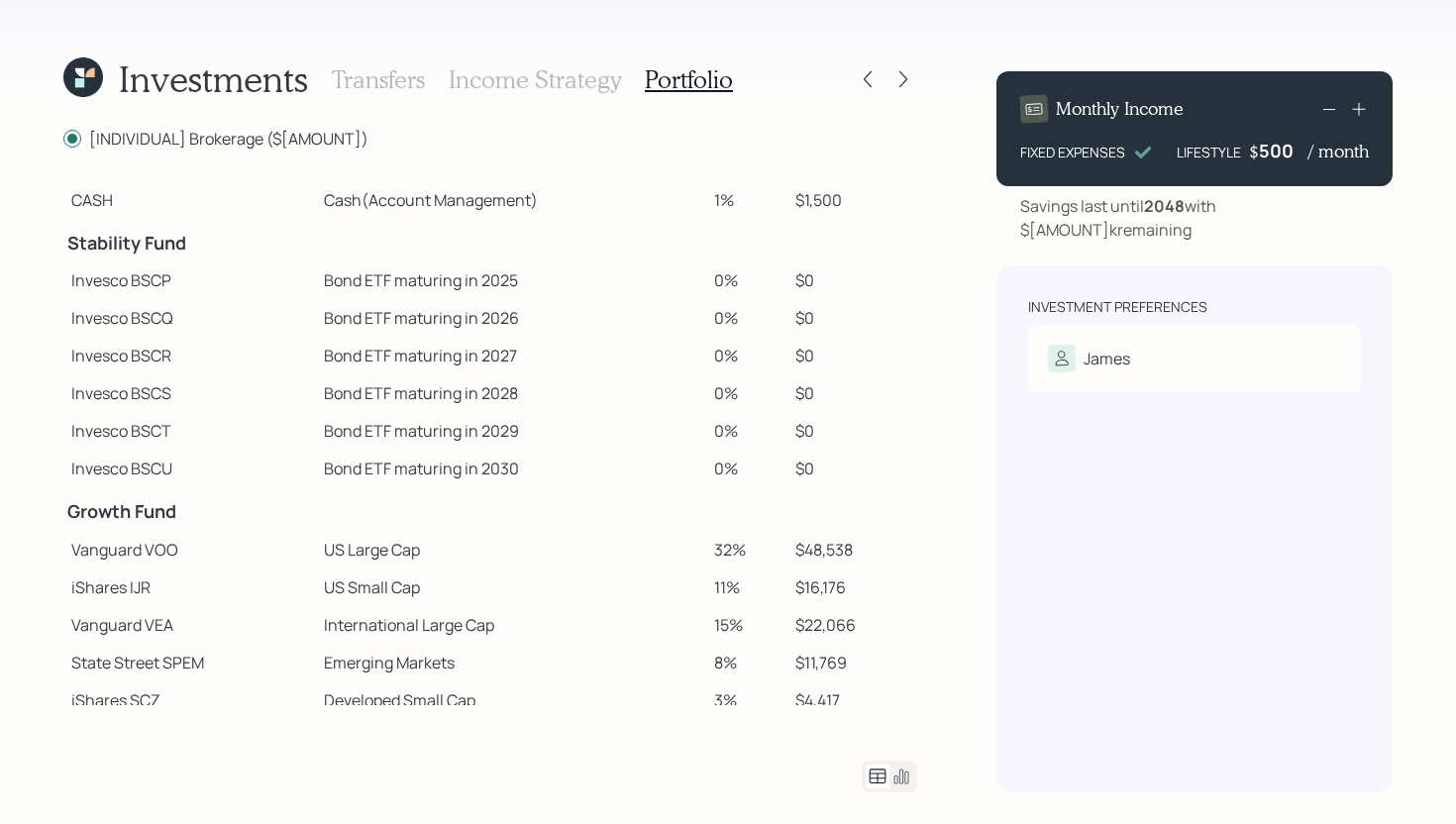 click on "1%" at bounding box center (747, 200) 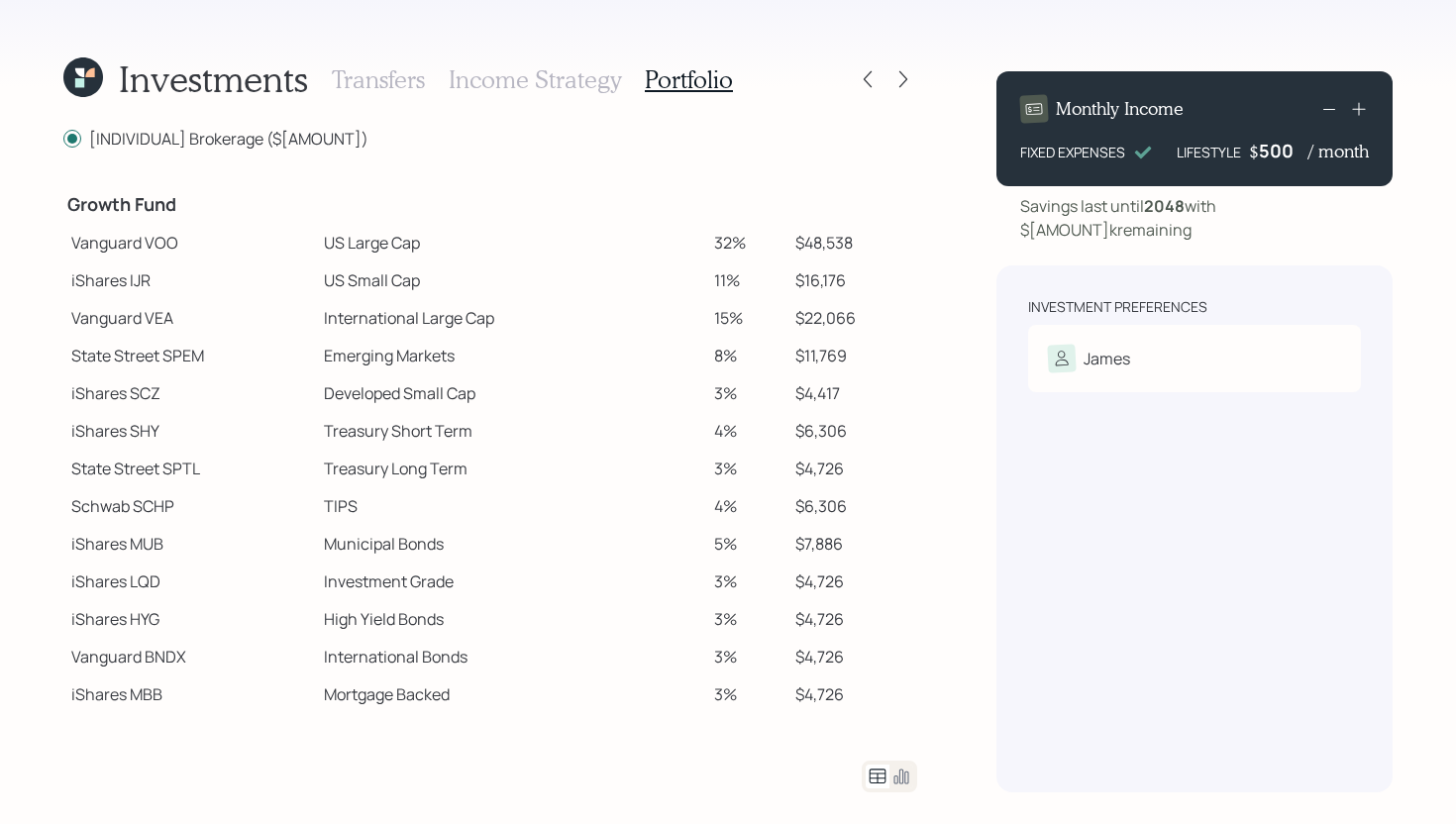 scroll, scrollTop: 388, scrollLeft: 0, axis: vertical 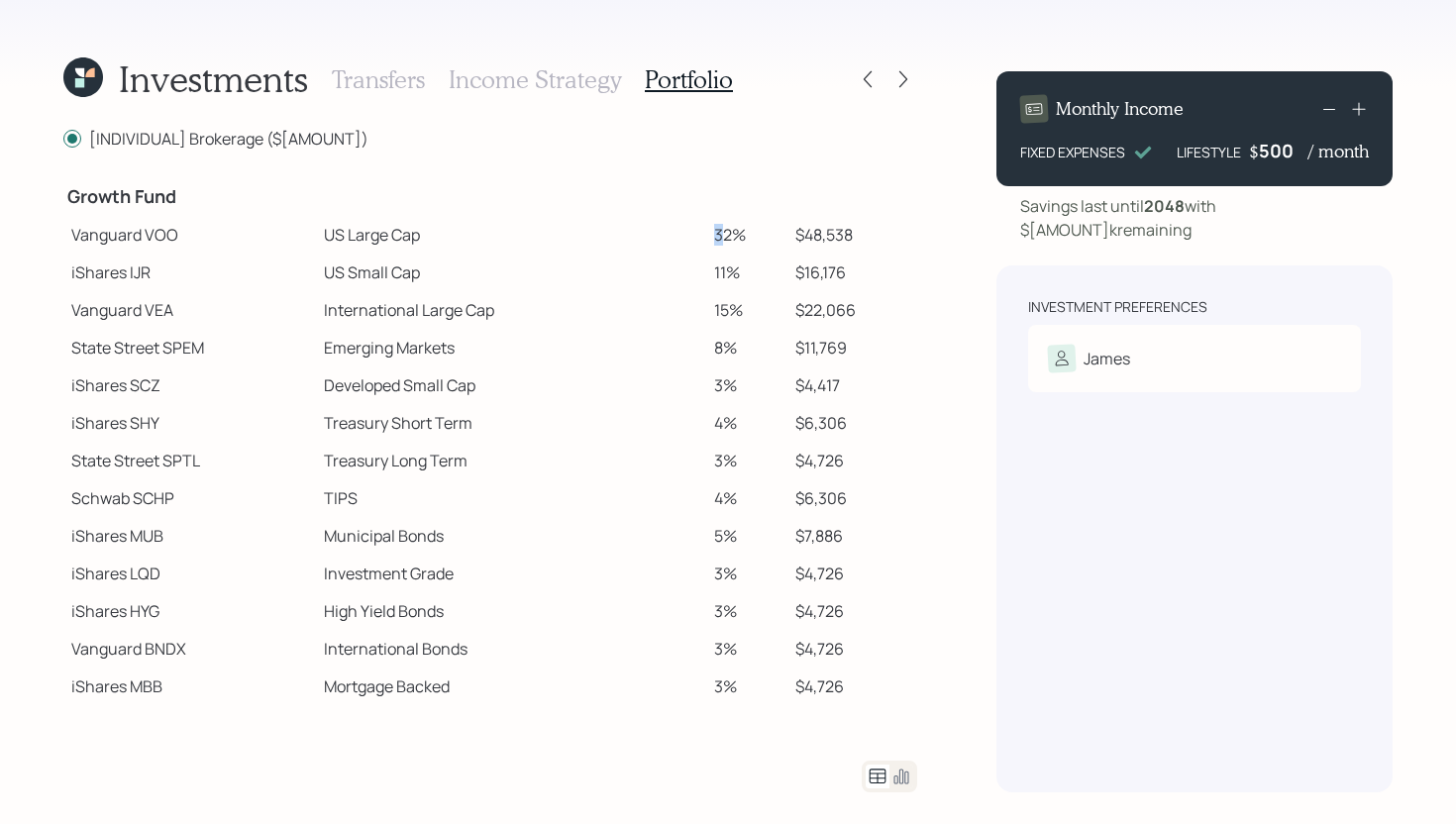 drag, startPoint x: 727, startPoint y: 234, endPoint x: 704, endPoint y: 236, distance: 23.086793 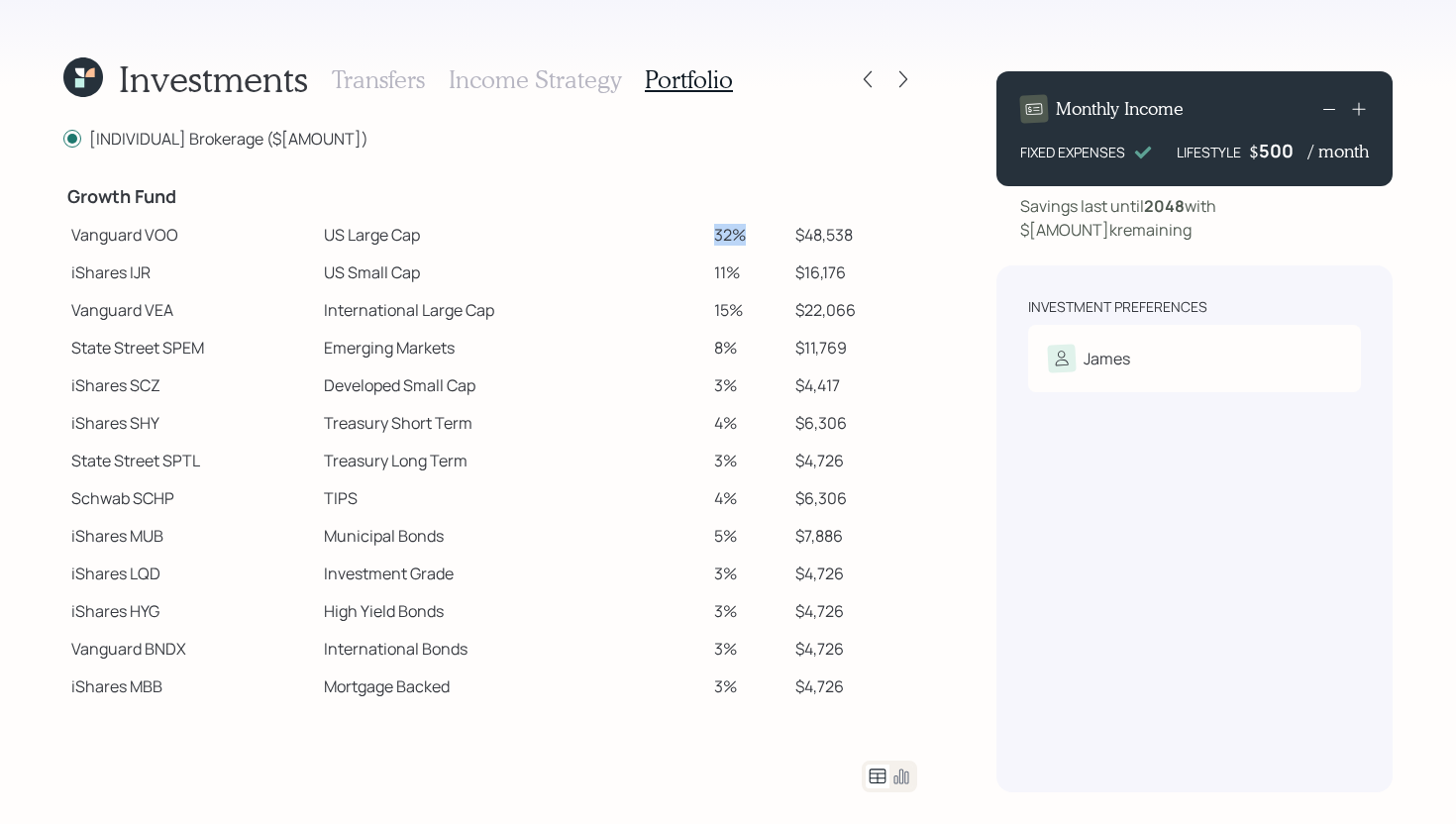 drag, startPoint x: 711, startPoint y: 235, endPoint x: 749, endPoint y: 235, distance: 38 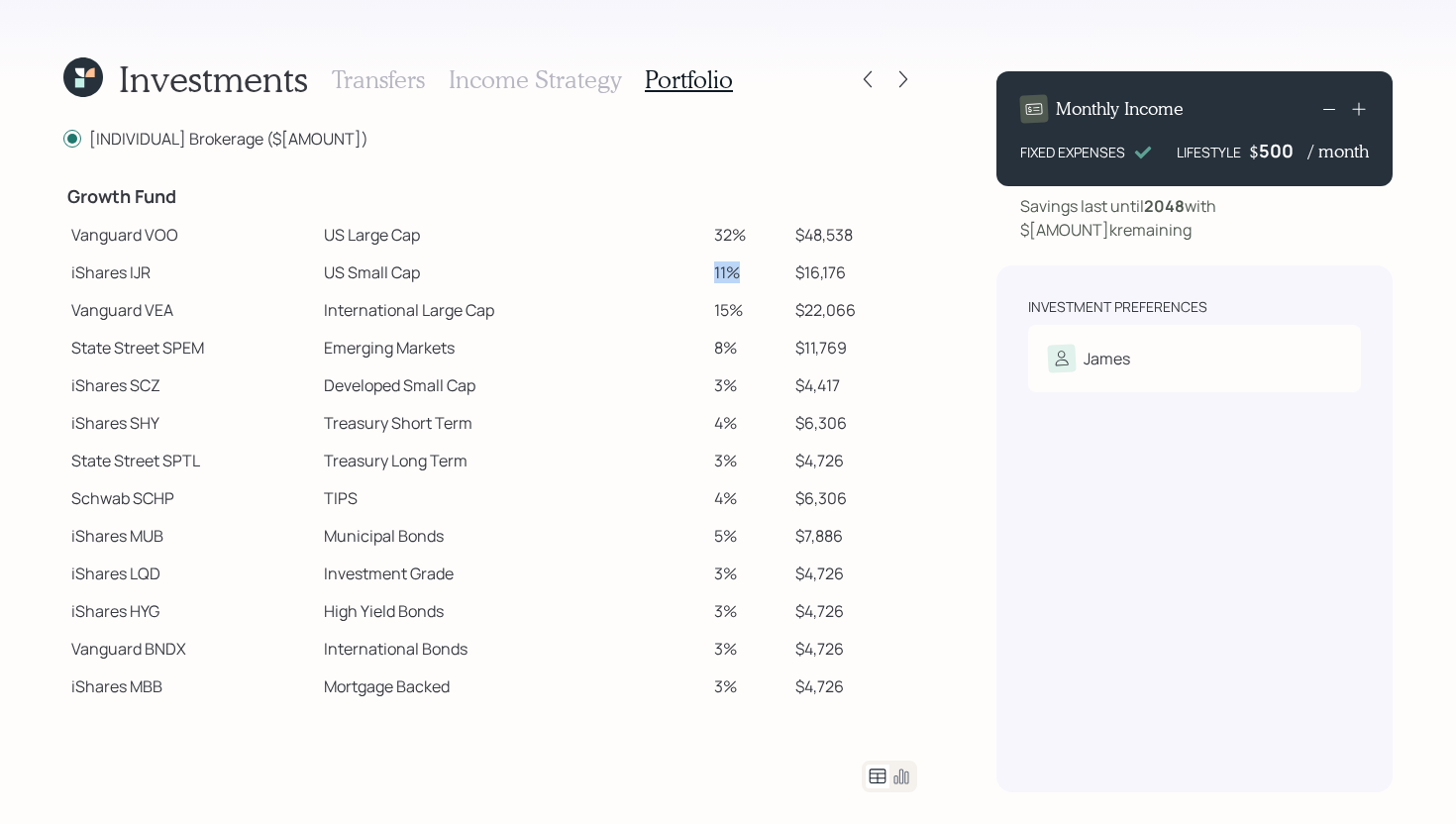 drag, startPoint x: 741, startPoint y: 272, endPoint x: 710, endPoint y: 273, distance: 31.016125 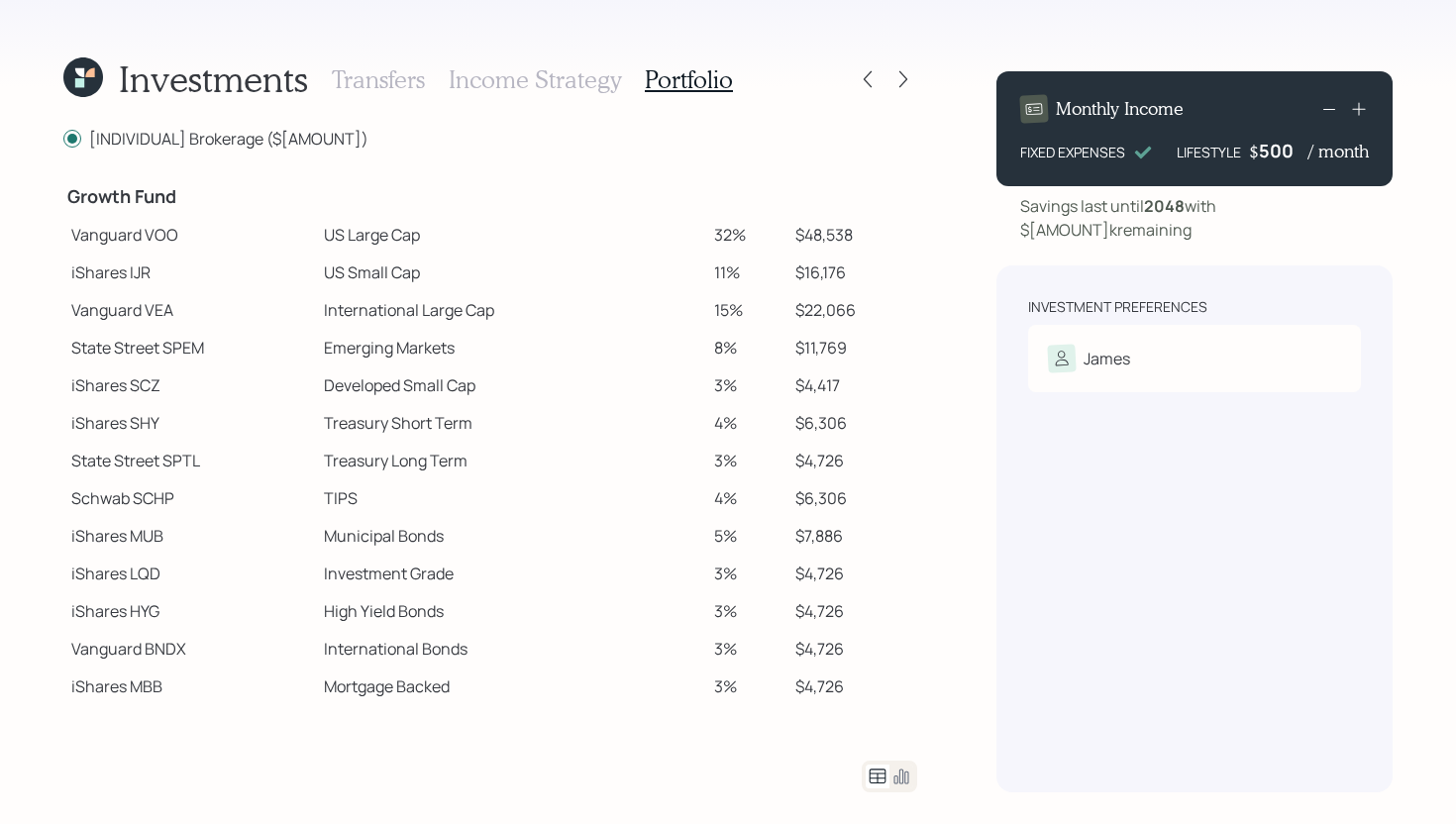 click on "11%" at bounding box center [747, 272] 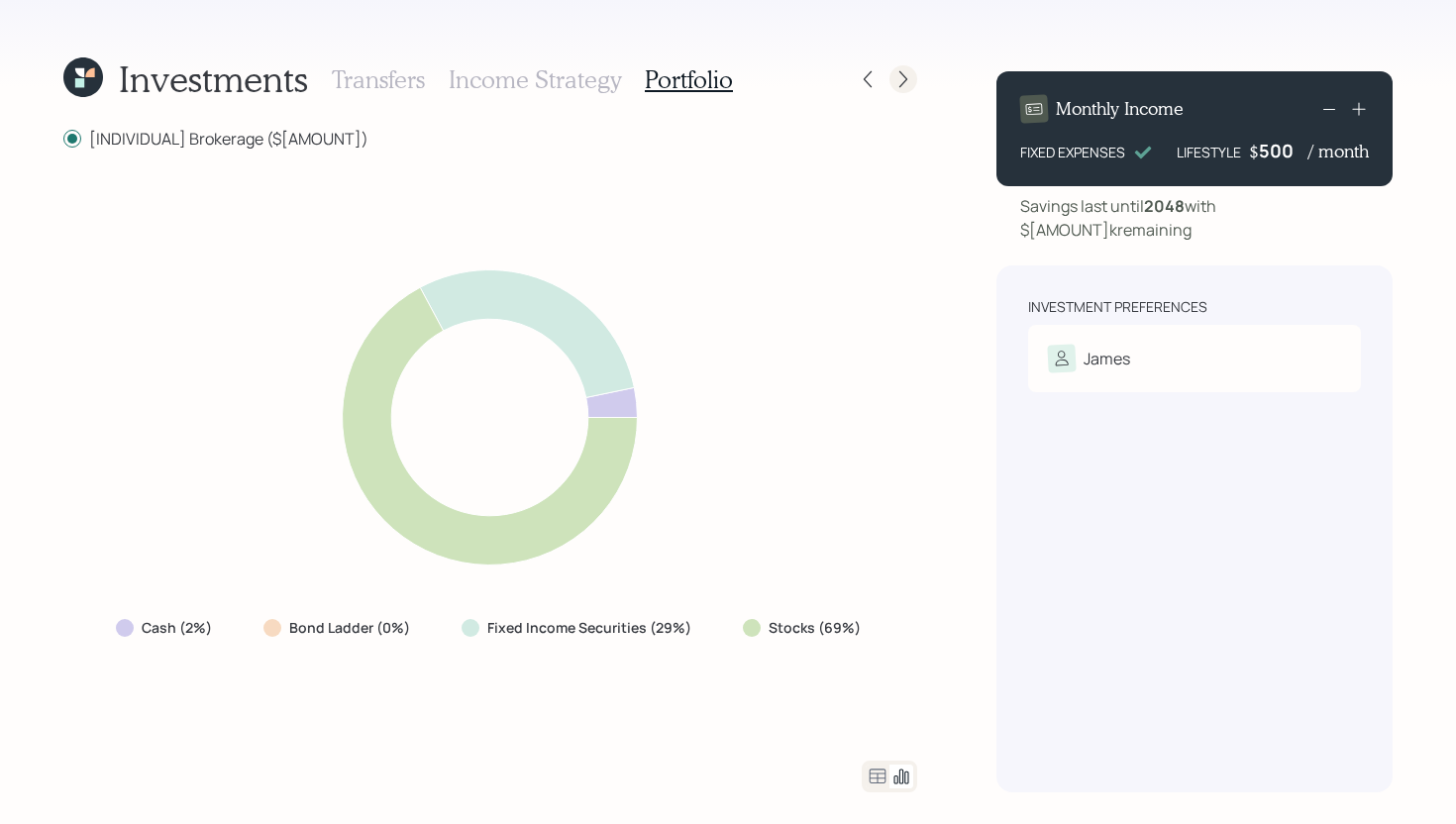 click 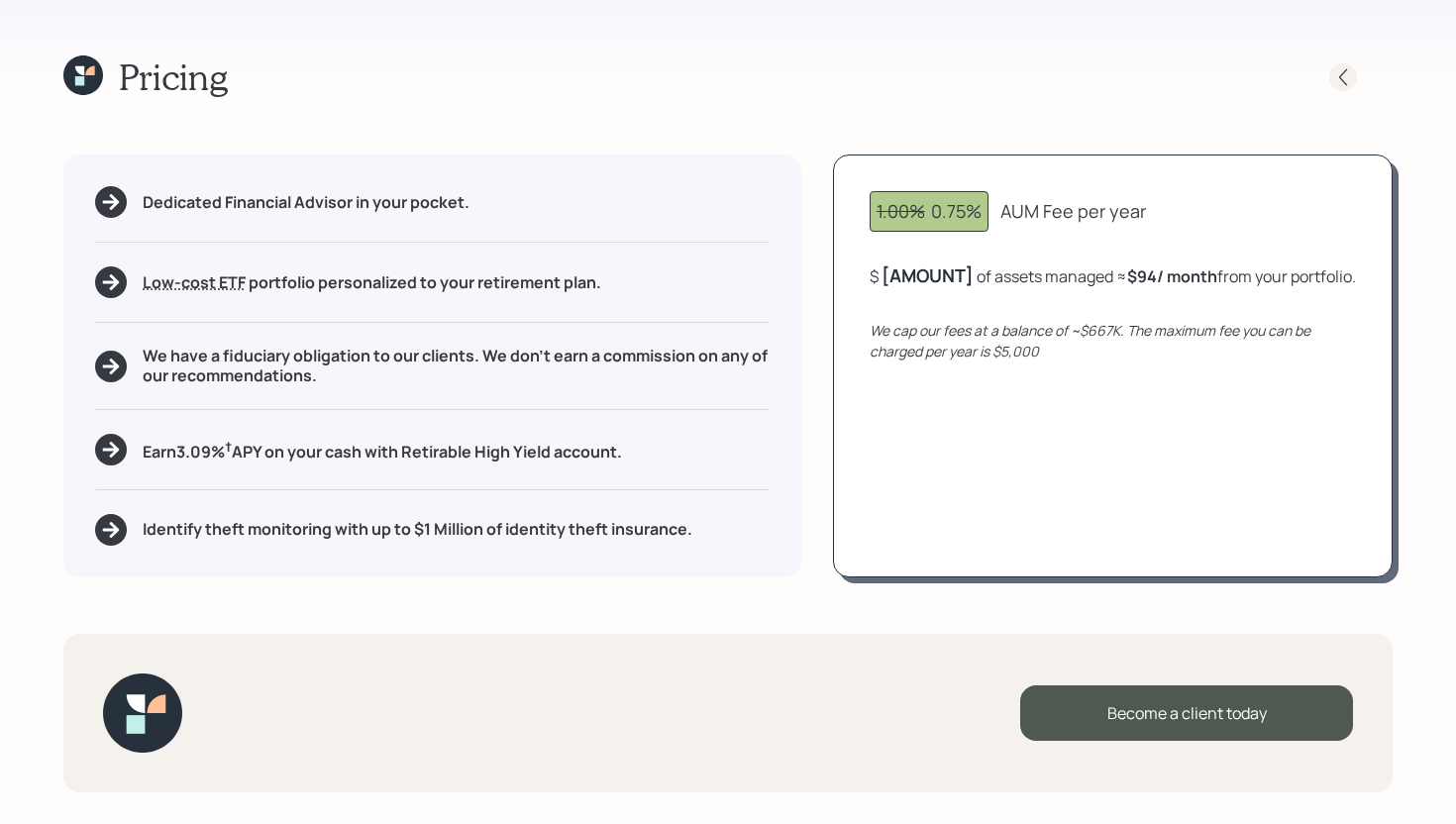 click 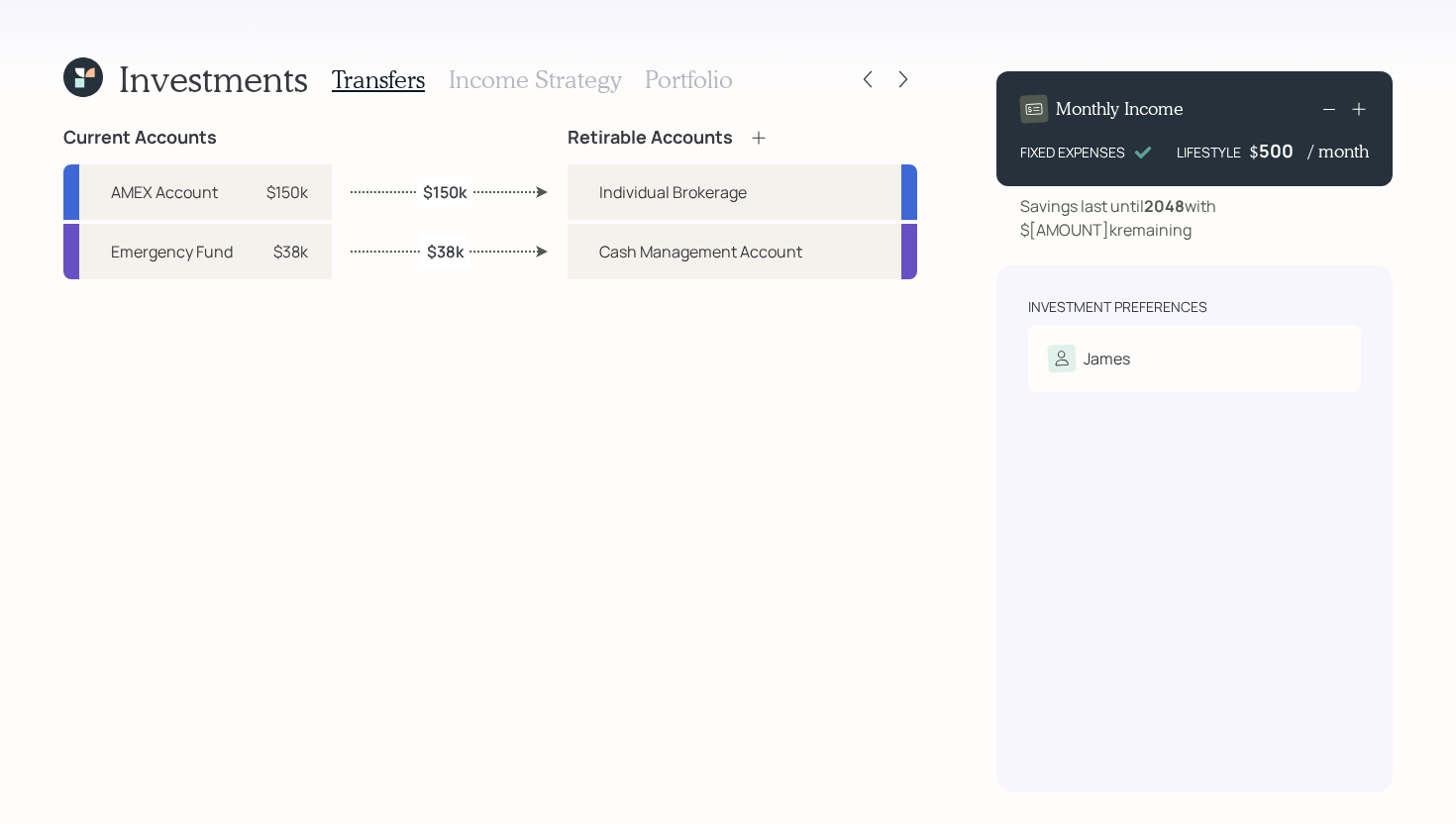 click on "Income Strategy" at bounding box center (535, 79) 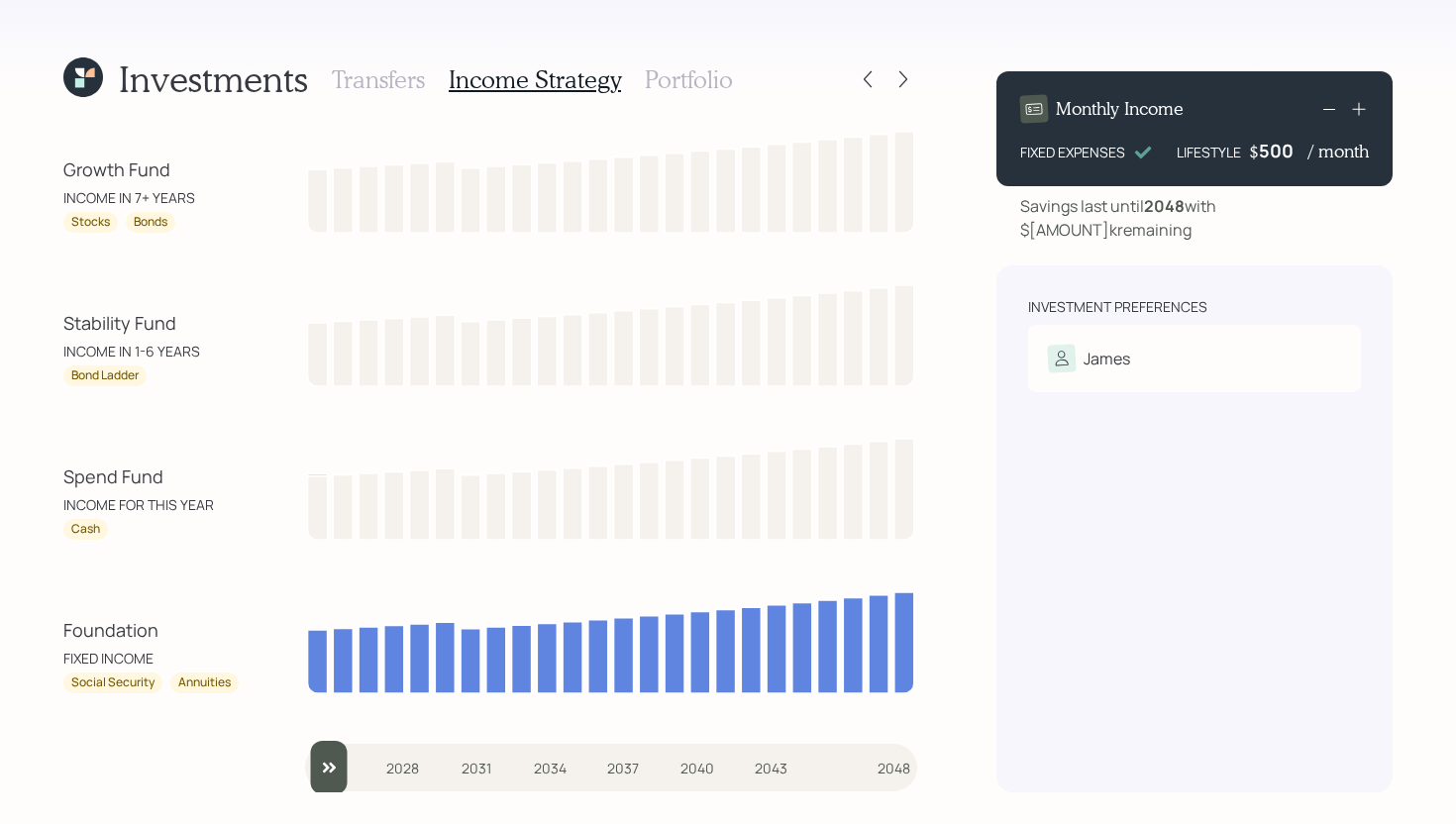 click on "Portfolio" at bounding box center (688, 79) 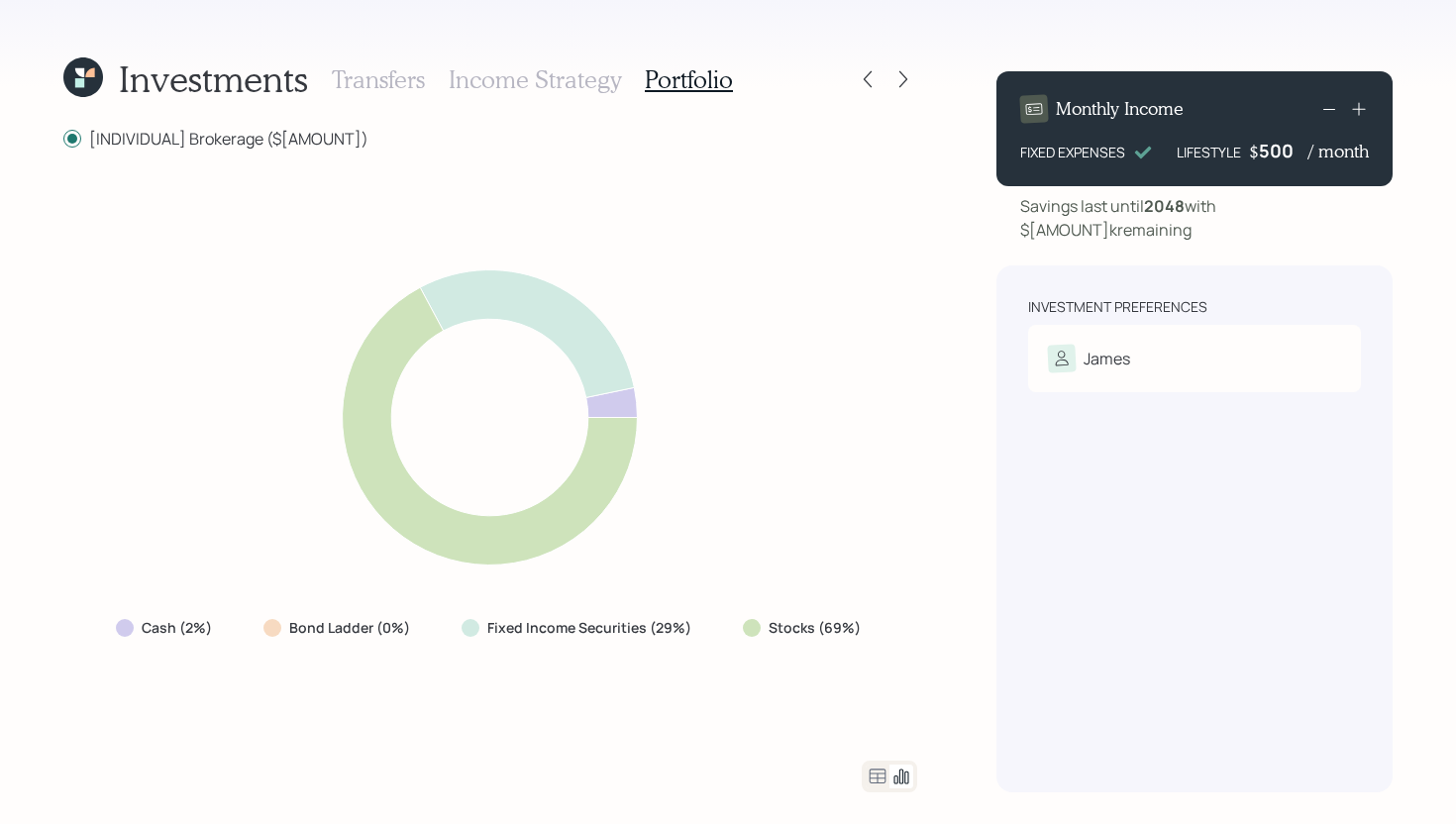 click 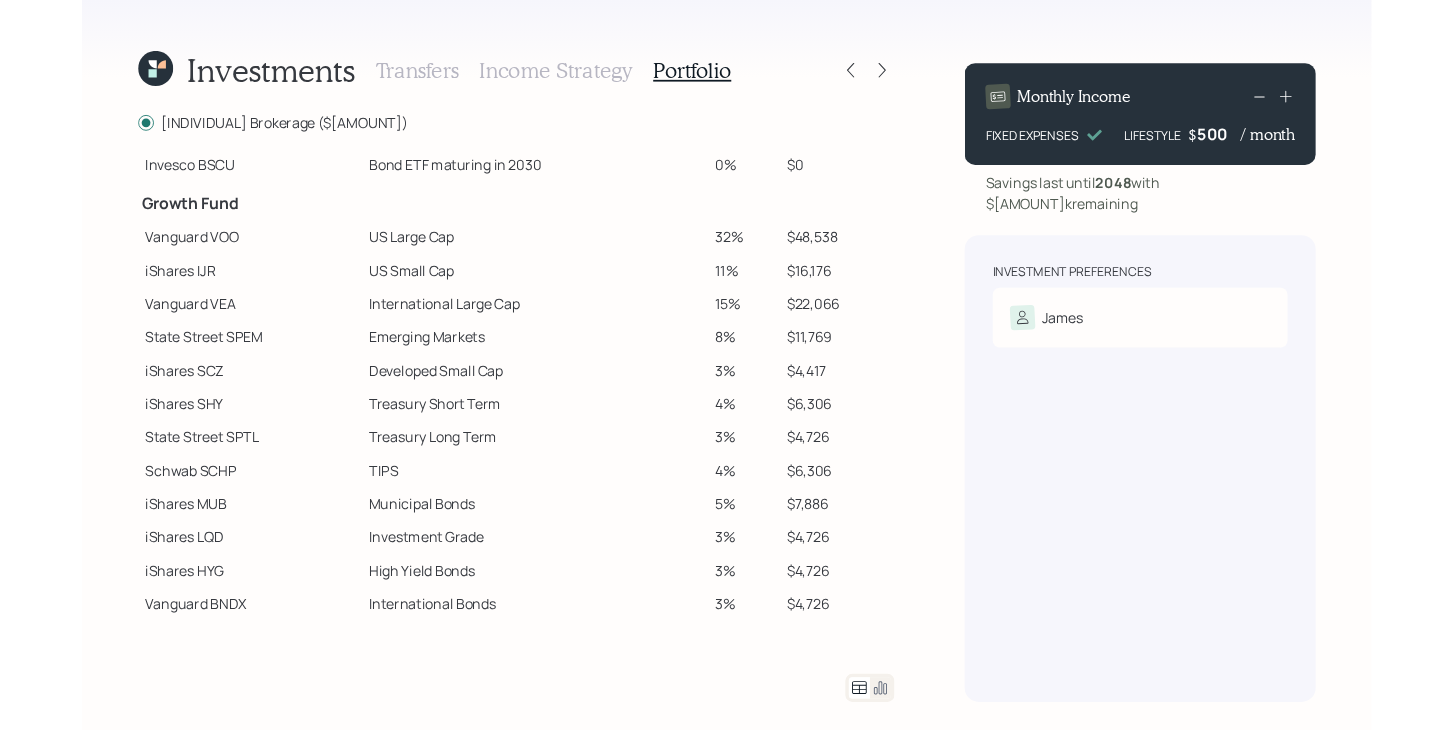 scroll, scrollTop: 392, scrollLeft: 0, axis: vertical 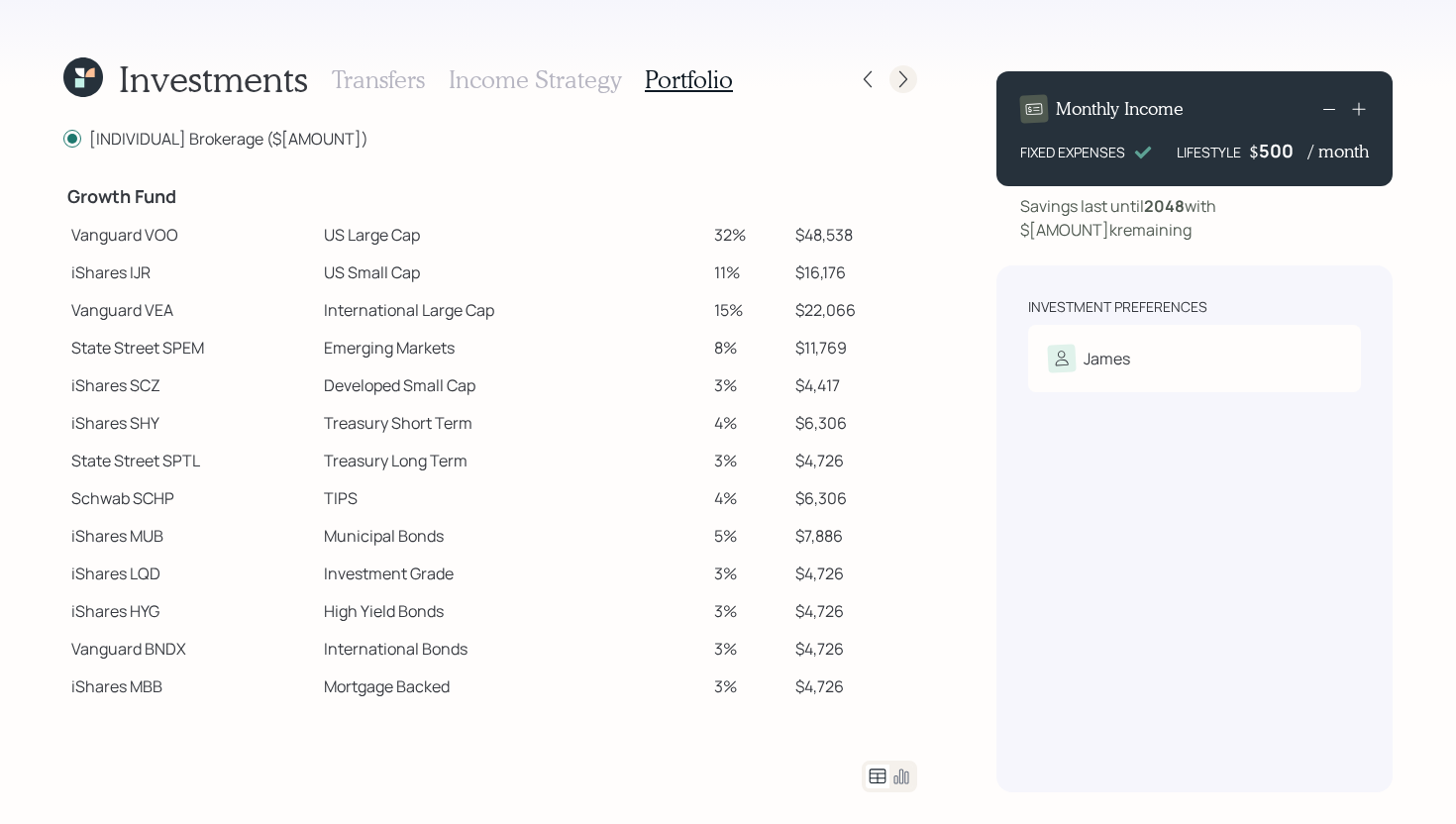 click 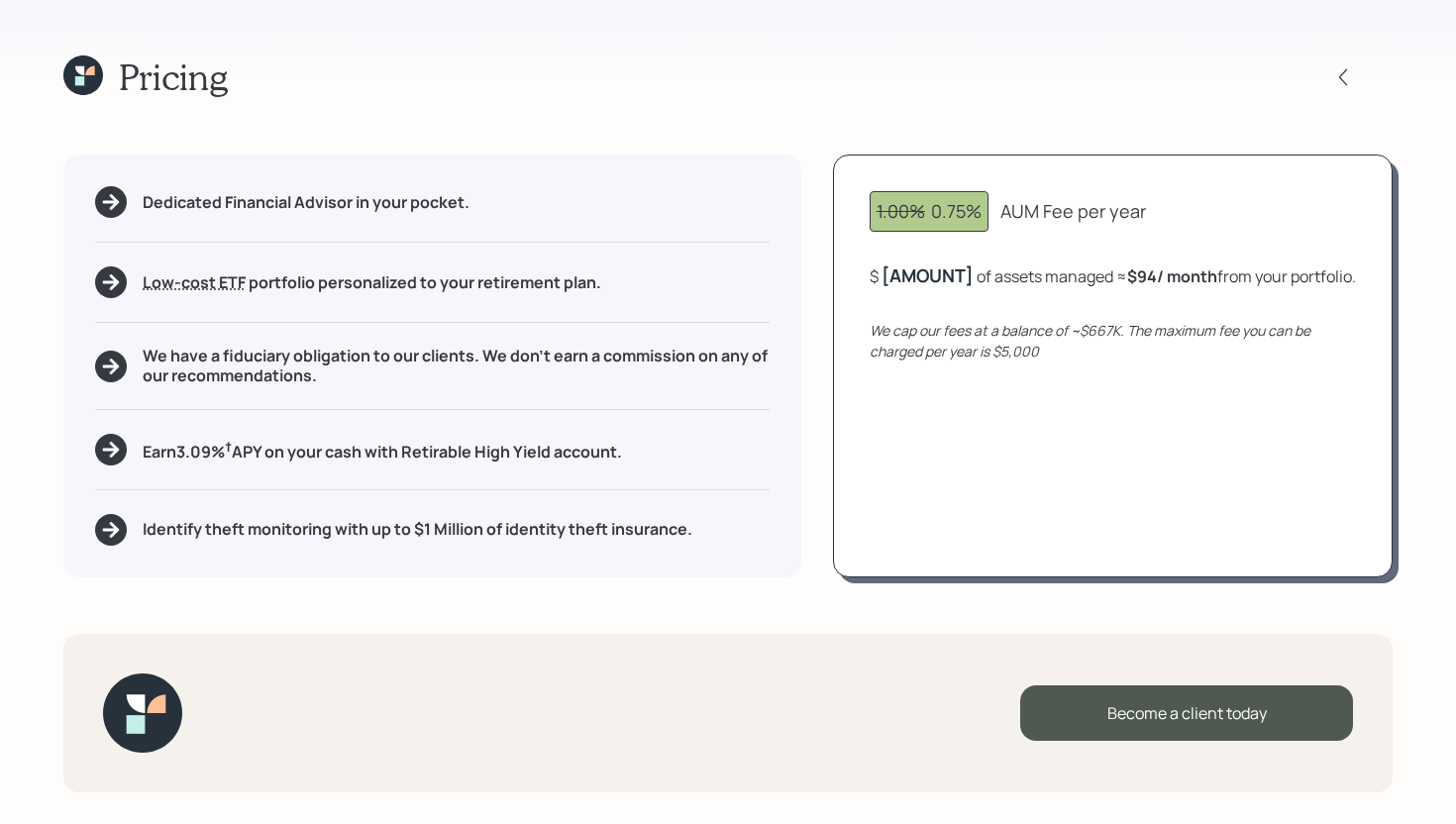 click on "Pricing" at bounding box center (728, 76) 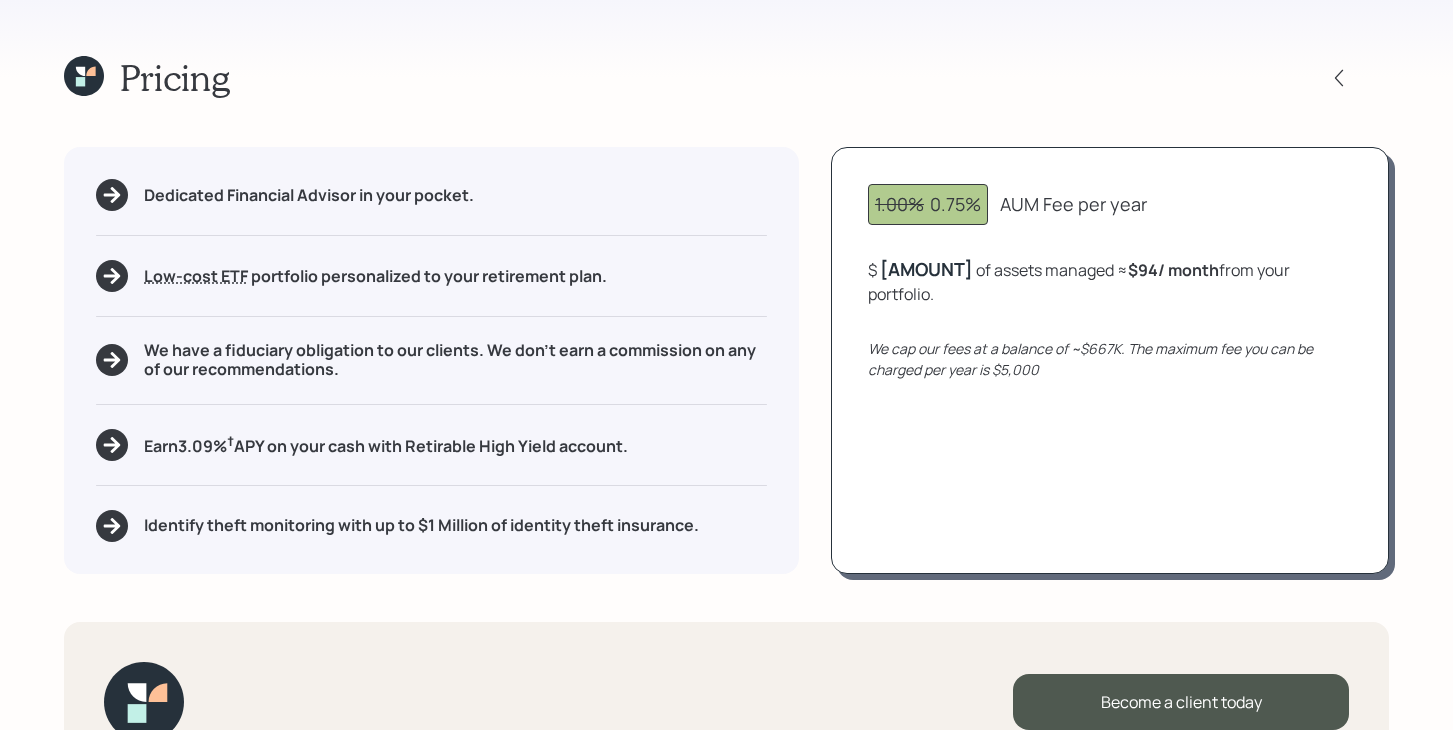 click 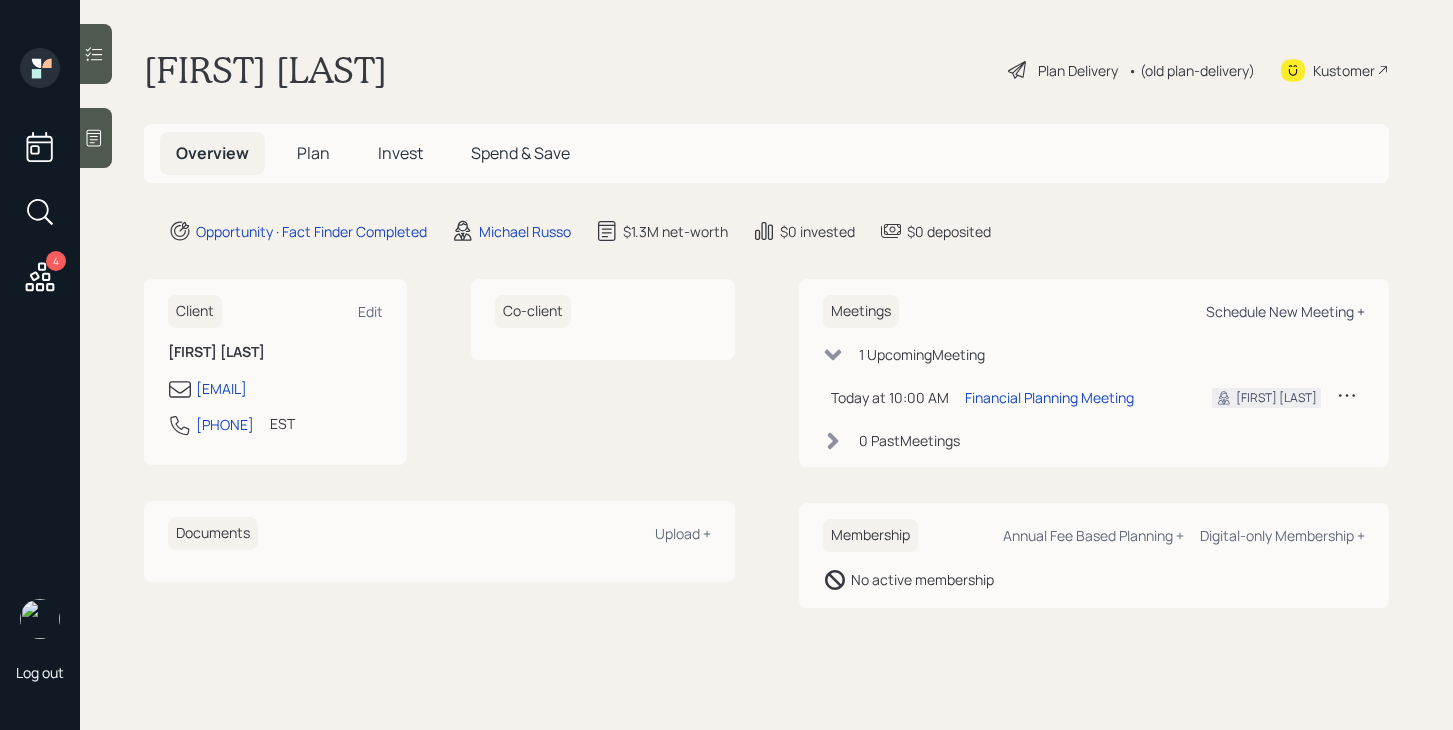click on "Schedule New Meeting +" at bounding box center (1285, 311) 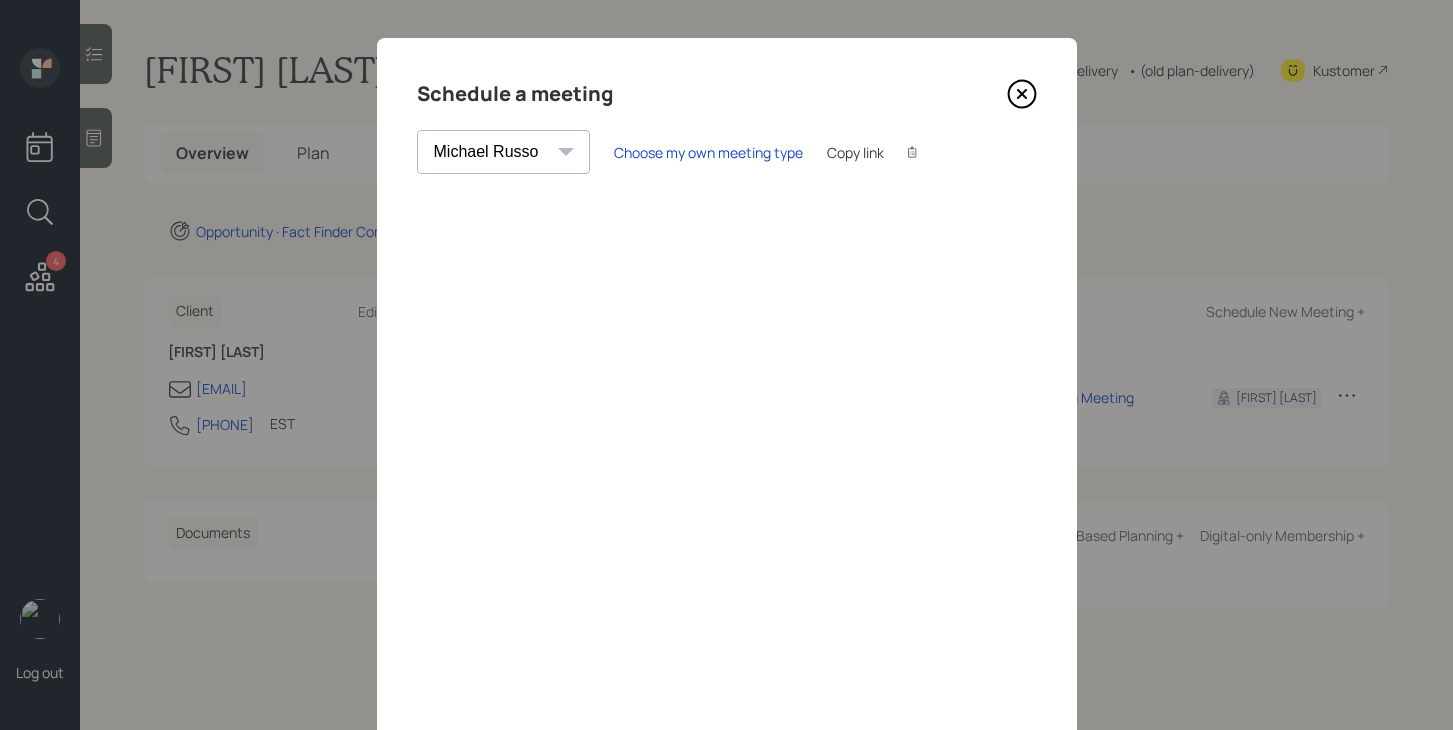 scroll, scrollTop: 0, scrollLeft: 0, axis: both 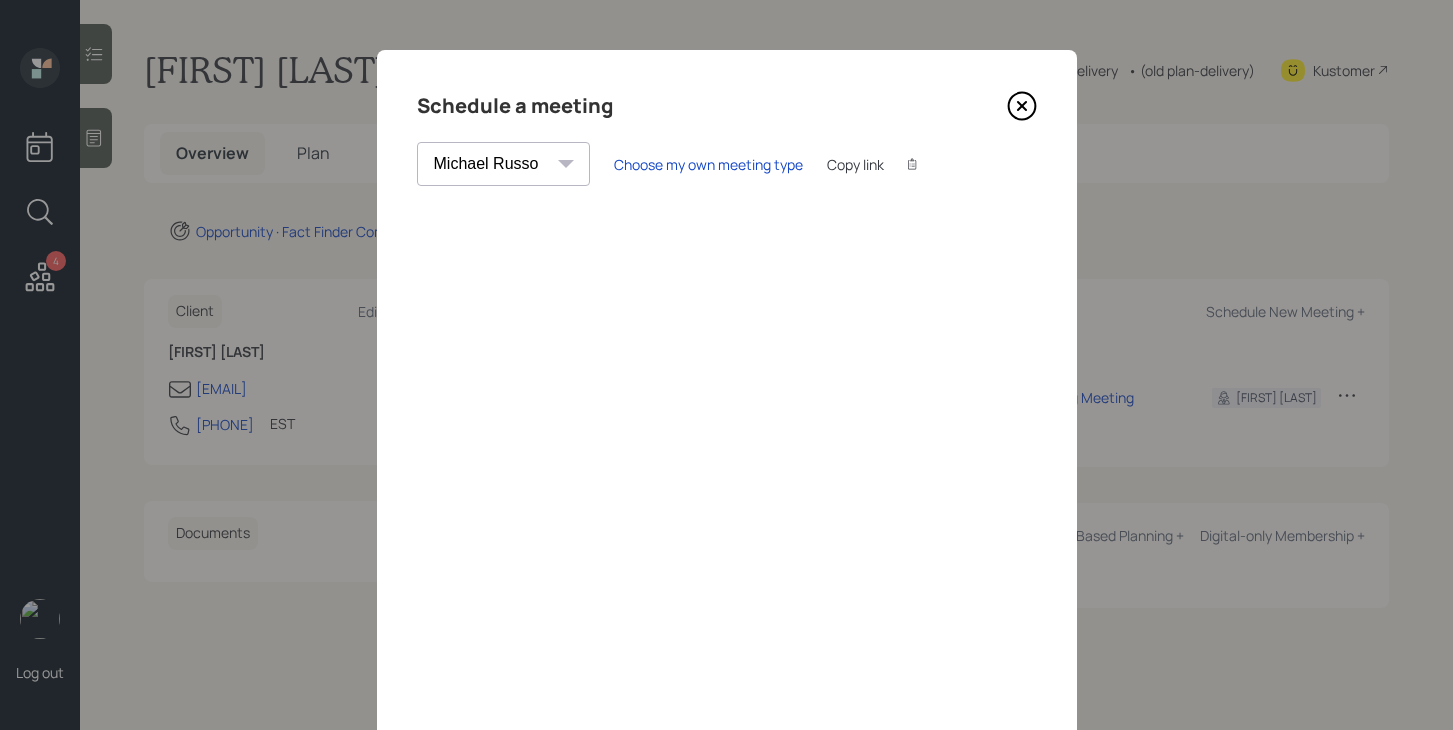 click 